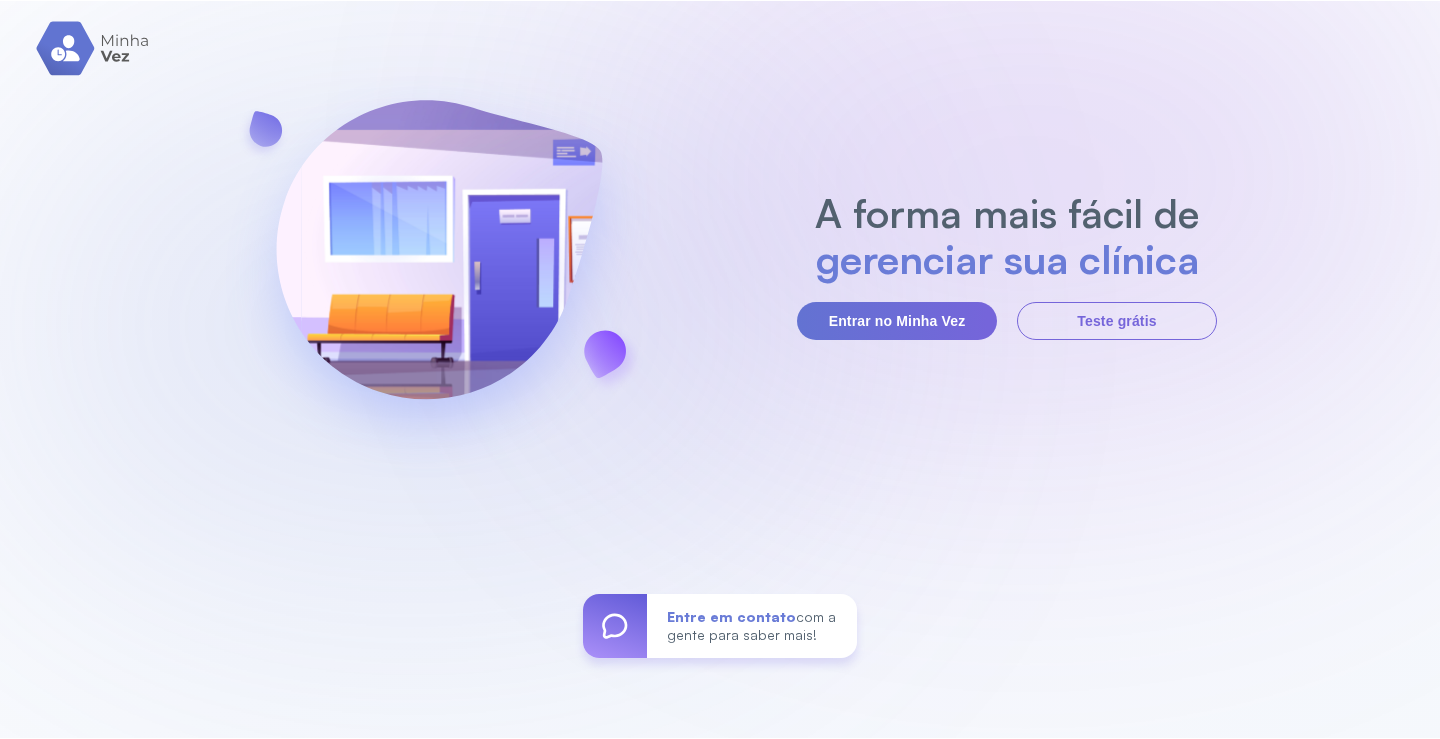 scroll, scrollTop: 0, scrollLeft: 0, axis: both 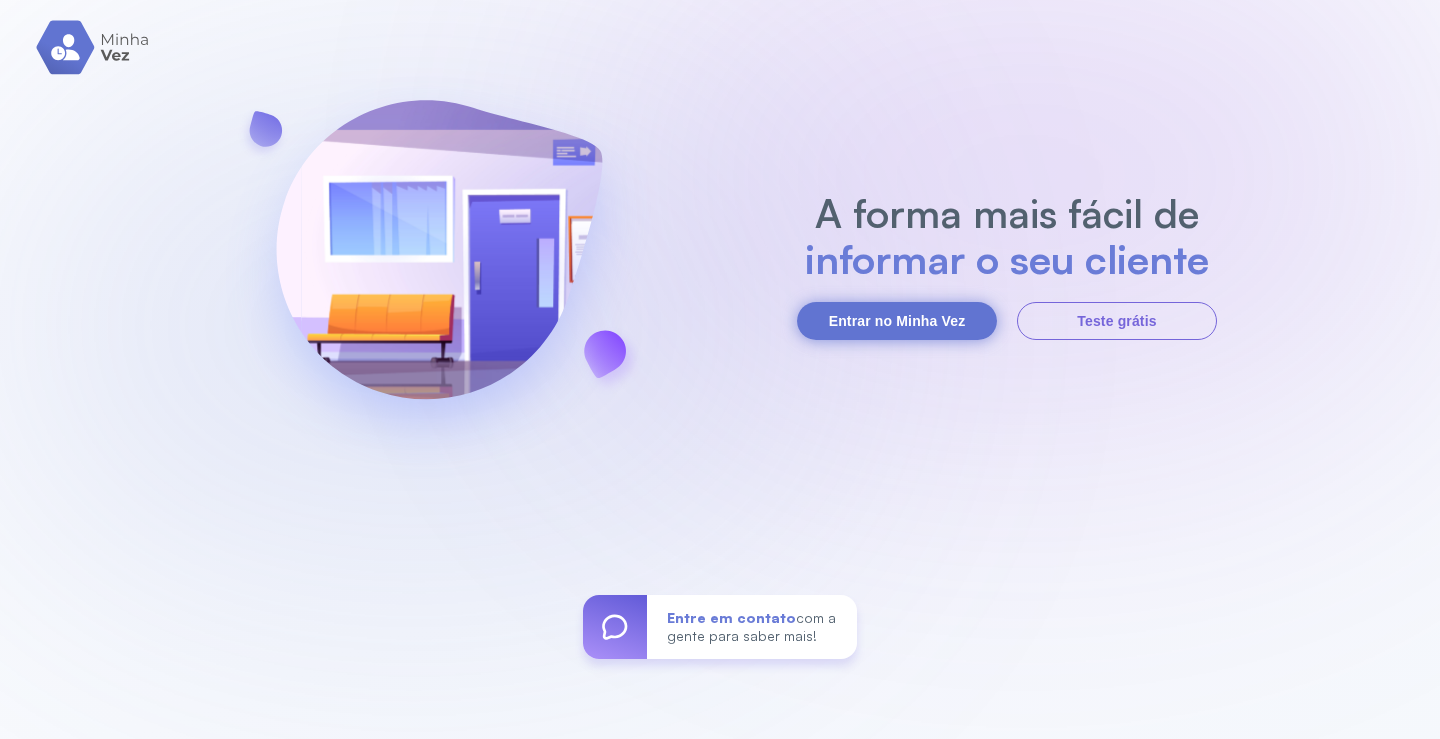click on "Entrar no Minha Vez" at bounding box center [897, 321] 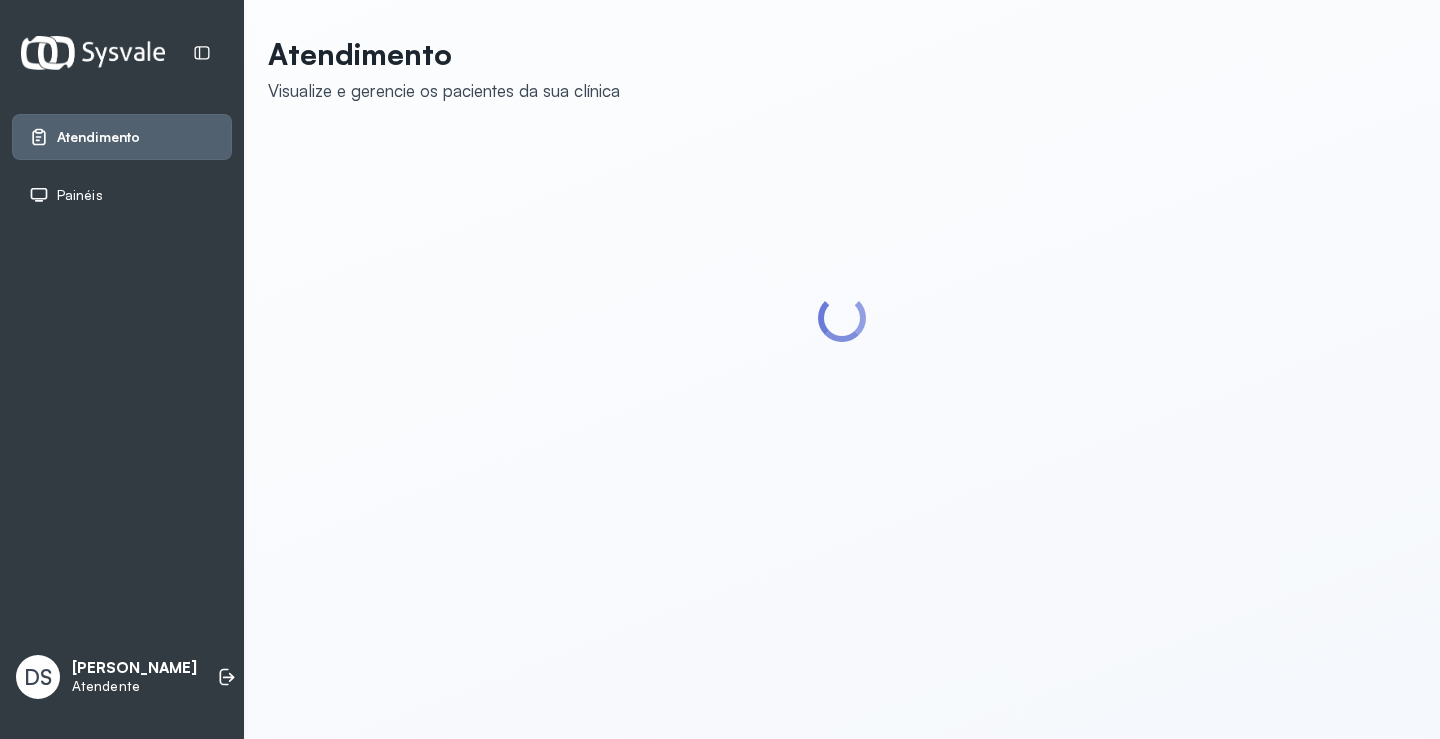 scroll, scrollTop: 0, scrollLeft: 0, axis: both 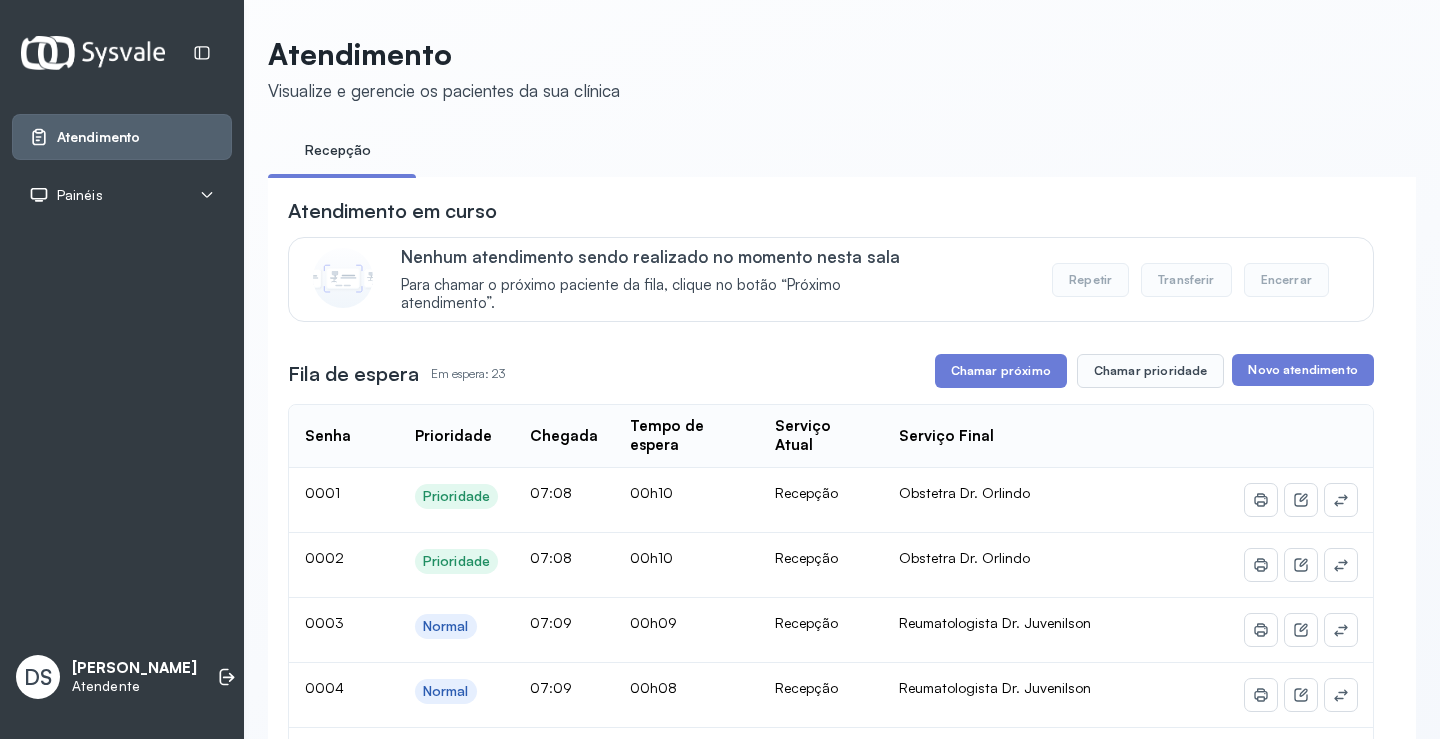 click 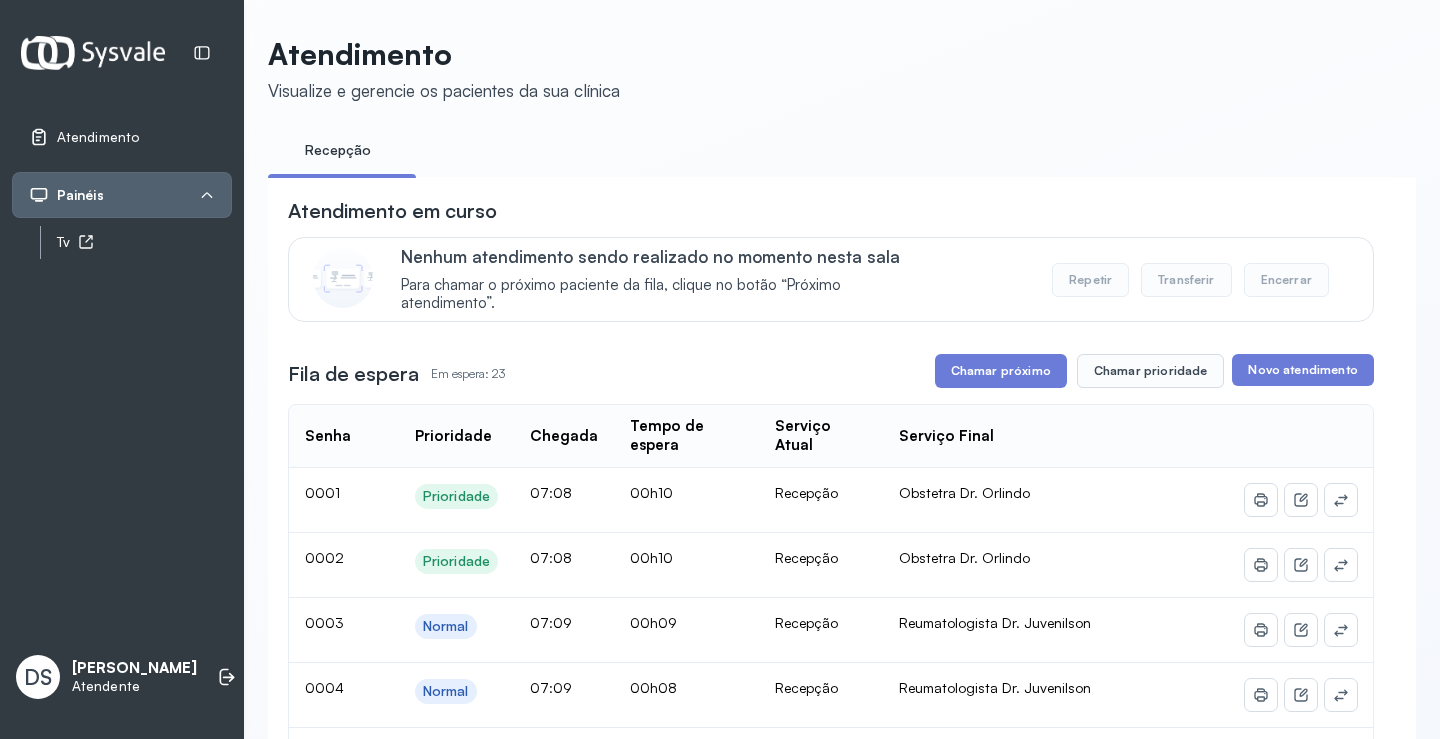 click on "Tv" 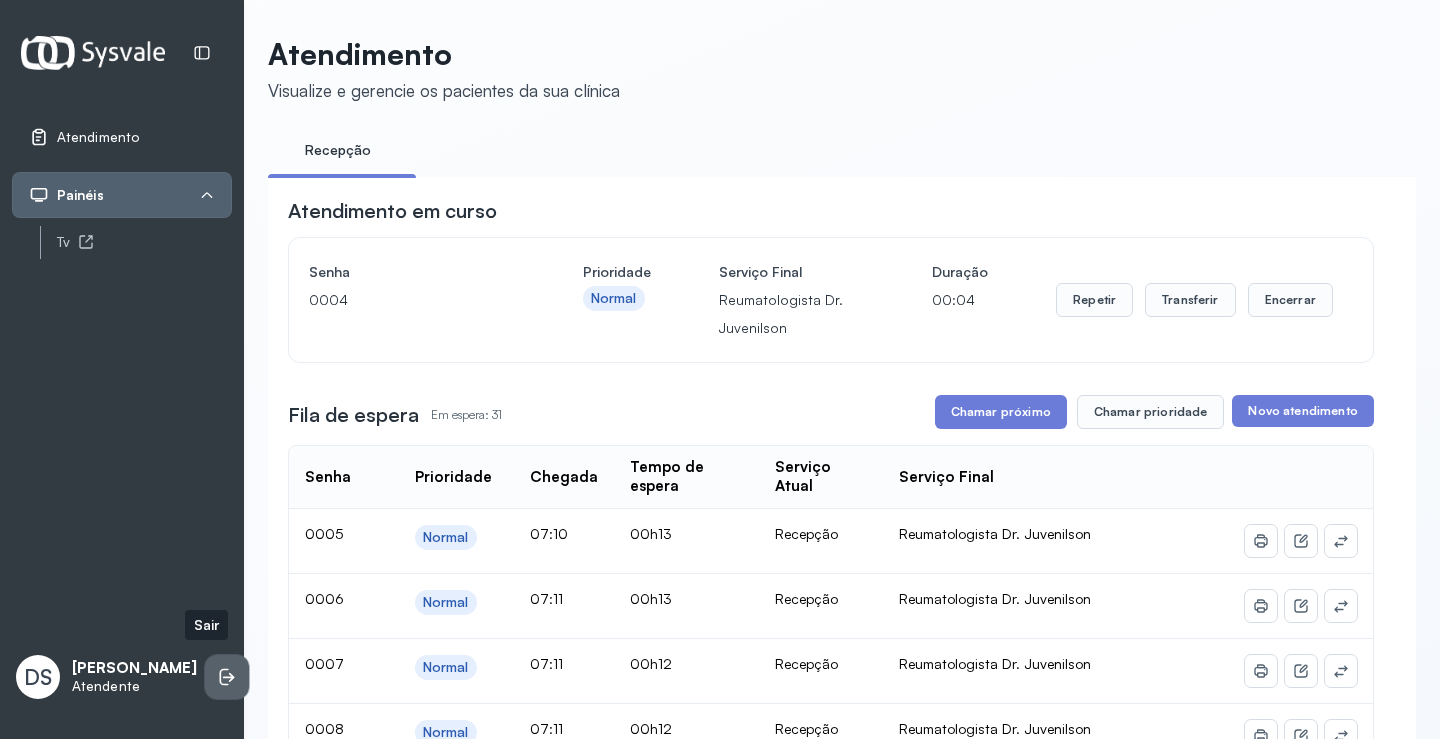 click at bounding box center [227, 677] 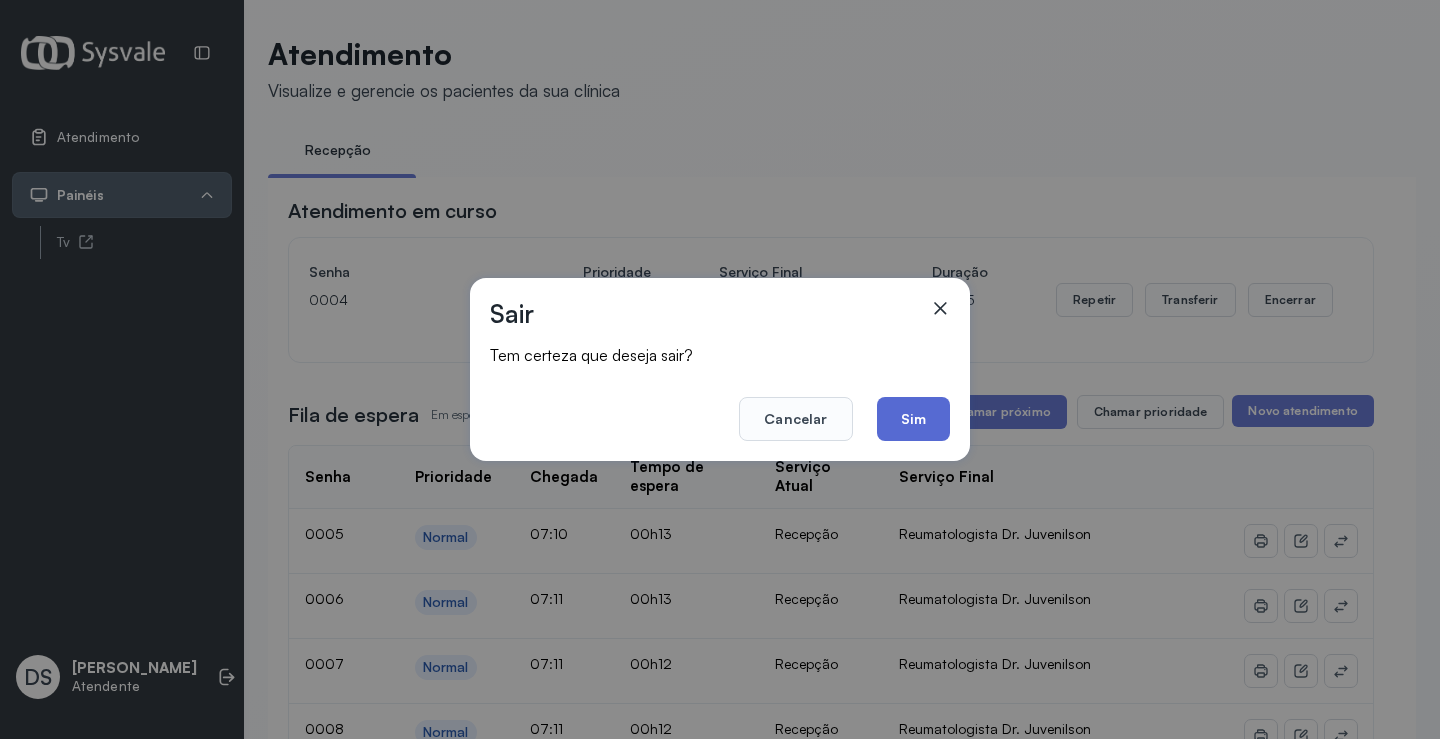 click on "Sim" 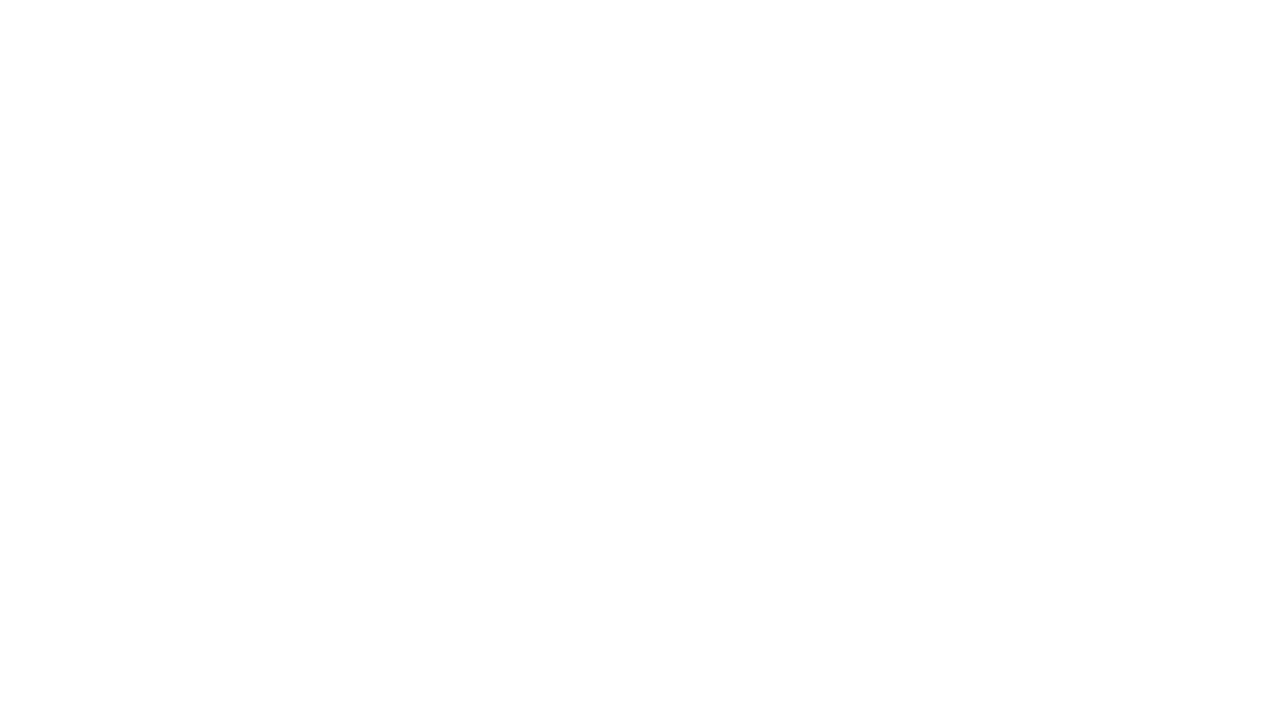 scroll, scrollTop: 0, scrollLeft: 0, axis: both 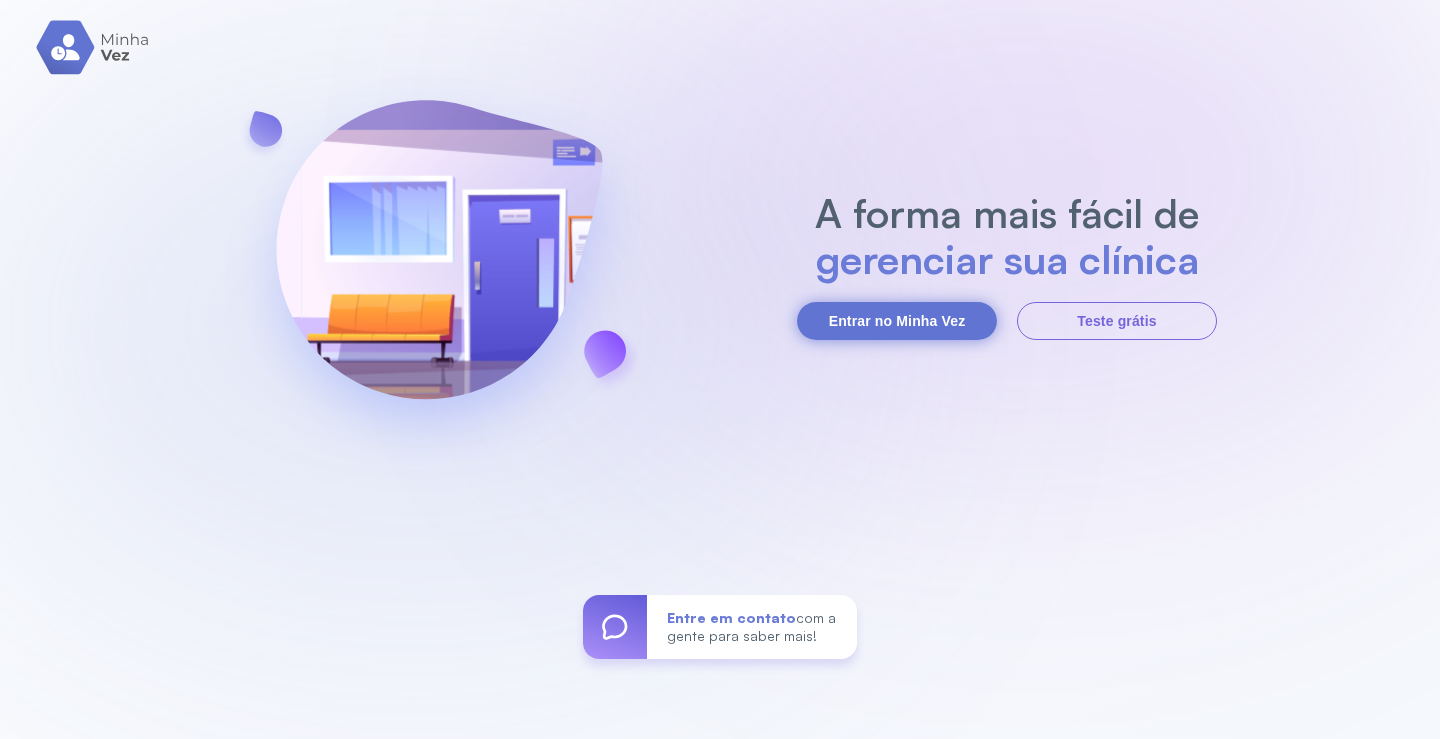 click on "Entrar no Minha Vez" at bounding box center [897, 321] 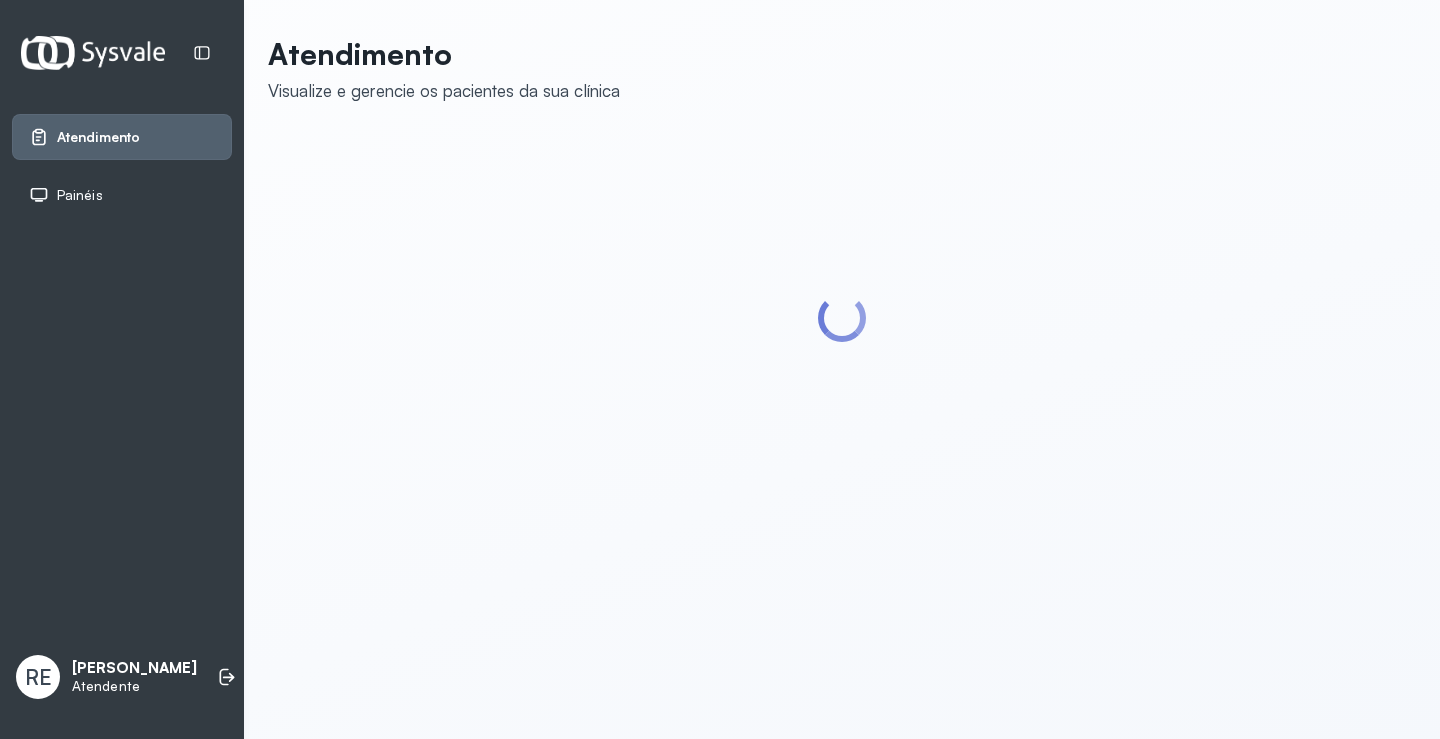 scroll, scrollTop: 0, scrollLeft: 0, axis: both 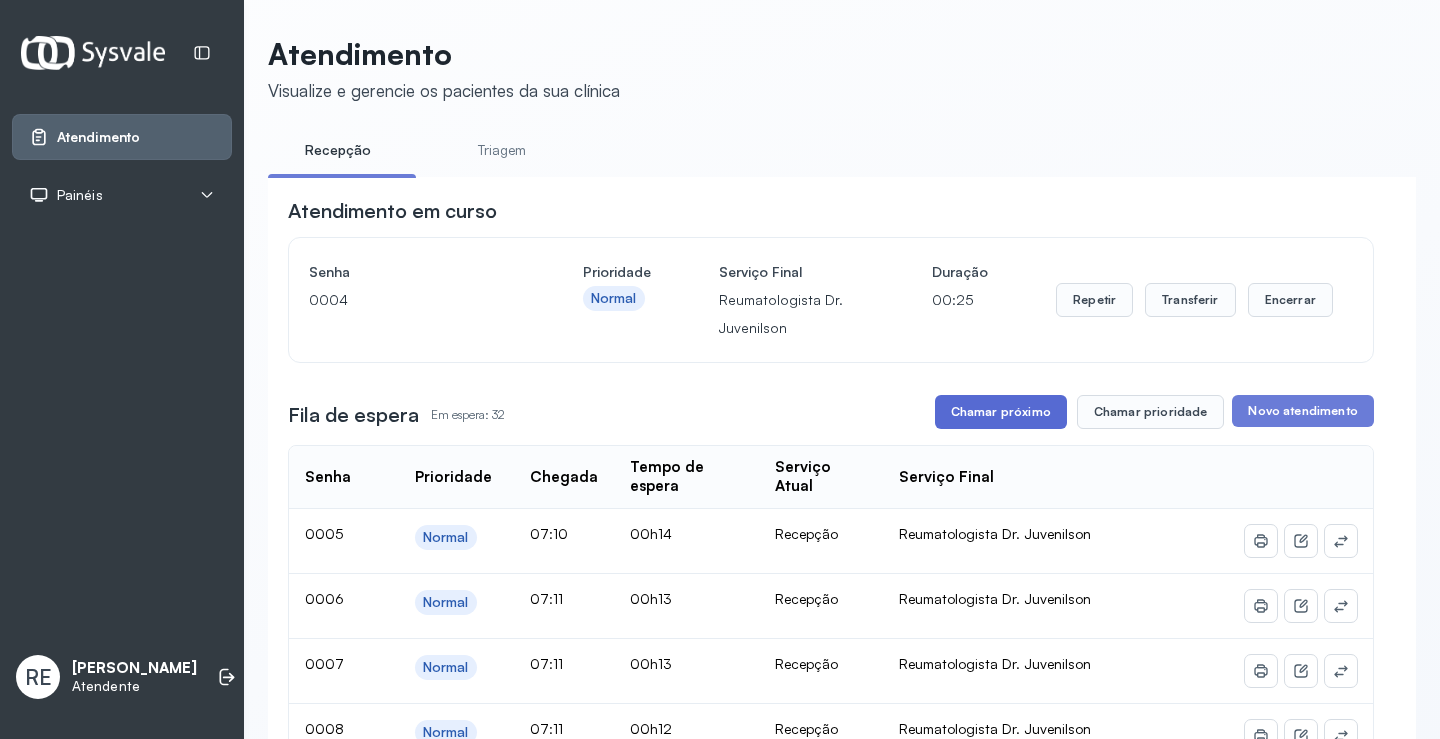 click on "Chamar próximo" at bounding box center (1001, 412) 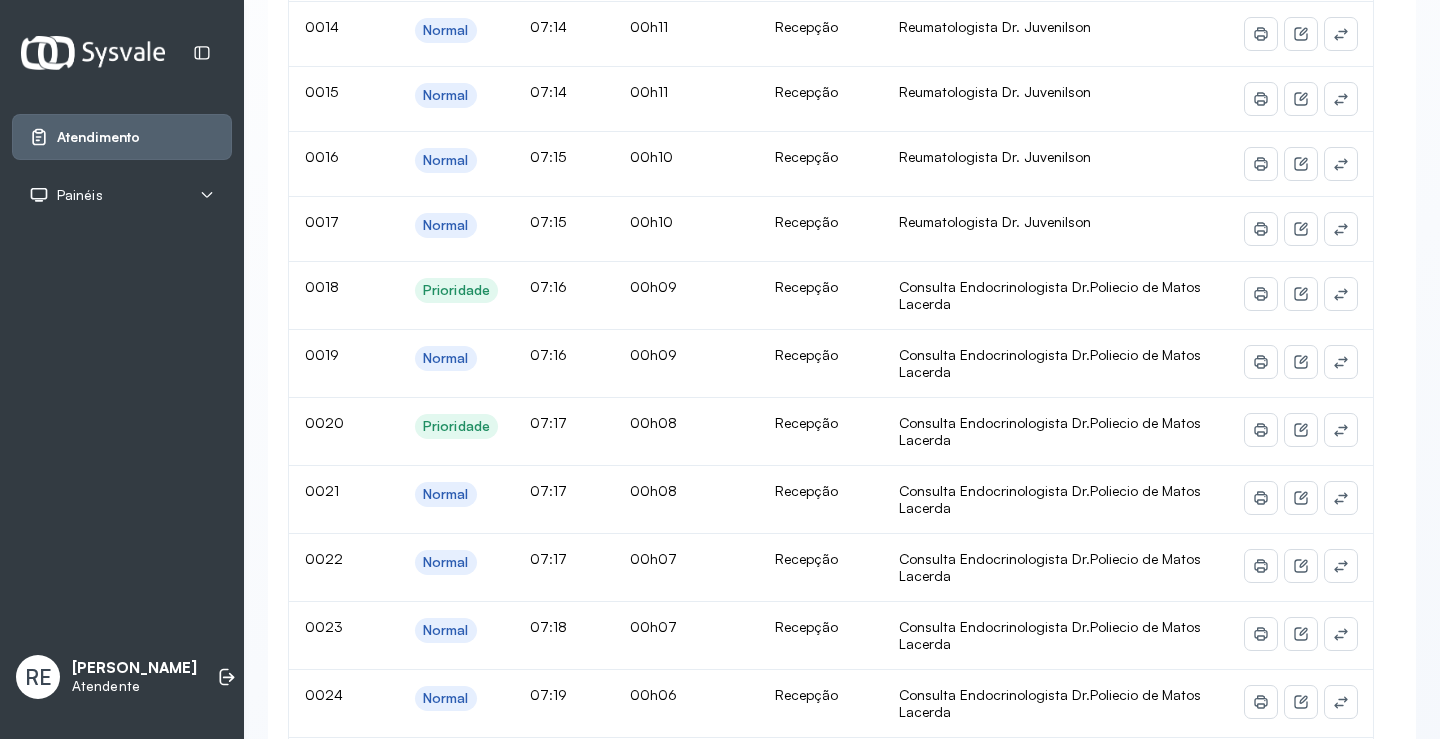 scroll, scrollTop: 1, scrollLeft: 0, axis: vertical 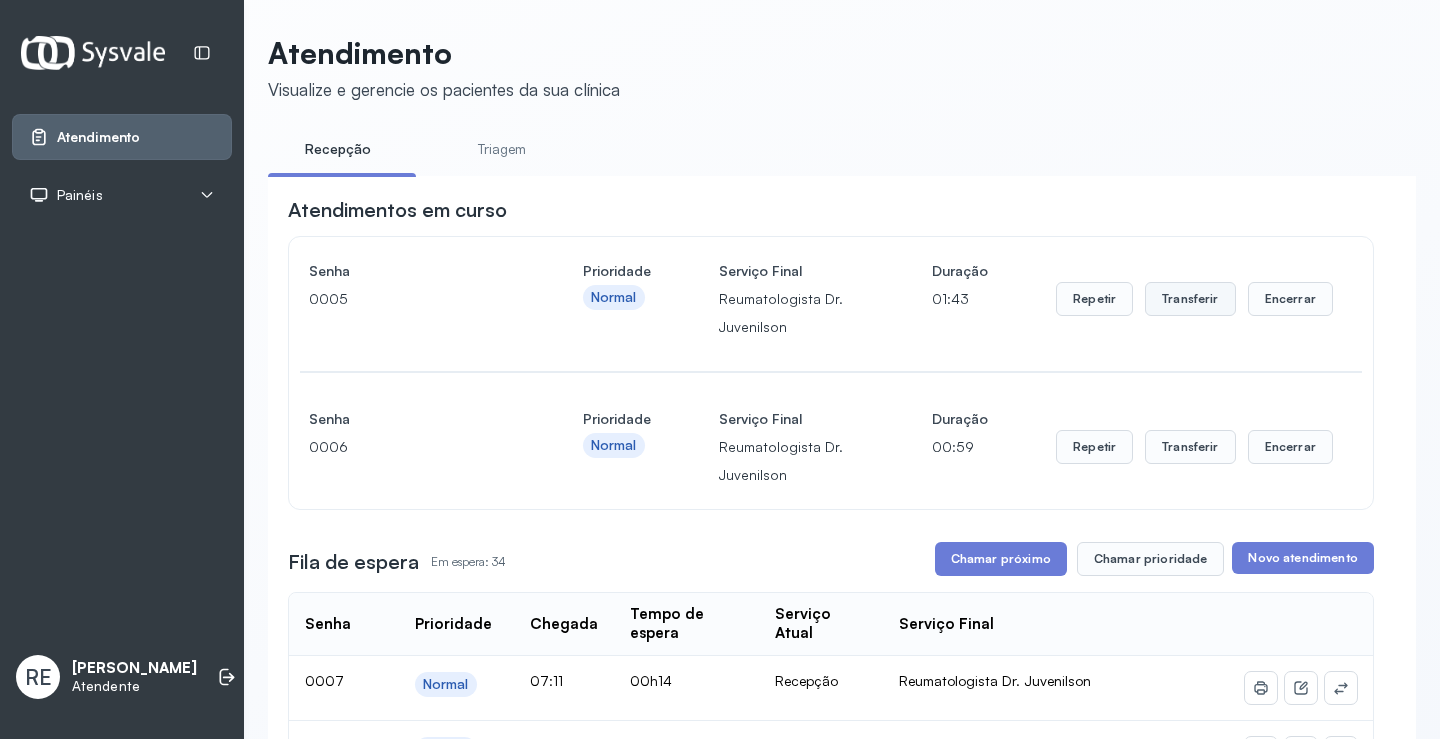 click on "Transferir" at bounding box center (1190, 299) 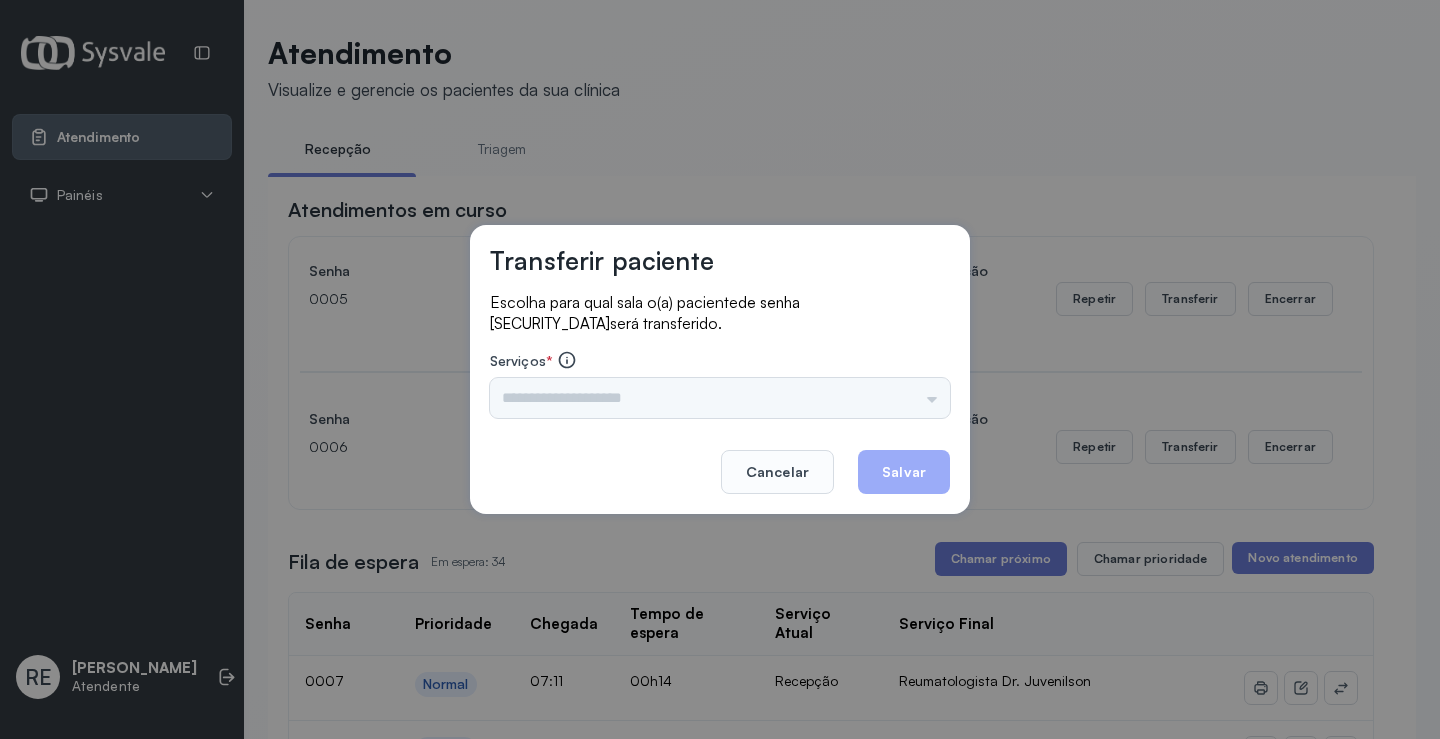 click on "Nenhuma opção encontrada" at bounding box center [720, 398] 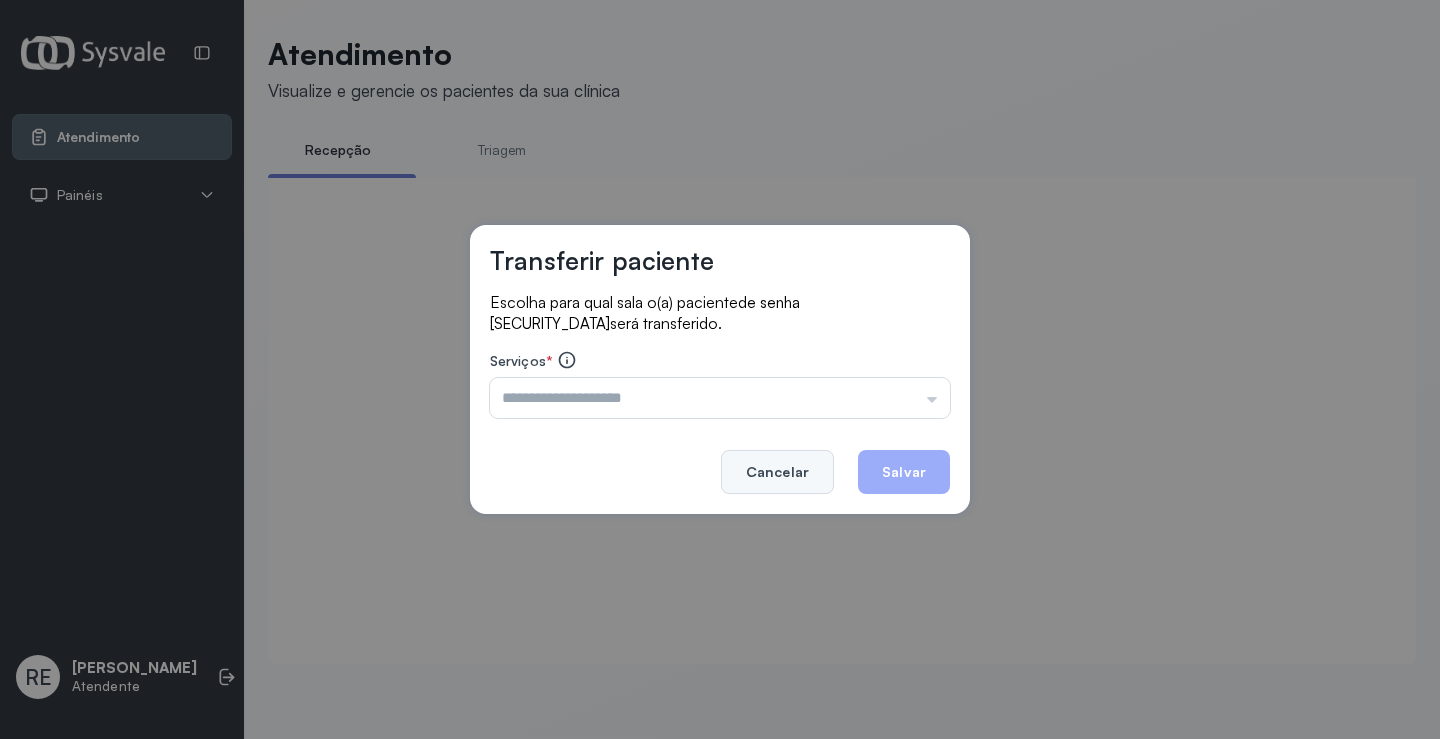 click on "Cancelar" 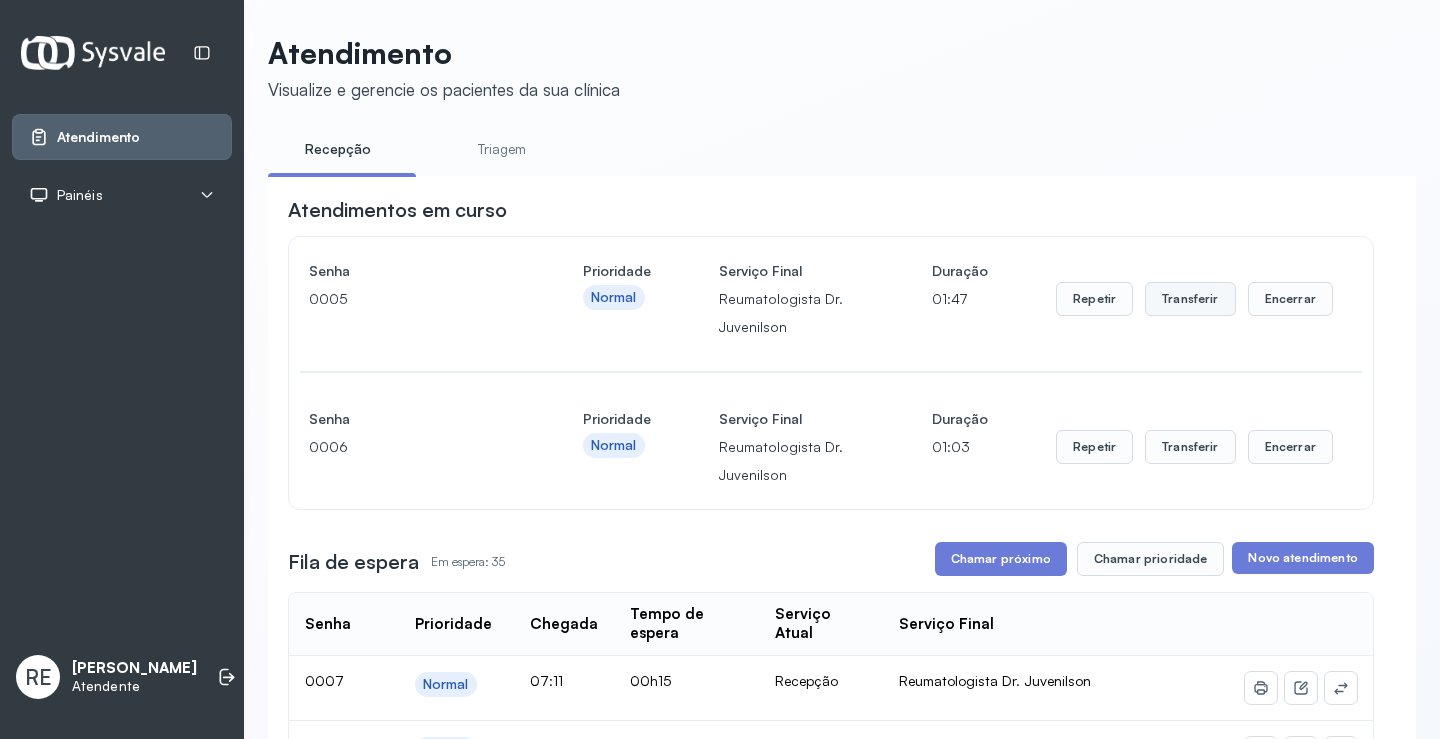click on "Transferir" at bounding box center [1190, 299] 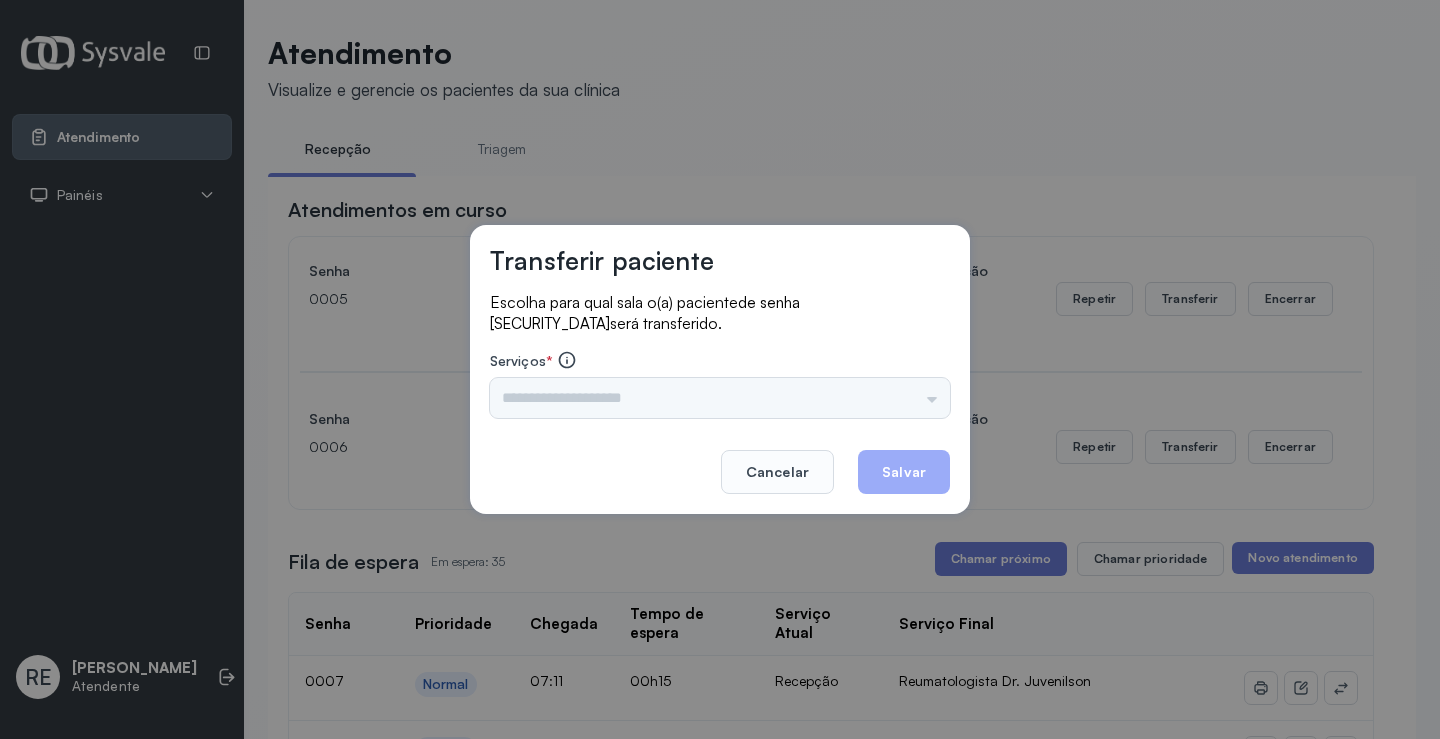 click on "Triagem Ortopedista Dr. [PERSON_NAME] Dr. [PERSON_NAME] Dr. [PERSON_NAME] Dra. Luana Obstetra Dr. Orlindo Obstetra Dra. [PERSON_NAME] Dr. Orlindo Ultrassonografia Dr. [PERSON_NAME] Consulta com Neurologista Dr. Ezir Reumatologista Dr. Juvenilson Endocrinologista [US_STATE] Dermatologista Dra. [PERSON_NAME] Dr. [PERSON_NAME] Dra. [PERSON_NAME] Infectologista Dra. [PERSON_NAME] Oftalmologista Dra. Consulta Proctologista/Cirurgia Geral Dra. [PERSON_NAME] Dr. [PERSON_NAME] Cirurgia Dr. Geislane Pequena Cirurgia Dr. AMILTON ECG Espirometria com Broncodilatador Espirometria sem Broncodilatador Ecocardiograma - Dra. [PERSON_NAME] Exame de PPD Enf. [PERSON_NAME] RETIRADA DE CERUME DR. [PERSON_NAME] Preventivo Enf. [PERSON_NAME] Preventivo Enf. [PERSON_NAME] Consulta de Enfermagem Enf. Tiago Consulta de Enfermagem Enf. [PERSON_NAME] Consulta  Cardiologista Dr. Everson Consulta Enf. [PERSON_NAME] Dispensação de Medicação Agendamento Consulta Enf. [PERSON_NAME] Agendamento consulta Enf. [GEOGRAPHIC_DATA]" at bounding box center (720, 398) 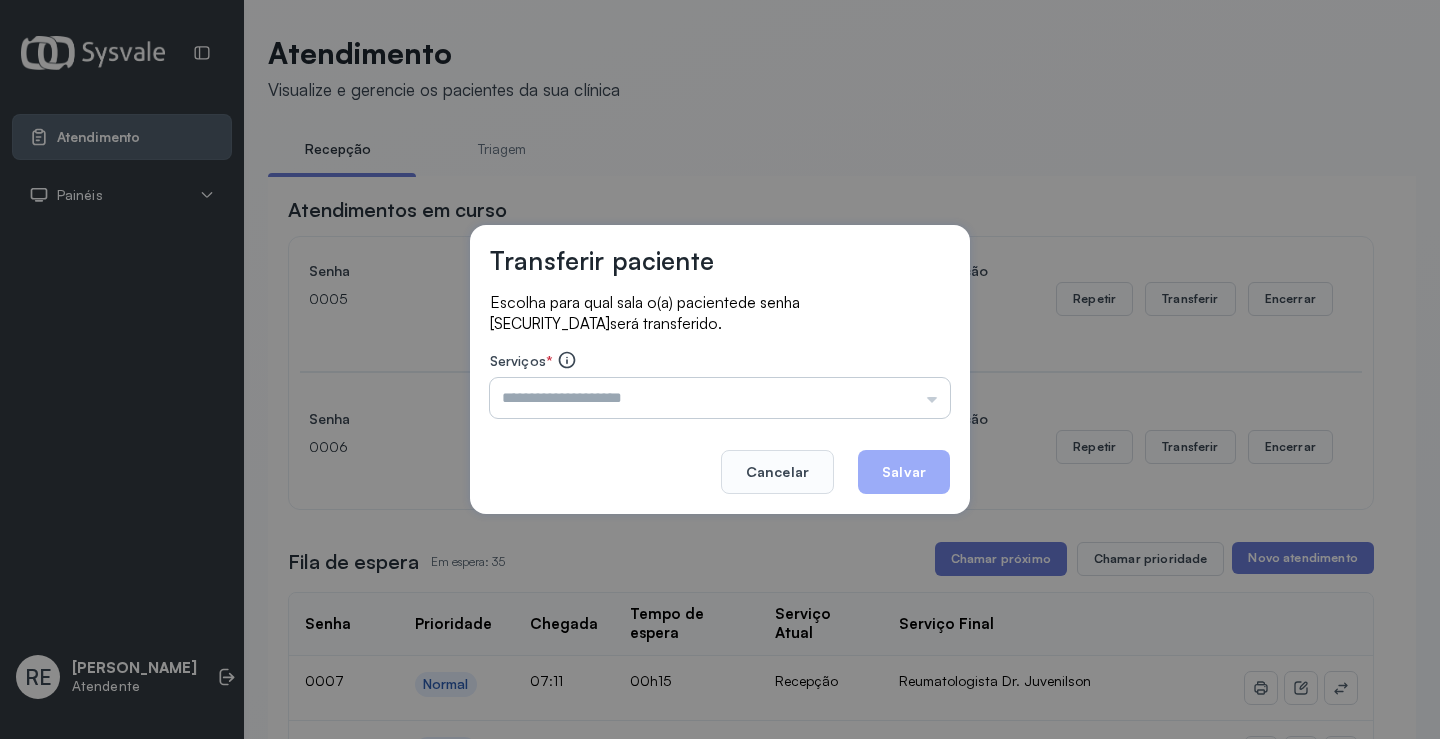 click at bounding box center (720, 398) 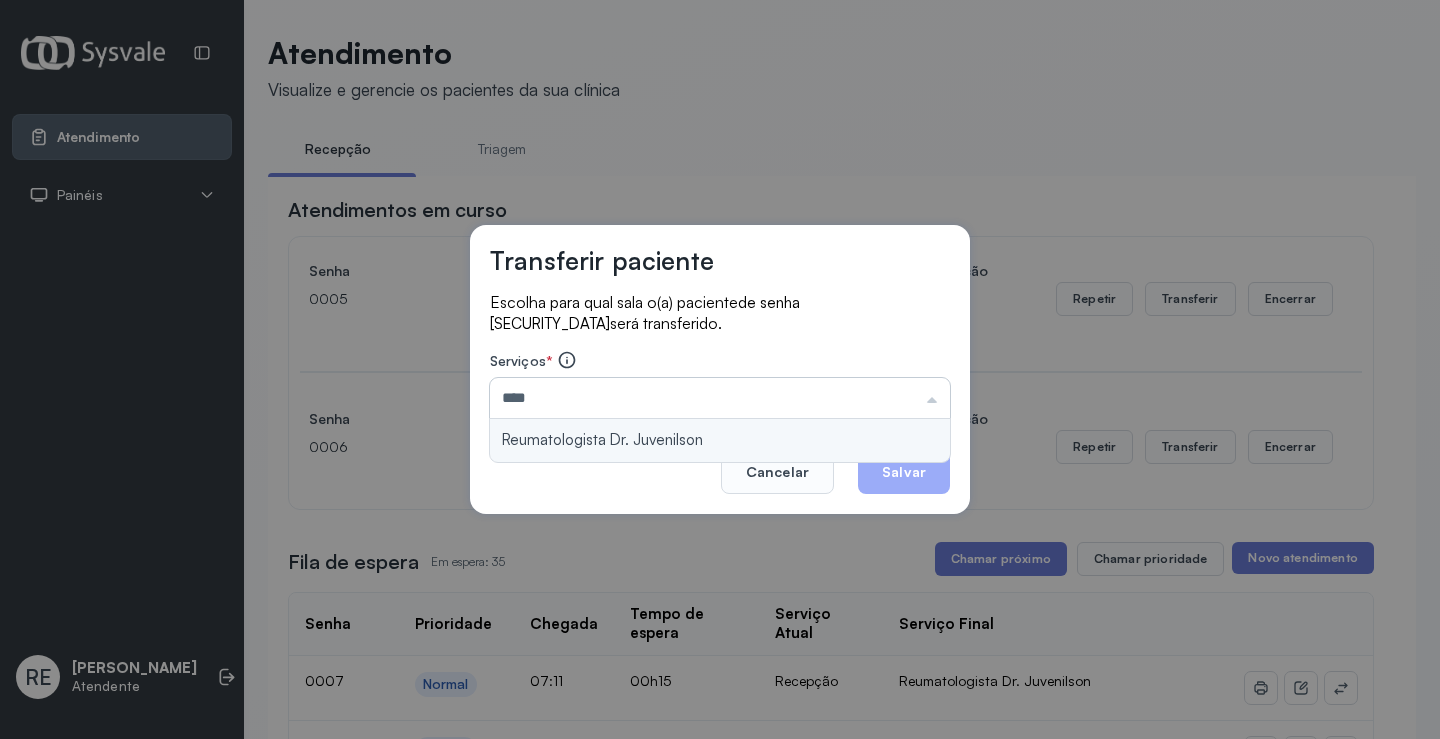 type on "**********" 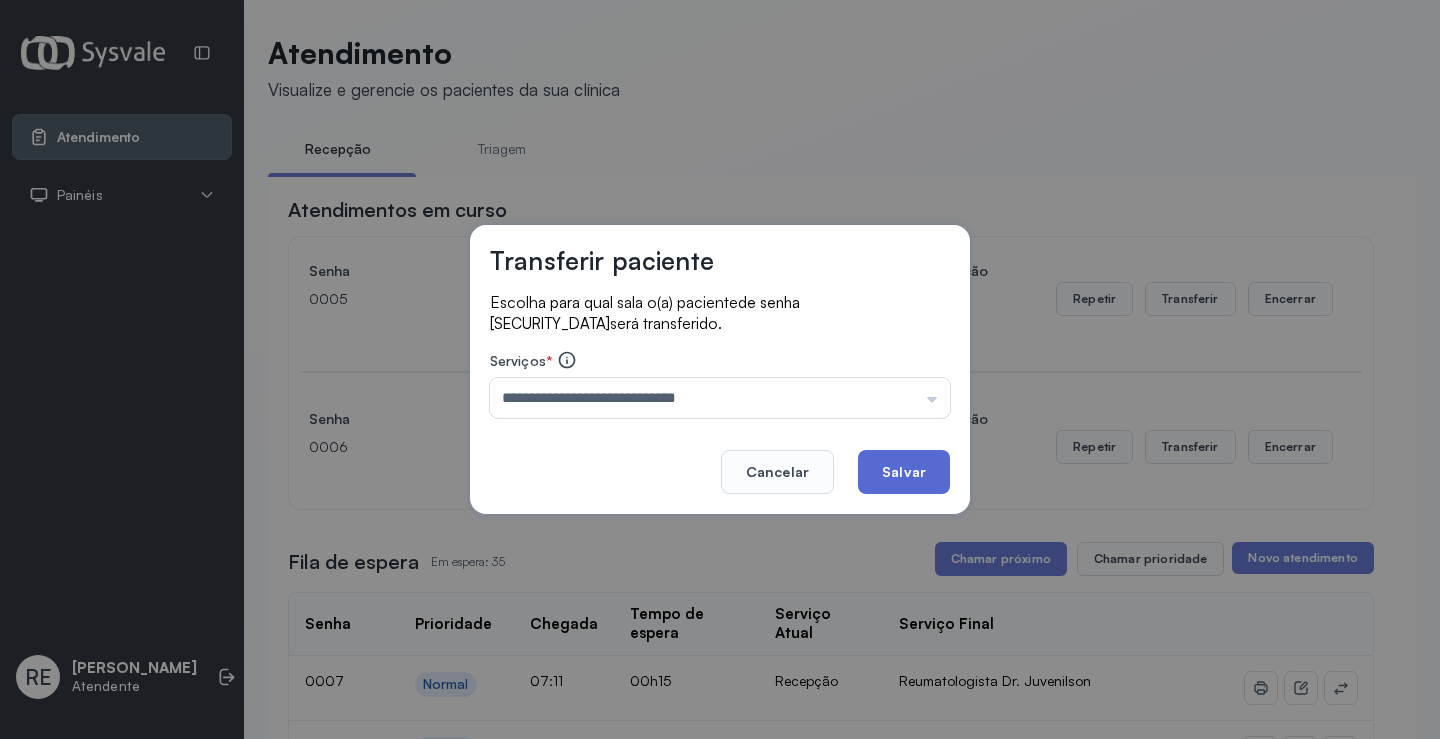 click on "Salvar" 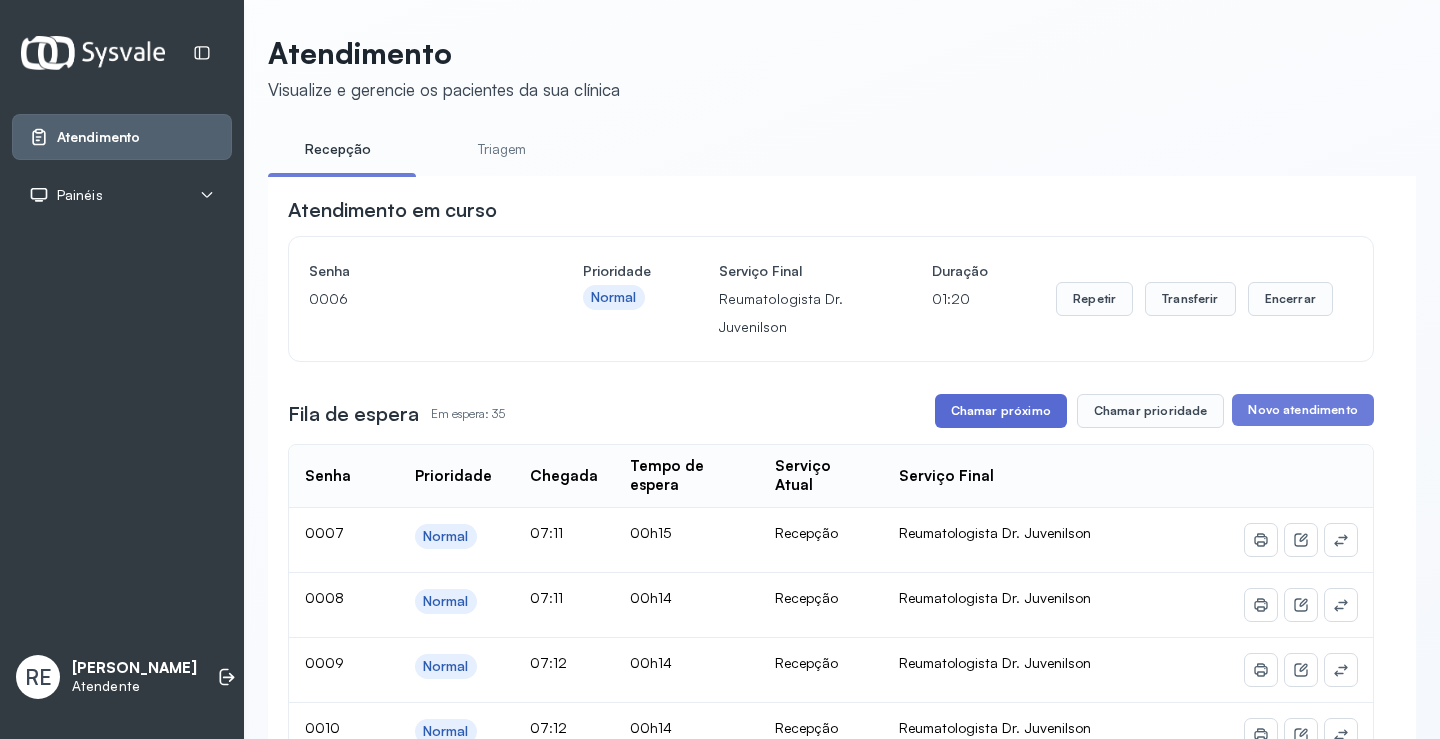 click on "Chamar próximo" at bounding box center (1001, 411) 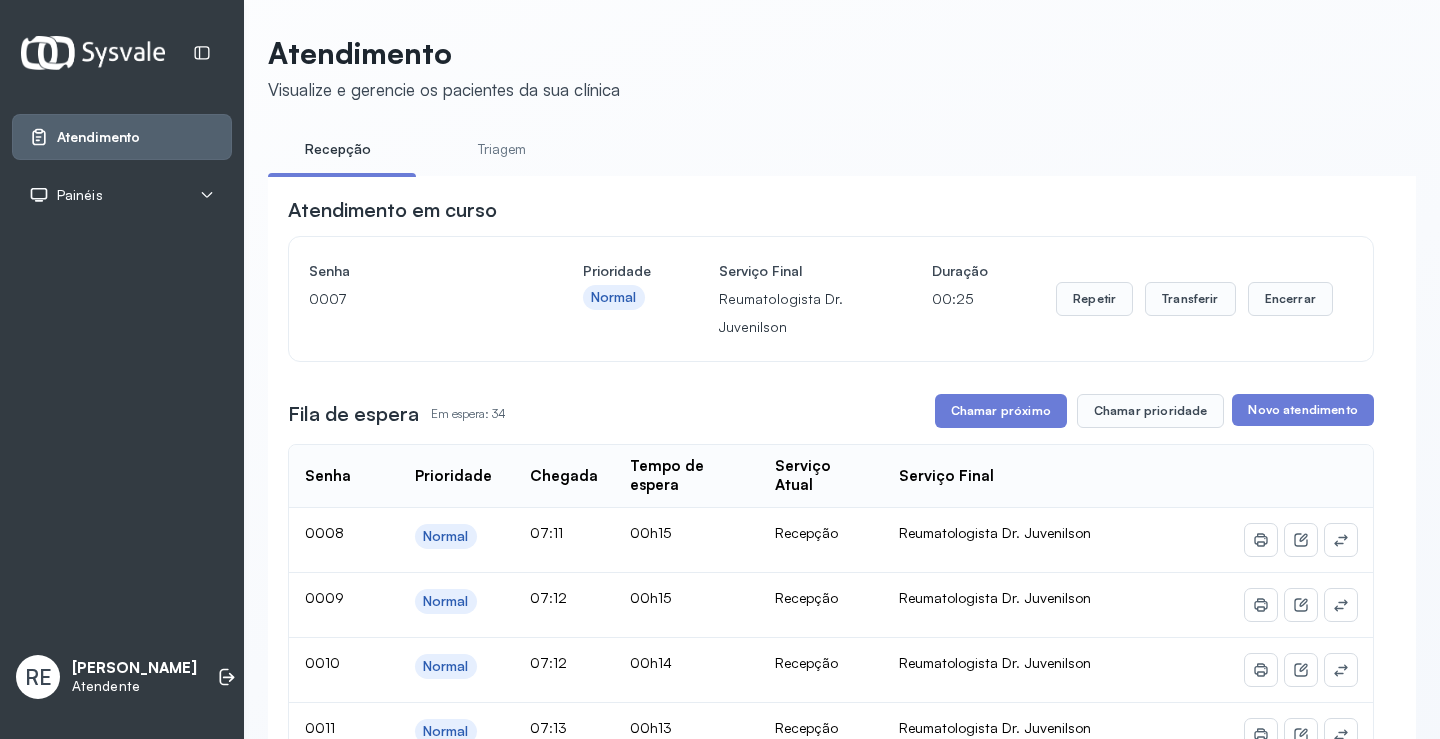click on "Repetir Transferir Encerrar" at bounding box center [1194, 299] 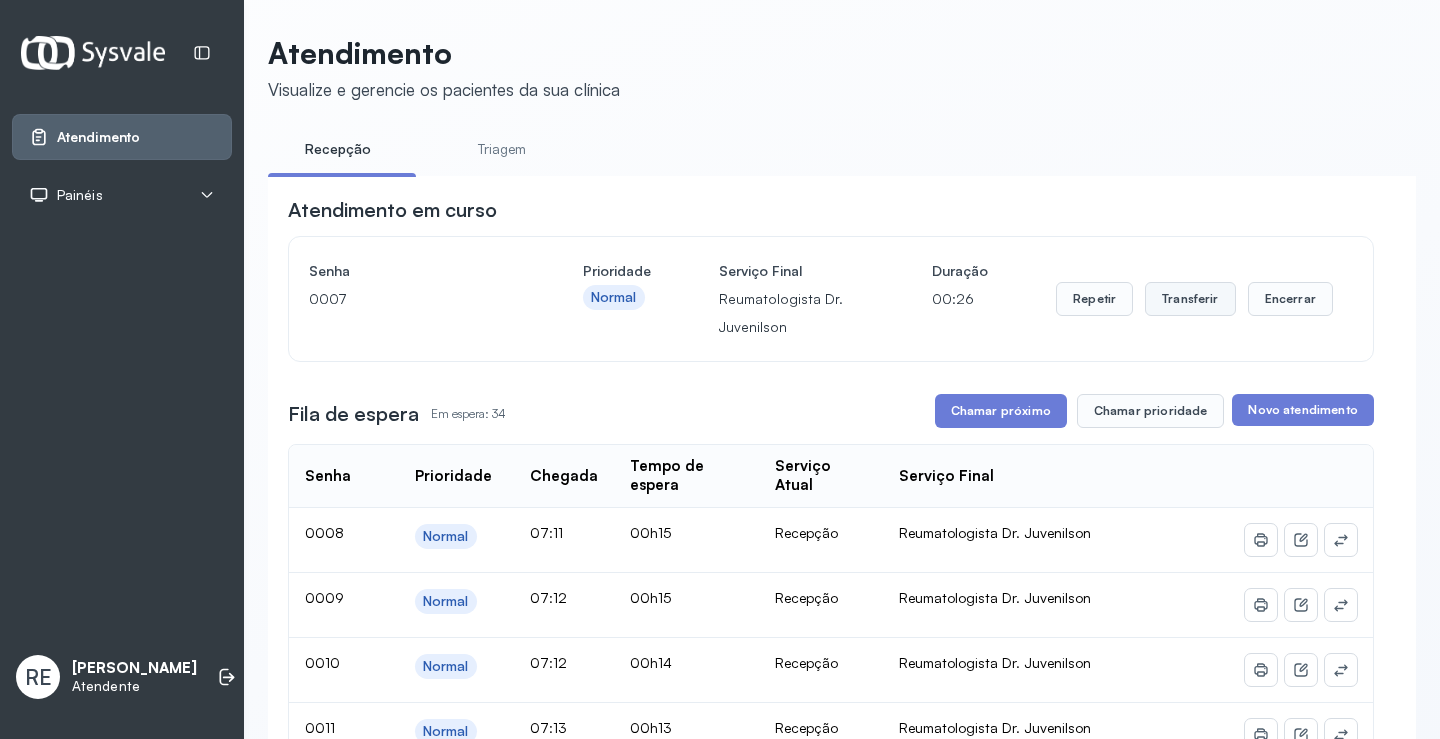 click on "Transferir" at bounding box center [1190, 299] 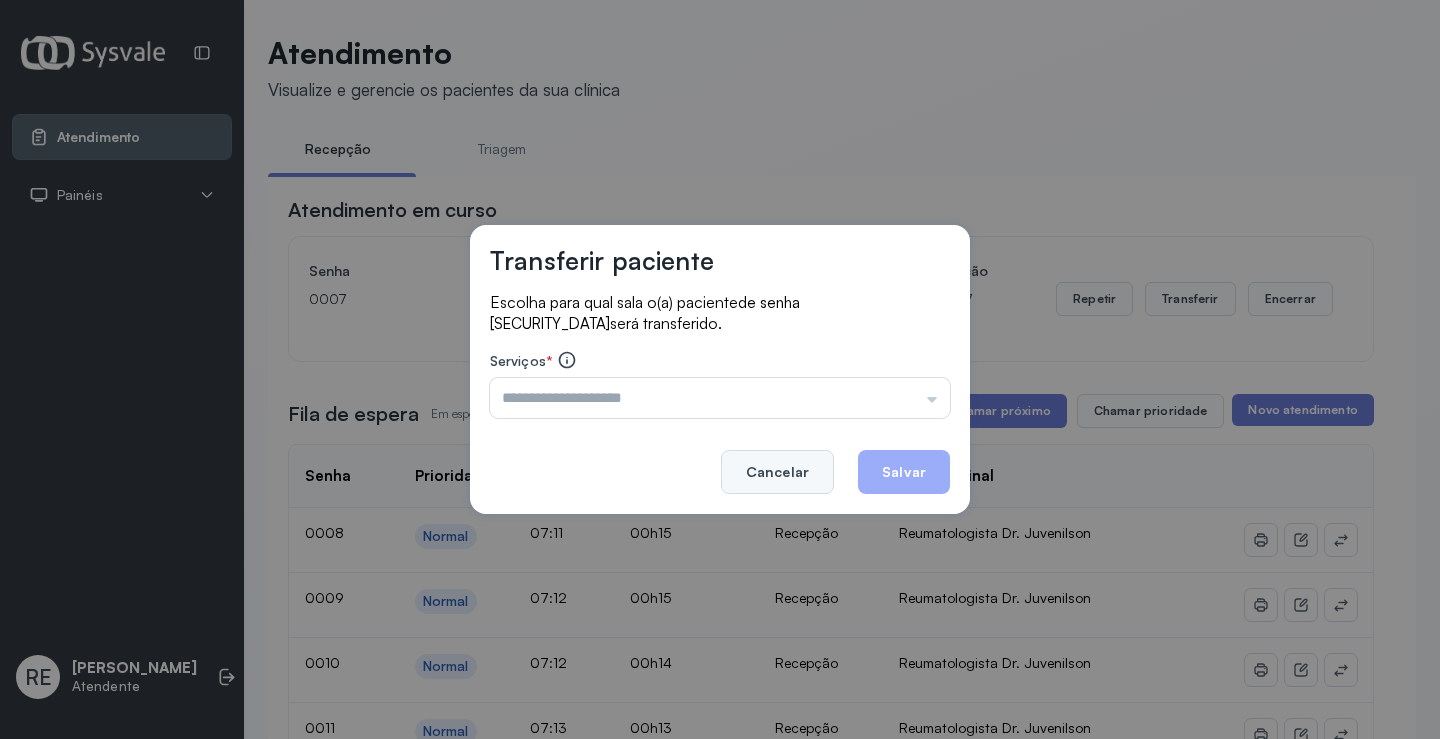 click on "Cancelar" 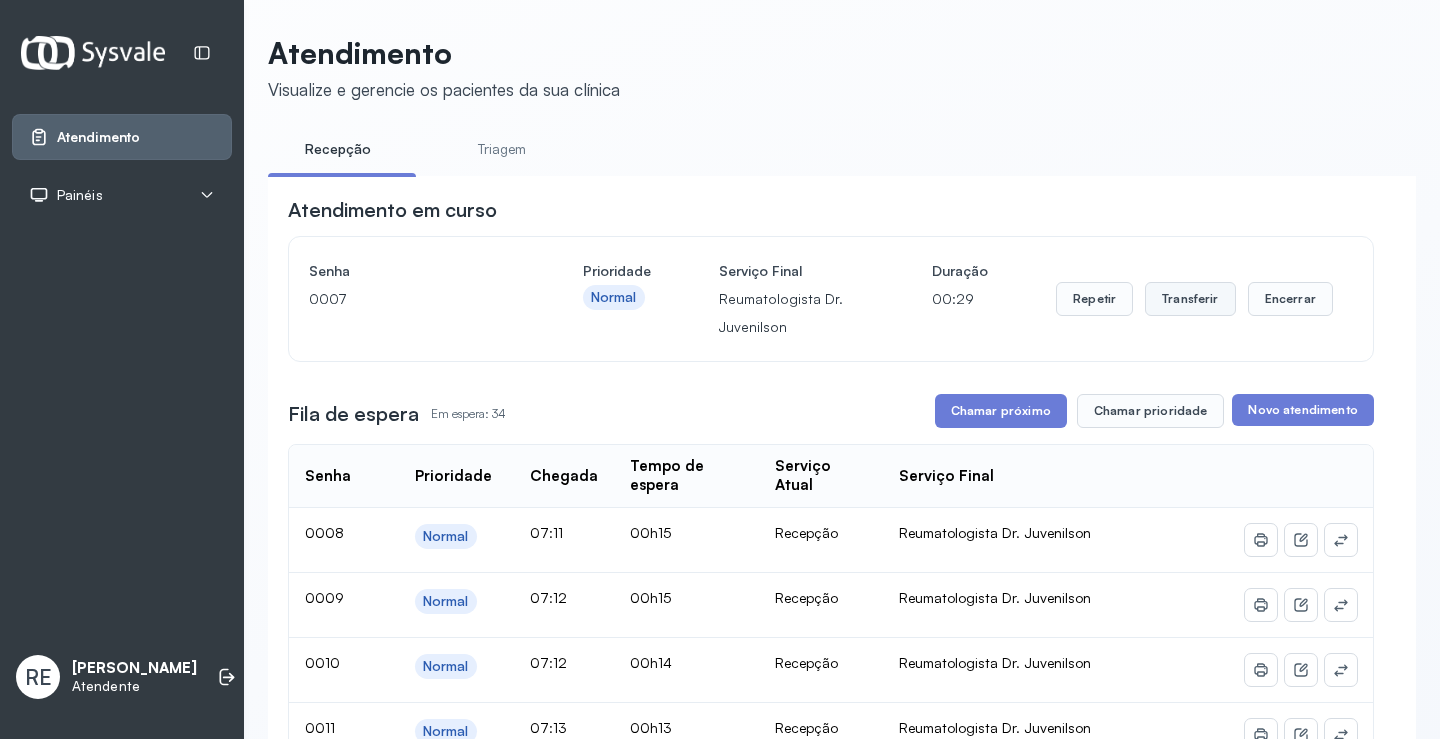 click on "Transferir" at bounding box center [1190, 299] 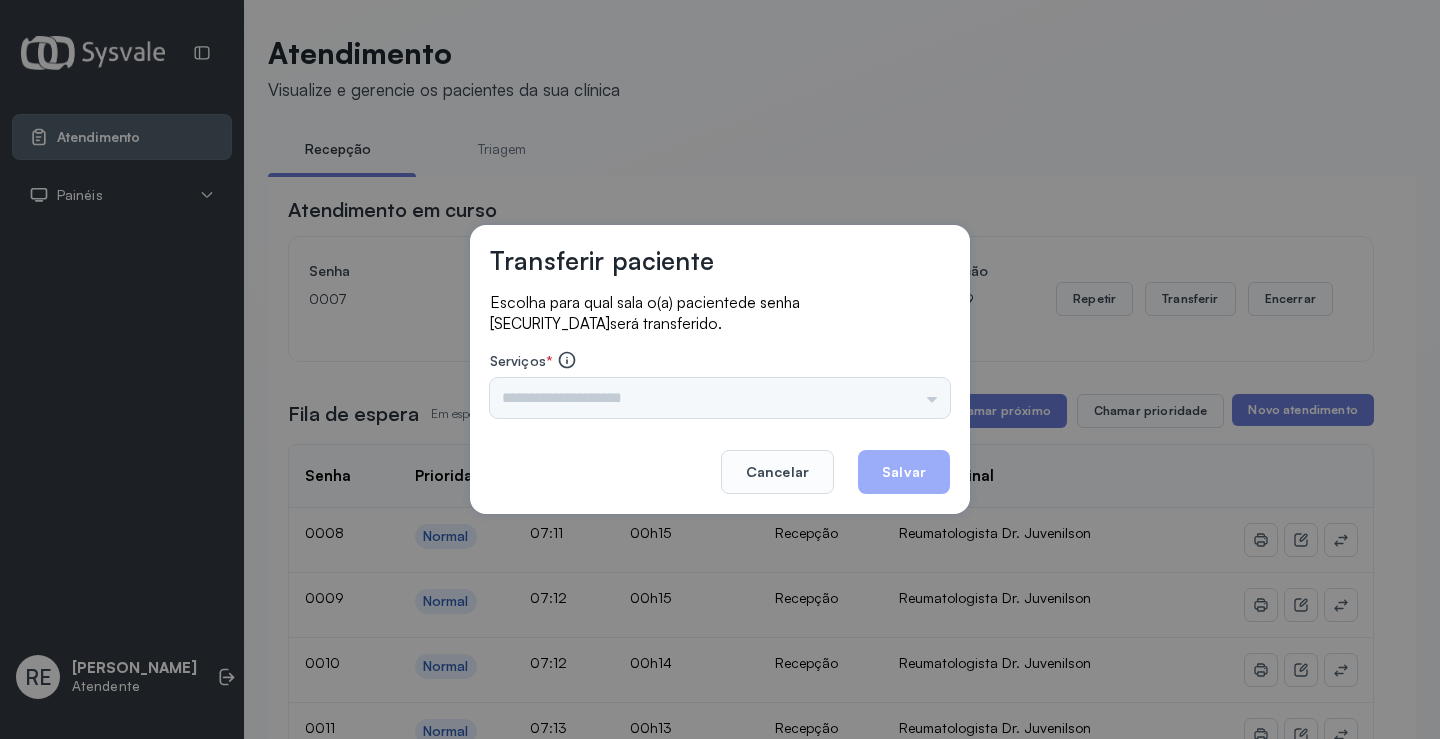 drag, startPoint x: 638, startPoint y: 377, endPoint x: 626, endPoint y: 400, distance: 25.942244 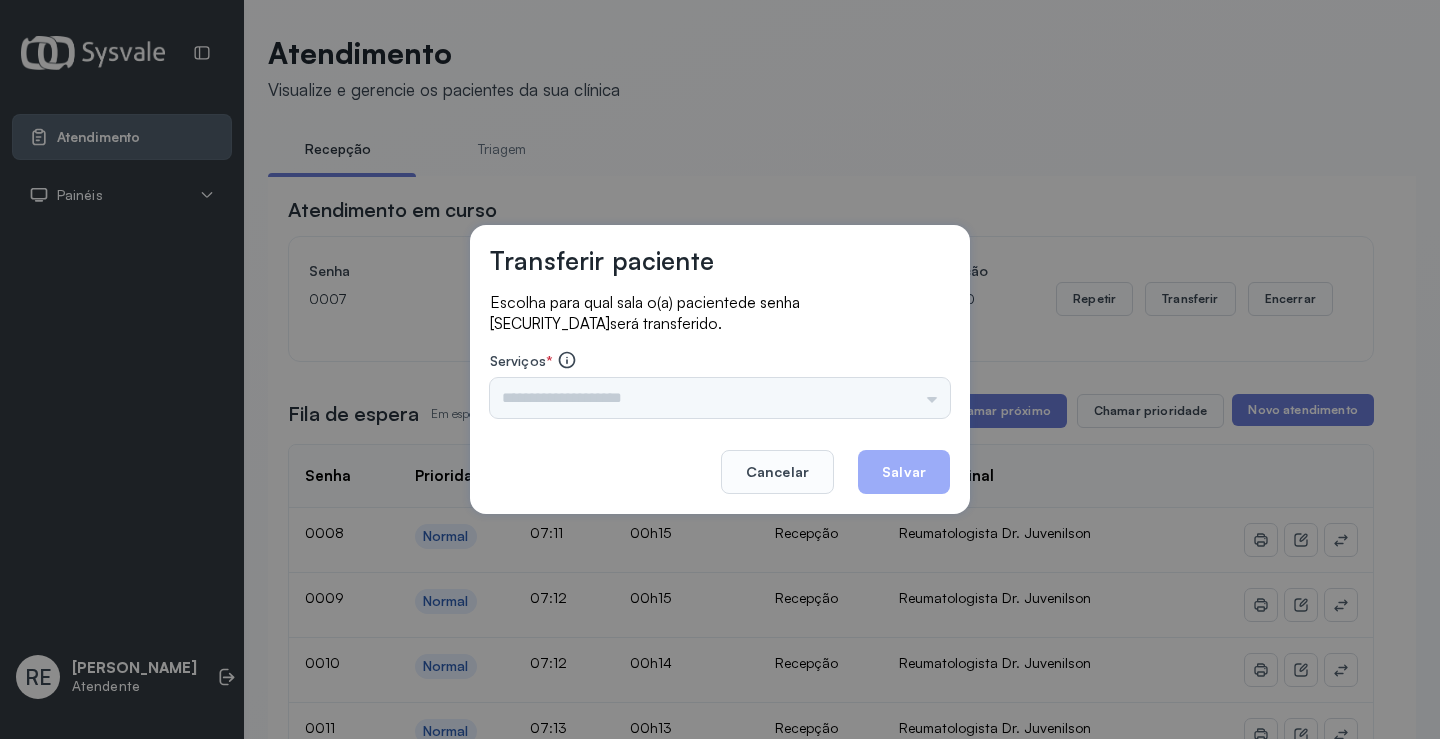 click on "Triagem Ortopedista Dr. [PERSON_NAME] Dr. [PERSON_NAME] Dr. [PERSON_NAME] Dra. Luana Obstetra Dr. Orlindo Obstetra Dra. [PERSON_NAME] Dr. Orlindo Ultrassonografia Dr. [PERSON_NAME] Consulta com Neurologista Dr. Ezir Reumatologista Dr. Juvenilson Endocrinologista [US_STATE] Dermatologista Dra. [PERSON_NAME] Dr. [PERSON_NAME] Dra. [PERSON_NAME] Infectologista Dra. [PERSON_NAME] Oftalmologista Dra. Consulta Proctologista/Cirurgia Geral Dra. [PERSON_NAME] Dr. [PERSON_NAME] Cirurgia Dr. Geislane Pequena Cirurgia Dr. AMILTON ECG Espirometria com Broncodilatador Espirometria sem Broncodilatador Ecocardiograma - Dra. [PERSON_NAME] Exame de PPD Enf. [PERSON_NAME] RETIRADA DE CERUME DR. [PERSON_NAME] Preventivo Enf. [PERSON_NAME] Preventivo Enf. [PERSON_NAME] Consulta de Enfermagem Enf. Tiago Consulta de Enfermagem Enf. [PERSON_NAME] Consulta  Cardiologista Dr. Everson Consulta Enf. [PERSON_NAME] Dispensação de Medicação Agendamento Consulta Enf. [PERSON_NAME] Agendamento consulta Enf. [GEOGRAPHIC_DATA]" at bounding box center (720, 398) 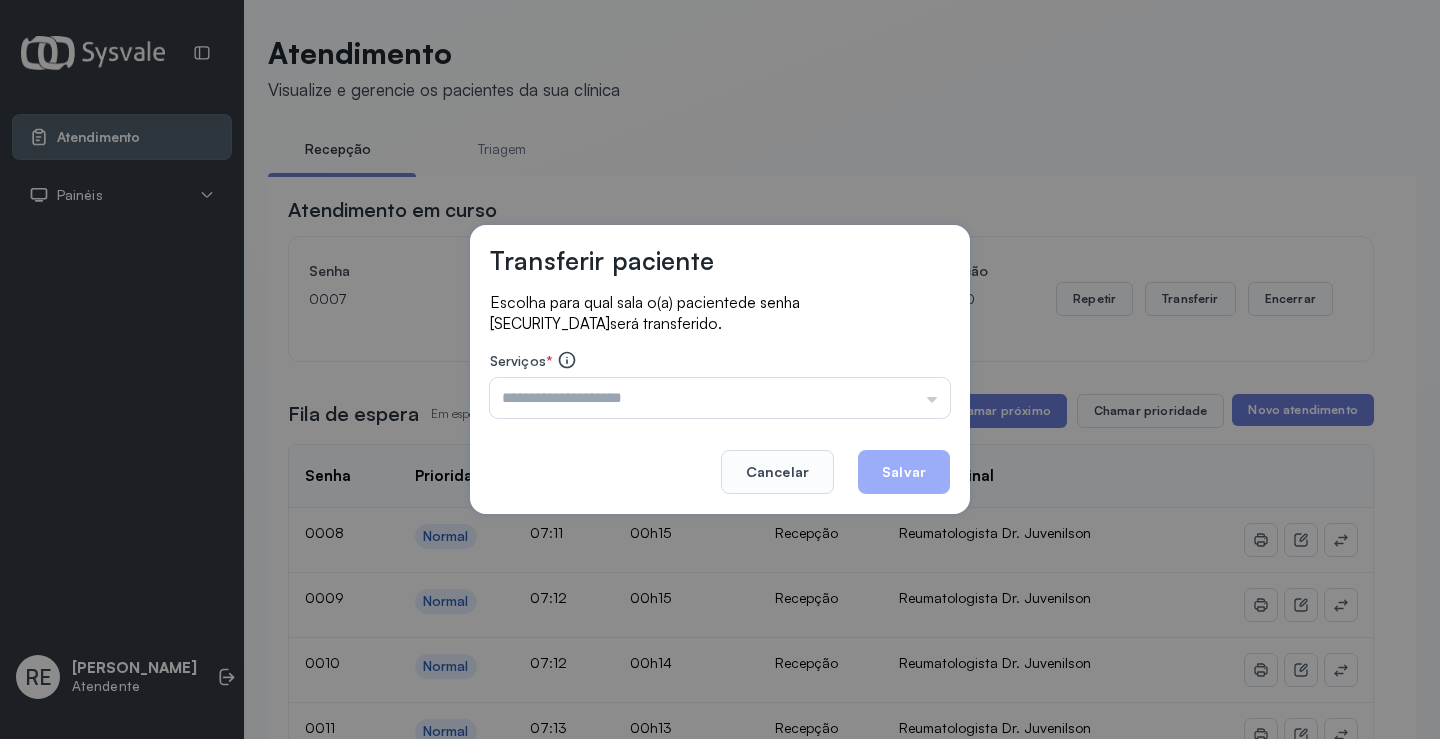click at bounding box center [720, 398] 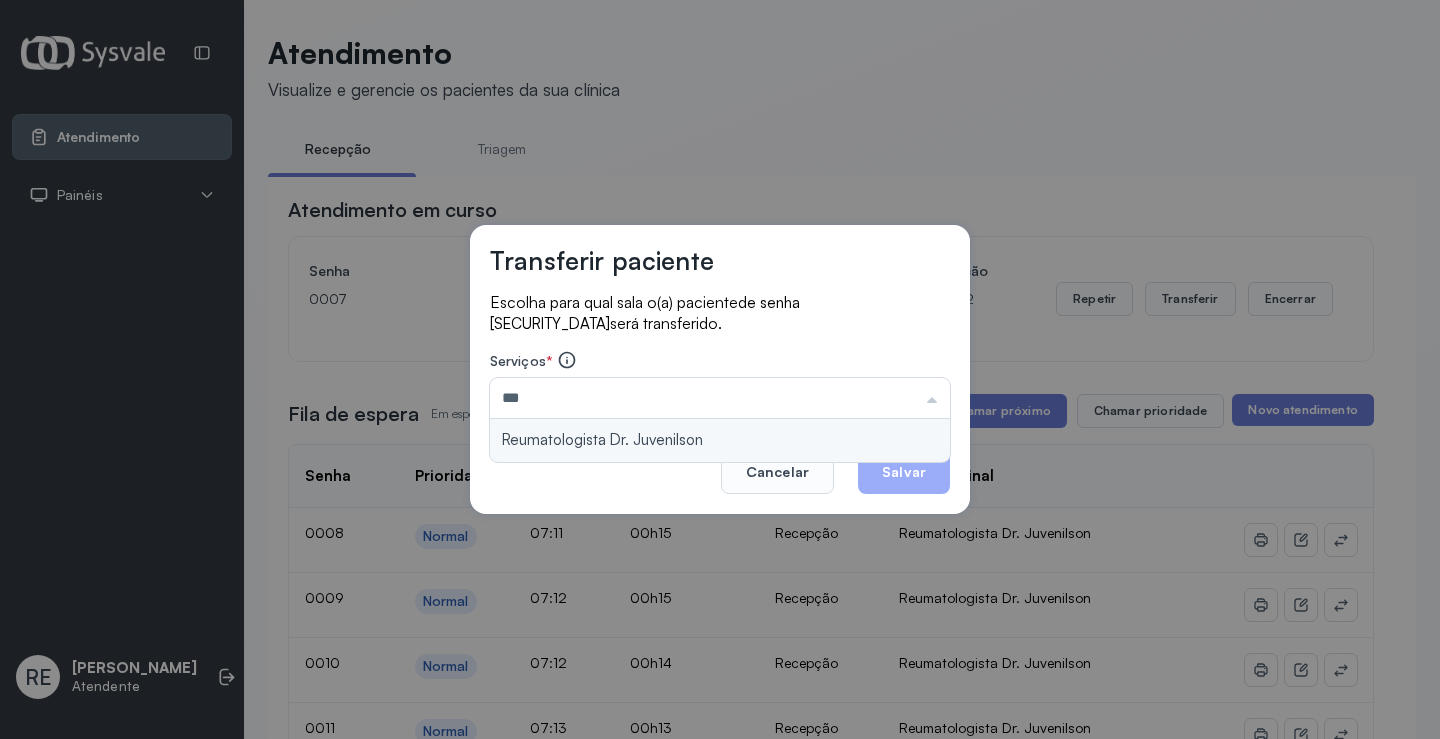type on "**********" 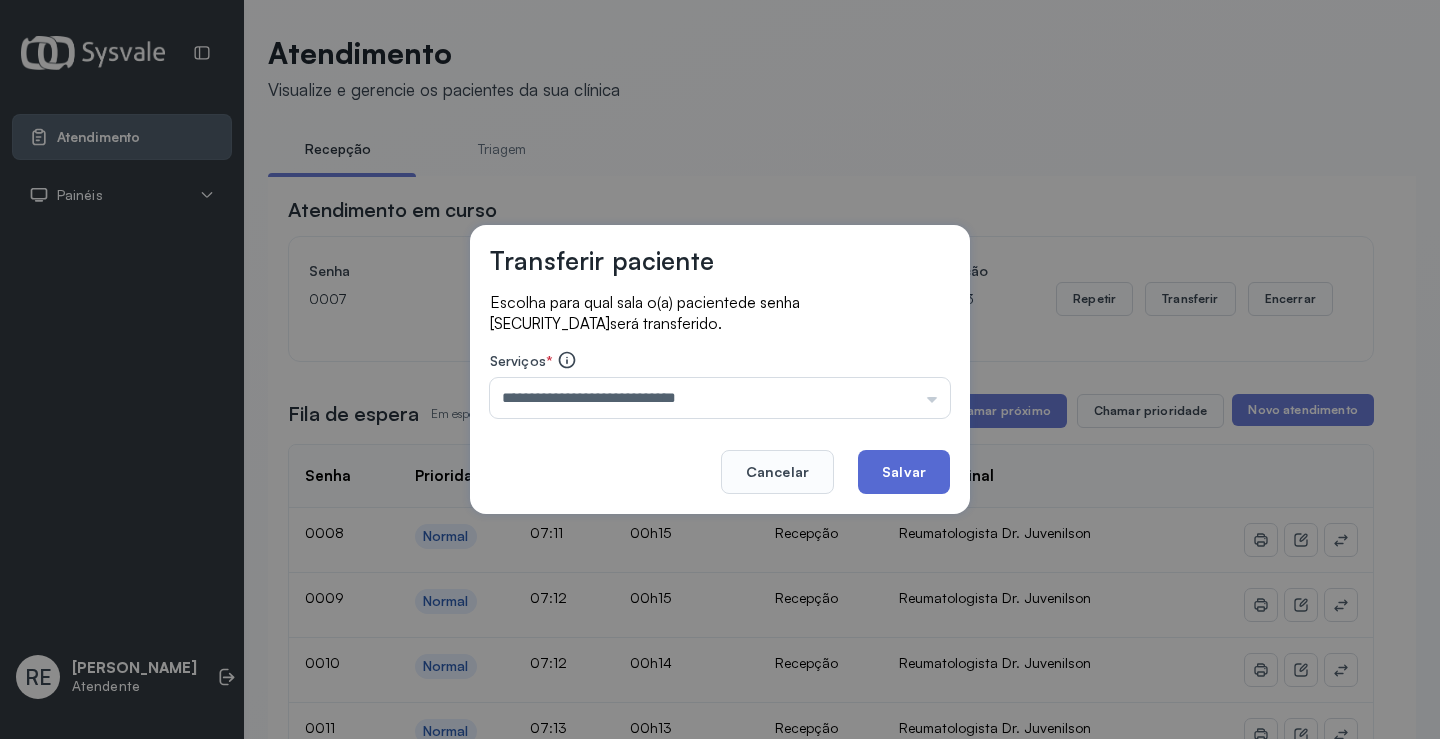 click on "Salvar" 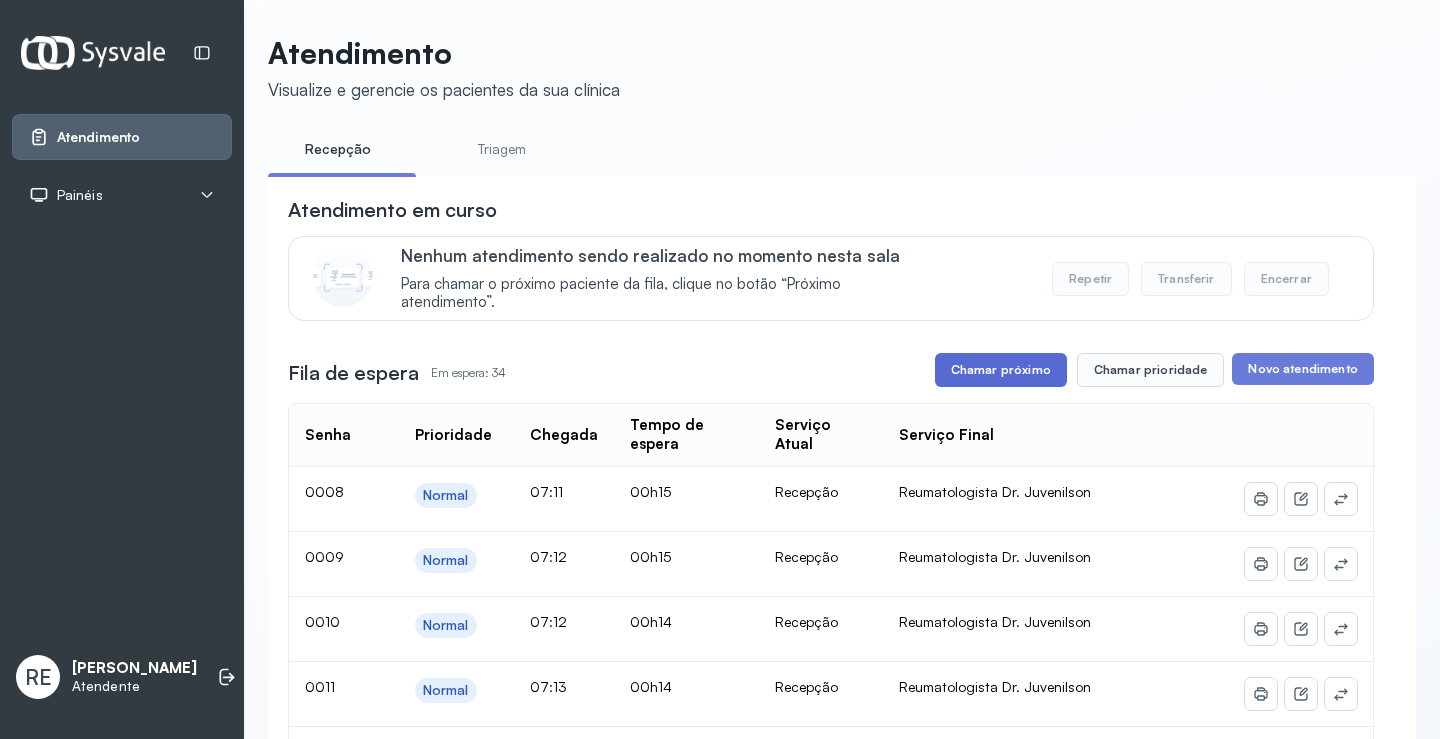 click on "Chamar próximo" at bounding box center (1001, 370) 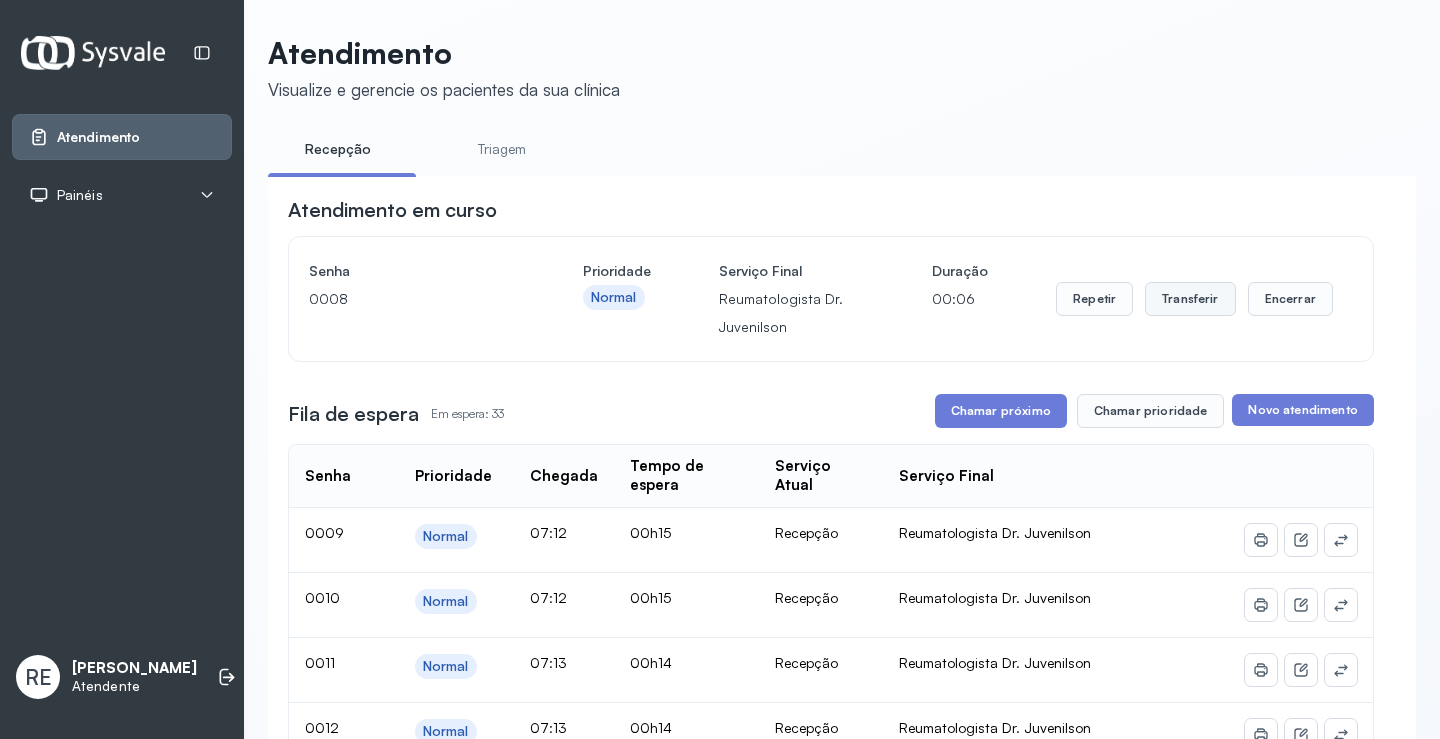click on "Transferir" at bounding box center (1190, 299) 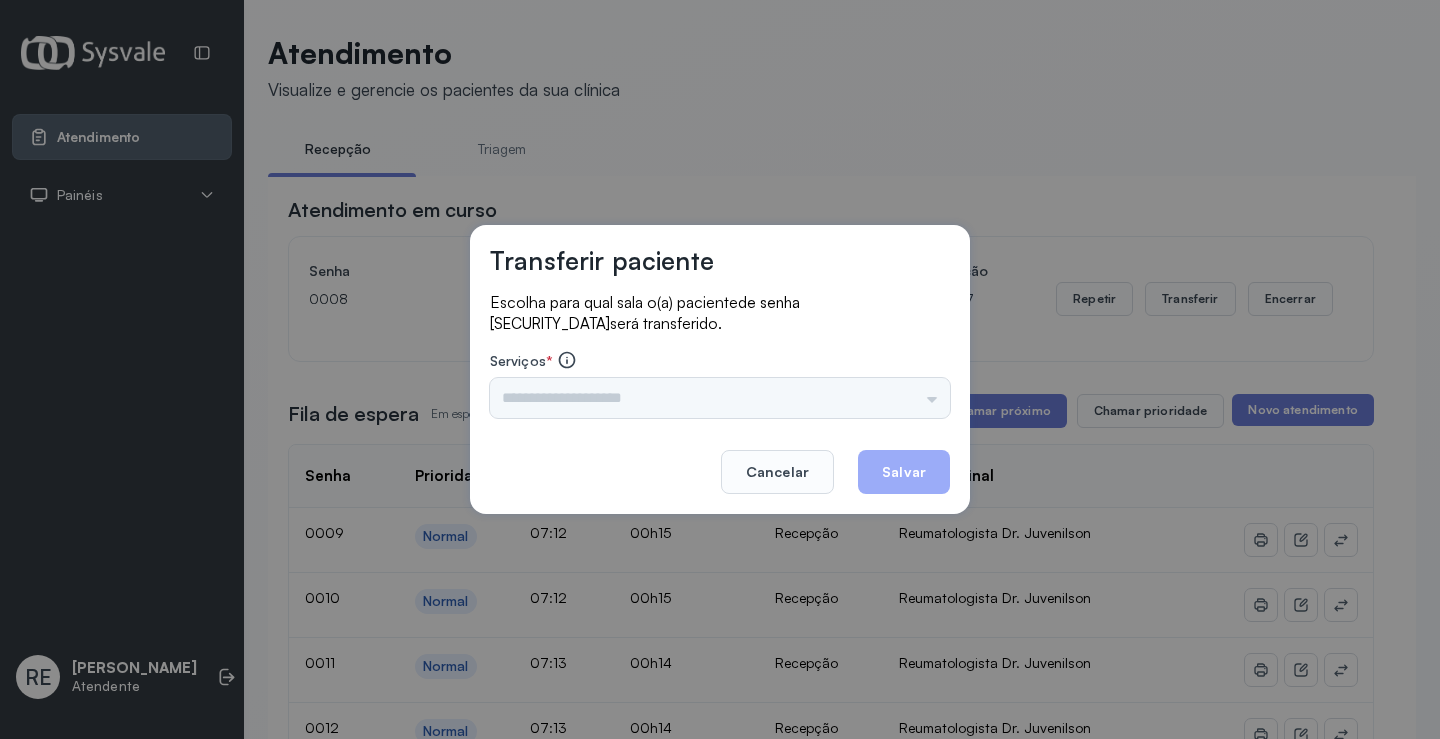 click on "Triagem Ortopedista Dr. [PERSON_NAME] Dr. [PERSON_NAME] Dr. [PERSON_NAME] Dra. Luana Obstetra Dr. Orlindo Obstetra Dra. [PERSON_NAME] Dr. Orlindo Ultrassonografia Dr. [PERSON_NAME] Consulta com Neurologista Dr. Ezir Reumatologista Dr. Juvenilson Endocrinologista [US_STATE] Dermatologista Dra. [PERSON_NAME] Dr. [PERSON_NAME] Dra. [PERSON_NAME] Infectologista Dra. [PERSON_NAME] Oftalmologista Dra. Consulta Proctologista/Cirurgia Geral Dra. [PERSON_NAME] Dr. [PERSON_NAME] Cirurgia Dr. Geislane Pequena Cirurgia Dr. AMILTON ECG Espirometria com Broncodilatador Espirometria sem Broncodilatador Ecocardiograma - Dra. [PERSON_NAME] Exame de PPD Enf. [PERSON_NAME] RETIRADA DE CERUME DR. [PERSON_NAME] Preventivo Enf. [PERSON_NAME] Preventivo Enf. [PERSON_NAME] Consulta de Enfermagem Enf. Tiago Consulta de Enfermagem Enf. [PERSON_NAME] Consulta  Cardiologista Dr. Everson Consulta Enf. [PERSON_NAME] Dispensação de Medicação Agendamento Consulta Enf. [PERSON_NAME] Agendamento consulta Enf. [GEOGRAPHIC_DATA]" at bounding box center (720, 398) 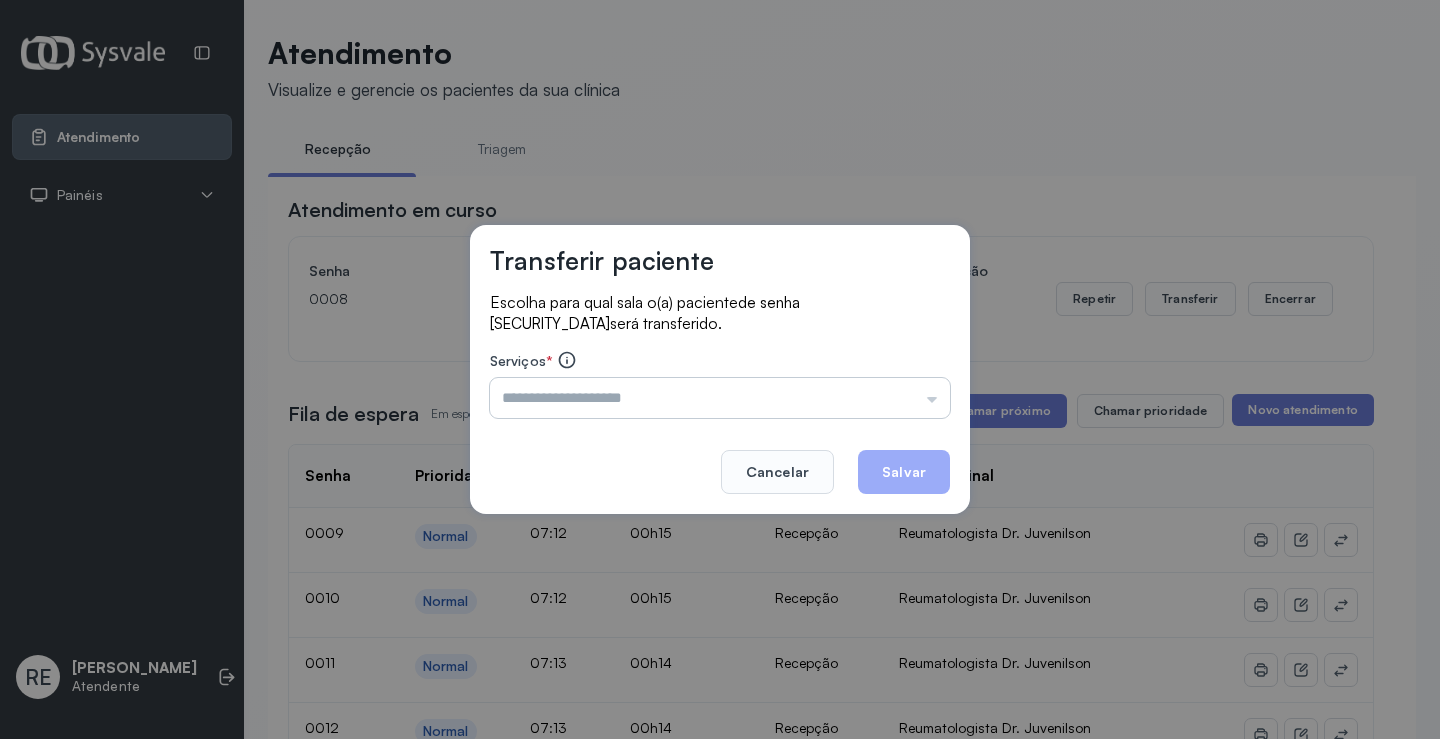 click at bounding box center [720, 398] 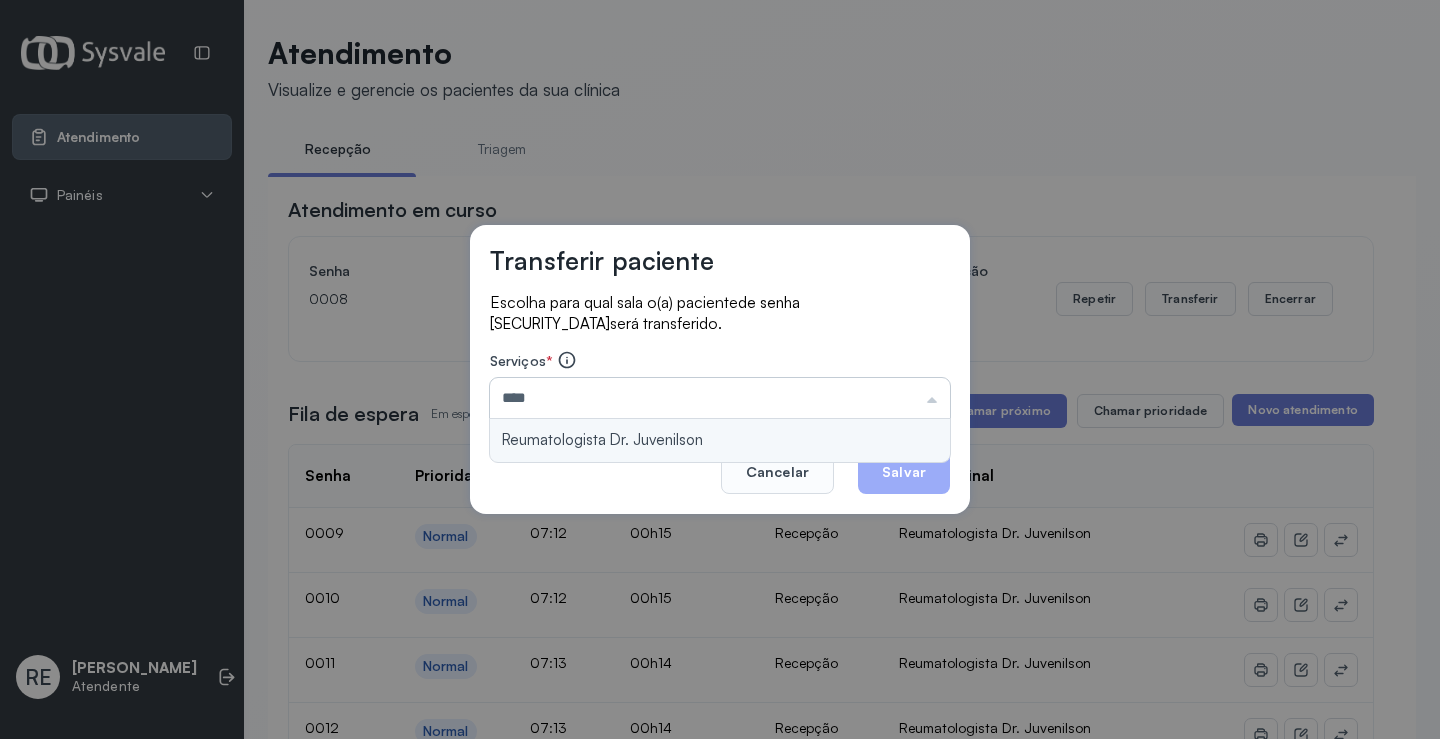 type on "**********" 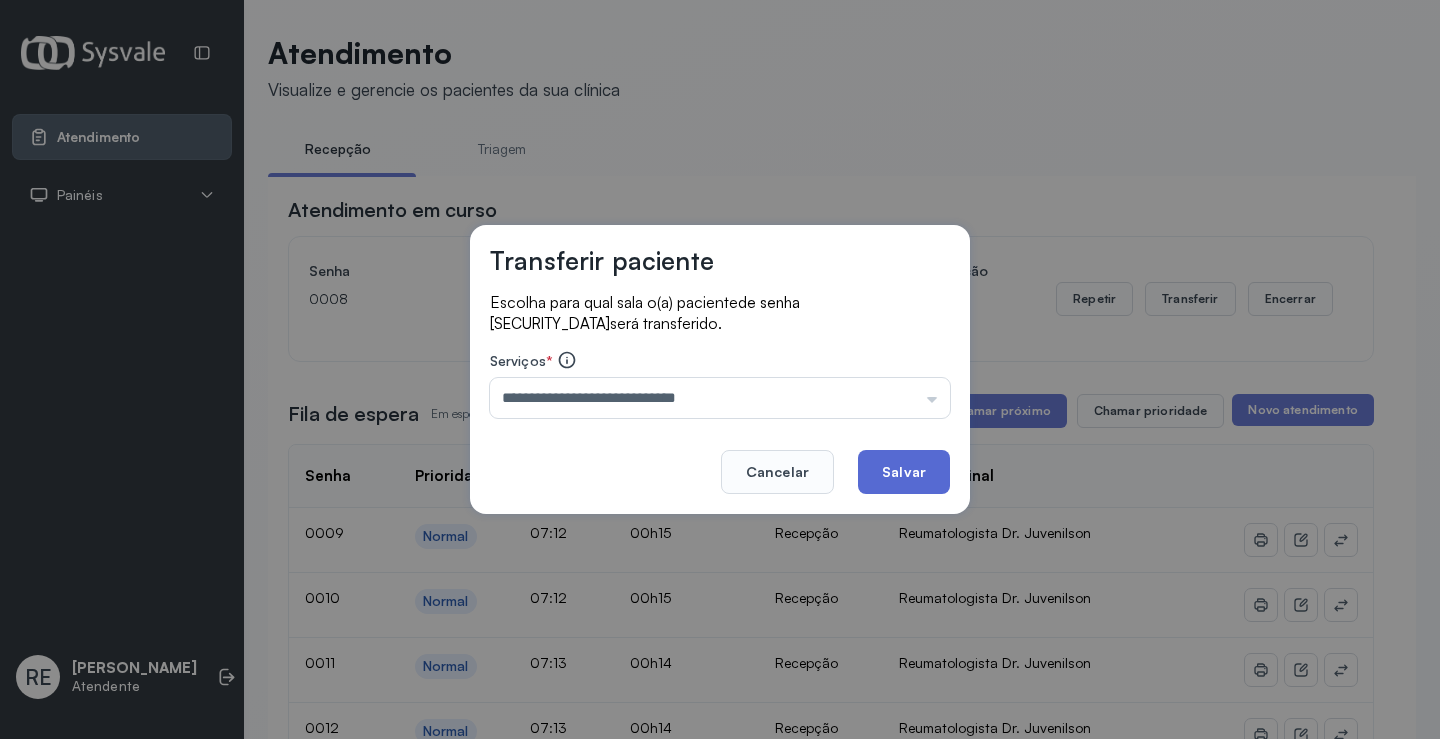 click on "Salvar" 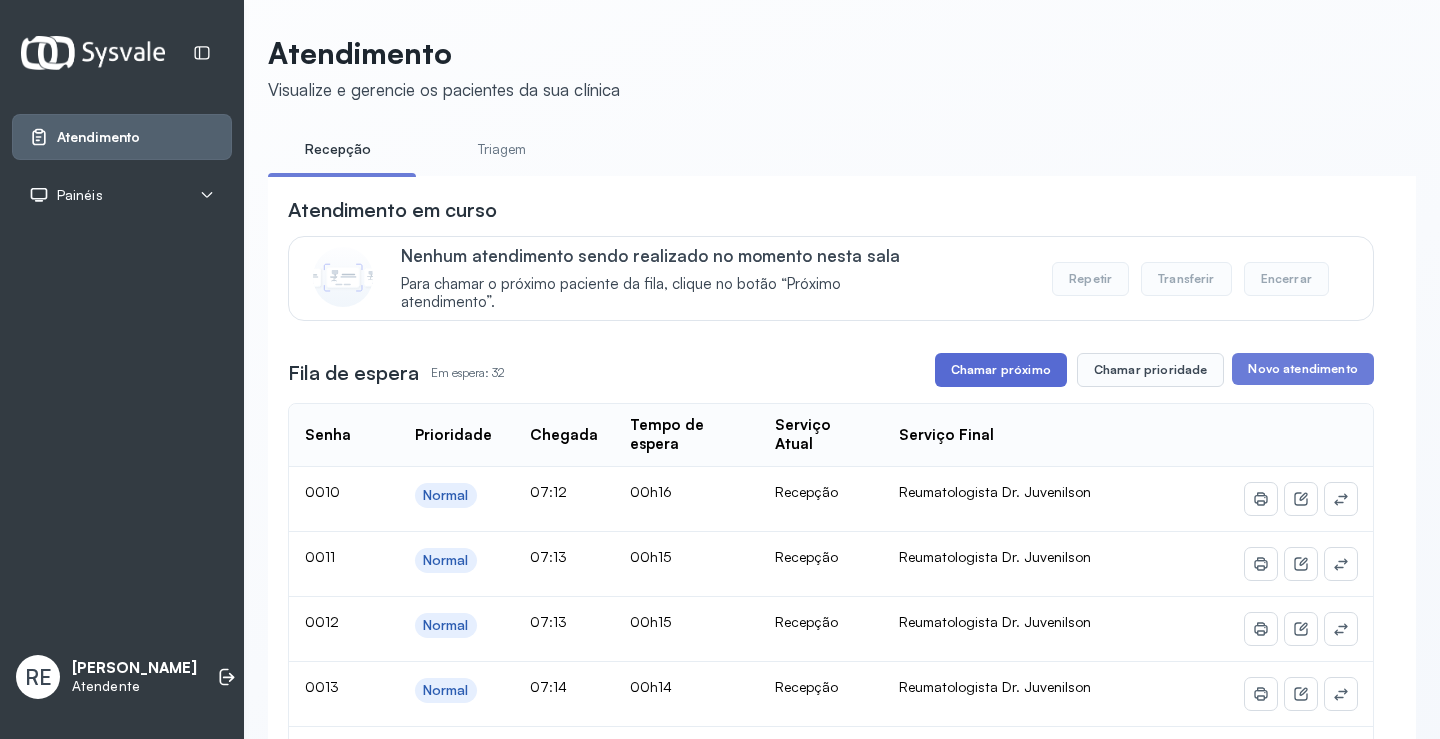 click on "Chamar próximo" at bounding box center [1001, 370] 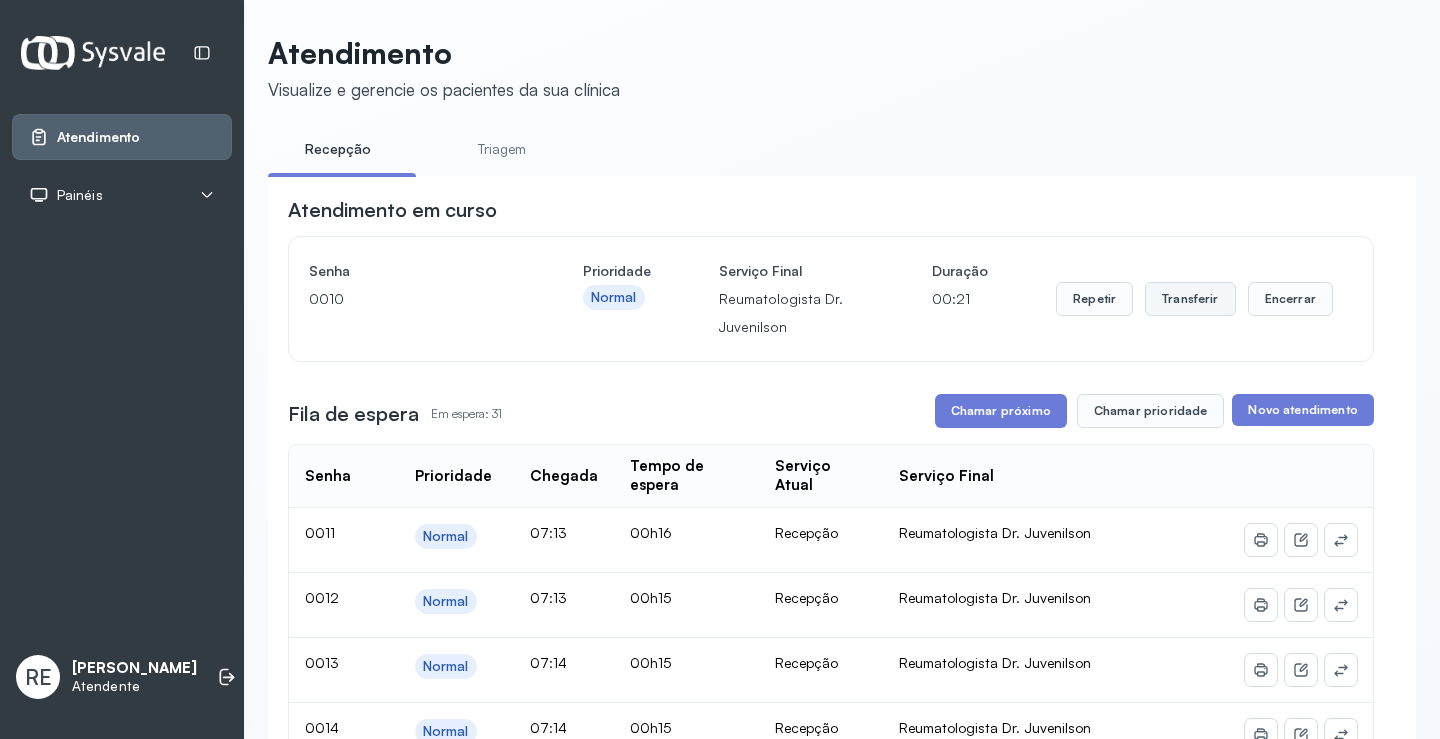 click on "Transferir" at bounding box center [1190, 299] 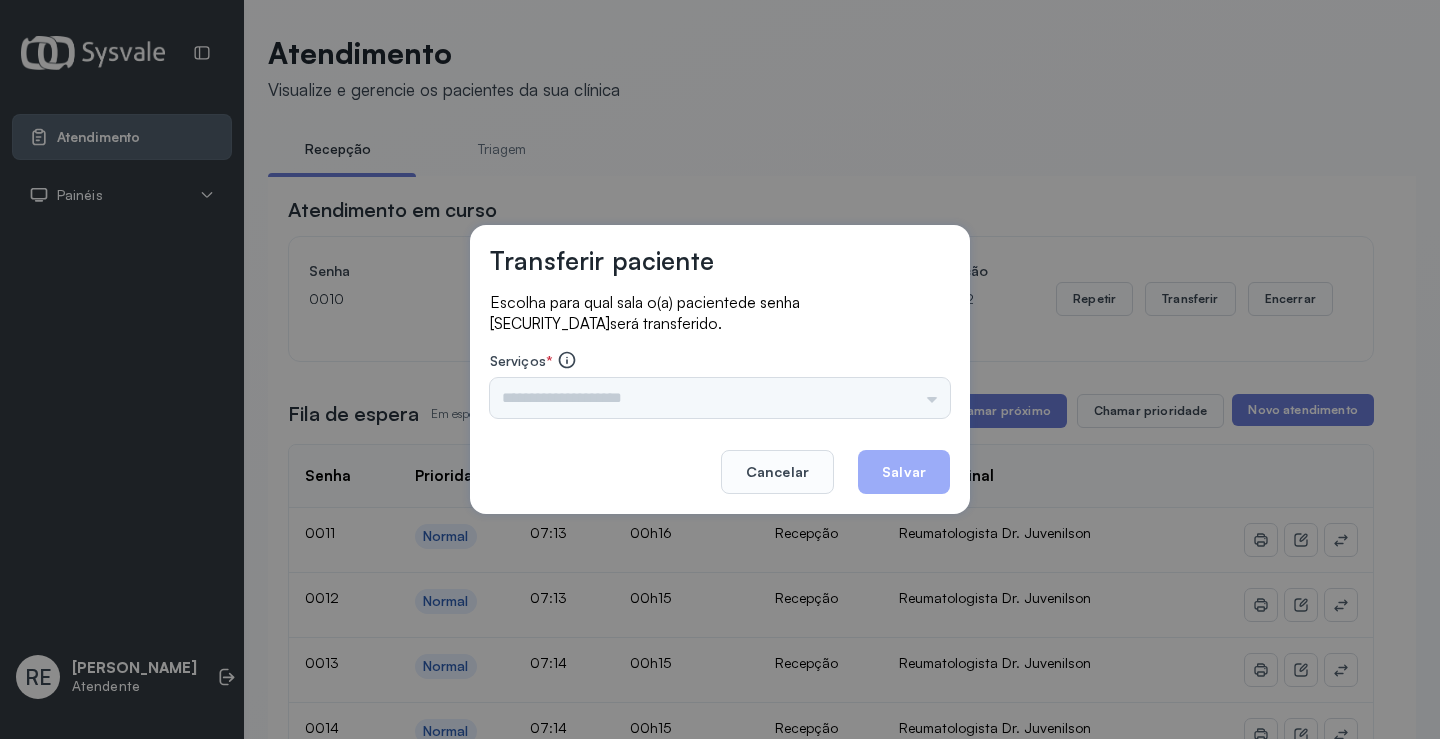 click on "Triagem Ortopedista Dr. [PERSON_NAME] Dr. [PERSON_NAME] Dr. [PERSON_NAME] Dra. Luana Obstetra Dr. Orlindo Obstetra Dra. [PERSON_NAME] Dr. Orlindo Ultrassonografia Dr. [PERSON_NAME] Consulta com Neurologista Dr. Ezir Reumatologista Dr. Juvenilson Endocrinologista [US_STATE] Dermatologista Dra. [PERSON_NAME] Dr. [PERSON_NAME] Dra. [PERSON_NAME] Infectologista Dra. [PERSON_NAME] Oftalmologista Dra. Consulta Proctologista/Cirurgia Geral Dra. [PERSON_NAME] Dr. [PERSON_NAME] Cirurgia Dr. Geislane Pequena Cirurgia Dr. AMILTON ECG Espirometria com Broncodilatador Espirometria sem Broncodilatador Ecocardiograma - Dra. [PERSON_NAME] Exame de PPD Enf. [PERSON_NAME] RETIRADA DE CERUME DR. [PERSON_NAME] Preventivo Enf. [PERSON_NAME] Preventivo Enf. [PERSON_NAME] Consulta de Enfermagem Enf. Tiago Consulta de Enfermagem Enf. [PERSON_NAME] Consulta  Cardiologista Dr. Everson Consulta Enf. [PERSON_NAME] Dispensação de Medicação Agendamento Consulta Enf. [PERSON_NAME] Agendamento consulta Enf. [GEOGRAPHIC_DATA]" at bounding box center [720, 398] 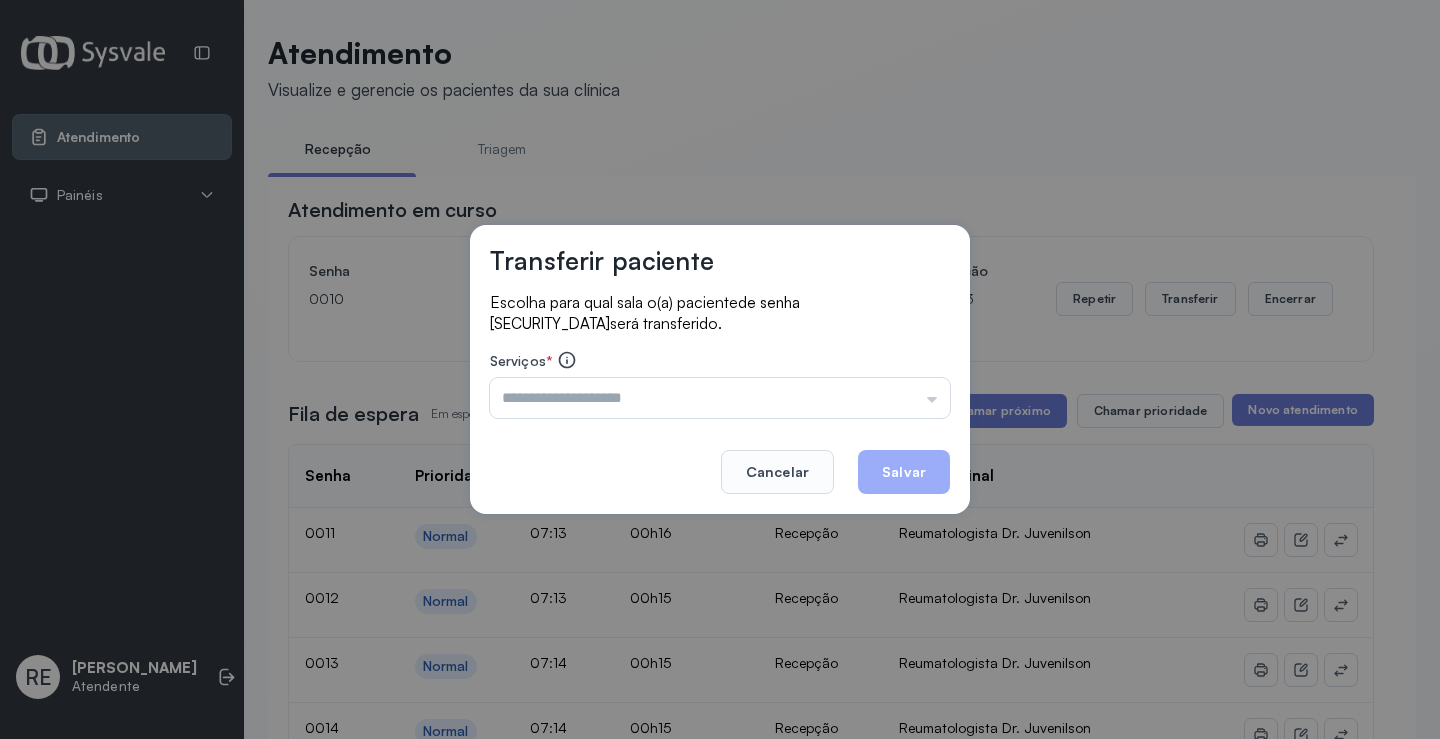 click at bounding box center (720, 398) 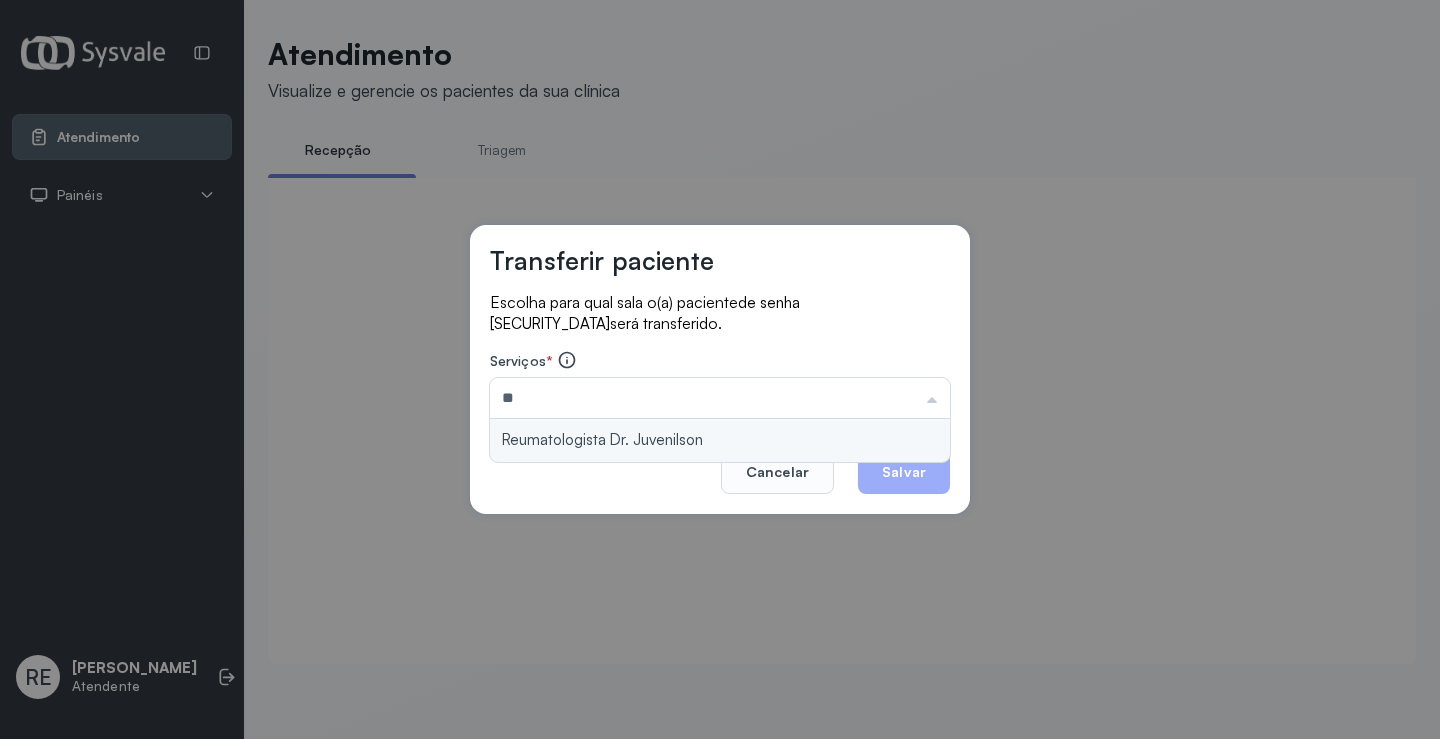 type on "**********" 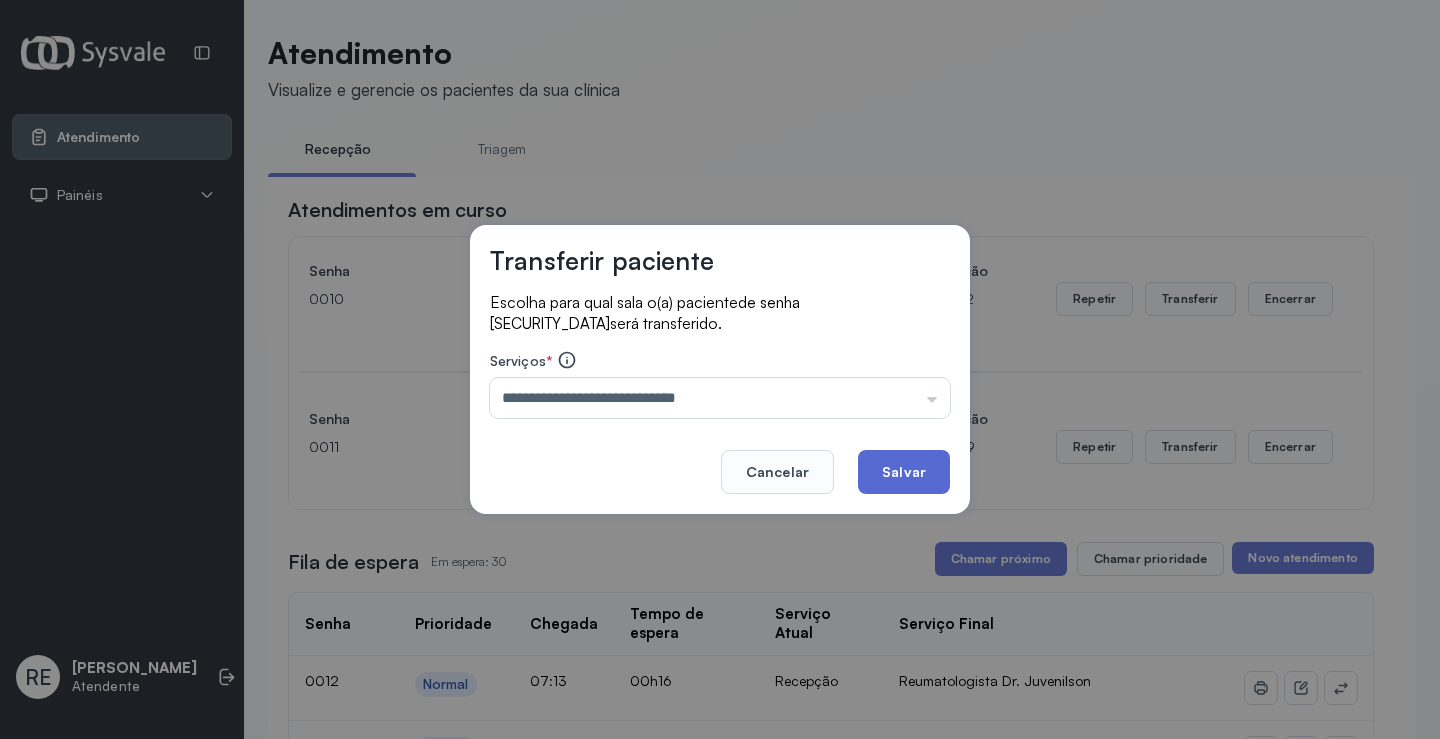 click on "Salvar" 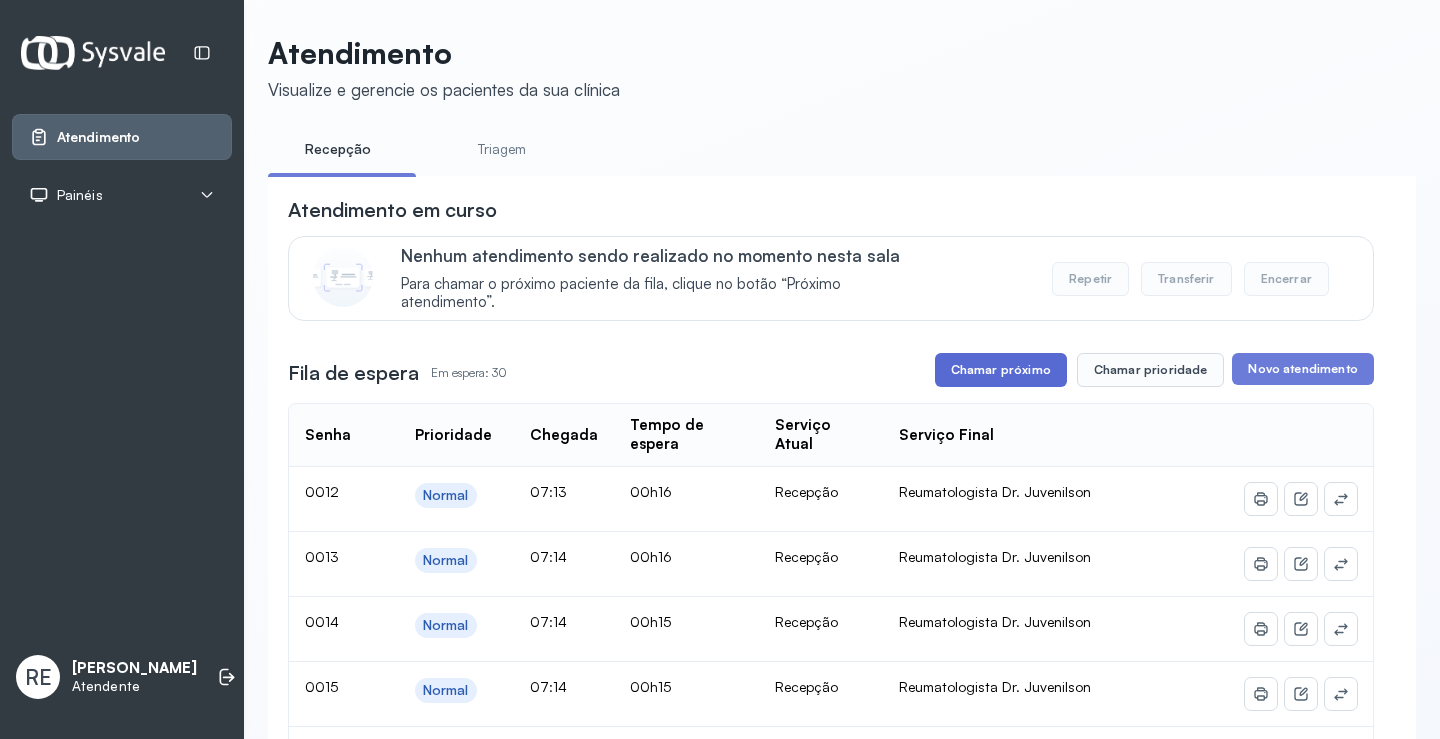 click on "Chamar próximo" at bounding box center [1001, 370] 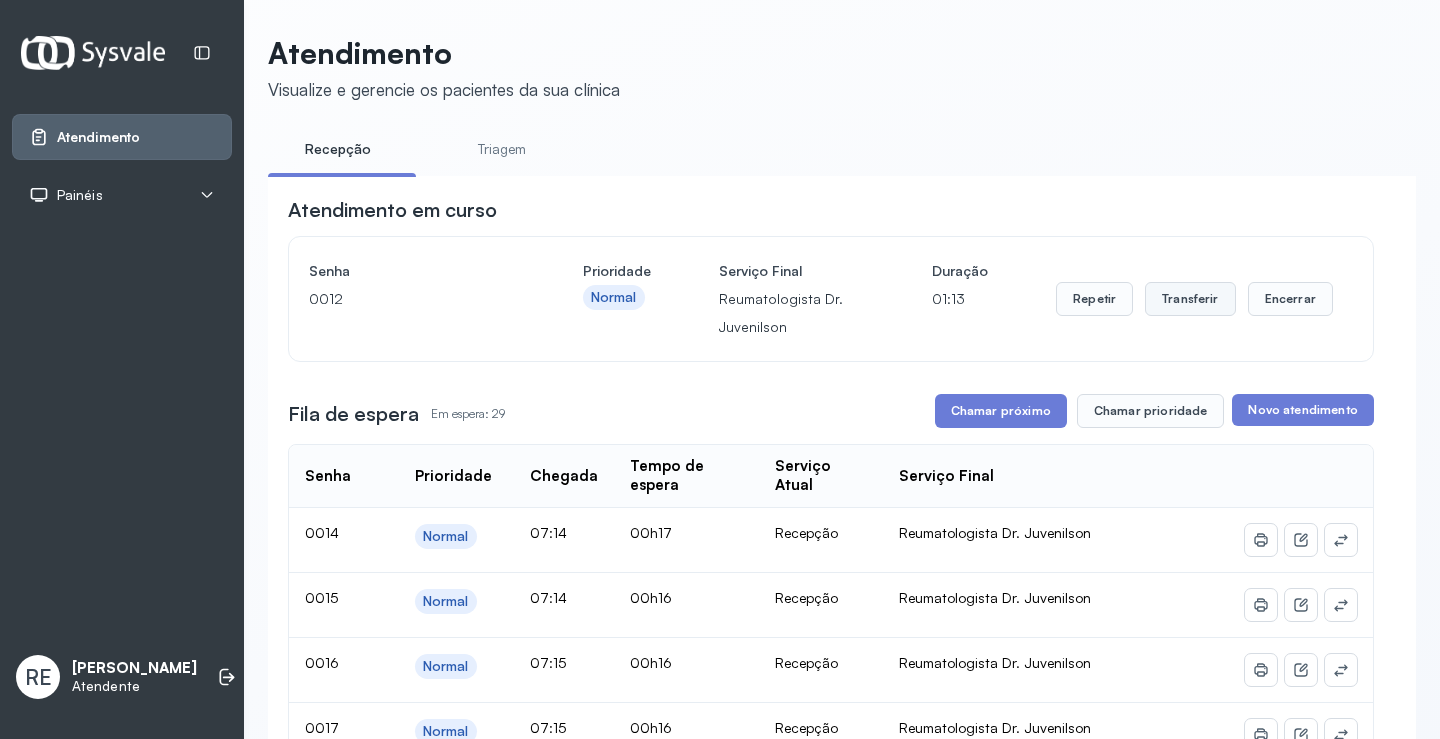 click on "Transferir" at bounding box center (1190, 299) 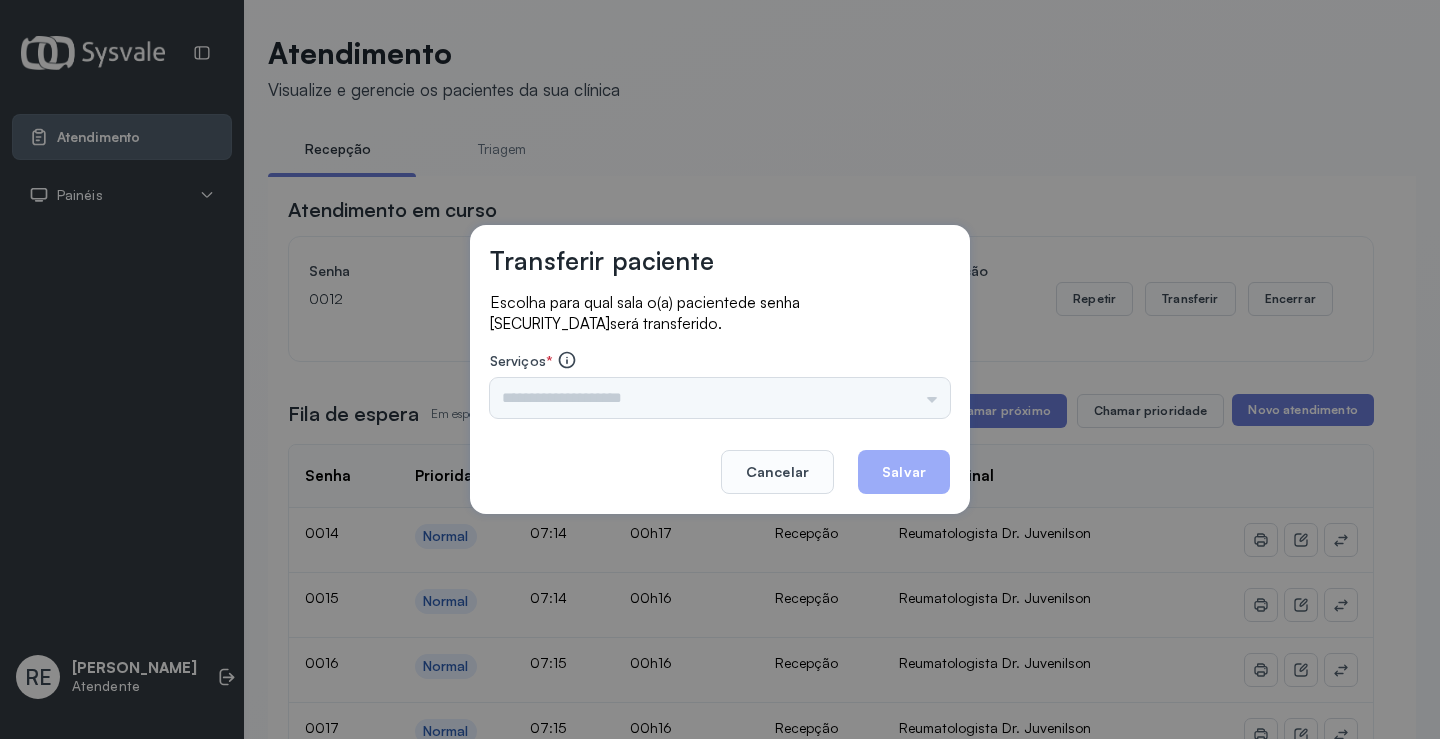 click on "Triagem Ortopedista Dr. [PERSON_NAME] Dr. [PERSON_NAME] Dr. [PERSON_NAME] Dra. Luana Obstetra Dr. Orlindo Obstetra Dra. [PERSON_NAME] Dr. Orlindo Ultrassonografia Dr. [PERSON_NAME] Consulta com Neurologista Dr. Ezir Reumatologista Dr. Juvenilson Endocrinologista [US_STATE] Dermatologista Dra. [PERSON_NAME] Dr. [PERSON_NAME] Dra. [PERSON_NAME] Infectologista Dra. [PERSON_NAME] Oftalmologista Dra. Consulta Proctologista/Cirurgia Geral Dra. [PERSON_NAME] Dr. [PERSON_NAME] Cirurgia Dr. Geislane Pequena Cirurgia Dr. AMILTON ECG Espirometria com Broncodilatador Espirometria sem Broncodilatador Ecocardiograma - Dra. [PERSON_NAME] Exame de PPD Enf. [PERSON_NAME] RETIRADA DE CERUME DR. [PERSON_NAME] Preventivo Enf. [PERSON_NAME] Preventivo Enf. [PERSON_NAME] Consulta de Enfermagem Enf. Tiago Consulta de Enfermagem Enf. [PERSON_NAME] Consulta  Cardiologista Dr. Everson Consulta Enf. [PERSON_NAME] Dispensação de Medicação Agendamento Consulta Enf. [PERSON_NAME] Agendamento consulta Enf. [GEOGRAPHIC_DATA]" at bounding box center (720, 398) 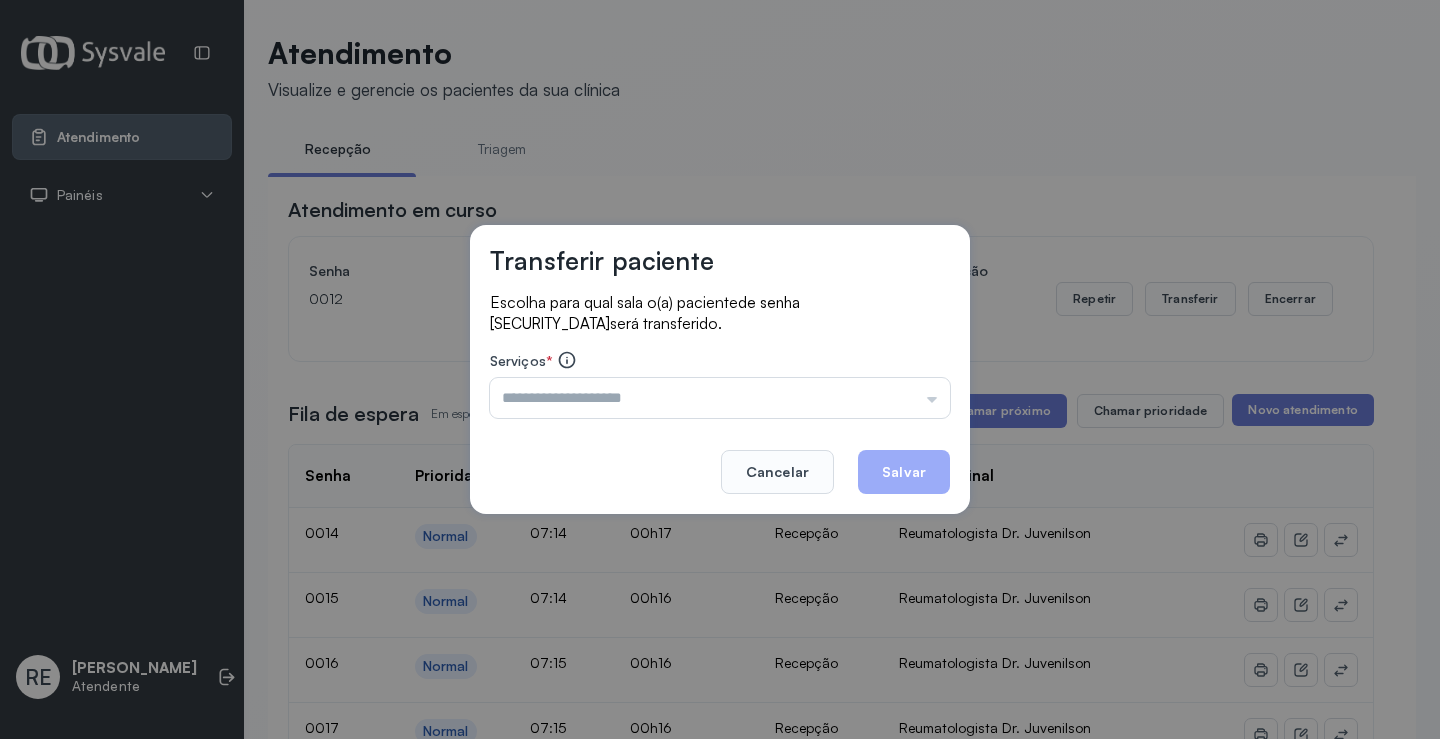 click at bounding box center [720, 398] 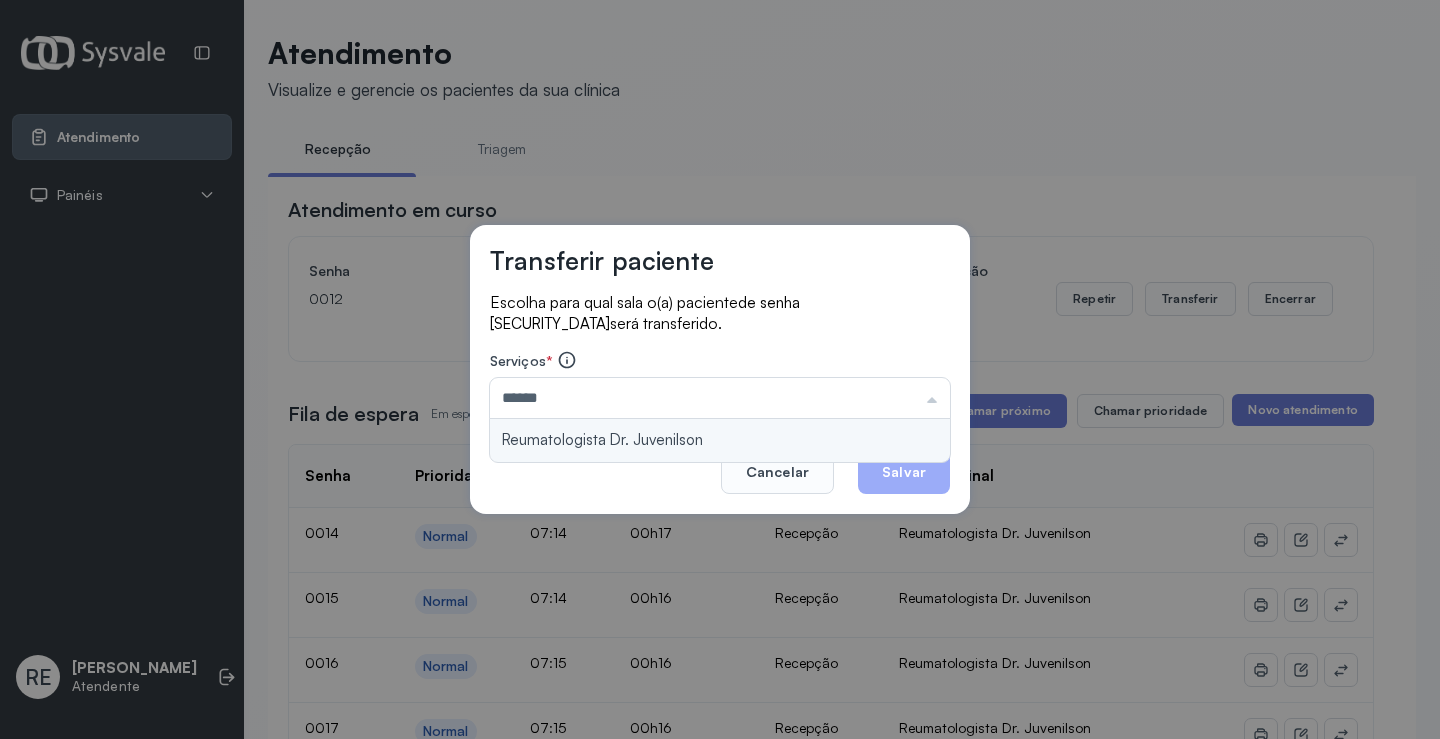 type on "**********" 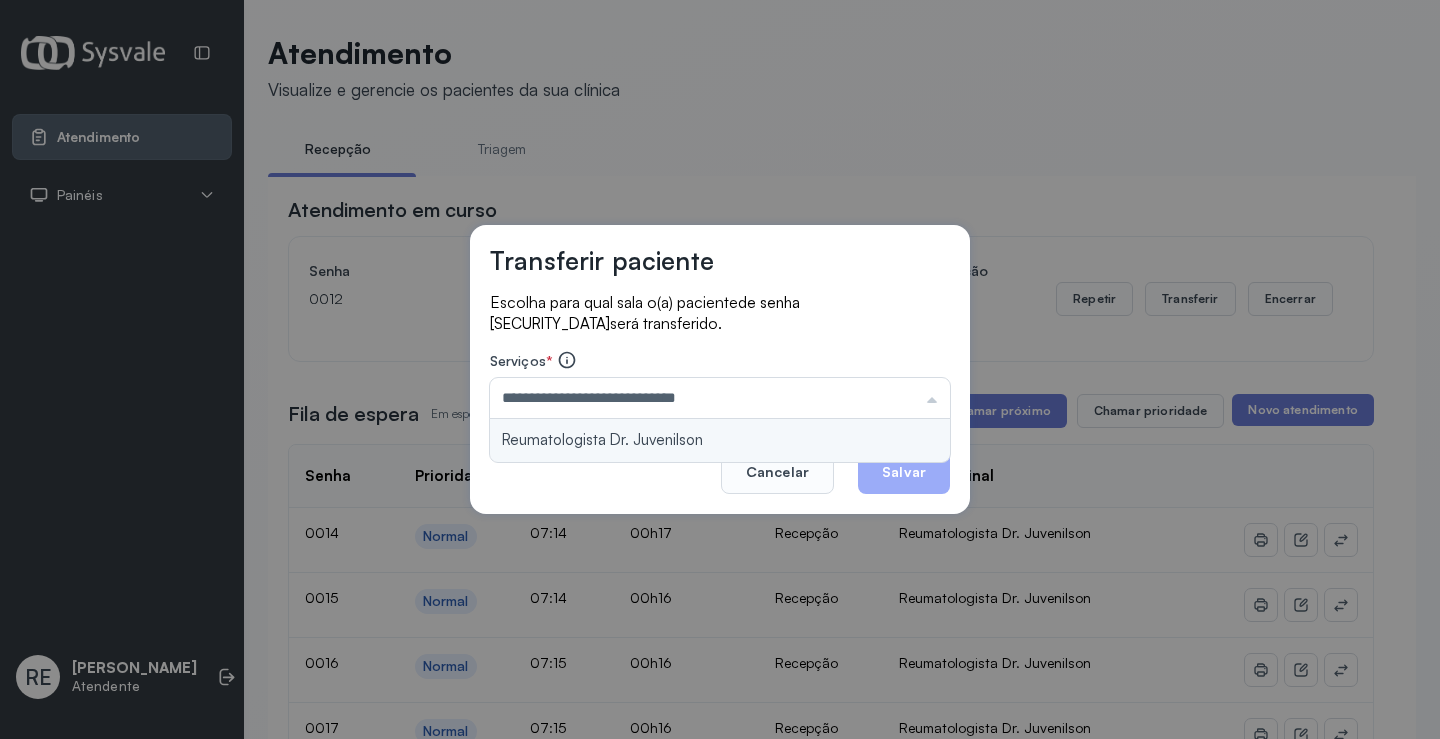 click on "**********" at bounding box center (720, 369) 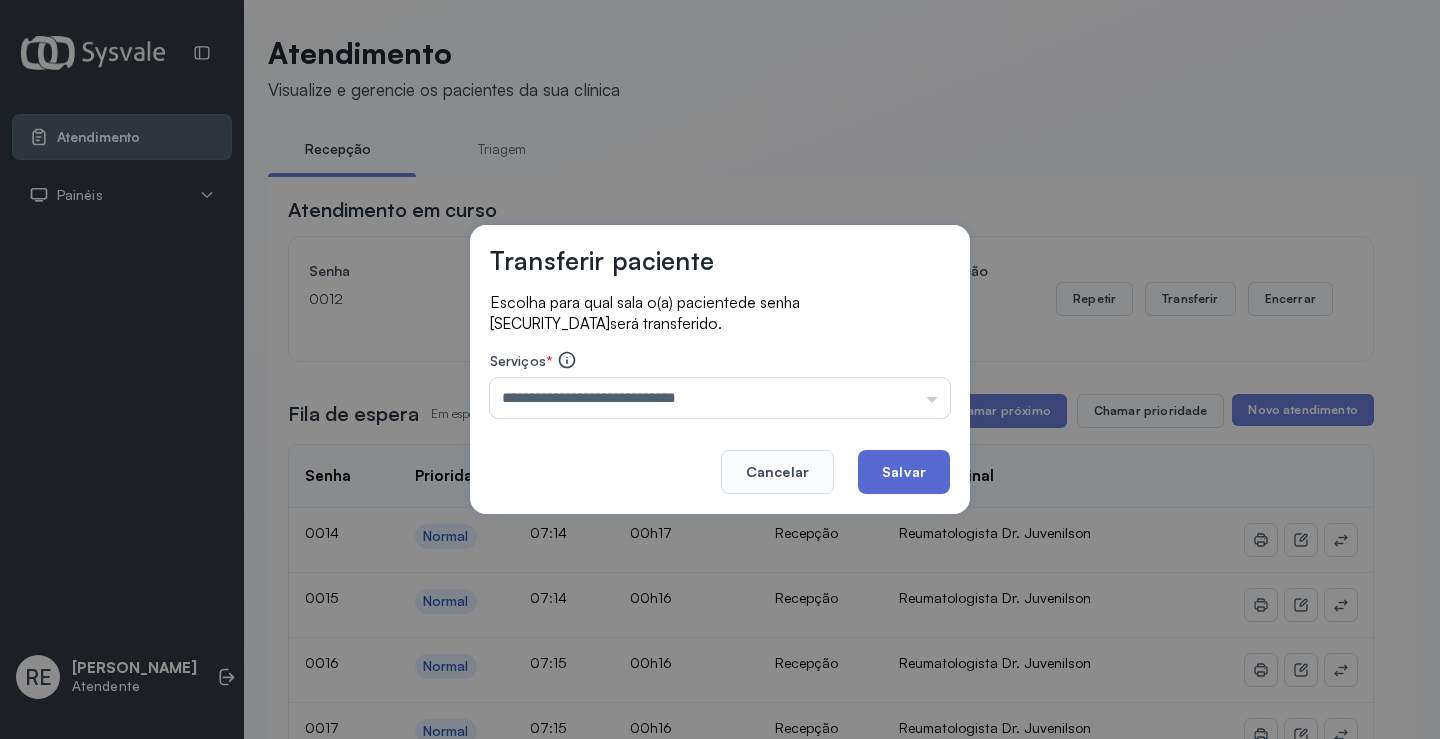 click on "Salvar" 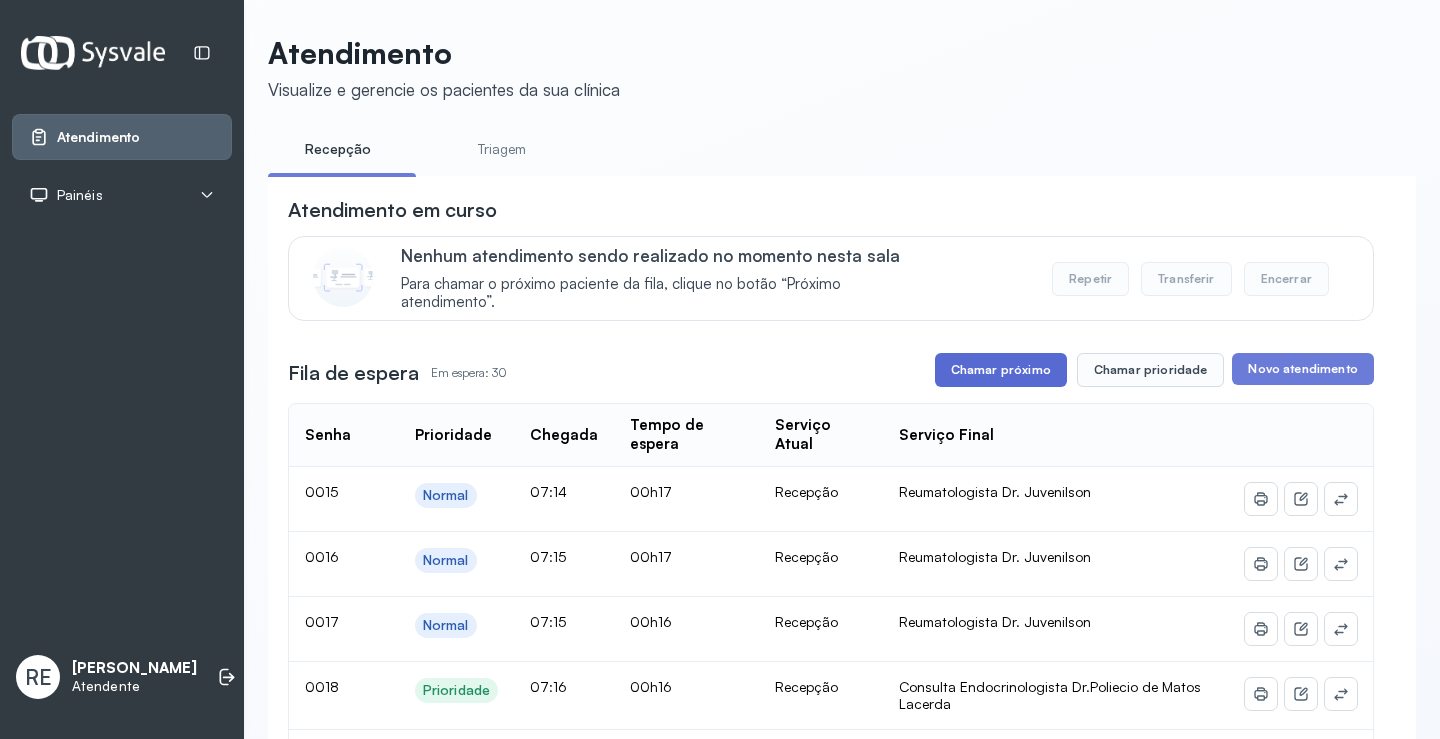 click on "Chamar próximo" at bounding box center (1001, 370) 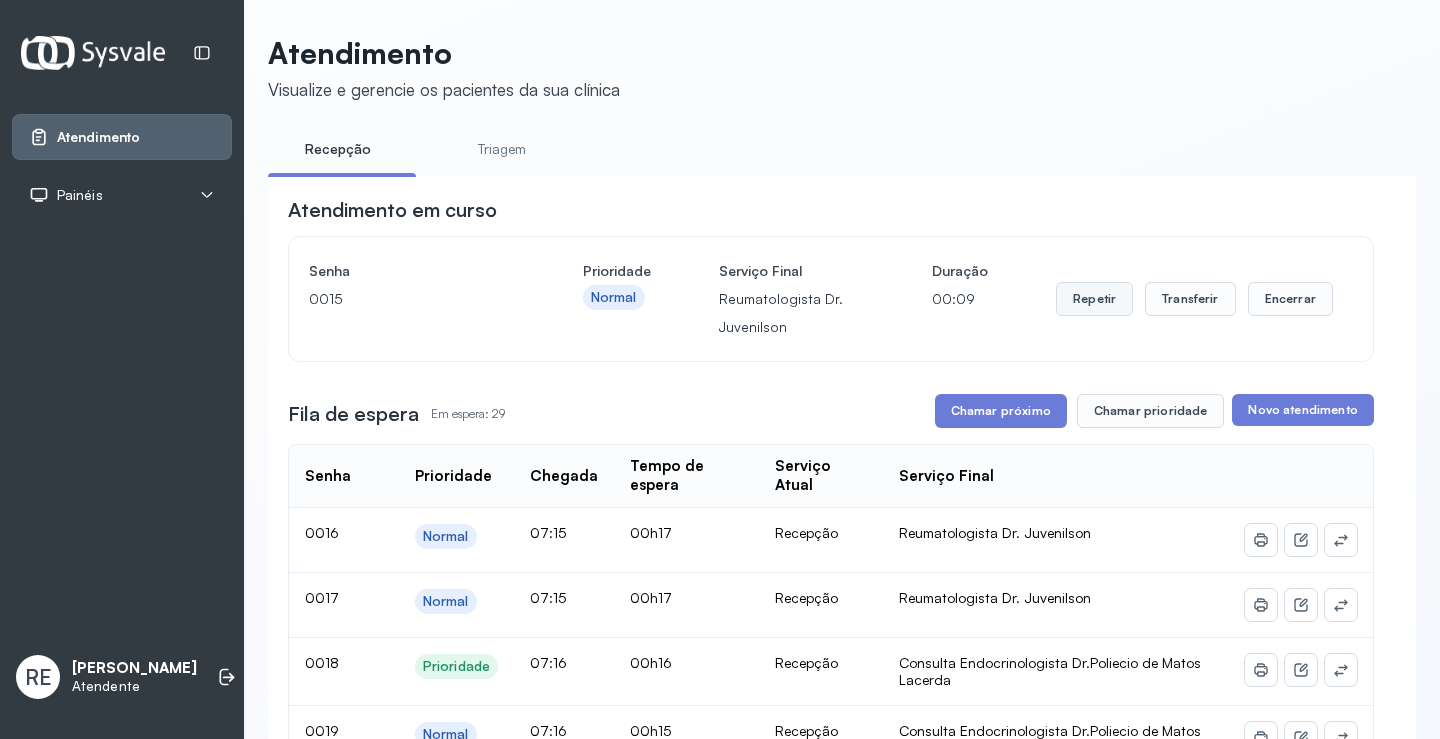 click on "Repetir" at bounding box center [1094, 299] 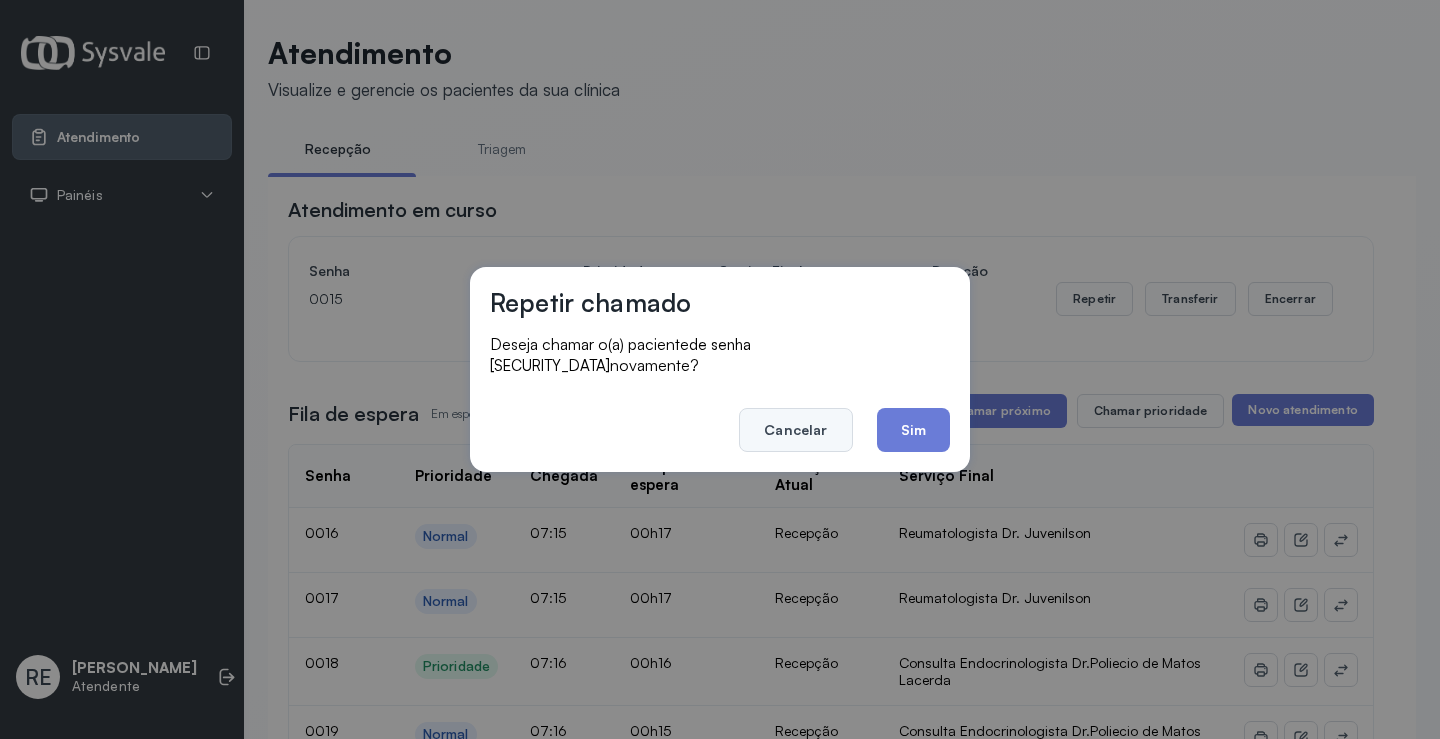 click on "Cancelar" 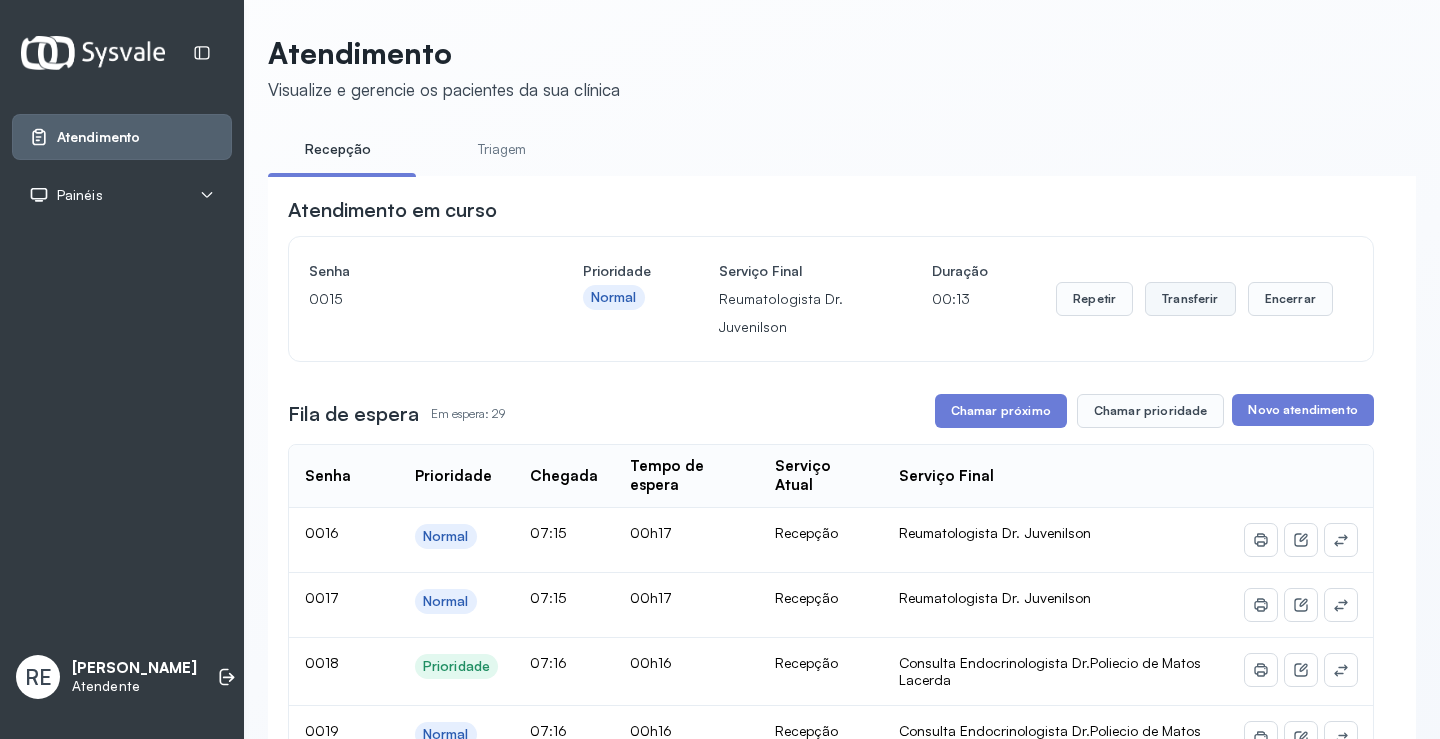 click on "Transferir" at bounding box center [1190, 299] 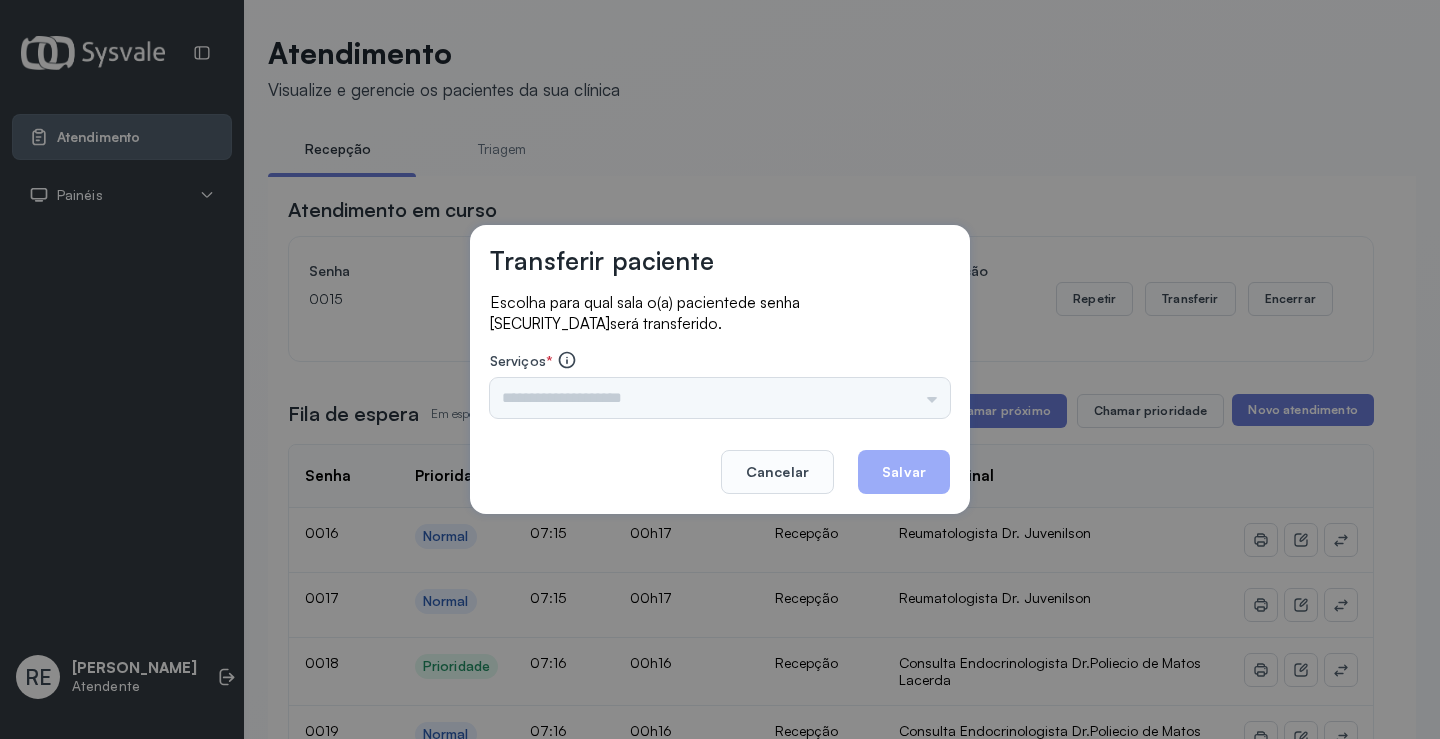 click on "Triagem Ortopedista Dr. [PERSON_NAME] Dr. [PERSON_NAME] Dr. [PERSON_NAME] Dra. Luana Obstetra Dr. Orlindo Obstetra Dra. [PERSON_NAME] Dr. Orlindo Ultrassonografia Dr. [PERSON_NAME] Consulta com Neurologista Dr. Ezir Reumatologista Dr. Juvenilson Endocrinologista [US_STATE] Dermatologista Dra. [PERSON_NAME] Dr. [PERSON_NAME] Dra. [PERSON_NAME] Infectologista Dra. [PERSON_NAME] Oftalmologista Dra. Consulta Proctologista/Cirurgia Geral Dra. [PERSON_NAME] Dr. [PERSON_NAME] Cirurgia Dr. Geislane Pequena Cirurgia Dr. AMILTON ECG Espirometria com Broncodilatador Espirometria sem Broncodilatador Ecocardiograma - Dra. [PERSON_NAME] Exame de PPD Enf. [PERSON_NAME] RETIRADA DE CERUME DR. [PERSON_NAME] Preventivo Enf. [PERSON_NAME] Preventivo Enf. [PERSON_NAME] Consulta de Enfermagem Enf. Tiago Consulta de Enfermagem Enf. [PERSON_NAME] Consulta  Cardiologista Dr. Everson Consulta Enf. [PERSON_NAME] Dispensação de Medicação Agendamento Consulta Enf. [PERSON_NAME] Agendamento consulta Enf. [GEOGRAPHIC_DATA]" at bounding box center (720, 398) 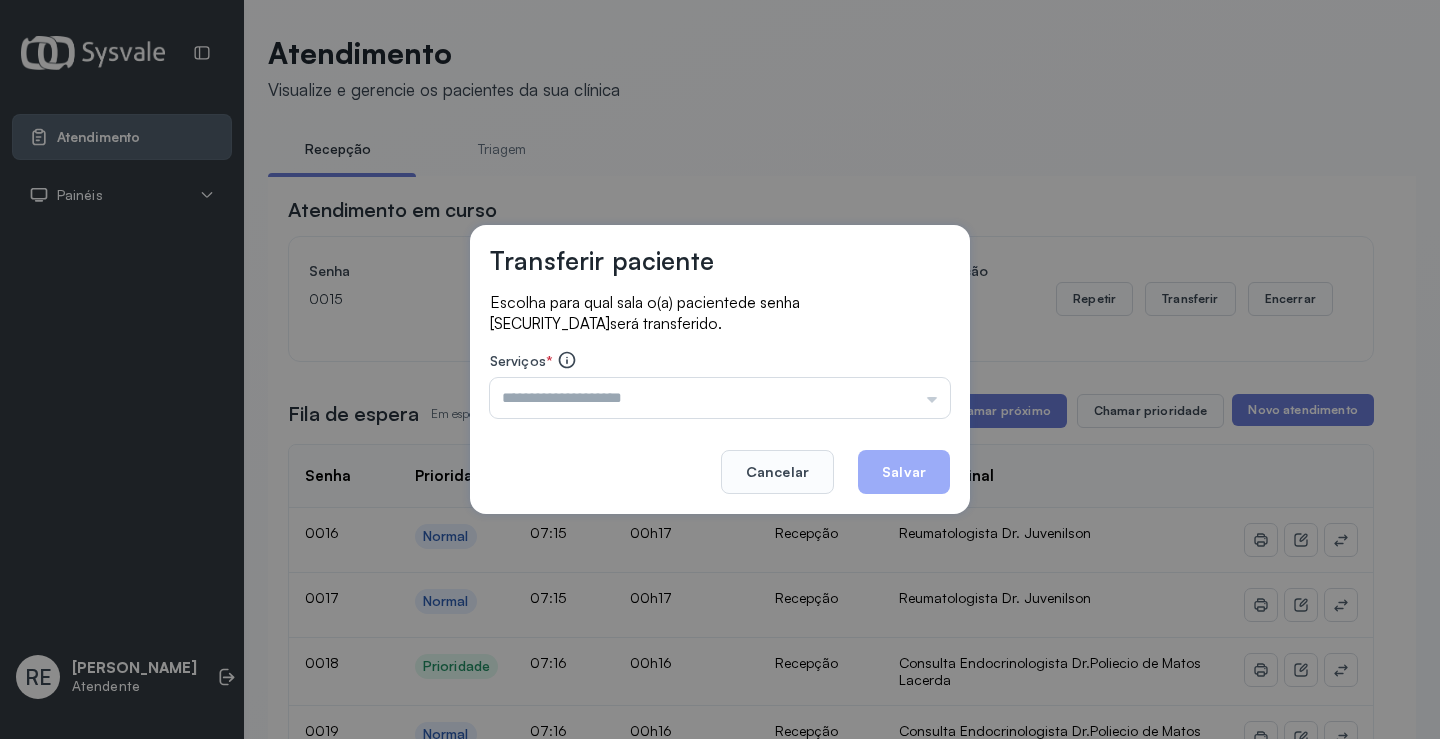 click at bounding box center (720, 398) 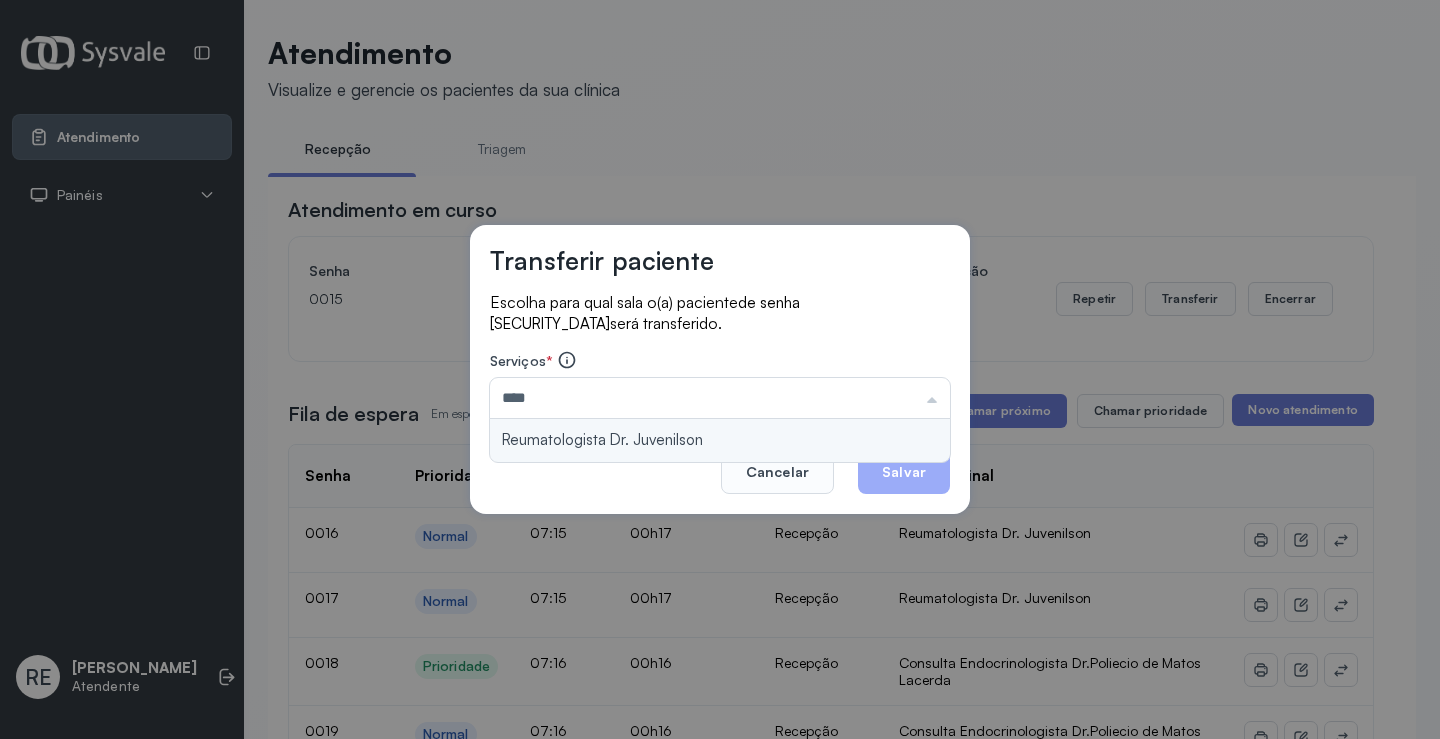type on "**********" 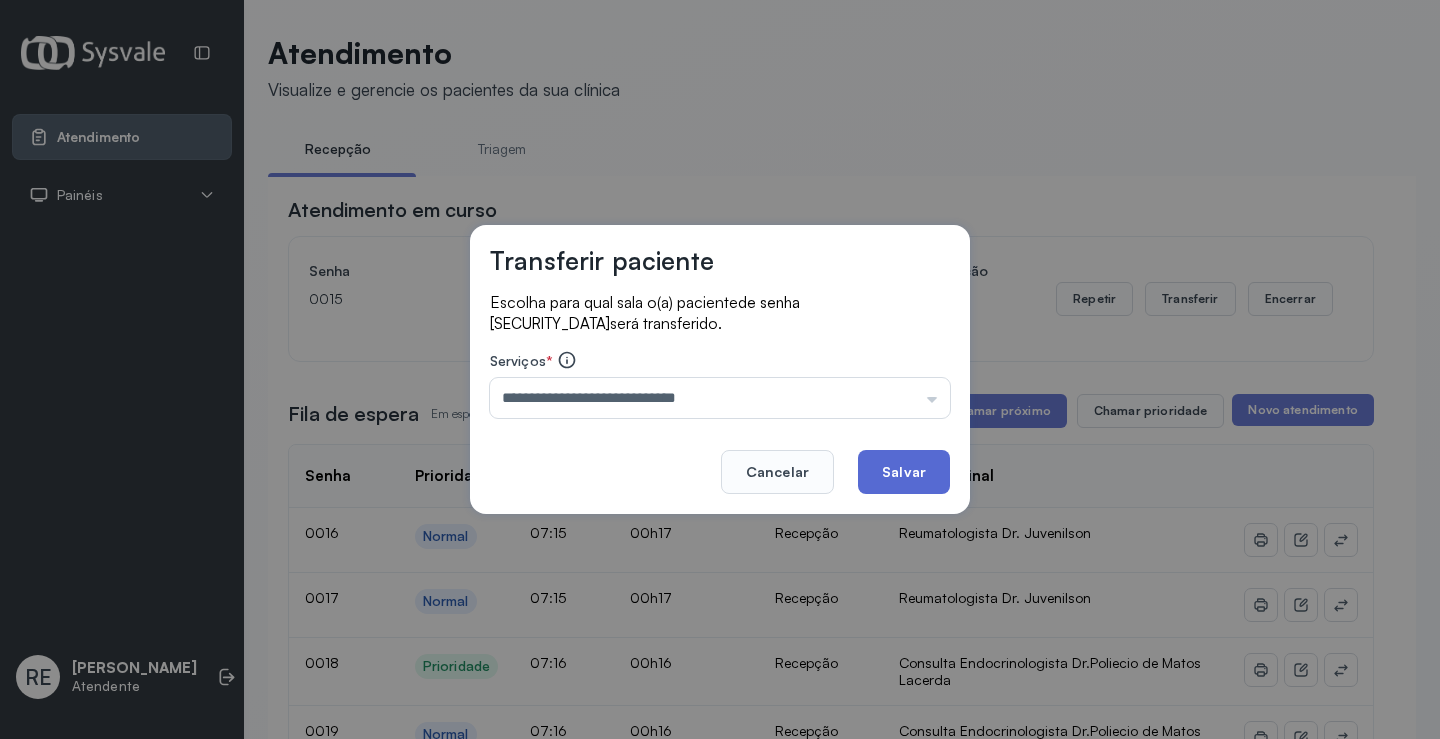 click on "Salvar" 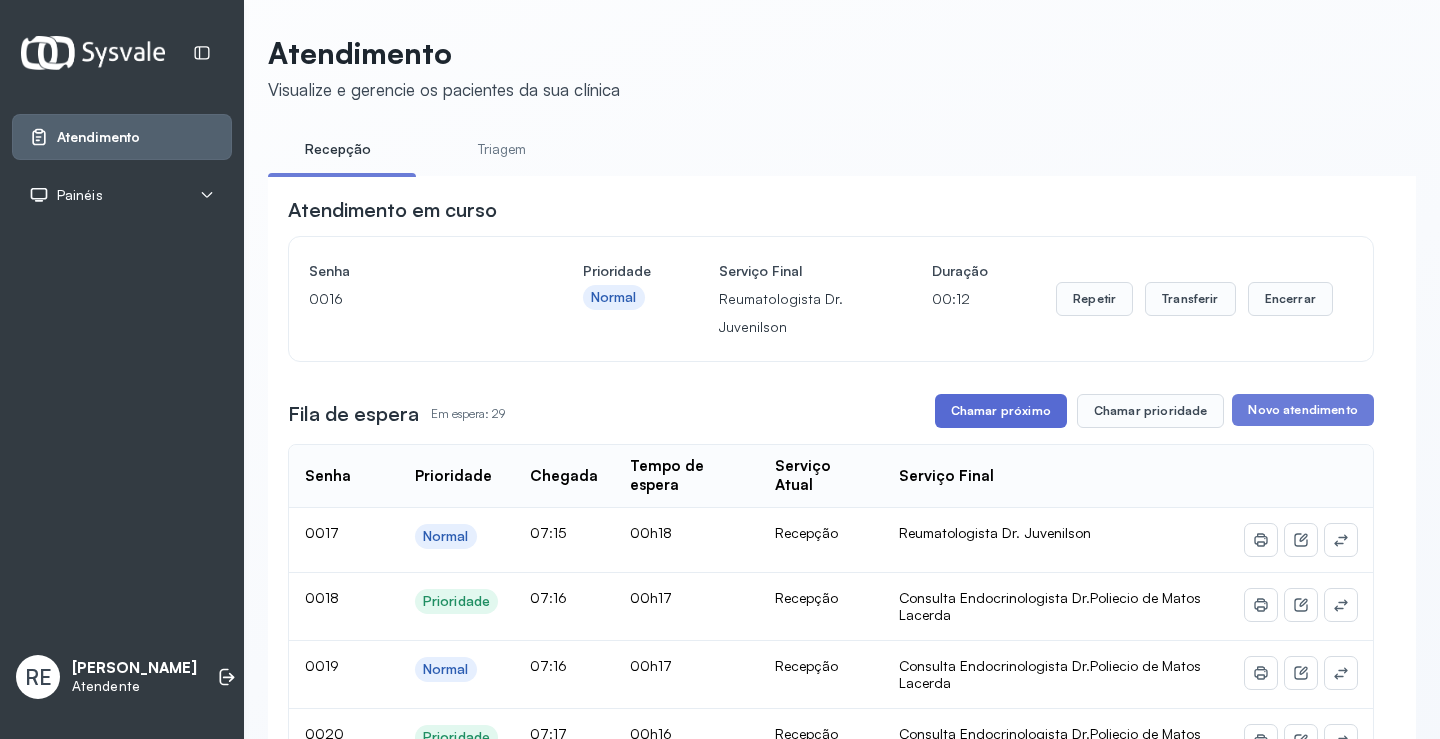click on "Chamar próximo" at bounding box center [1001, 411] 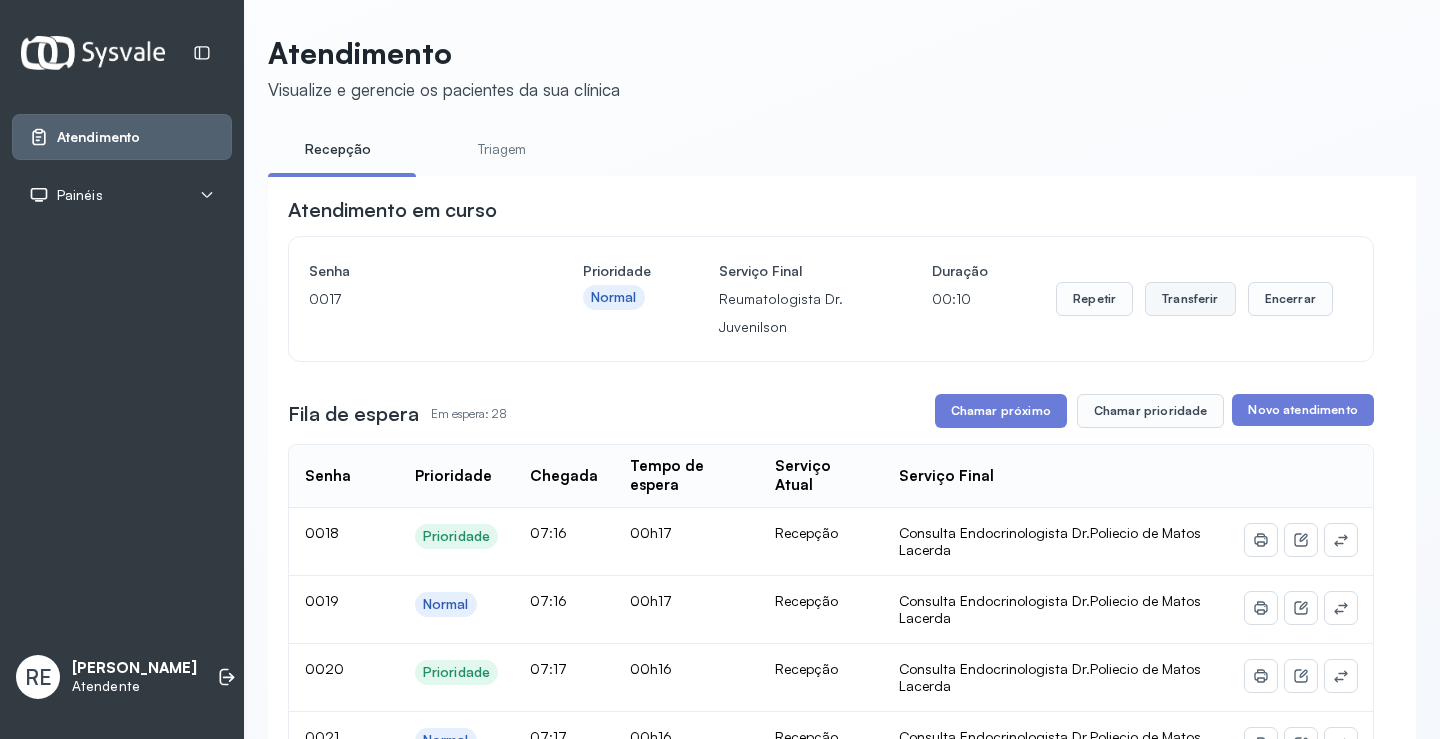 click on "Transferir" at bounding box center [1190, 299] 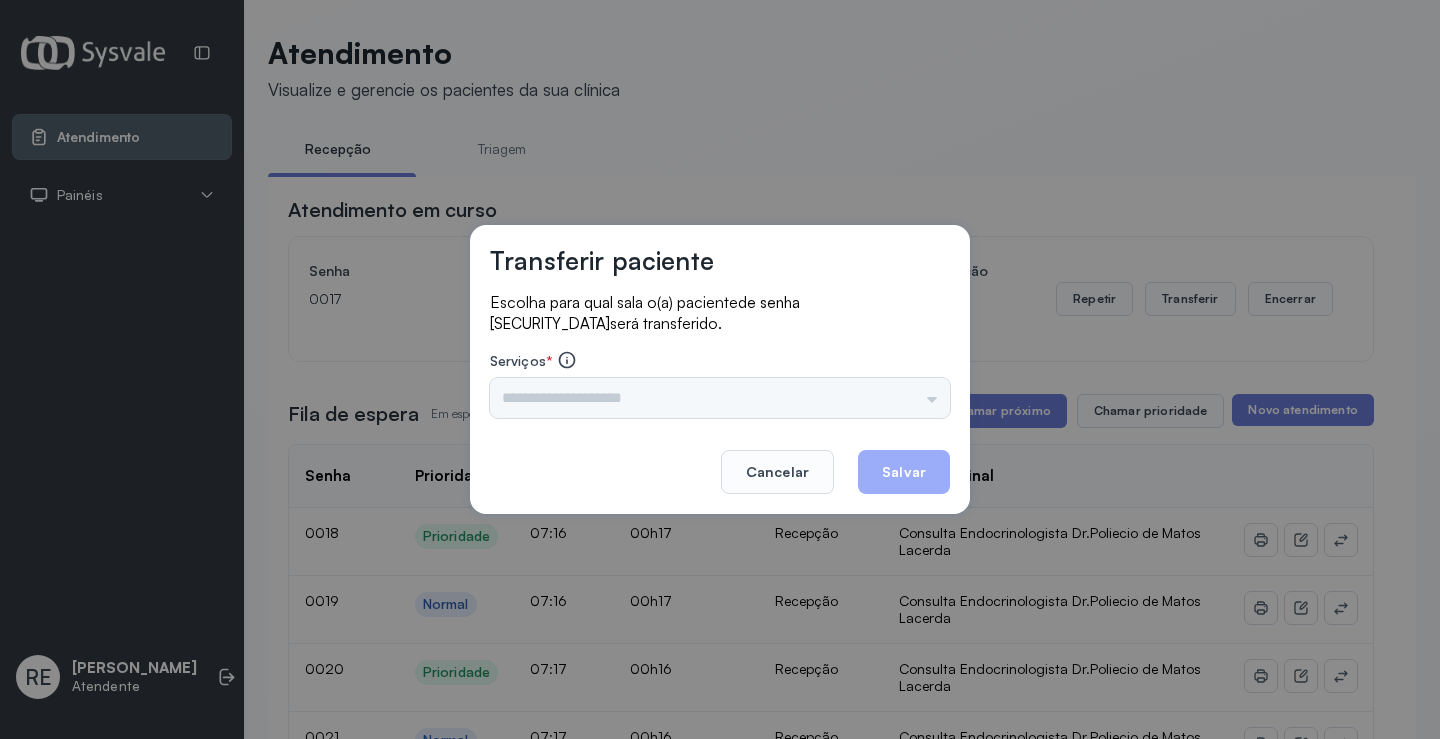 drag, startPoint x: 631, startPoint y: 370, endPoint x: 636, endPoint y: 394, distance: 24.5153 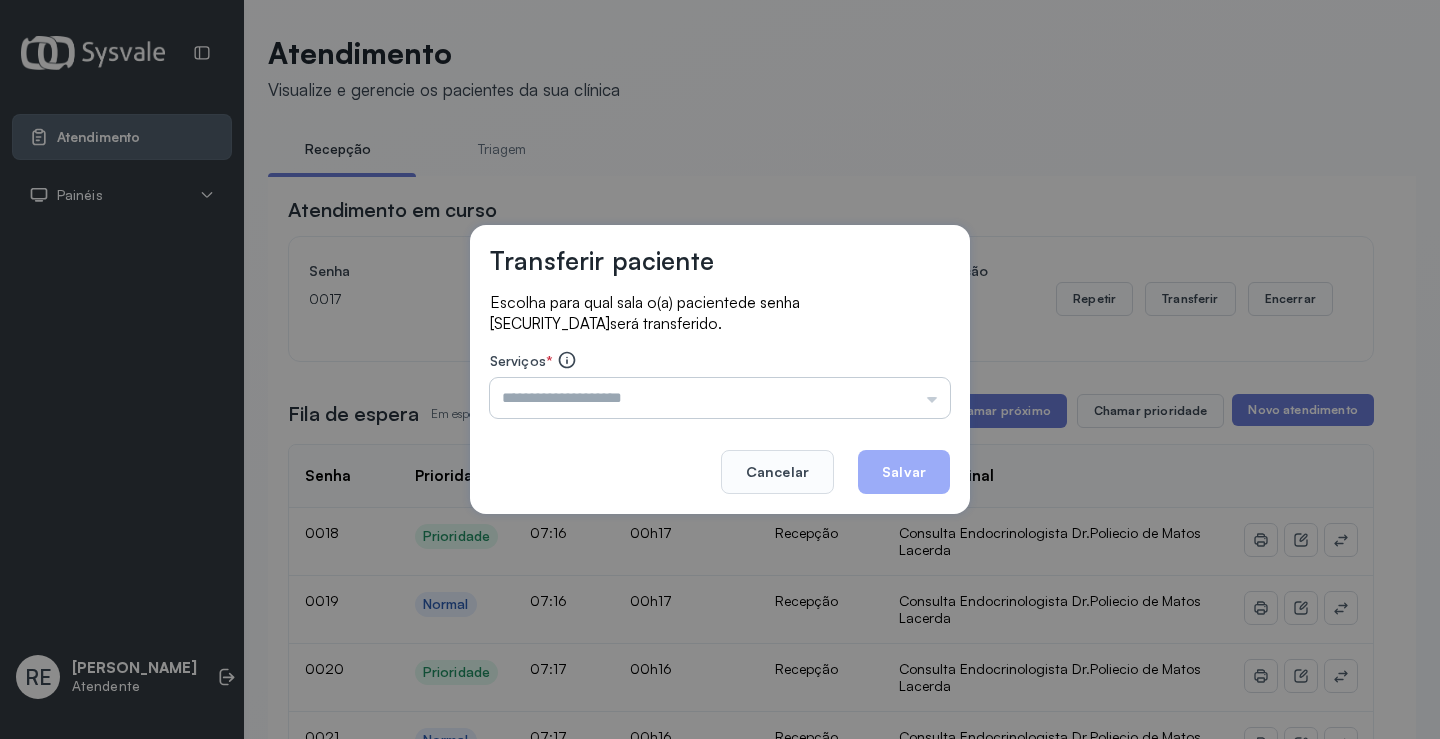 click at bounding box center (720, 398) 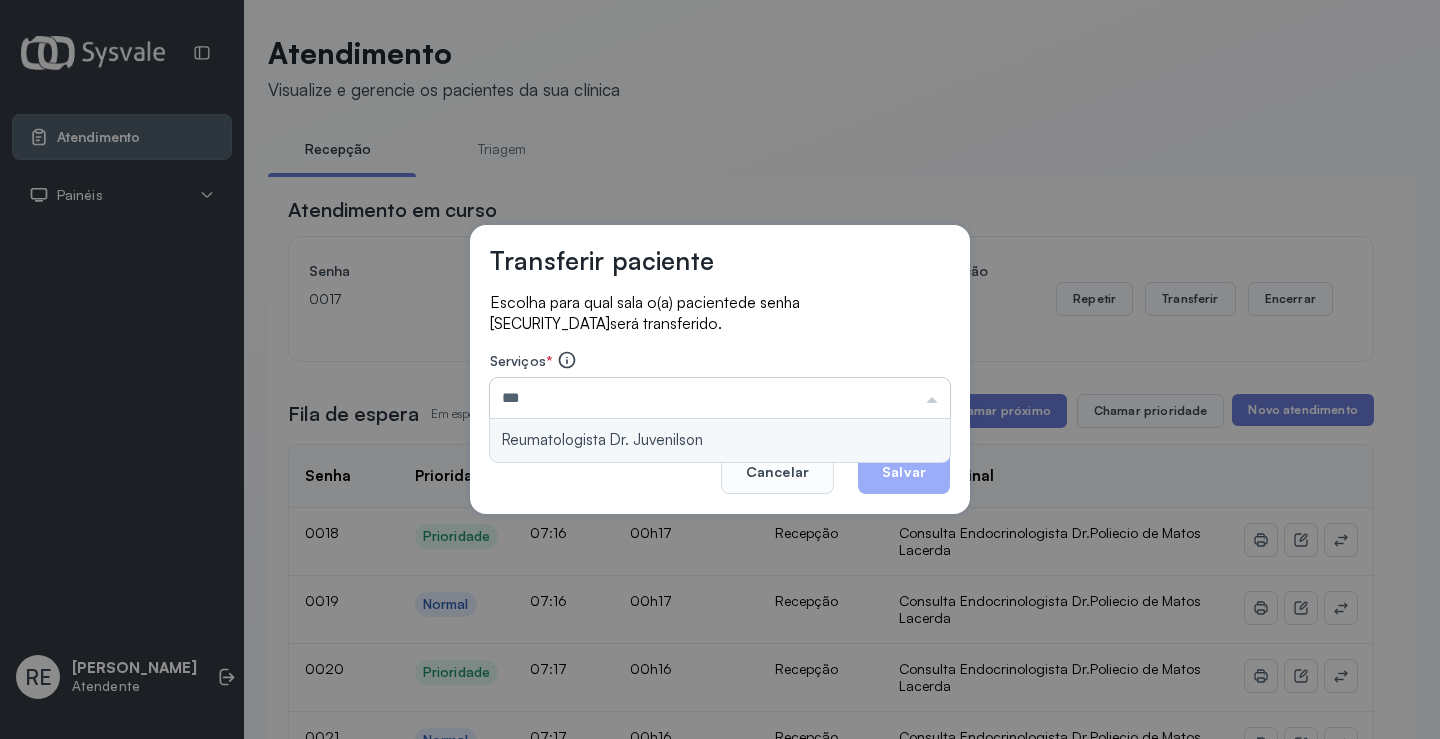 type on "**********" 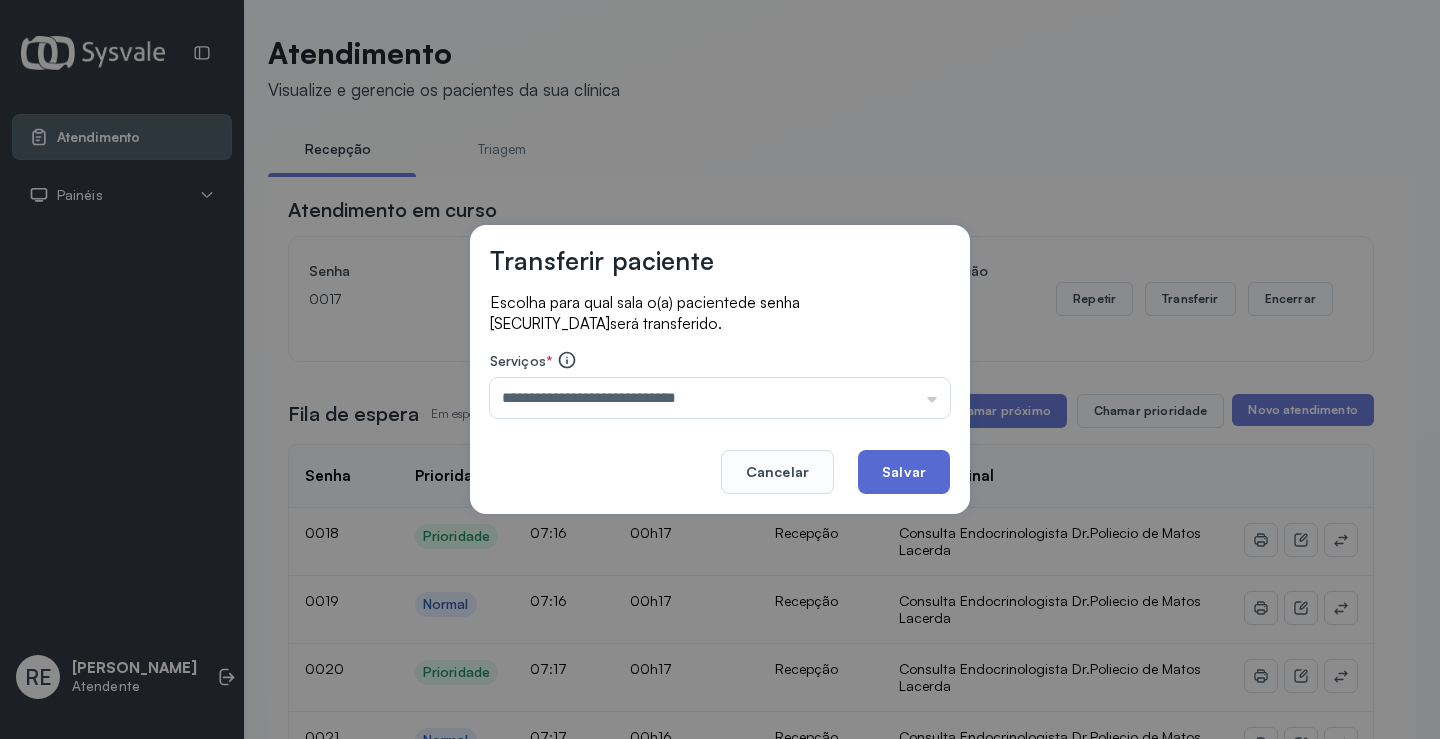 click on "Salvar" 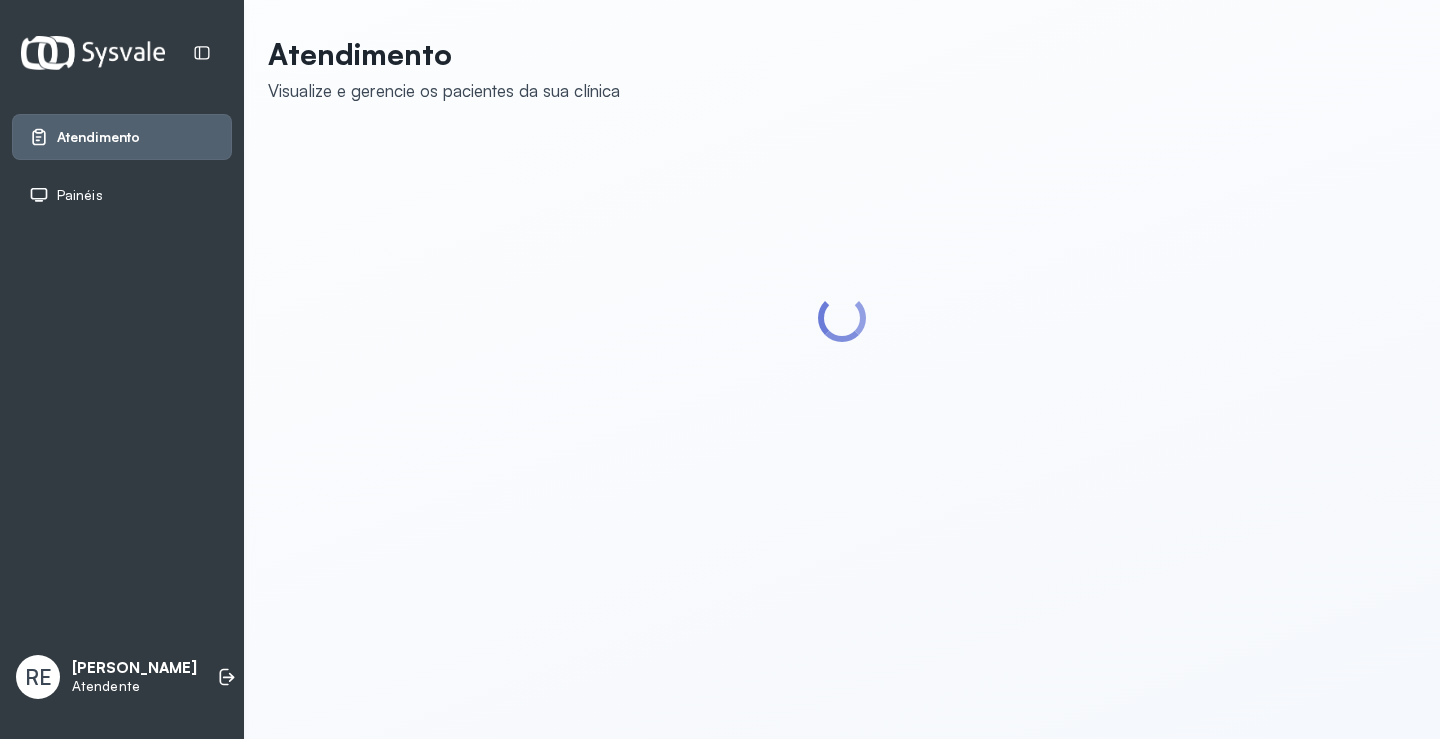 scroll, scrollTop: 0, scrollLeft: 0, axis: both 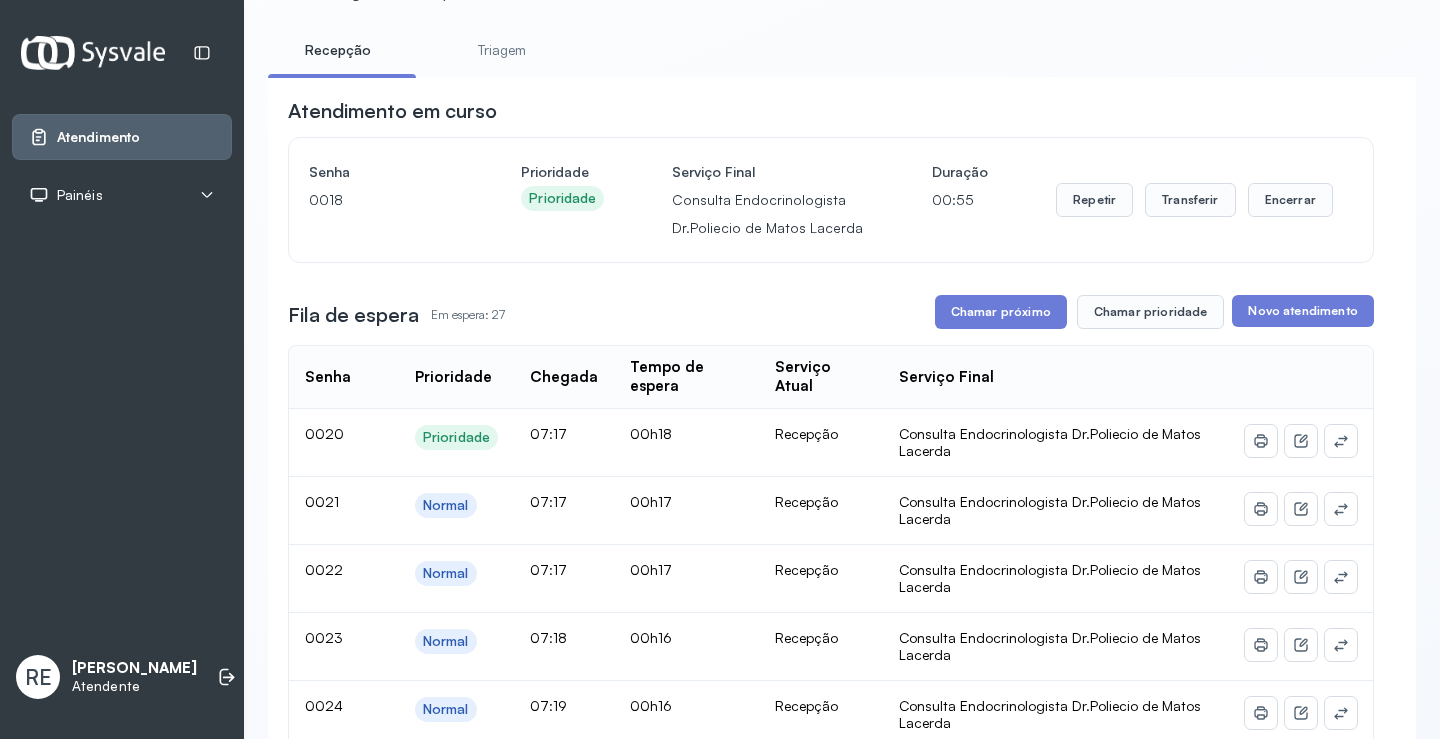 drag, startPoint x: 860, startPoint y: 104, endPoint x: 1035, endPoint y: 138, distance: 178.27226 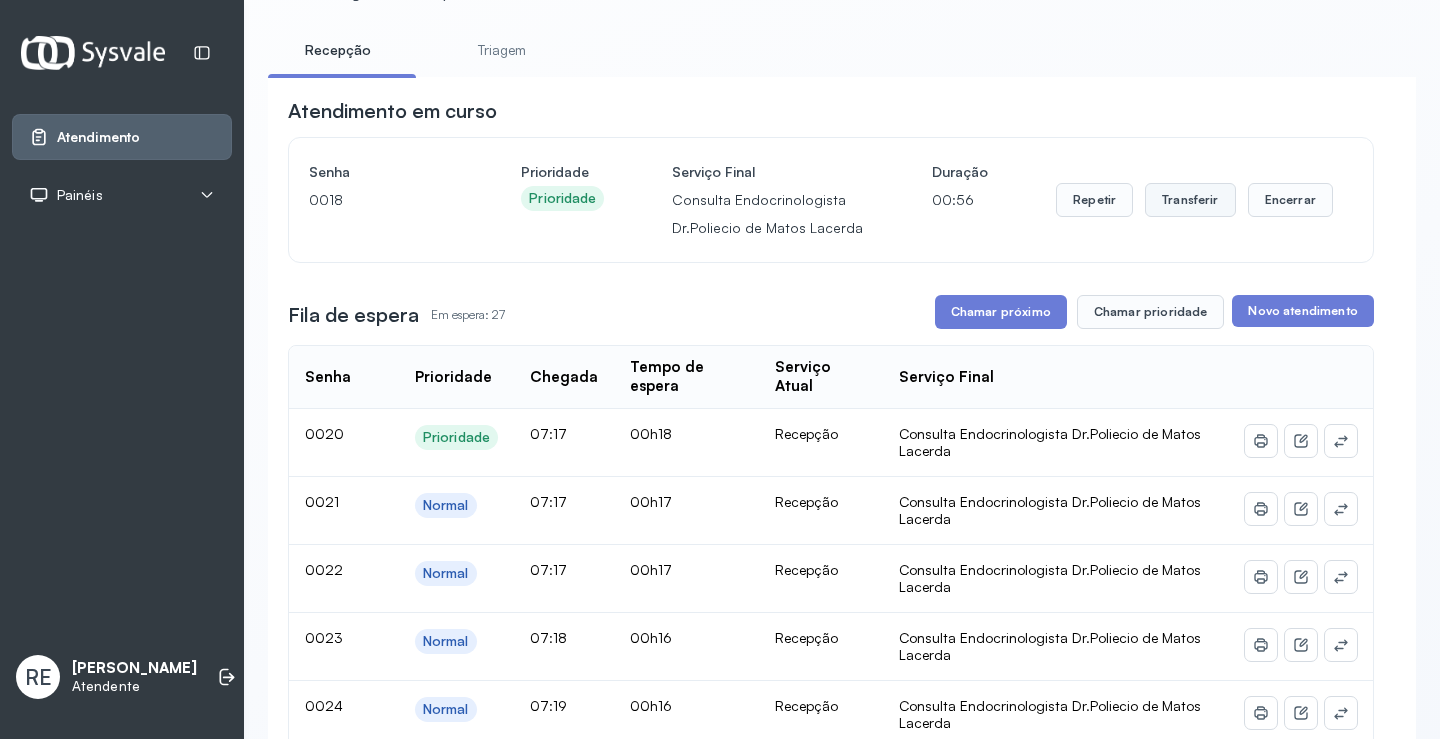 click on "Transferir" at bounding box center (1190, 200) 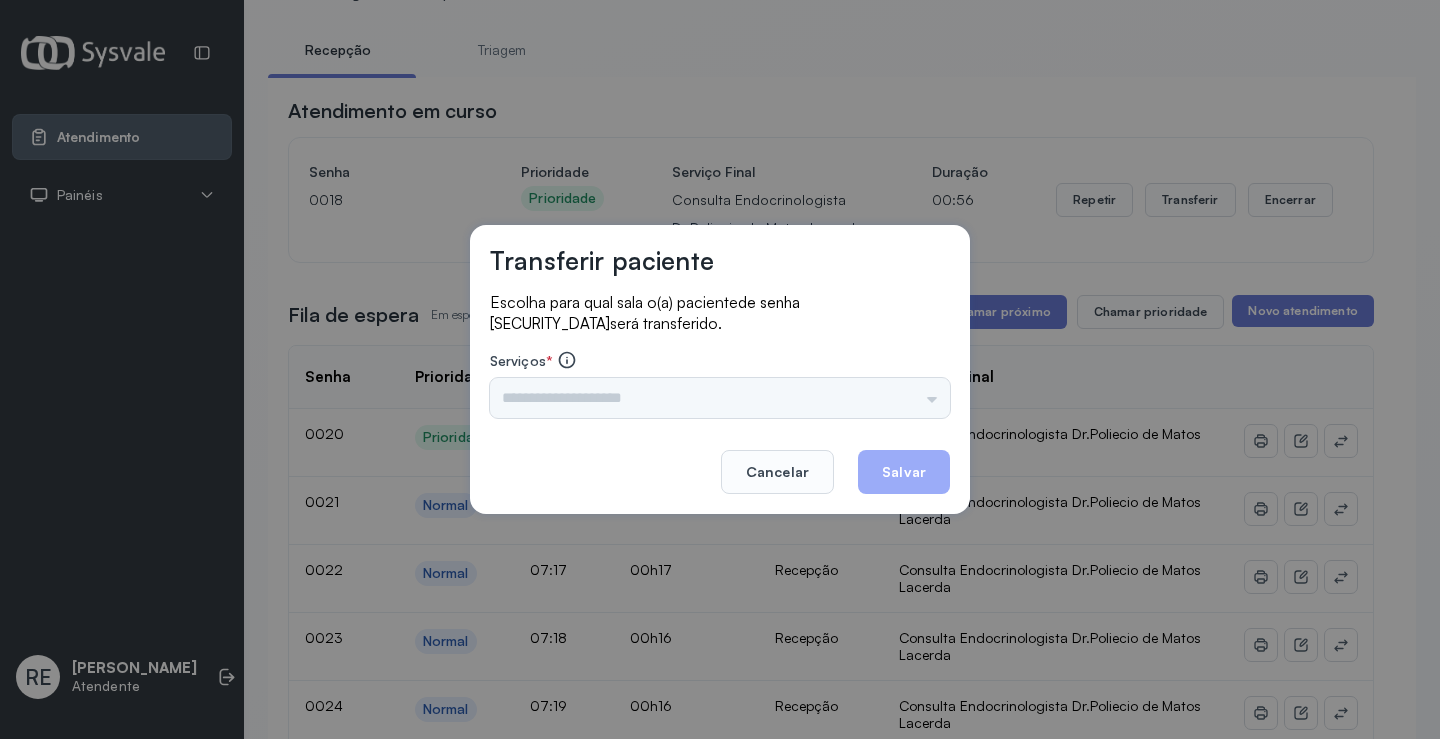 click on "Nenhuma opção encontrada" at bounding box center [720, 398] 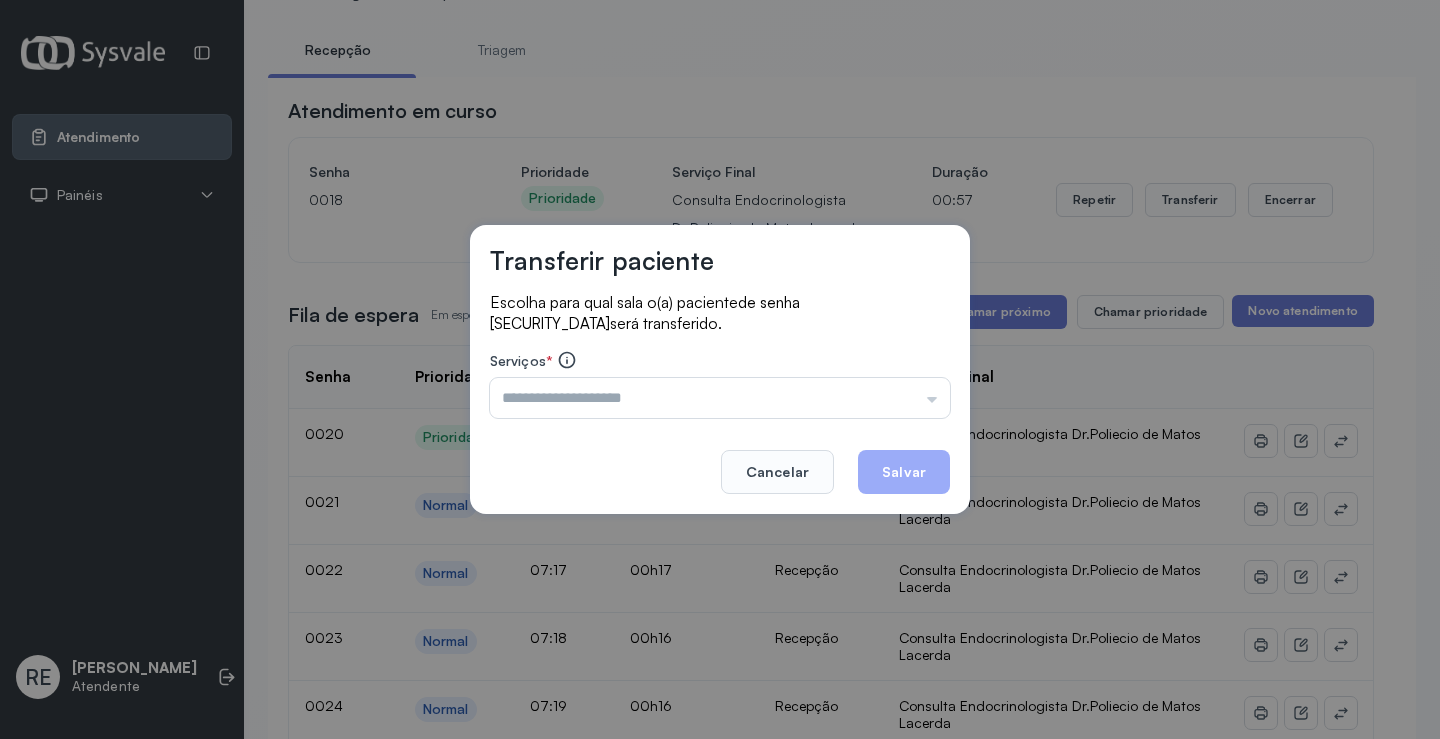 click at bounding box center (720, 398) 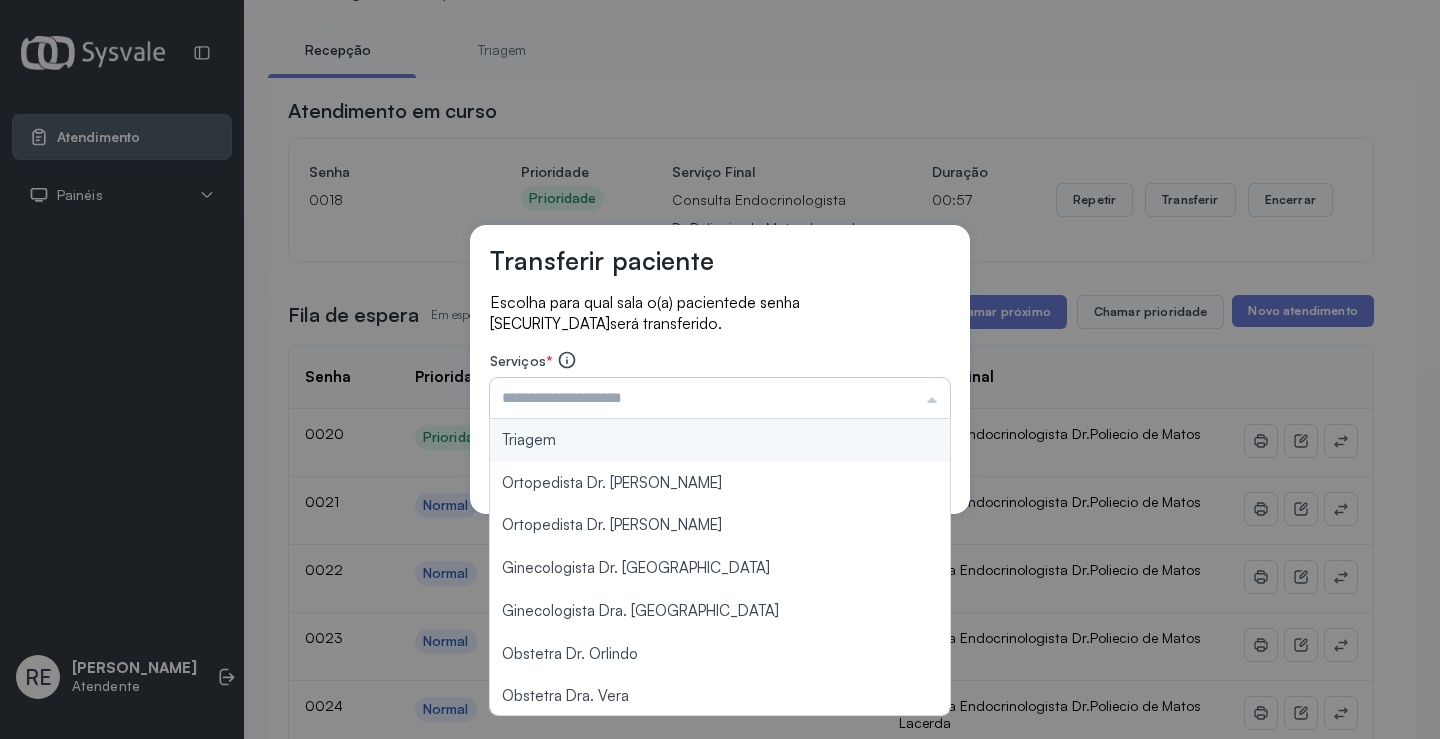 click at bounding box center [720, 398] 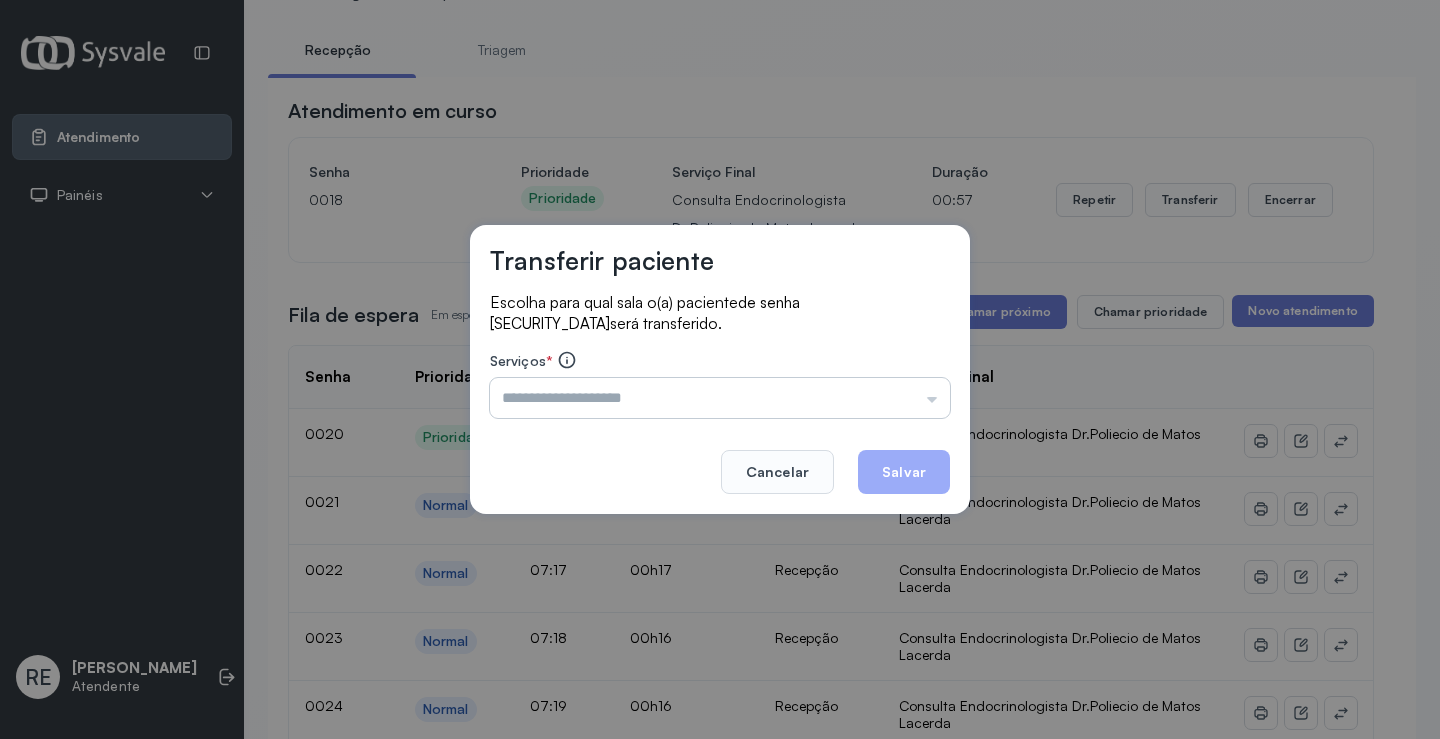 click at bounding box center [720, 398] 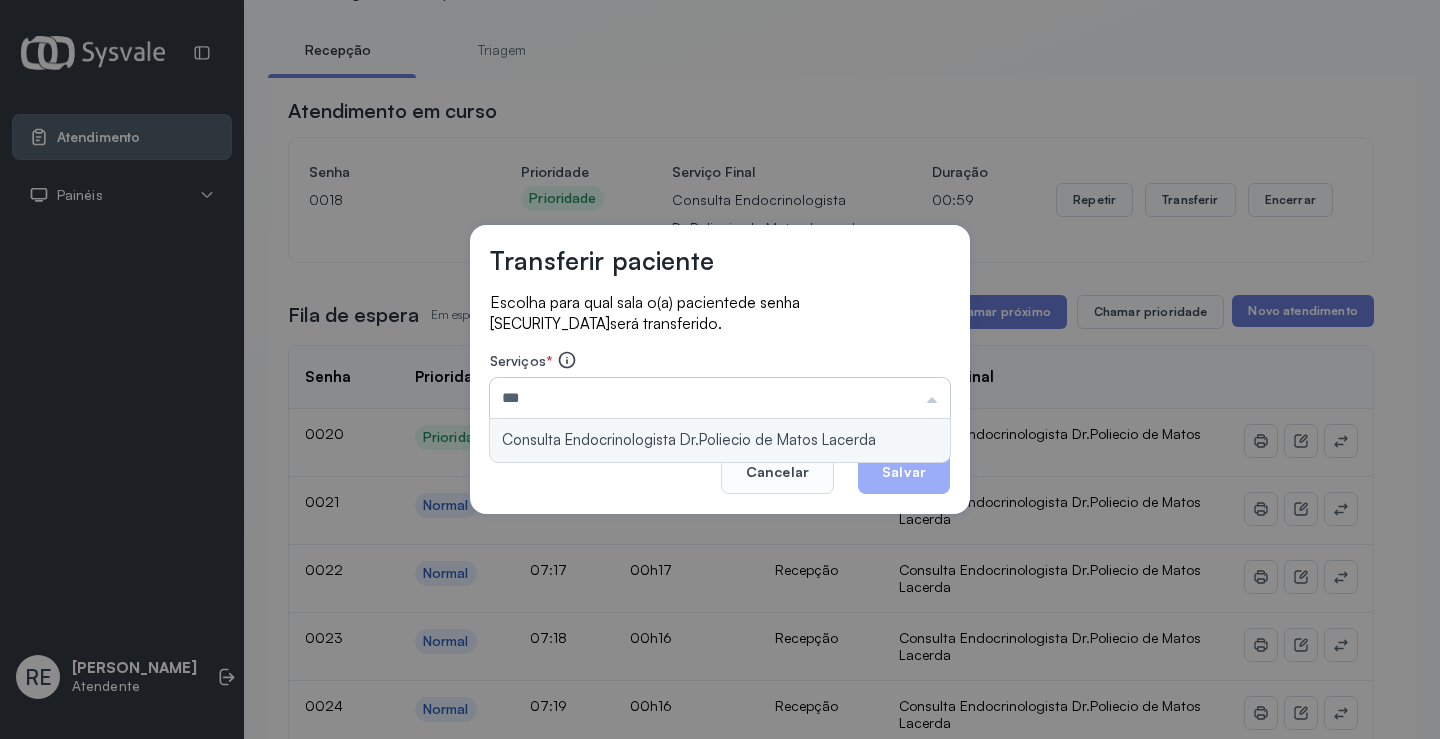 type on "**********" 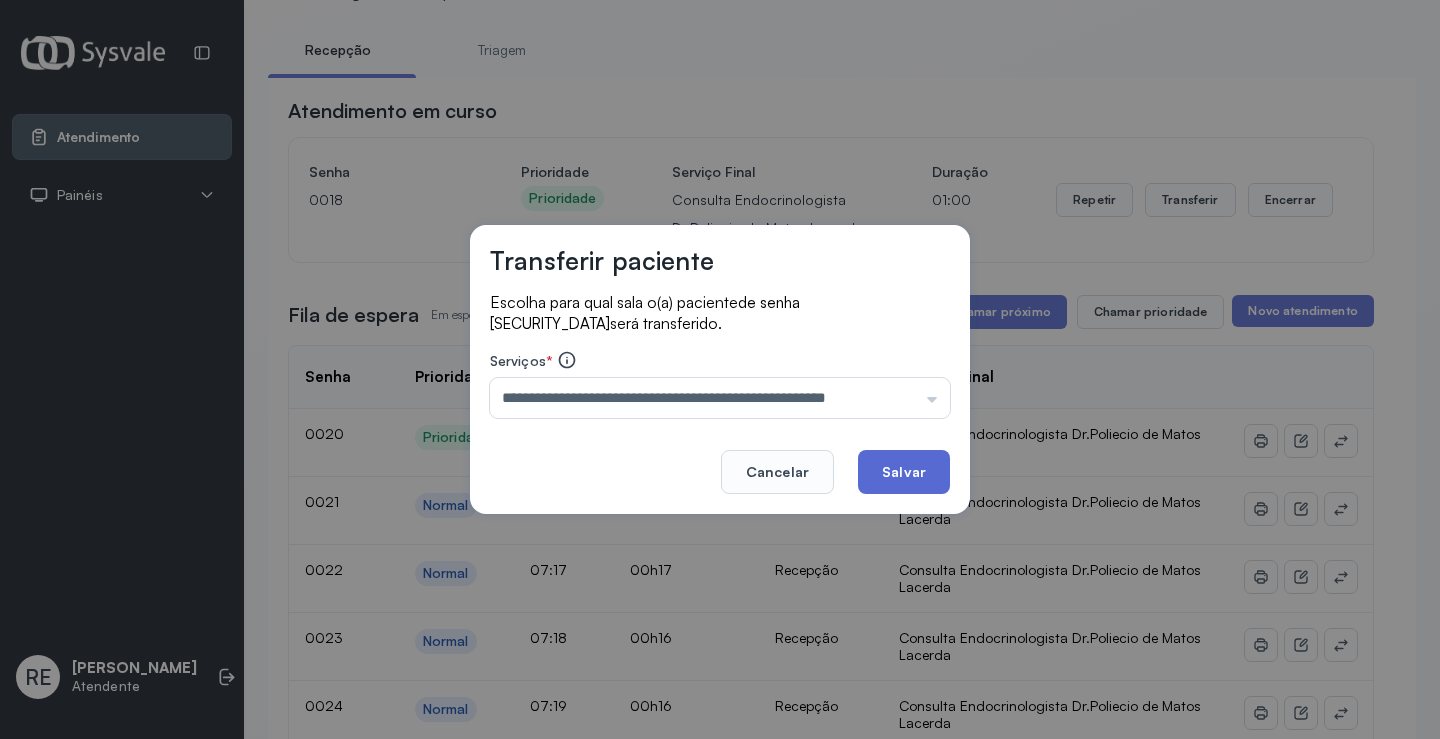 click on "Salvar" 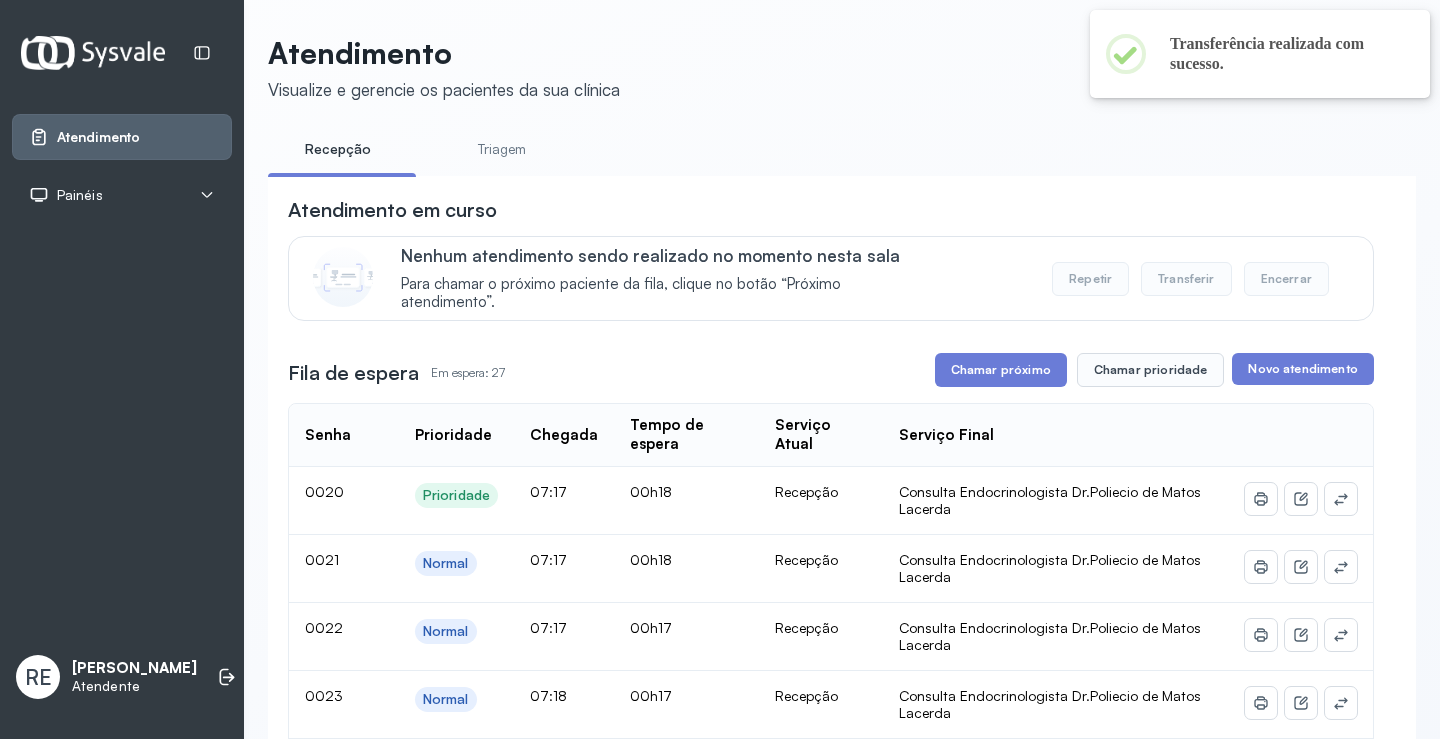 scroll, scrollTop: 100, scrollLeft: 0, axis: vertical 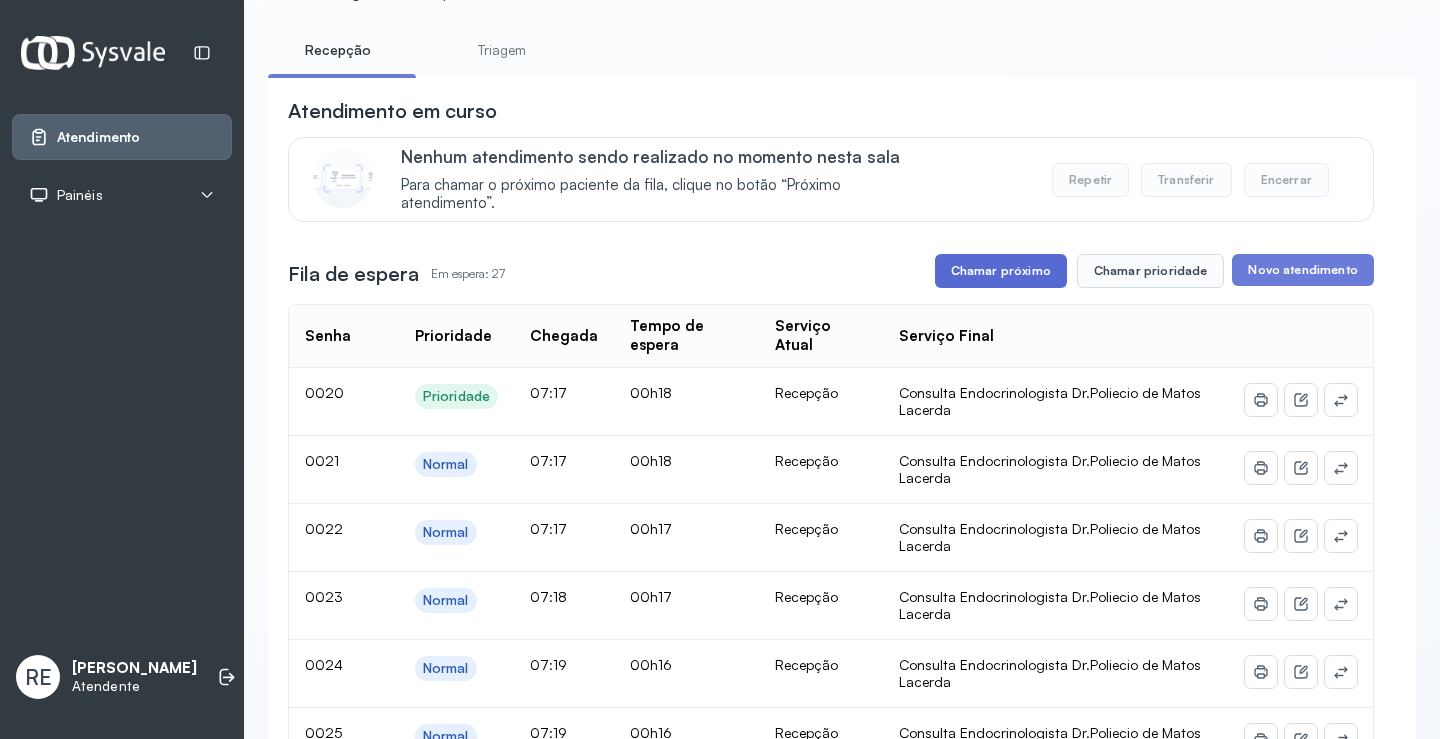 click on "Chamar próximo" at bounding box center [1001, 271] 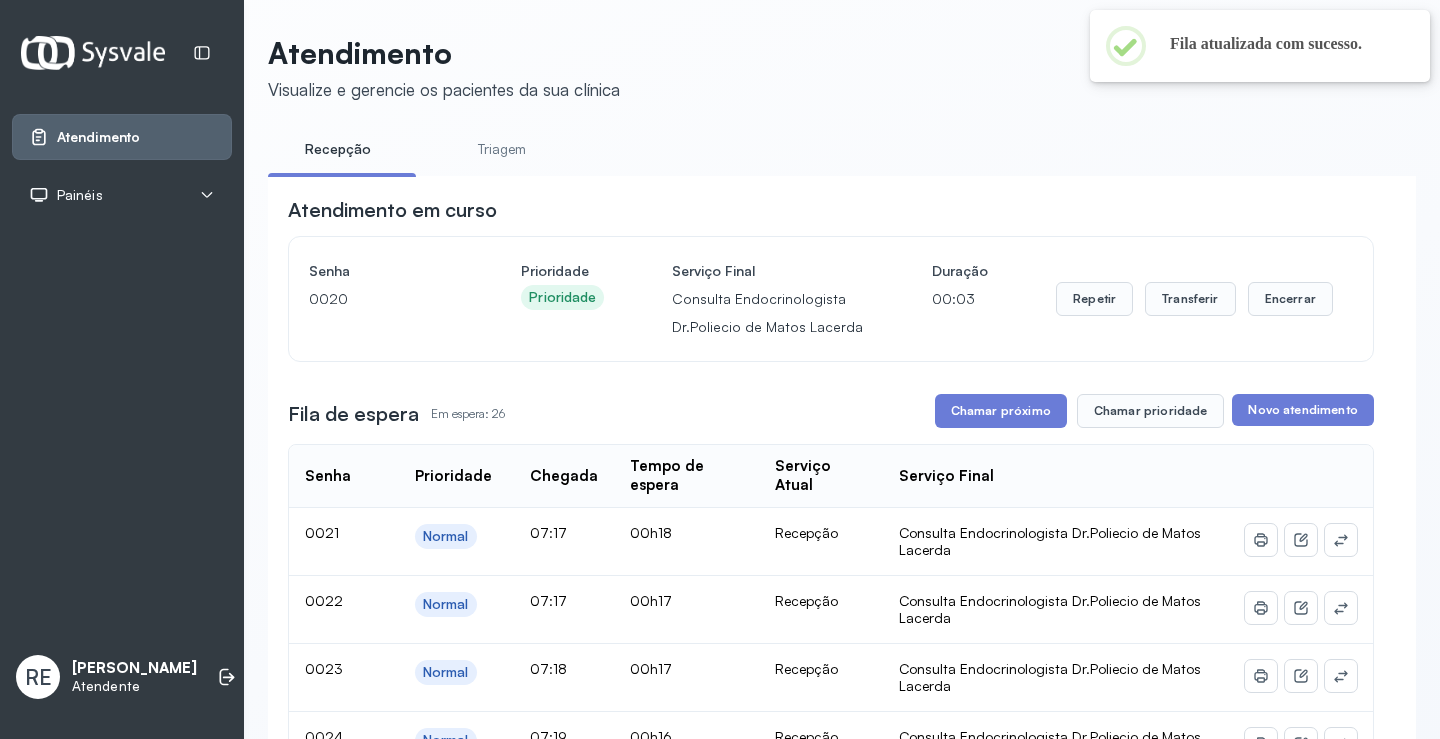 scroll, scrollTop: 100, scrollLeft: 0, axis: vertical 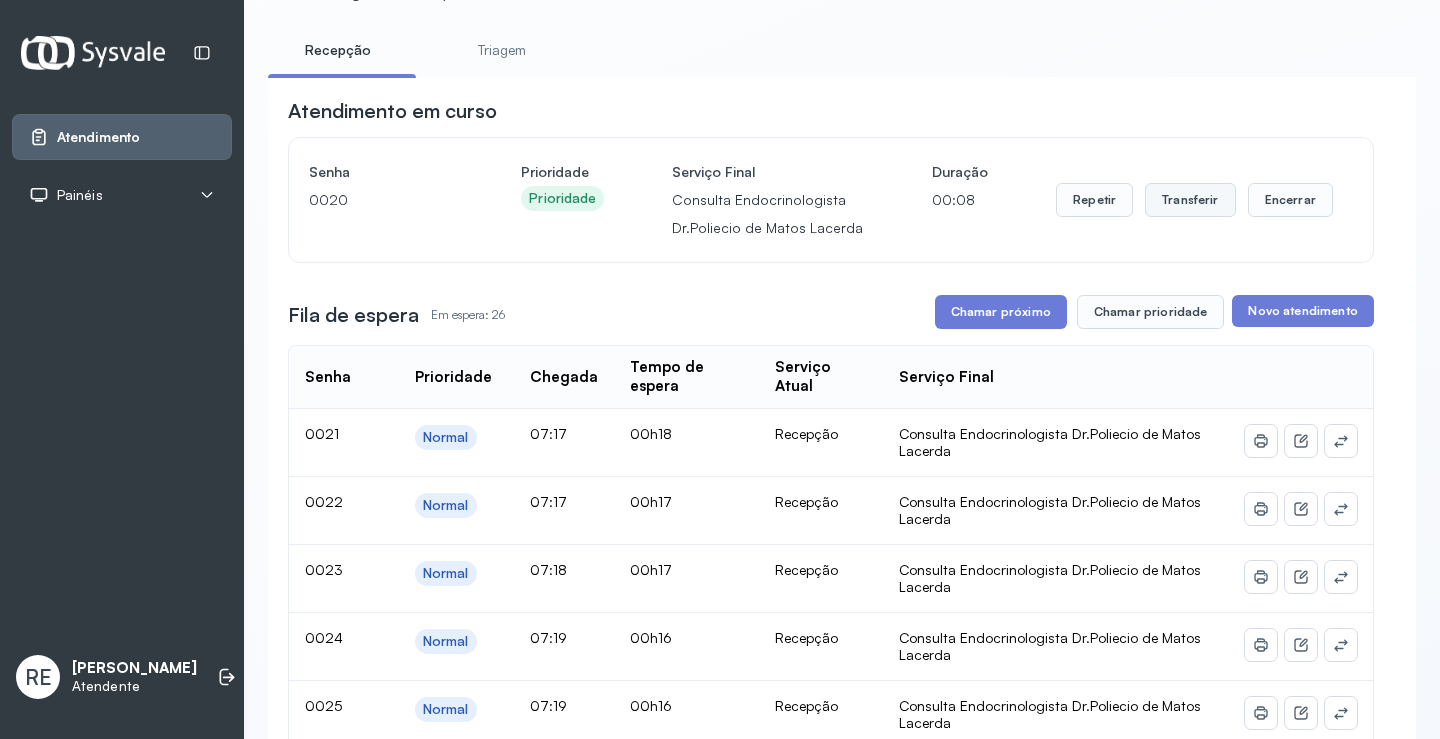 click on "Transferir" at bounding box center (1190, 200) 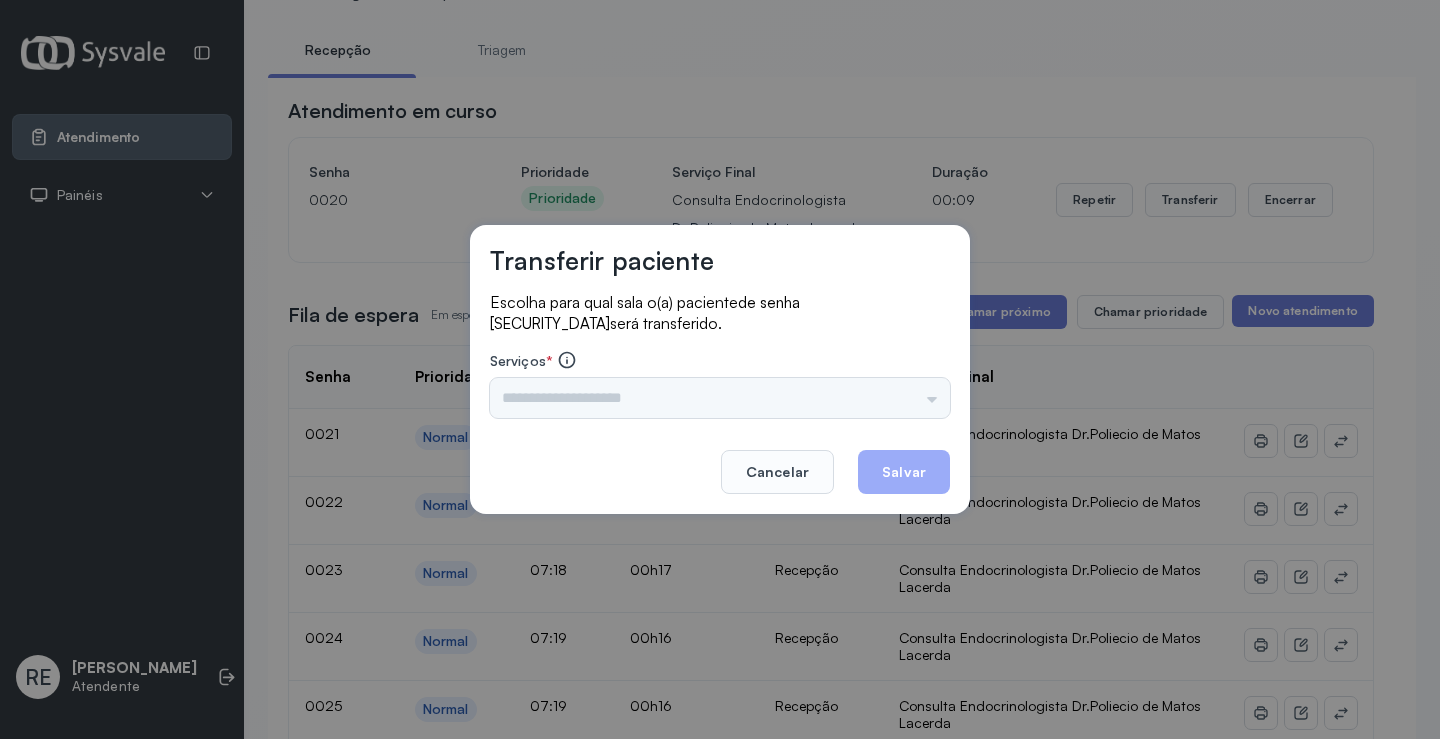 drag, startPoint x: 728, startPoint y: 391, endPoint x: 705, endPoint y: 402, distance: 25.495098 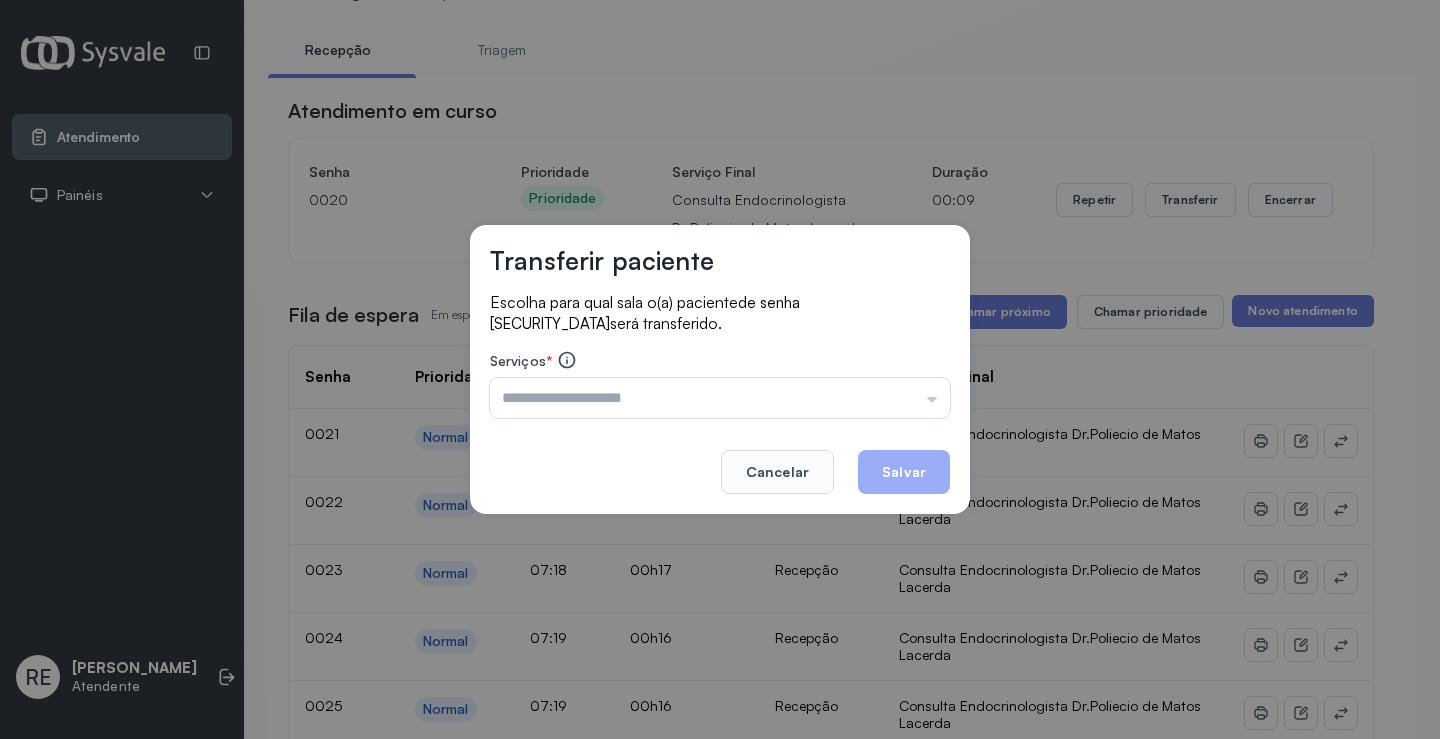 click at bounding box center [720, 398] 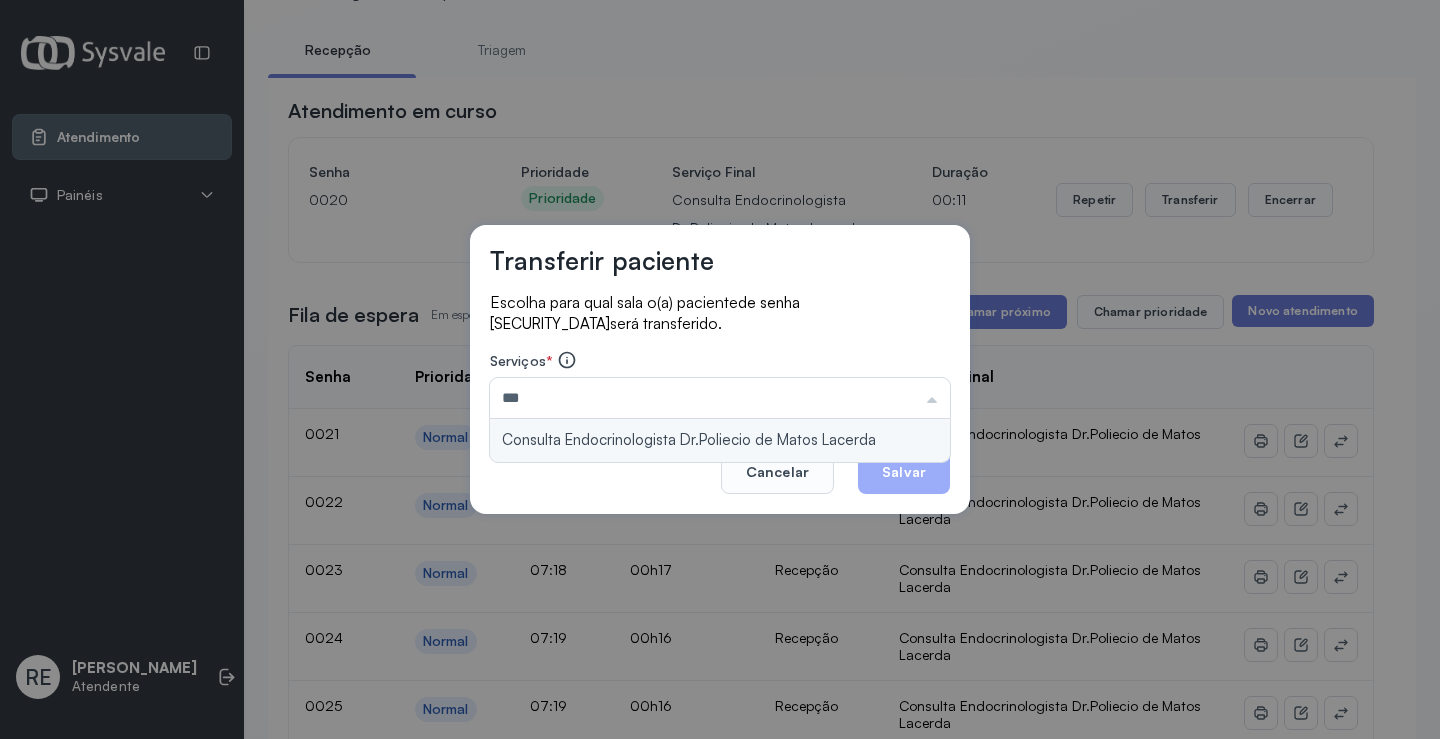 type on "**********" 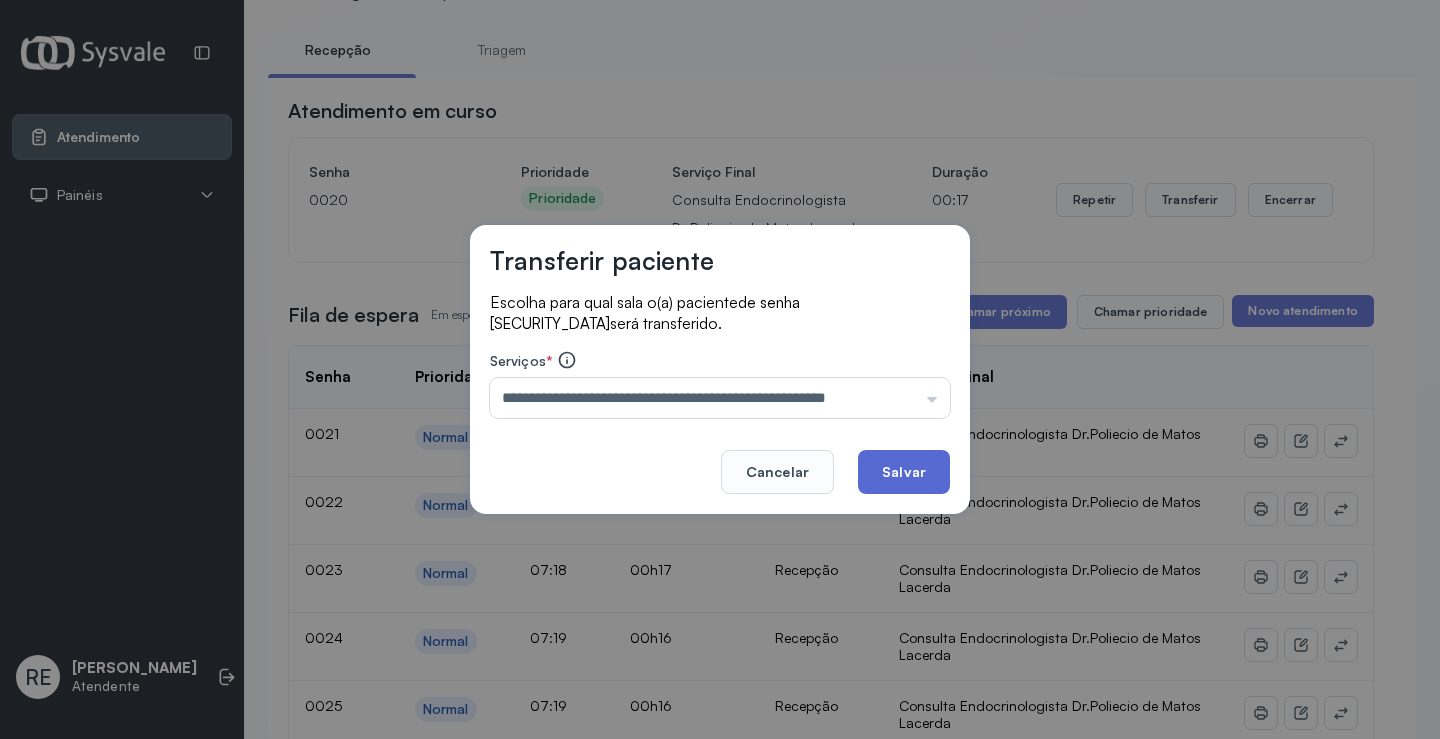 click on "Salvar" 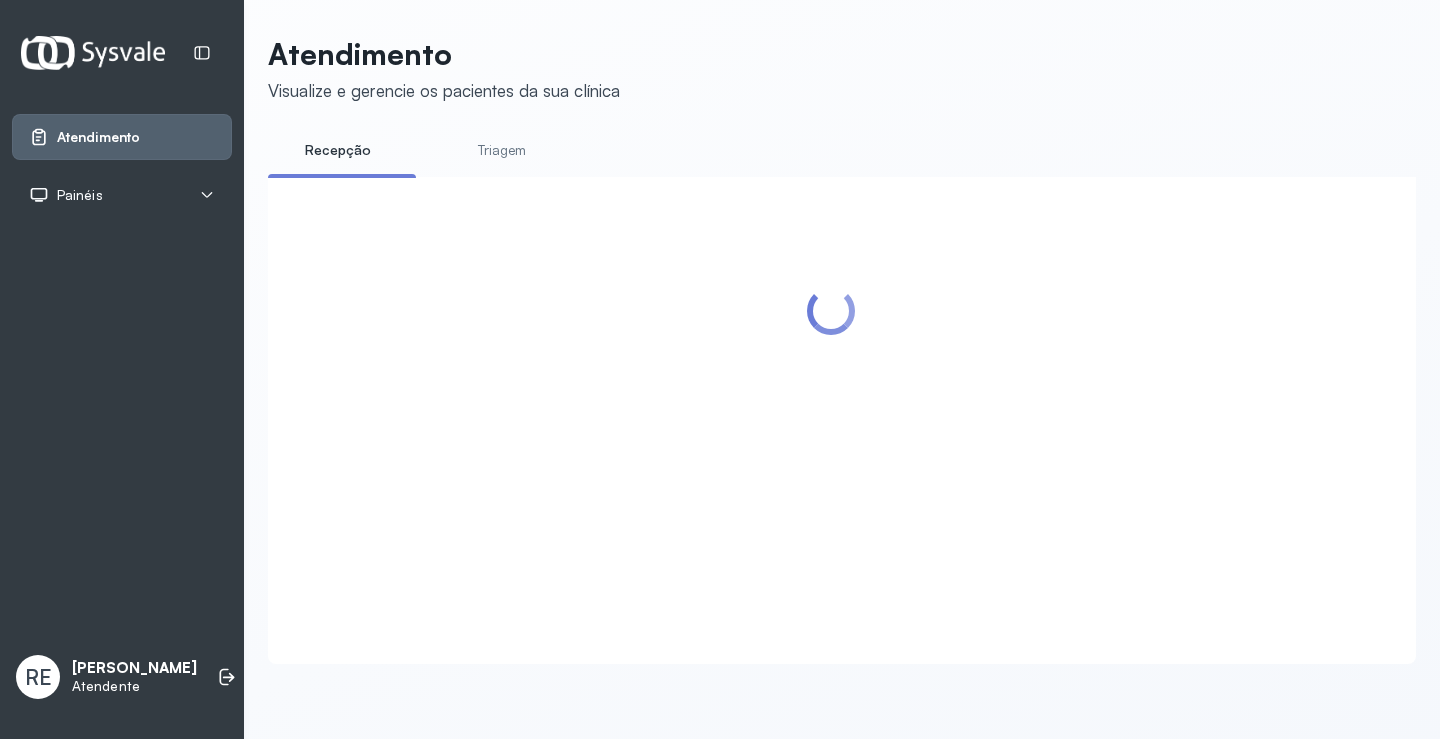 scroll, scrollTop: 1, scrollLeft: 0, axis: vertical 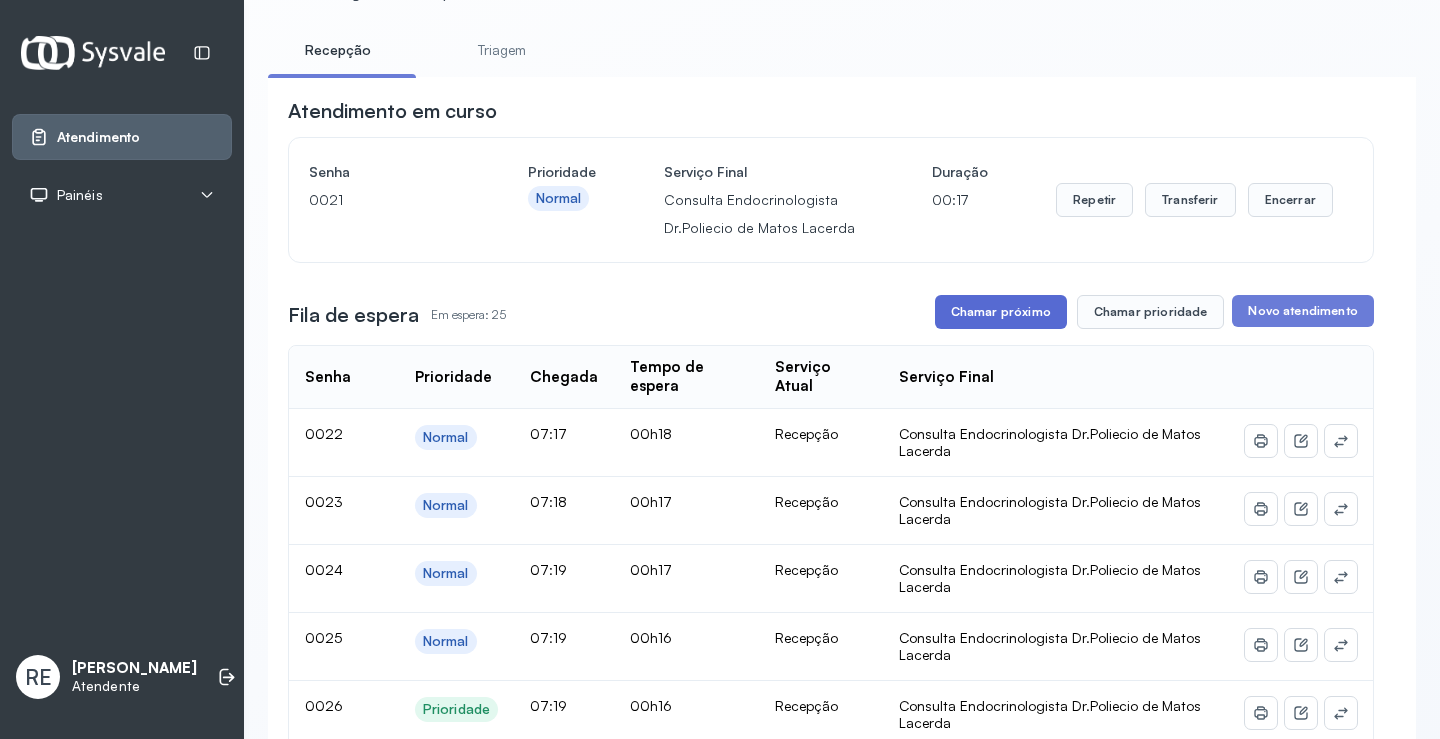 click on "Chamar próximo" at bounding box center [1001, 312] 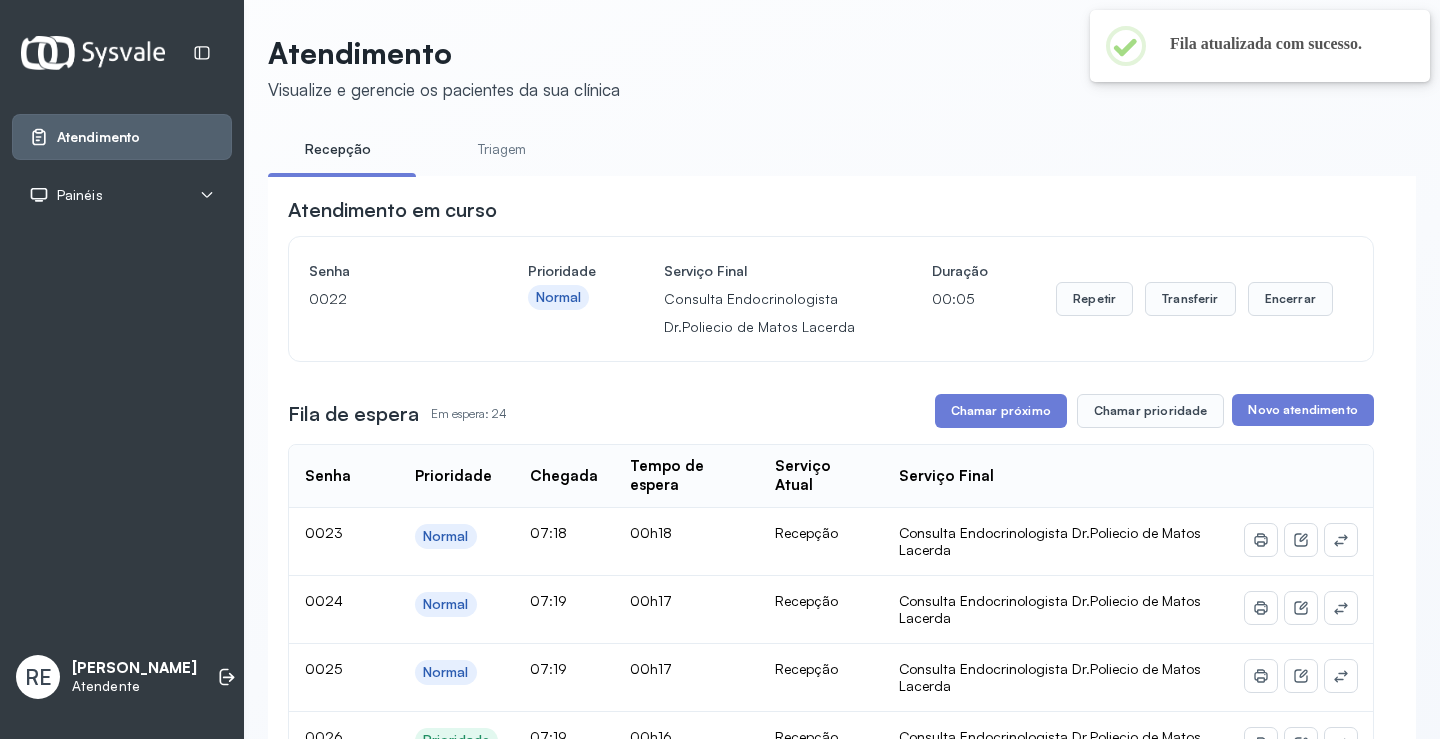 scroll, scrollTop: 100, scrollLeft: 0, axis: vertical 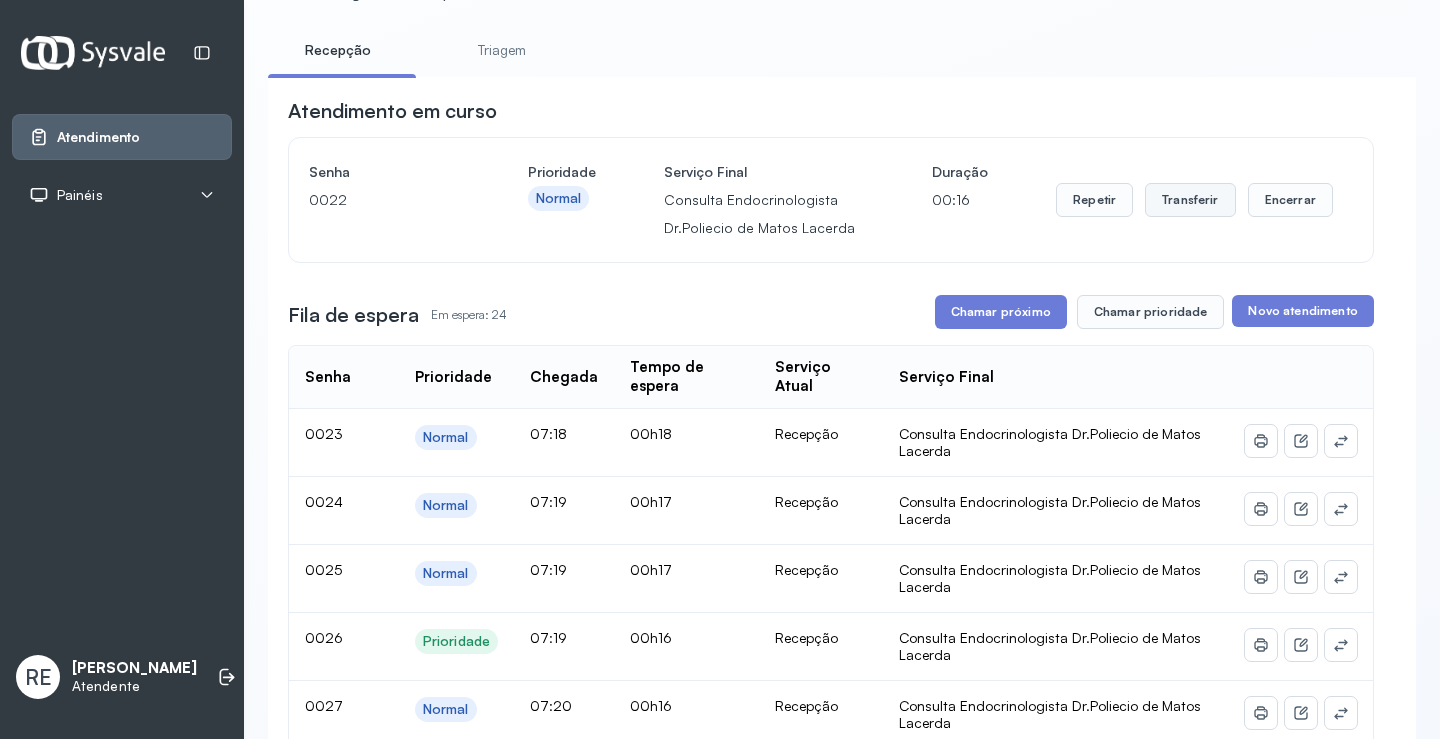 click on "Transferir" at bounding box center [1190, 200] 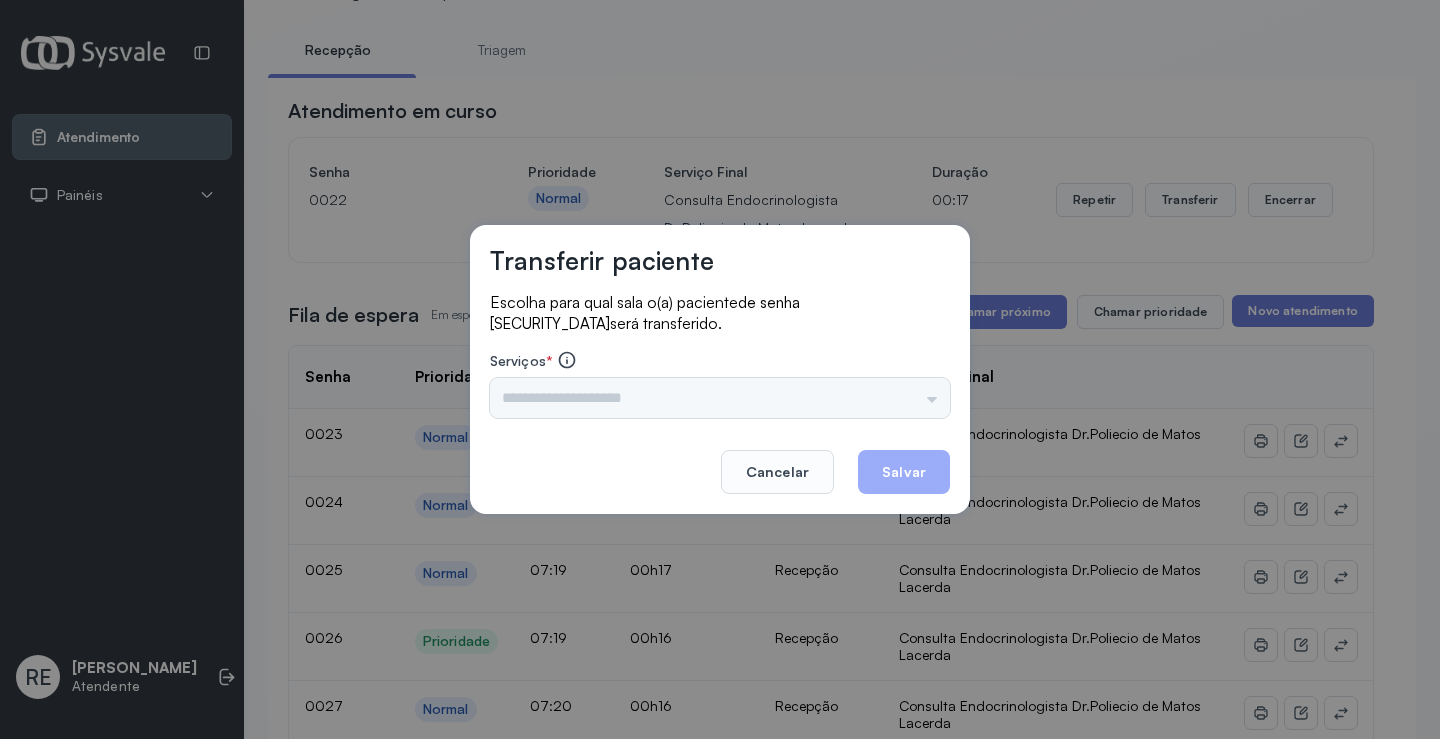 click on "Transferir paciente Escolha para qual sala o(a) paciente  de senha 0022  será transferido.  Serviços  *  Triagem Ortopedista Dr. Mauricio Ortopedista Dr. Ramon Ginecologista Dr. Amilton Ginecologista Dra. Luana Obstetra Dr. Orlindo Obstetra Dra. Vera Ultrassonografia Dr. Orlindo Ultrassonografia Dr. Amilton Consulta com Neurologista Dr. Ezir Reumatologista Dr. Juvenilson Endocrinologista Washington Dermatologista Dra. Renata Nefrologista Dr. Edvaldo Geriatra Dra. Vanessa Infectologista Dra. Vanessa Oftalmologista Dra. Consulta Proctologista/Cirurgia Geral Dra. Geislane Otorrinolaringologista Dr. Pedro Pequena Cirurgia Dr. Geislane Pequena Cirurgia Dr. AMILTON ECG Espirometria com Broncodilatador Espirometria sem Broncodilatador Ecocardiograma - Dra. Vanessa Viana Exame de PPD Enf. Jane Raquel RETIRADA DE CERUME DR. PEDRO VACINAÇÃO Preventivo Enf. Luciana Preventivo Enf. Tiago Araujo Consulta de Enfermagem Enf. Tiago Consulta de Enfermagem Enf. Luciana Consulta  Cardiologista Dr. Everson Cancelar Salvar" at bounding box center [720, 369] 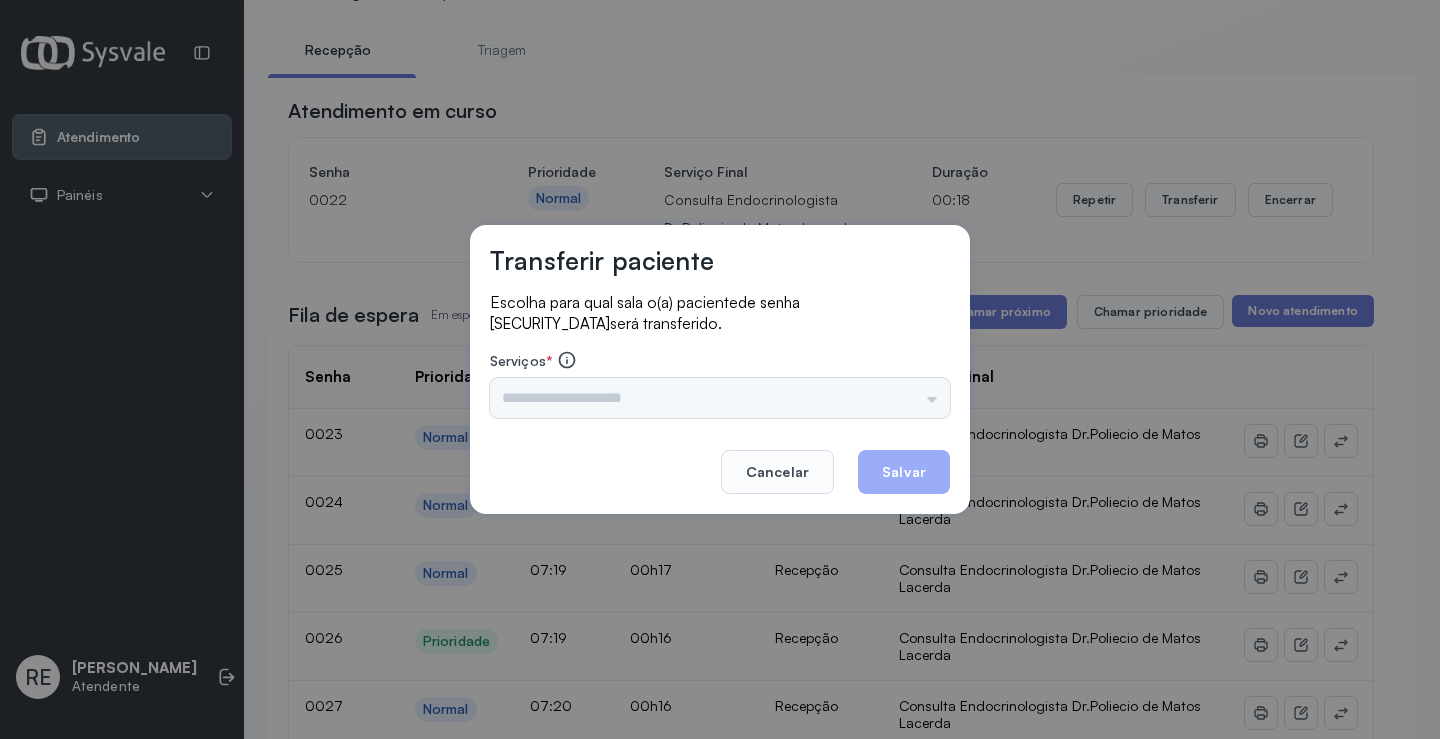 click on "Triagem Ortopedista Dr. [PERSON_NAME] Dr. [PERSON_NAME] Dr. [PERSON_NAME] Dra. Luana Obstetra Dr. Orlindo Obstetra Dra. [PERSON_NAME] Dr. Orlindo Ultrassonografia Dr. [PERSON_NAME] Consulta com Neurologista Dr. Ezir Reumatologista Dr. Juvenilson Endocrinologista [US_STATE] Dermatologista Dra. [PERSON_NAME] Dr. [PERSON_NAME] Dra. [PERSON_NAME] Infectologista Dra. [PERSON_NAME] Oftalmologista Dra. Consulta Proctologista/Cirurgia Geral Dra. [PERSON_NAME] Dr. [PERSON_NAME] Cirurgia Dr. Geislane Pequena Cirurgia Dr. AMILTON ECG Espirometria com Broncodilatador Espirometria sem Broncodilatador Ecocardiograma - Dra. [PERSON_NAME] Exame de PPD Enf. [PERSON_NAME] RETIRADA DE CERUME DR. [PERSON_NAME] Preventivo Enf. [PERSON_NAME] Preventivo Enf. [PERSON_NAME] Consulta de Enfermagem Enf. Tiago Consulta de Enfermagem Enf. [PERSON_NAME] Consulta  Cardiologista Dr. Everson Consulta Enf. [PERSON_NAME] Dispensação de Medicação Agendamento Consulta Enf. [PERSON_NAME] Agendamento consulta Enf. [GEOGRAPHIC_DATA]" at bounding box center [720, 398] 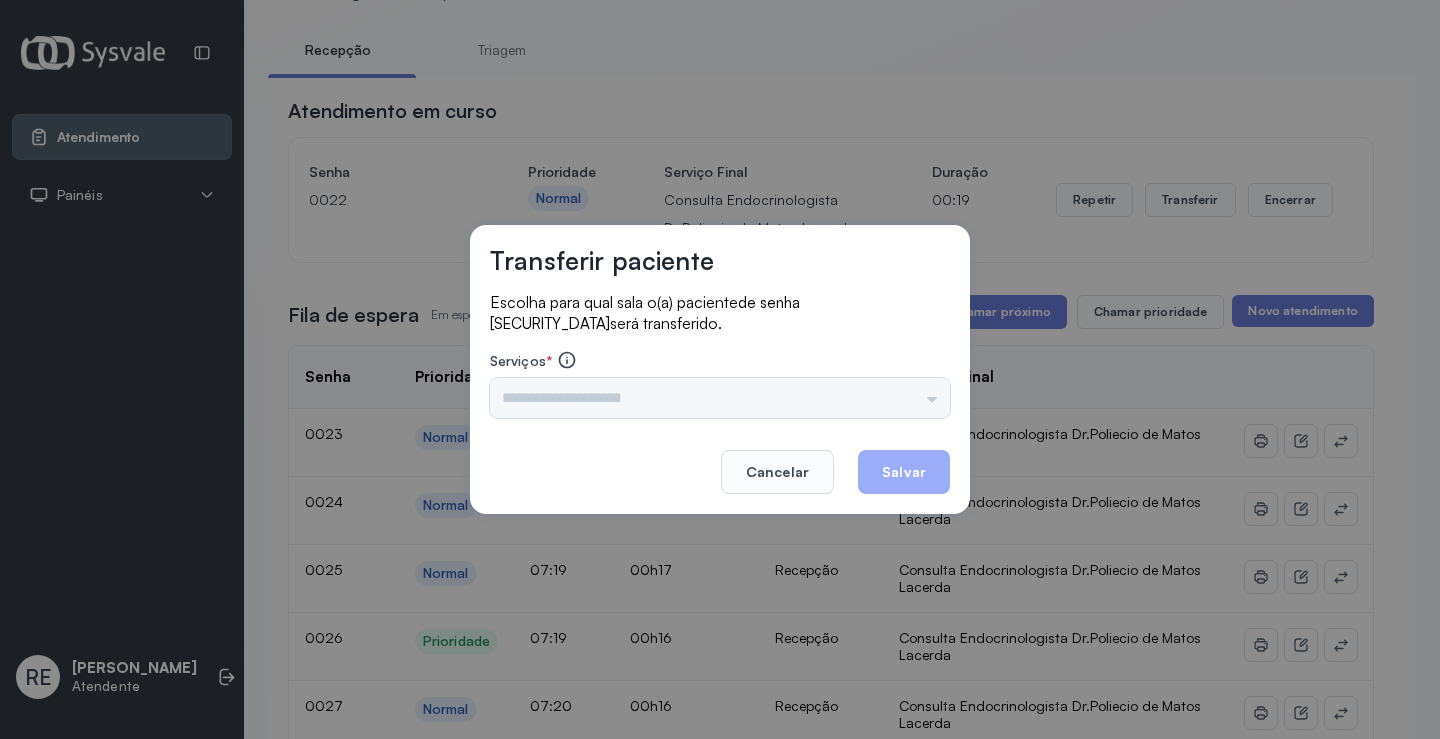click at bounding box center [720, 398] 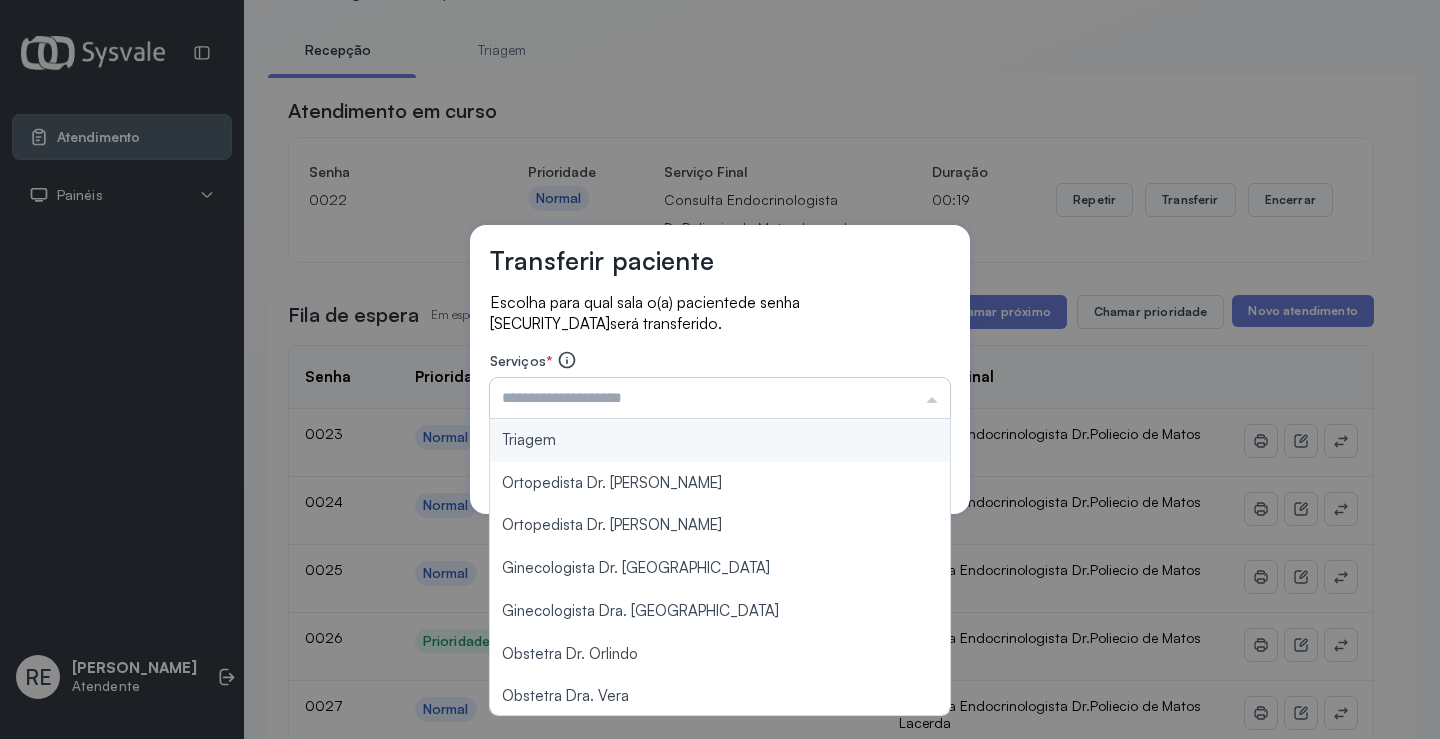click at bounding box center [720, 398] 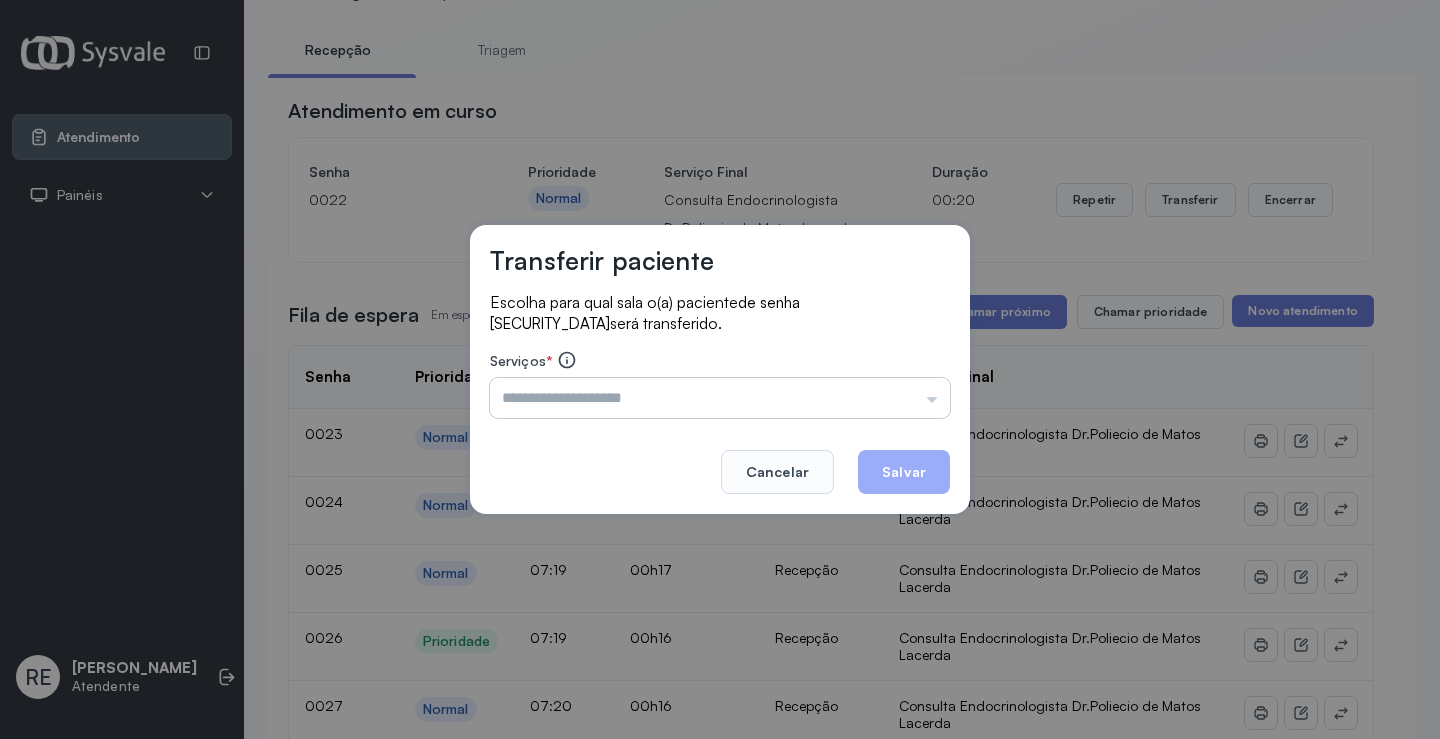 click at bounding box center (720, 398) 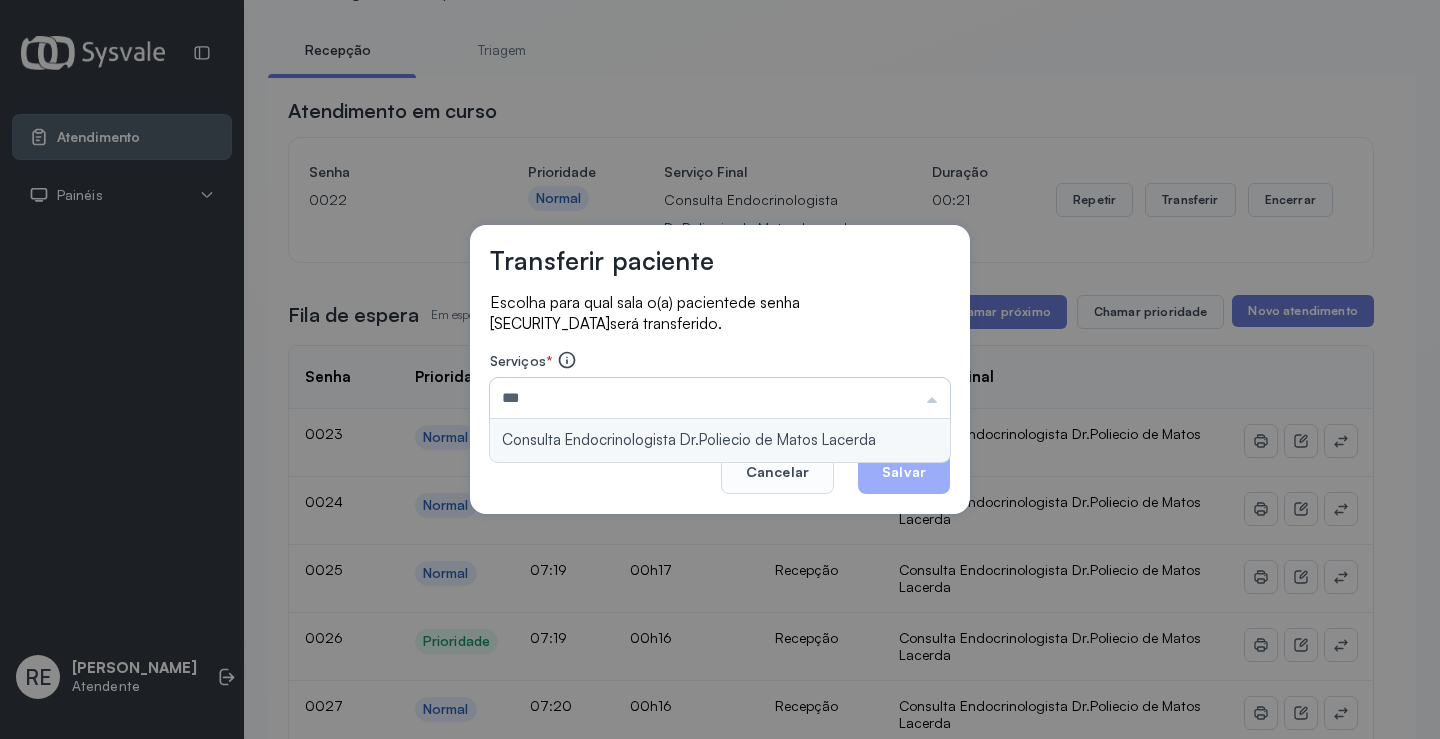 type on "**********" 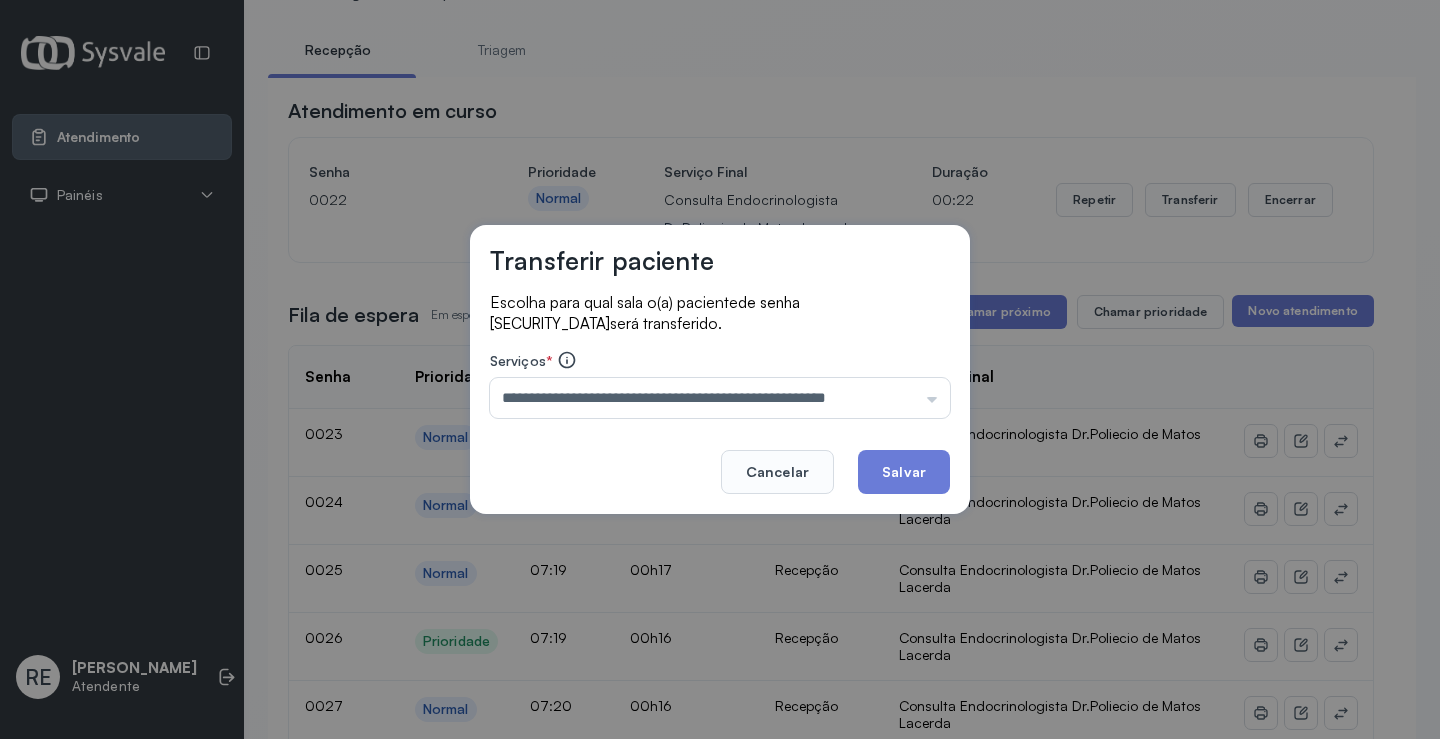 click on "Salvar" 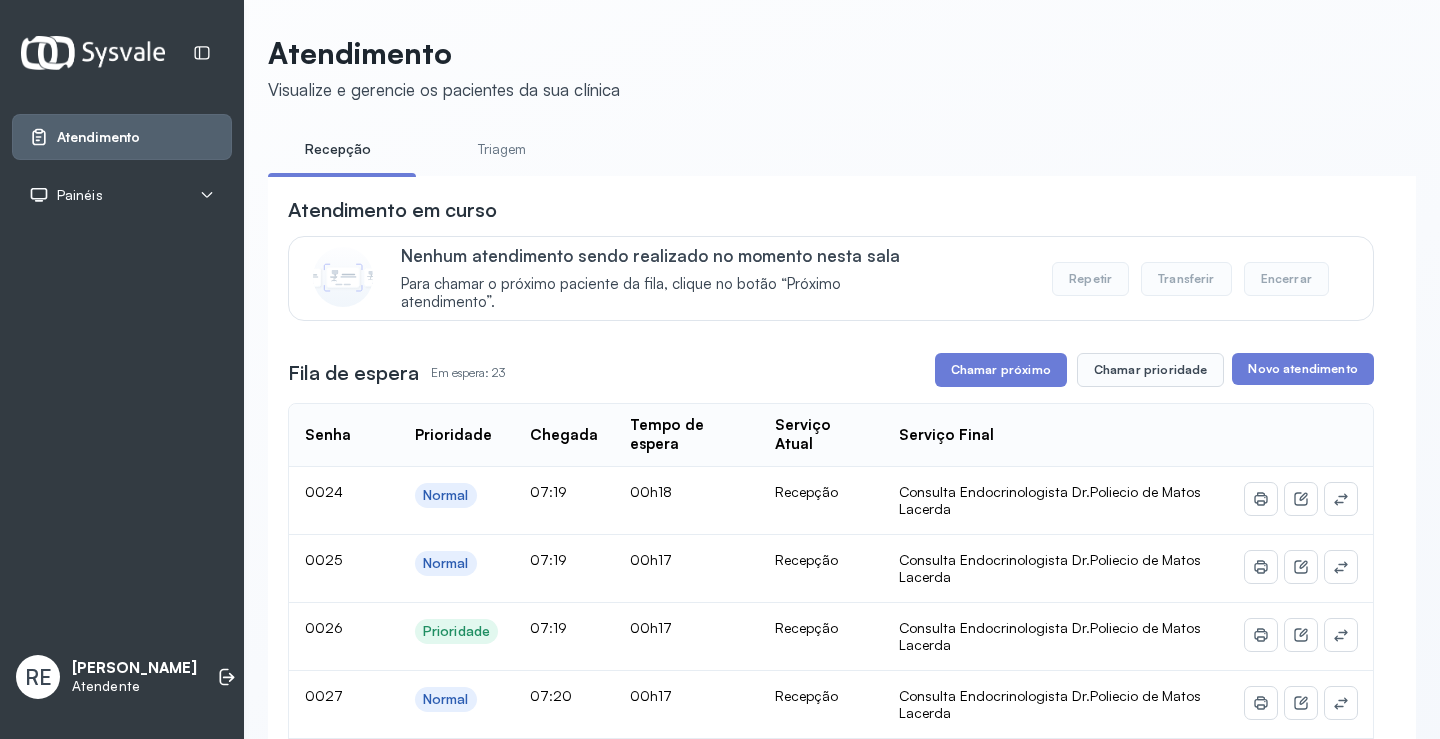 scroll, scrollTop: 100, scrollLeft: 0, axis: vertical 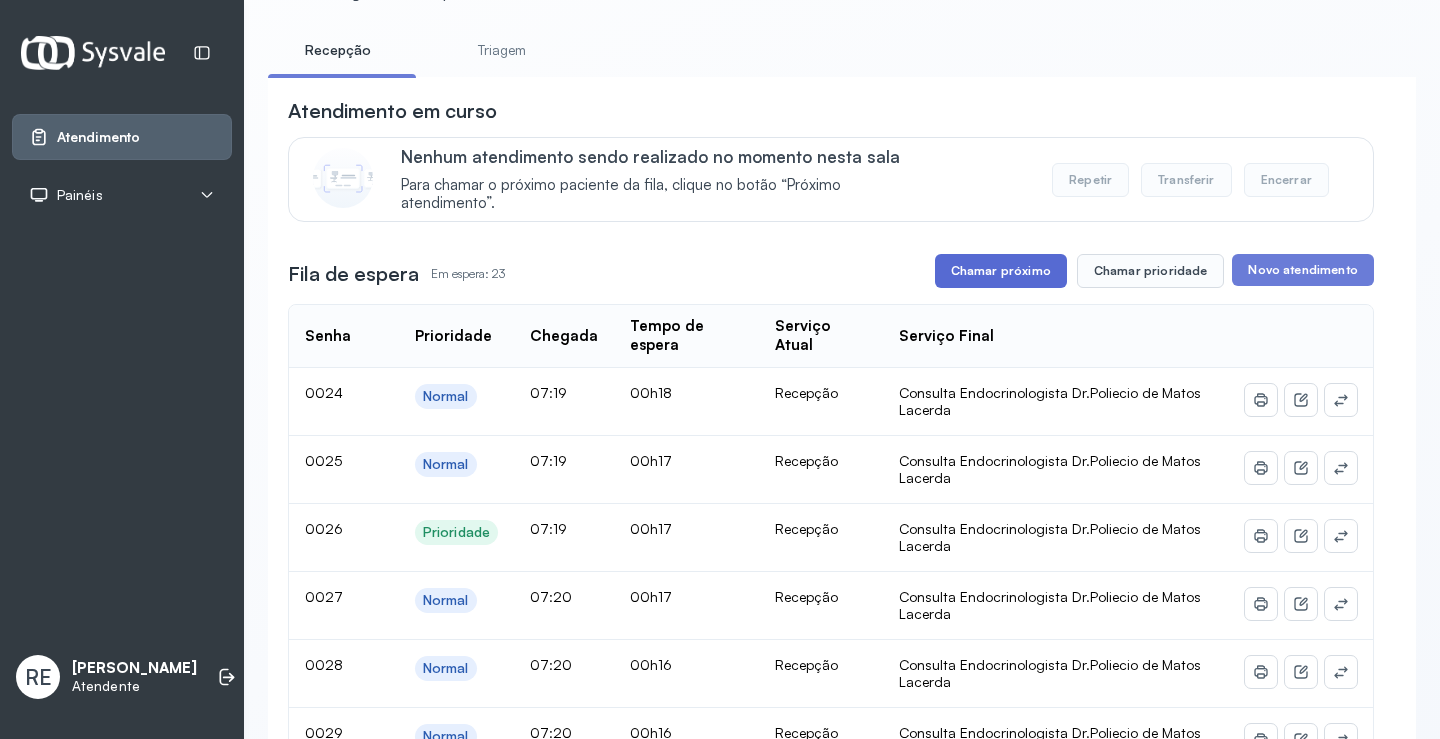 click on "Chamar próximo" at bounding box center [1001, 271] 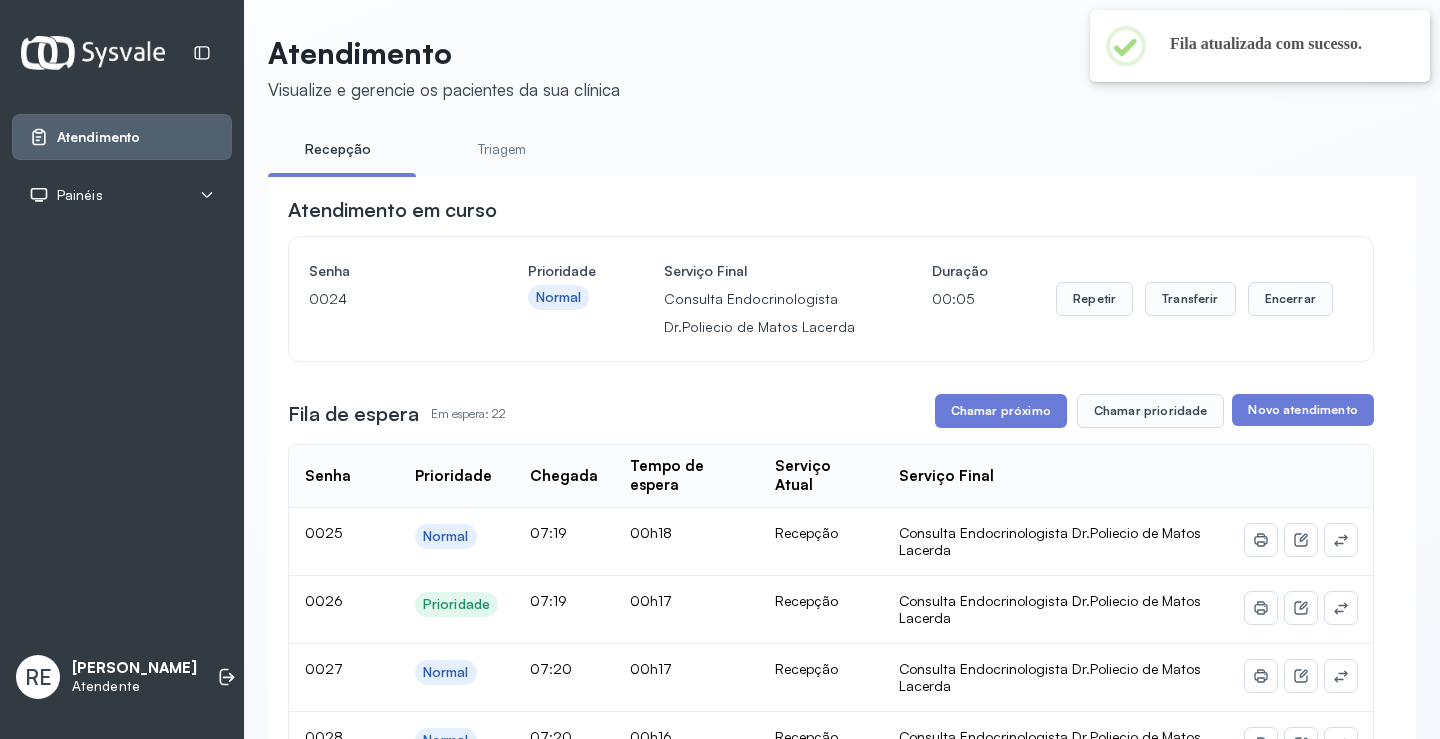scroll, scrollTop: 100, scrollLeft: 0, axis: vertical 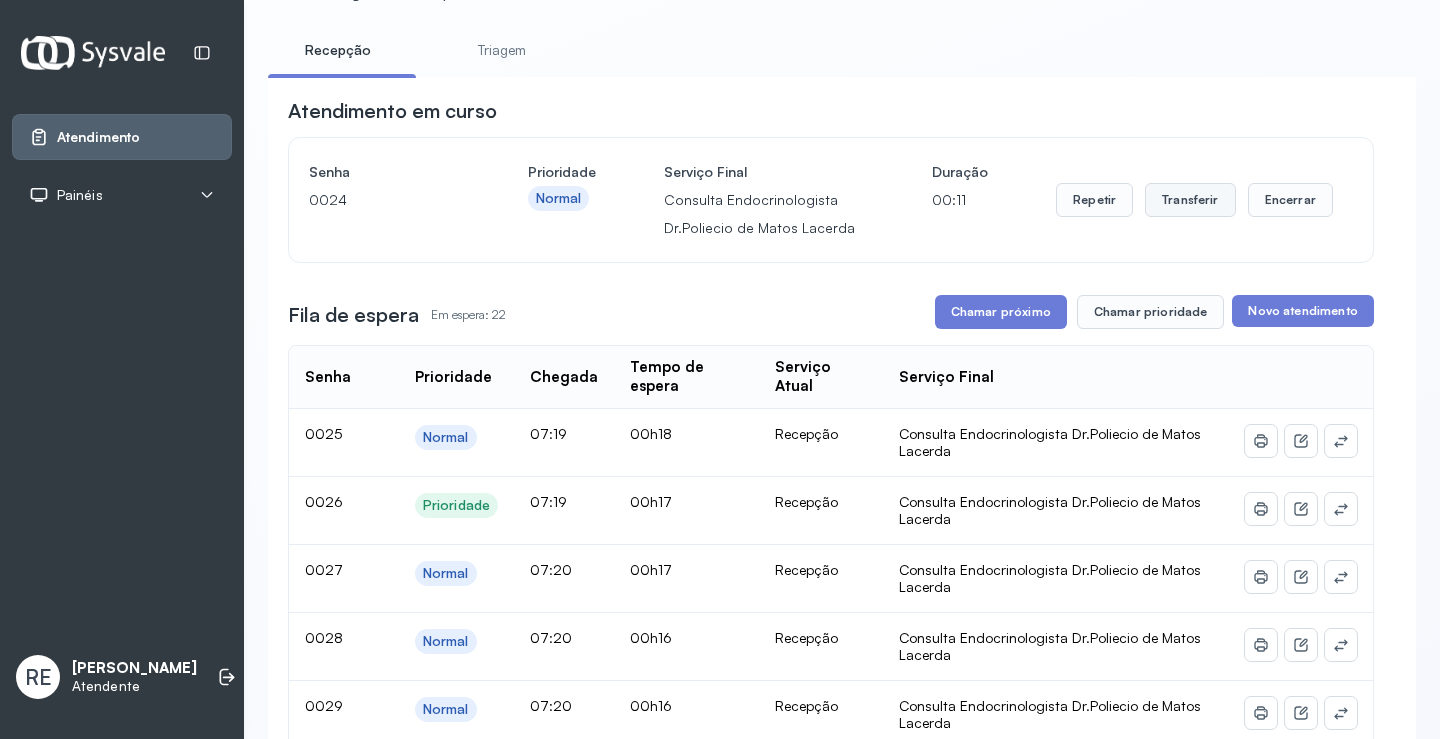 click on "Transferir" at bounding box center (1190, 200) 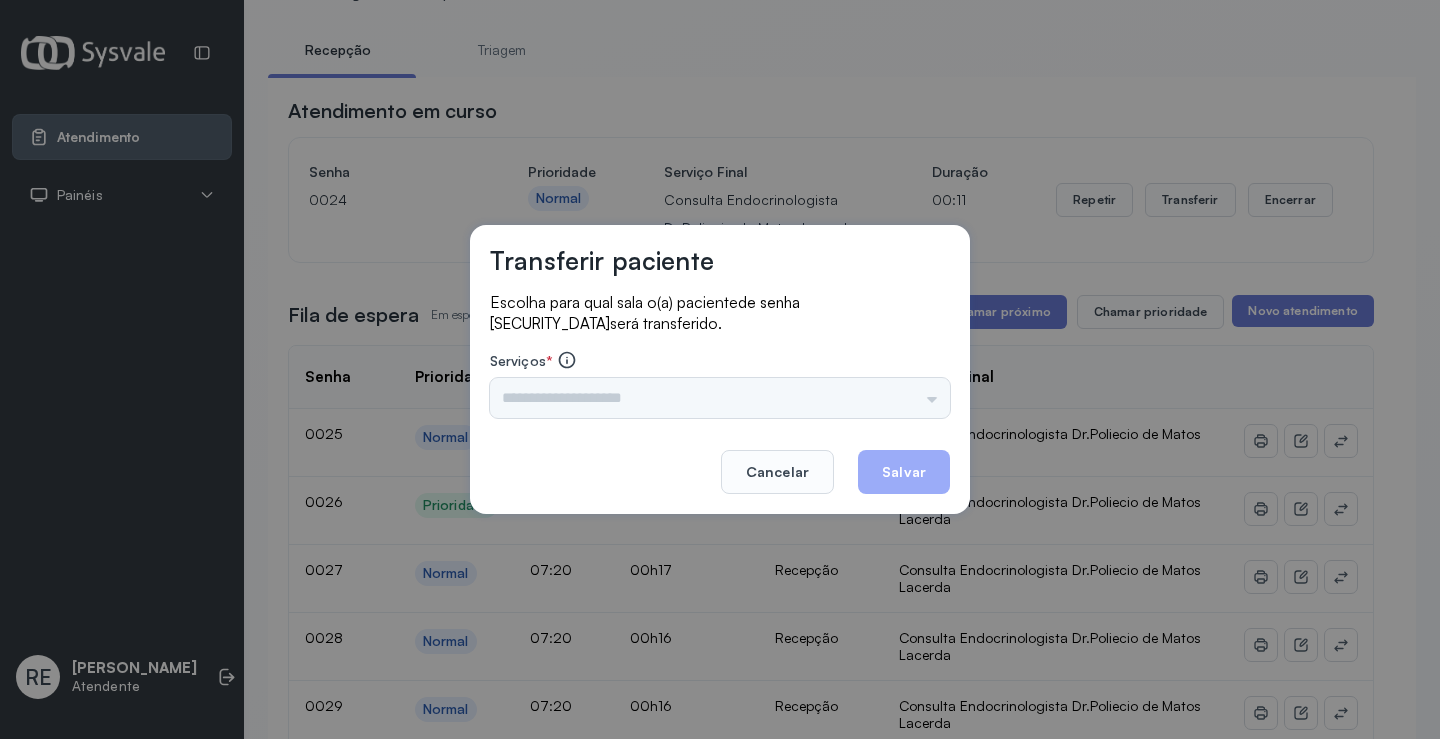 click on "Serviços  *" at bounding box center [720, 362] 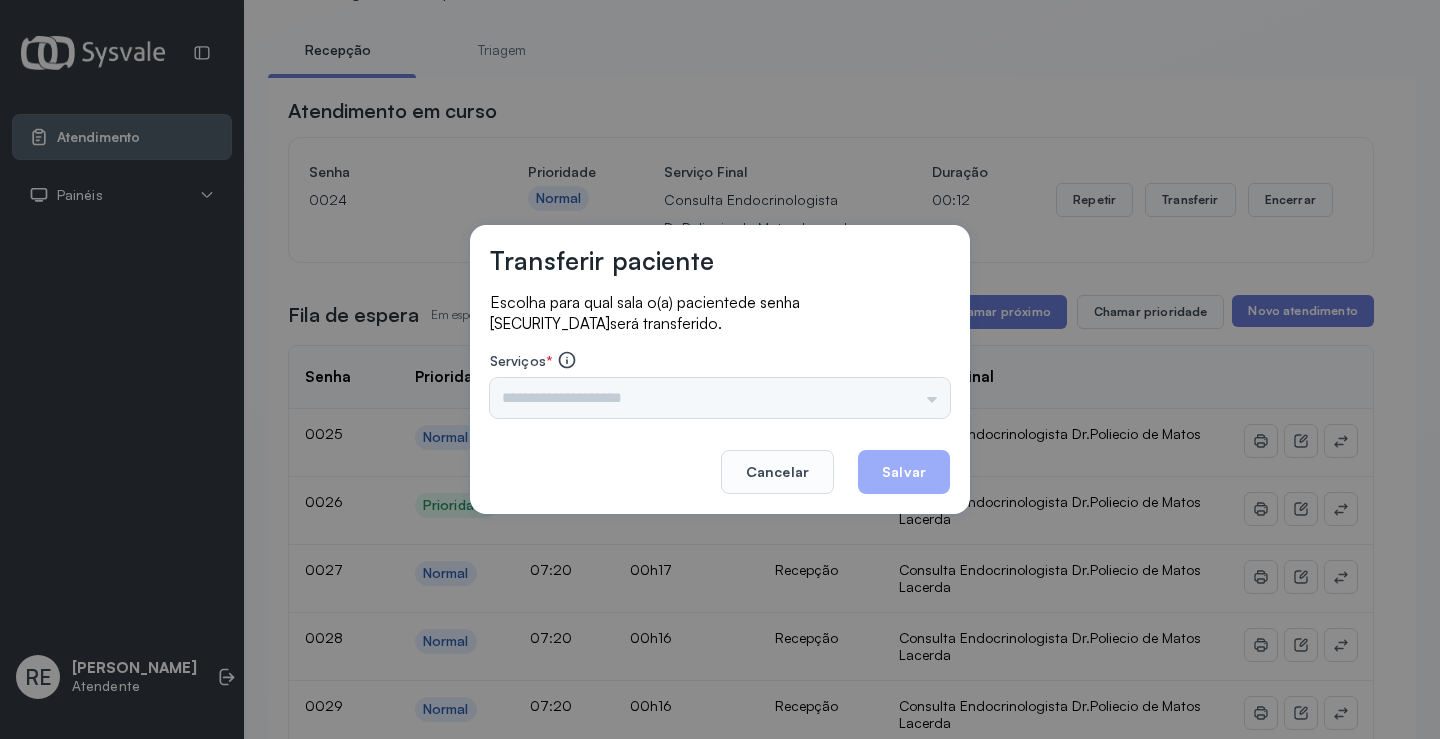 click on "Triagem Ortopedista Dr. [PERSON_NAME] Dr. [PERSON_NAME] Dr. [PERSON_NAME] Dra. Luana Obstetra Dr. Orlindo Obstetra Dra. [PERSON_NAME] Dr. Orlindo Ultrassonografia Dr. [PERSON_NAME] Consulta com Neurologista Dr. Ezir Reumatologista Dr. Juvenilson Endocrinologista [US_STATE] Dermatologista Dra. [PERSON_NAME] Dr. [PERSON_NAME] Dra. [PERSON_NAME] Infectologista Dra. [PERSON_NAME] Oftalmologista Dra. Consulta Proctologista/Cirurgia Geral Dra. [PERSON_NAME] Dr. [PERSON_NAME] Cirurgia Dr. Geislane Pequena Cirurgia Dr. AMILTON ECG Espirometria com Broncodilatador Espirometria sem Broncodilatador Ecocardiograma - Dra. [PERSON_NAME] Exame de PPD Enf. [PERSON_NAME] RETIRADA DE CERUME DR. [PERSON_NAME] Preventivo Enf. [PERSON_NAME] Preventivo Enf. [PERSON_NAME] Consulta de Enfermagem Enf. Tiago Consulta de Enfermagem Enf. [PERSON_NAME] Consulta  Cardiologista Dr. Everson Consulta Enf. [PERSON_NAME] Dispensação de Medicação Agendamento Consulta Enf. [PERSON_NAME] Agendamento consulta Enf. [GEOGRAPHIC_DATA]" at bounding box center (720, 398) 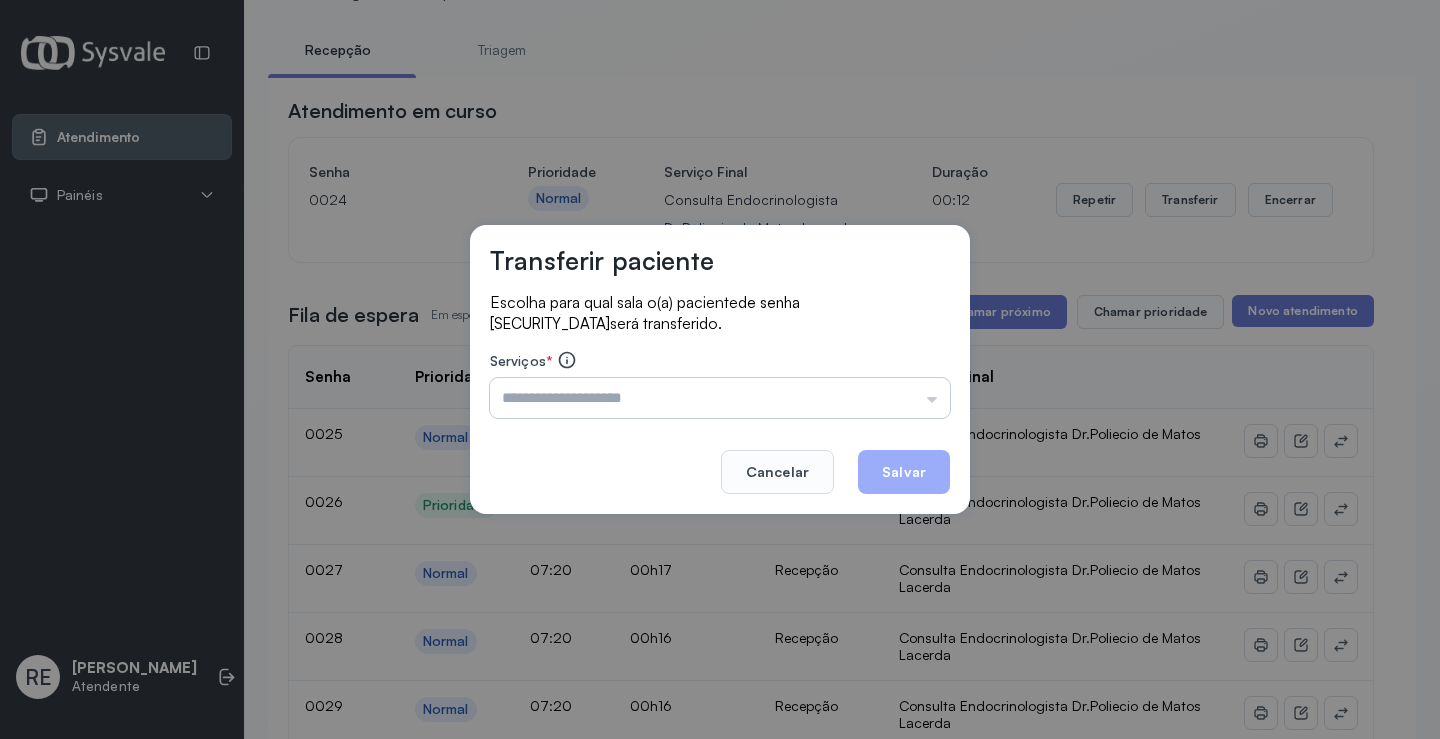 click at bounding box center [720, 398] 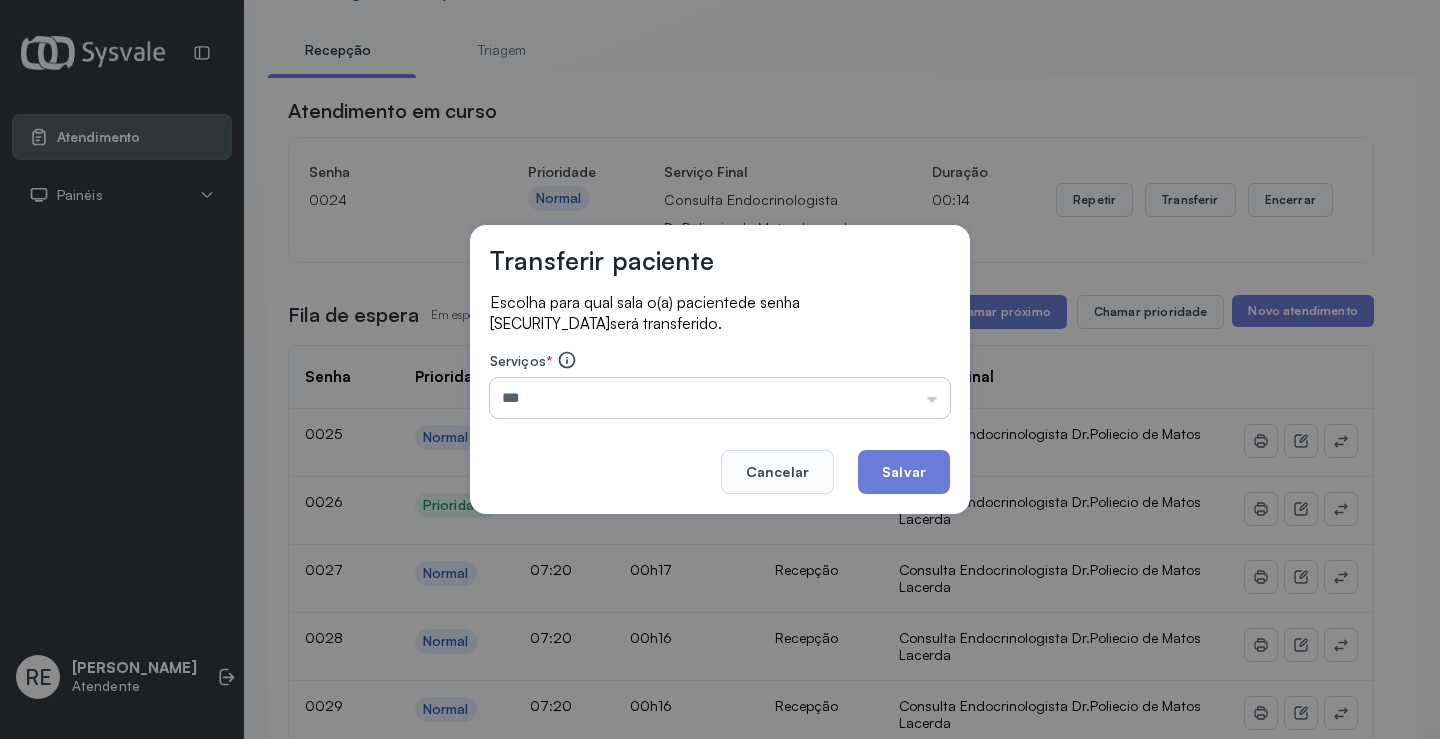 type on "**********" 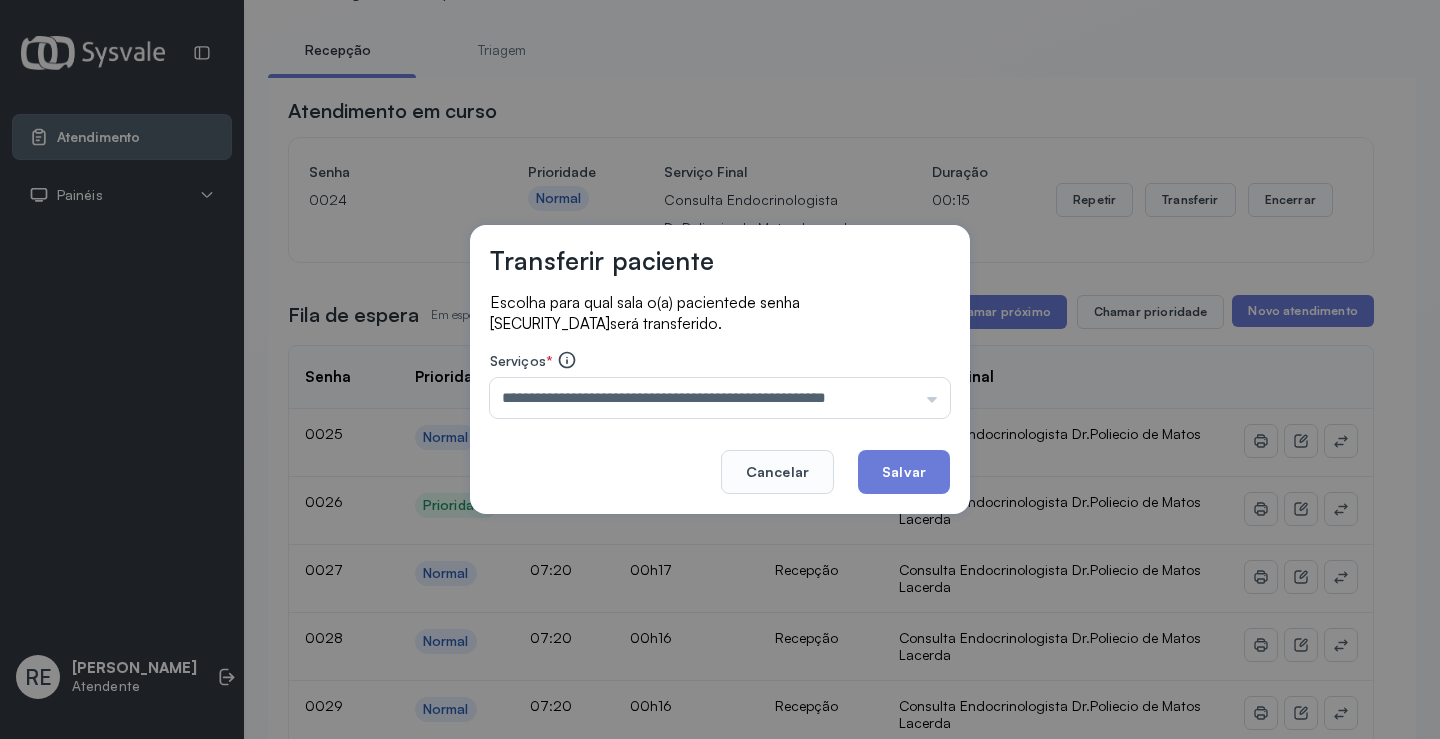 click on "Salvar" 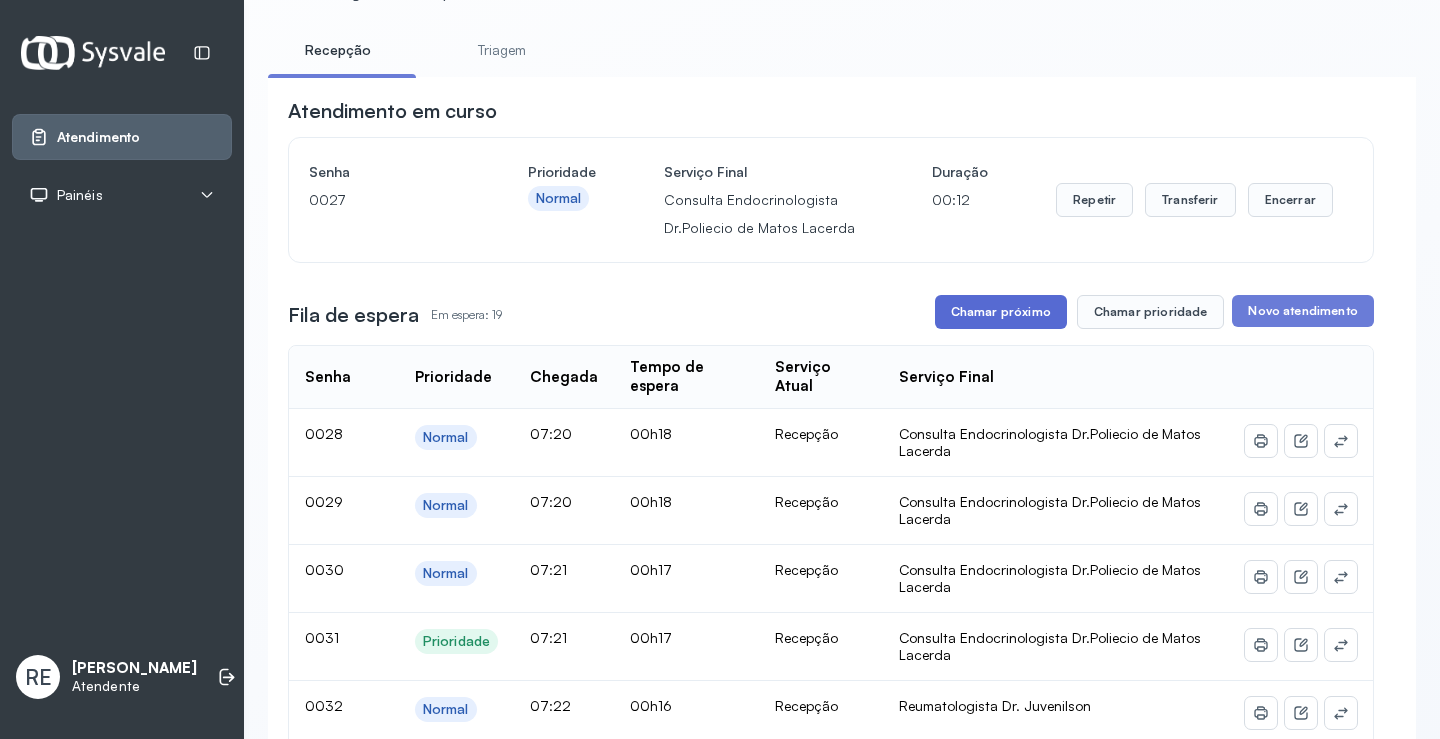click on "Chamar próximo" at bounding box center [1001, 312] 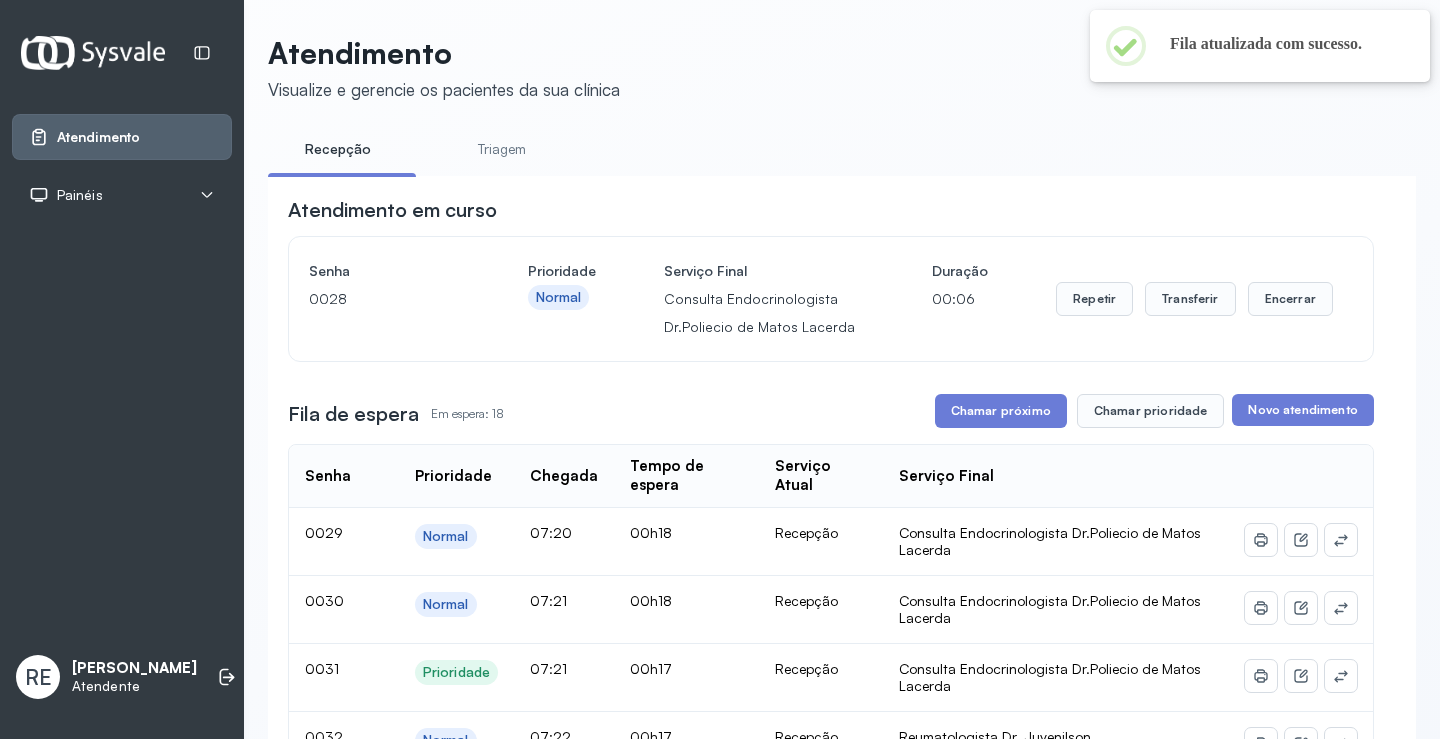 scroll, scrollTop: 100, scrollLeft: 0, axis: vertical 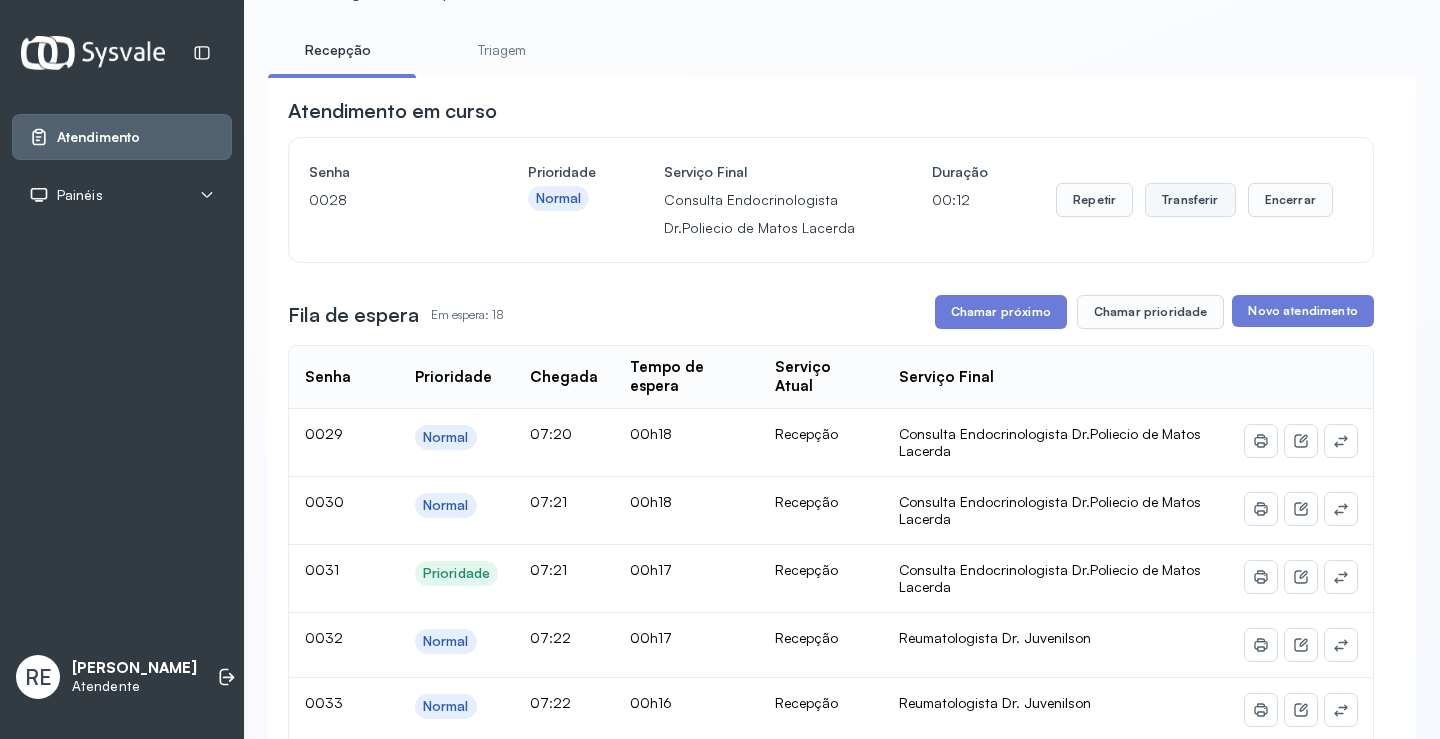 click on "Transferir" at bounding box center (1190, 200) 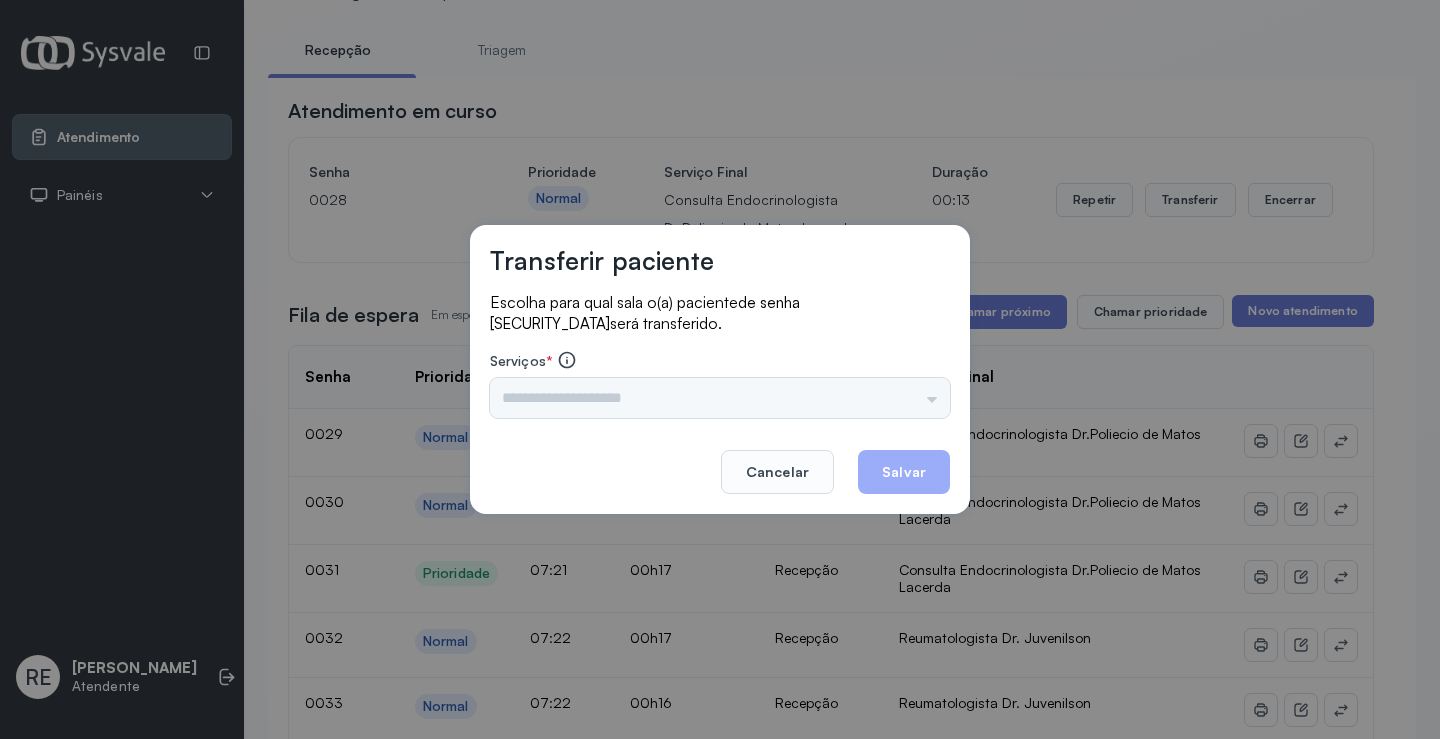 click on "Triagem Ortopedista Dr. [PERSON_NAME] Dr. [PERSON_NAME] Dr. [PERSON_NAME] Dra. Luana Obstetra Dr. Orlindo Obstetra Dra. [PERSON_NAME] Dr. Orlindo Ultrassonografia Dr. [PERSON_NAME] Consulta com Neurologista Dr. Ezir Reumatologista Dr. Juvenilson Endocrinologista [US_STATE] Dermatologista Dra. [PERSON_NAME] Dr. [PERSON_NAME] Dra. [PERSON_NAME] Infectologista Dra. [PERSON_NAME] Oftalmologista Dra. Consulta Proctologista/Cirurgia Geral Dra. [PERSON_NAME] Dr. [PERSON_NAME] Cirurgia Dr. Geislane Pequena Cirurgia Dr. AMILTON ECG Espirometria com Broncodilatador Espirometria sem Broncodilatador Ecocardiograma - Dra. [PERSON_NAME] Exame de PPD Enf. [PERSON_NAME] RETIRADA DE CERUME DR. [PERSON_NAME] Preventivo Enf. [PERSON_NAME] Preventivo Enf. [PERSON_NAME] Consulta de Enfermagem Enf. Tiago Consulta de Enfermagem Enf. [PERSON_NAME] Consulta  Cardiologista Dr. Everson Consulta Enf. [PERSON_NAME] Dispensação de Medicação Agendamento Consulta Enf. [PERSON_NAME] Agendamento consulta Enf. [GEOGRAPHIC_DATA]" at bounding box center (720, 398) 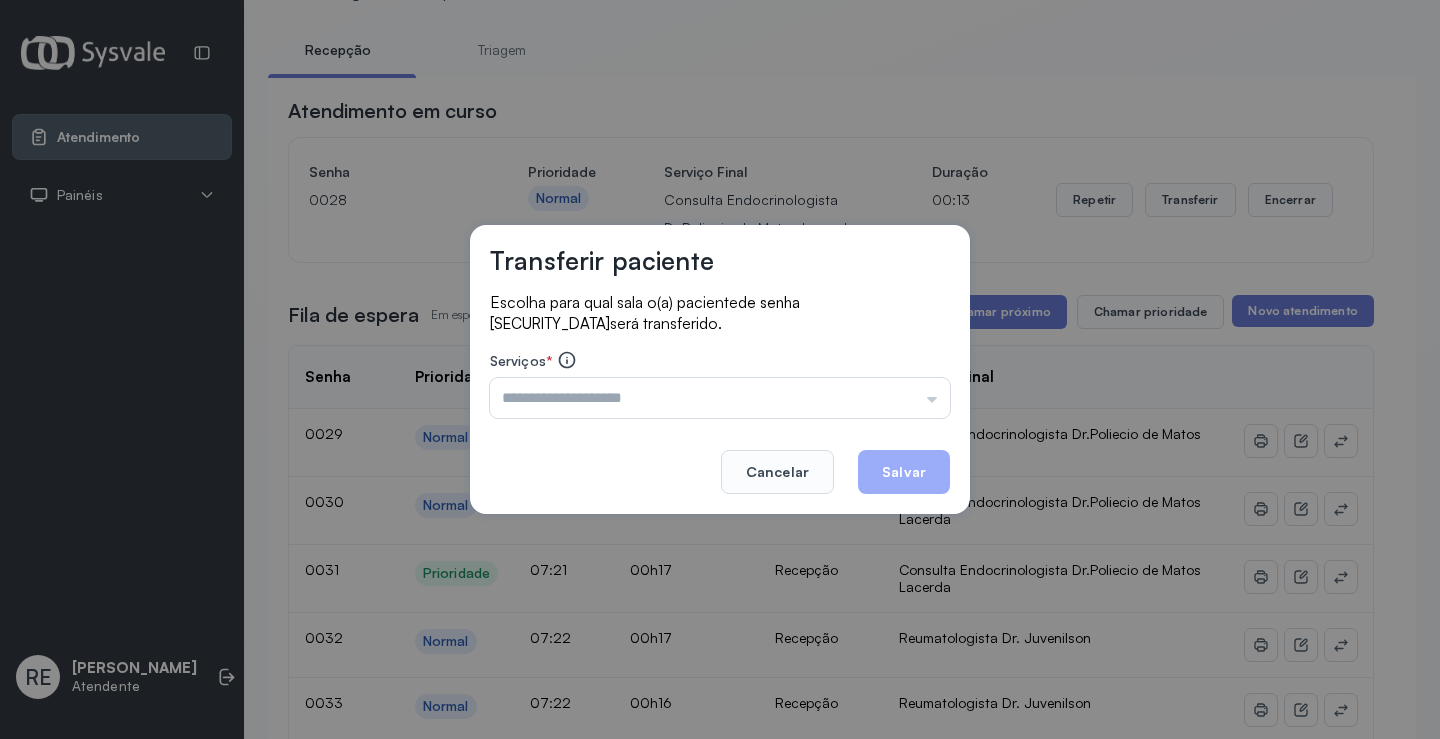 click at bounding box center [720, 398] 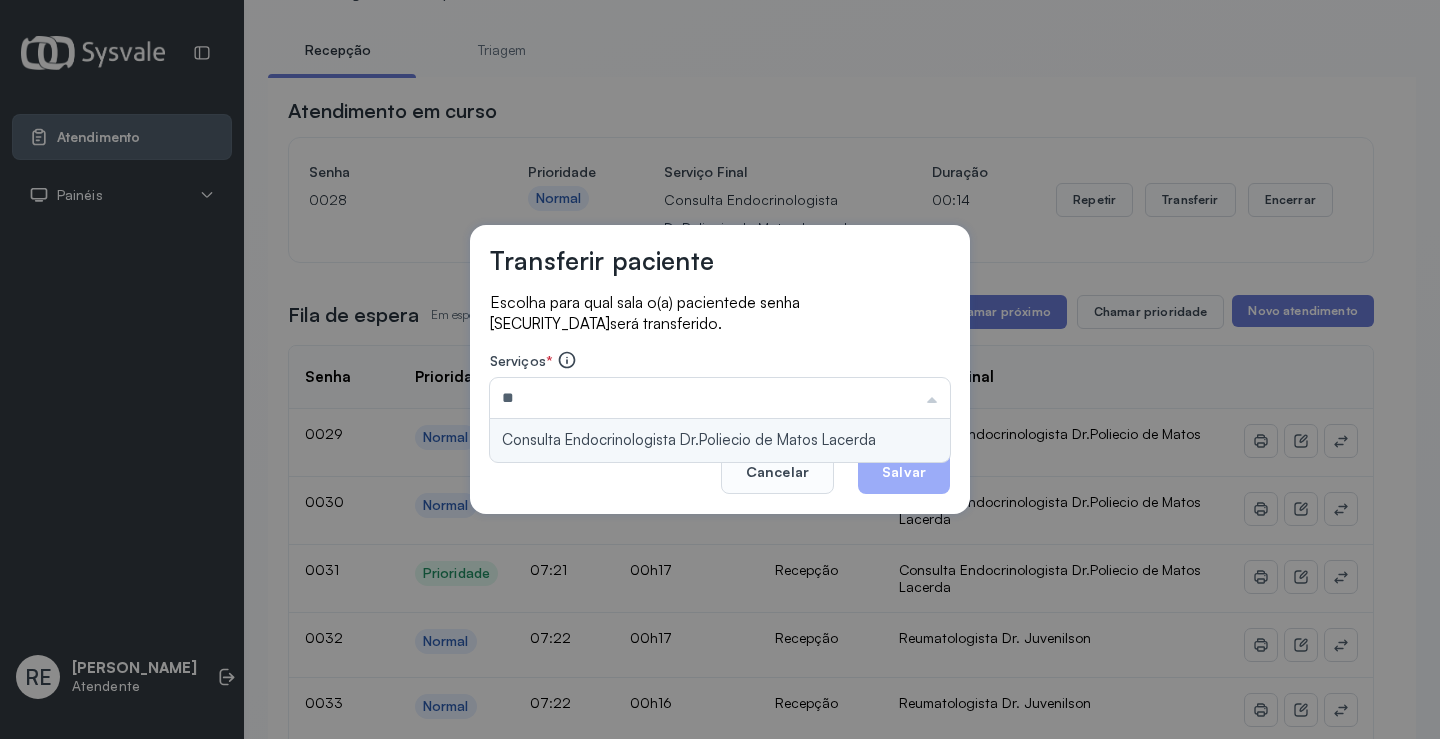 type on "**********" 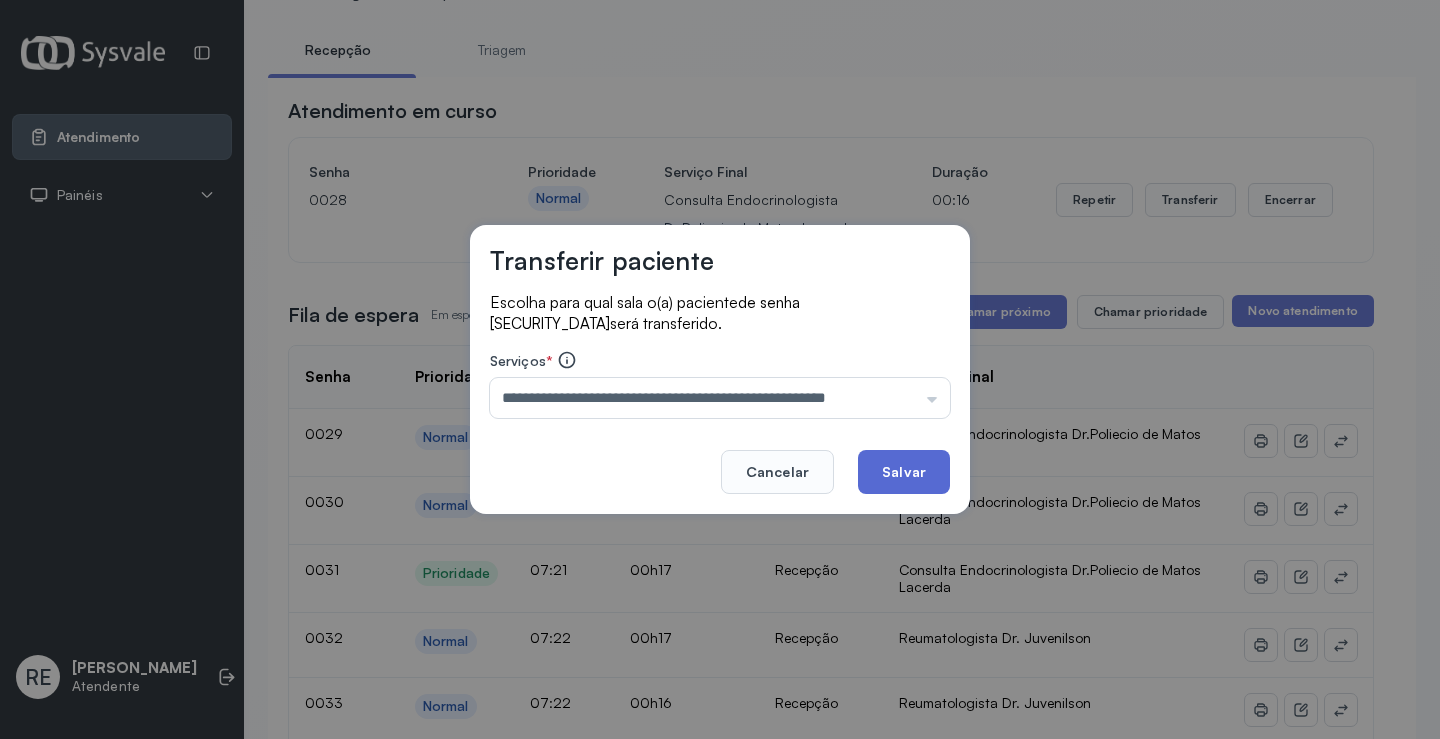 click on "Salvar" 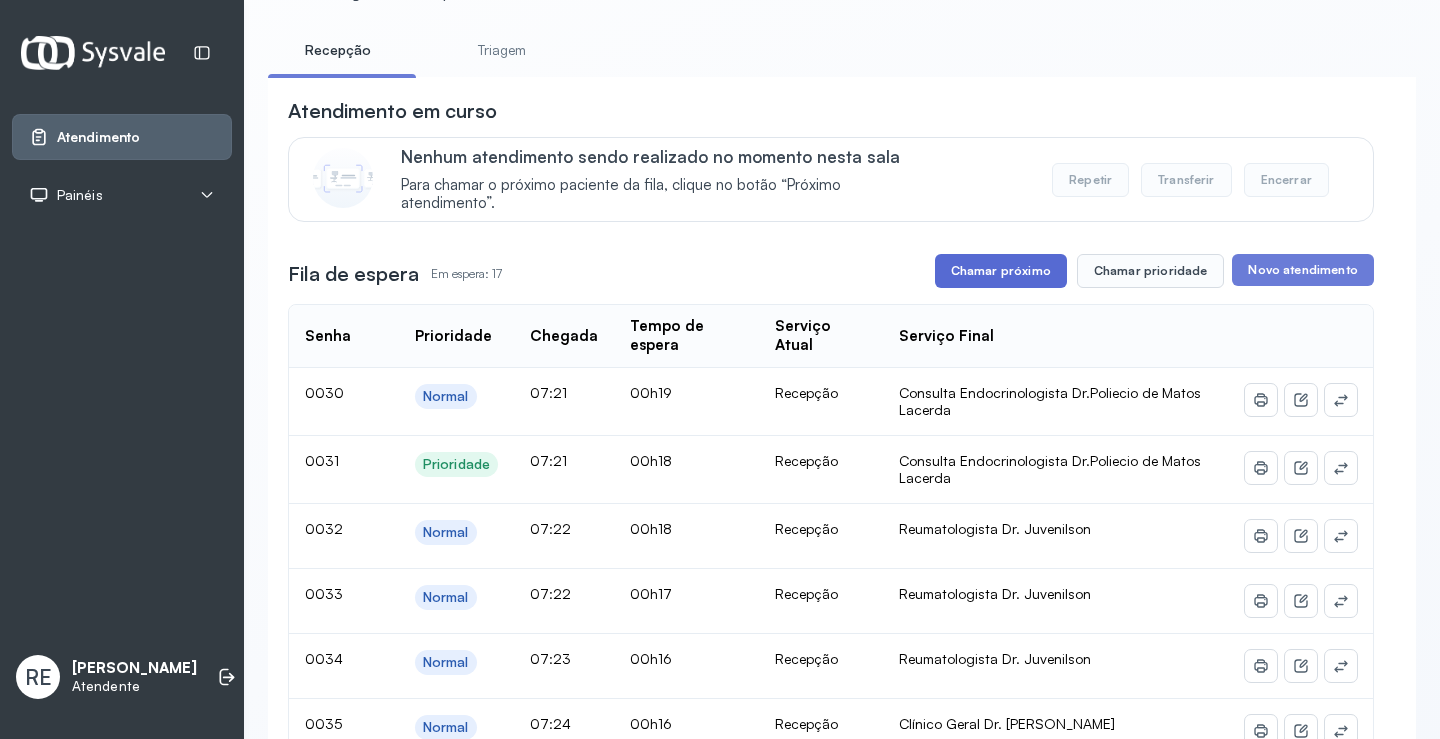 click on "Chamar próximo" at bounding box center [1001, 271] 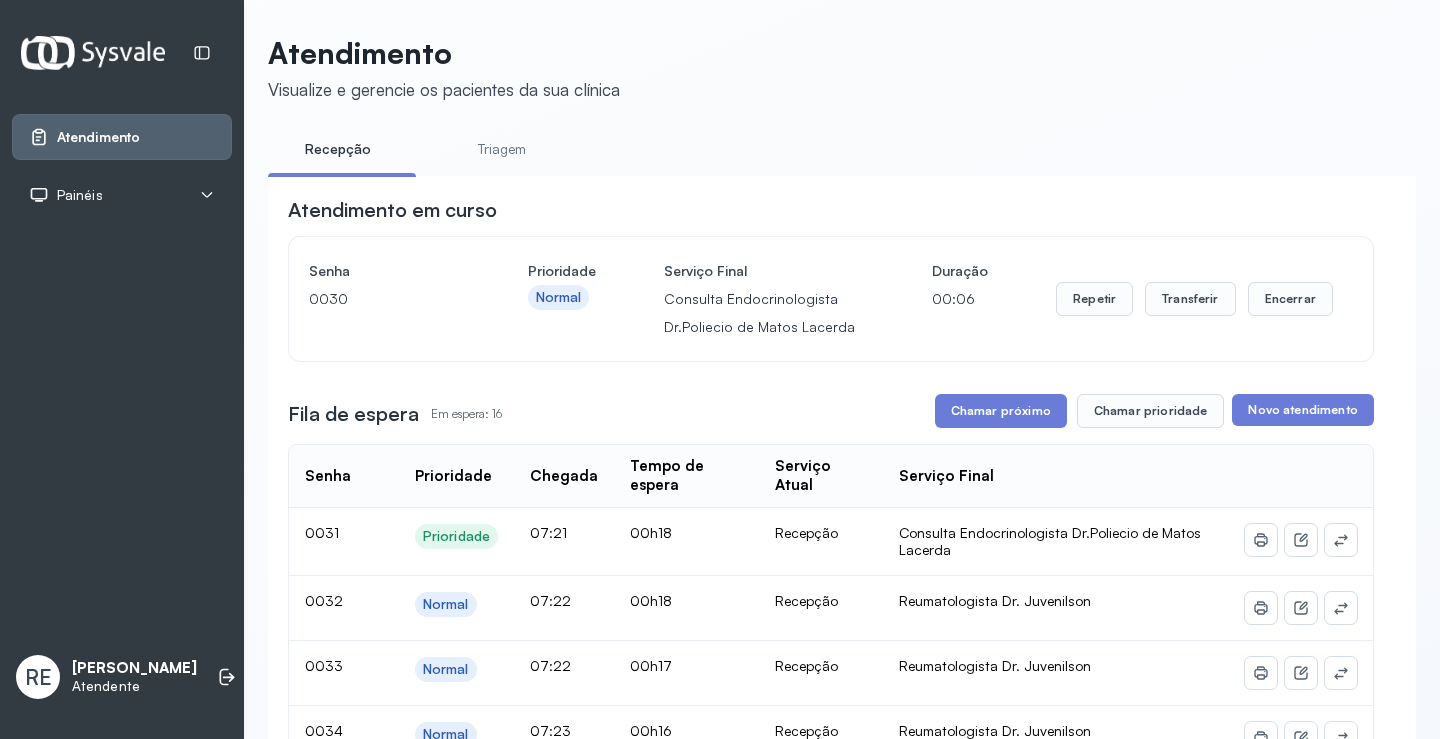 scroll, scrollTop: 100, scrollLeft: 0, axis: vertical 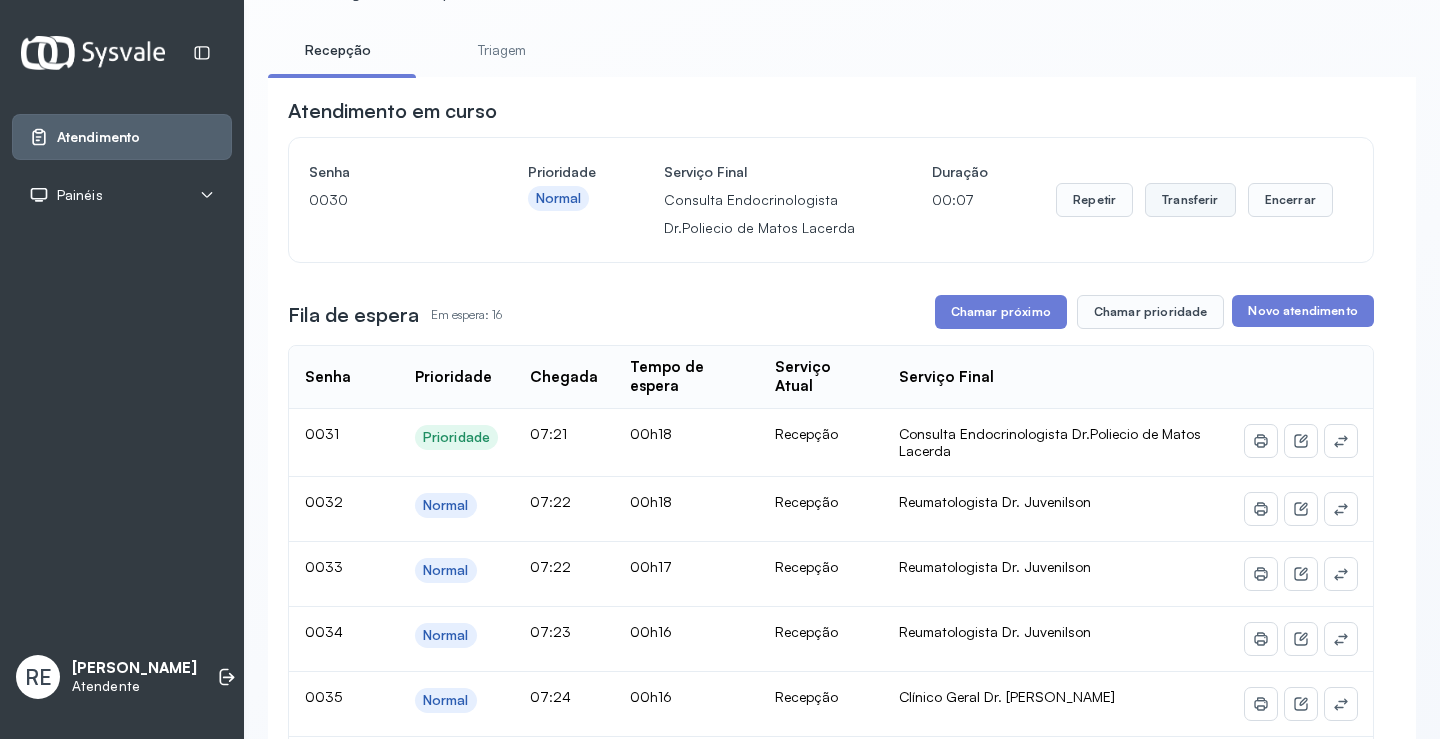 click on "Transferir" at bounding box center [1190, 200] 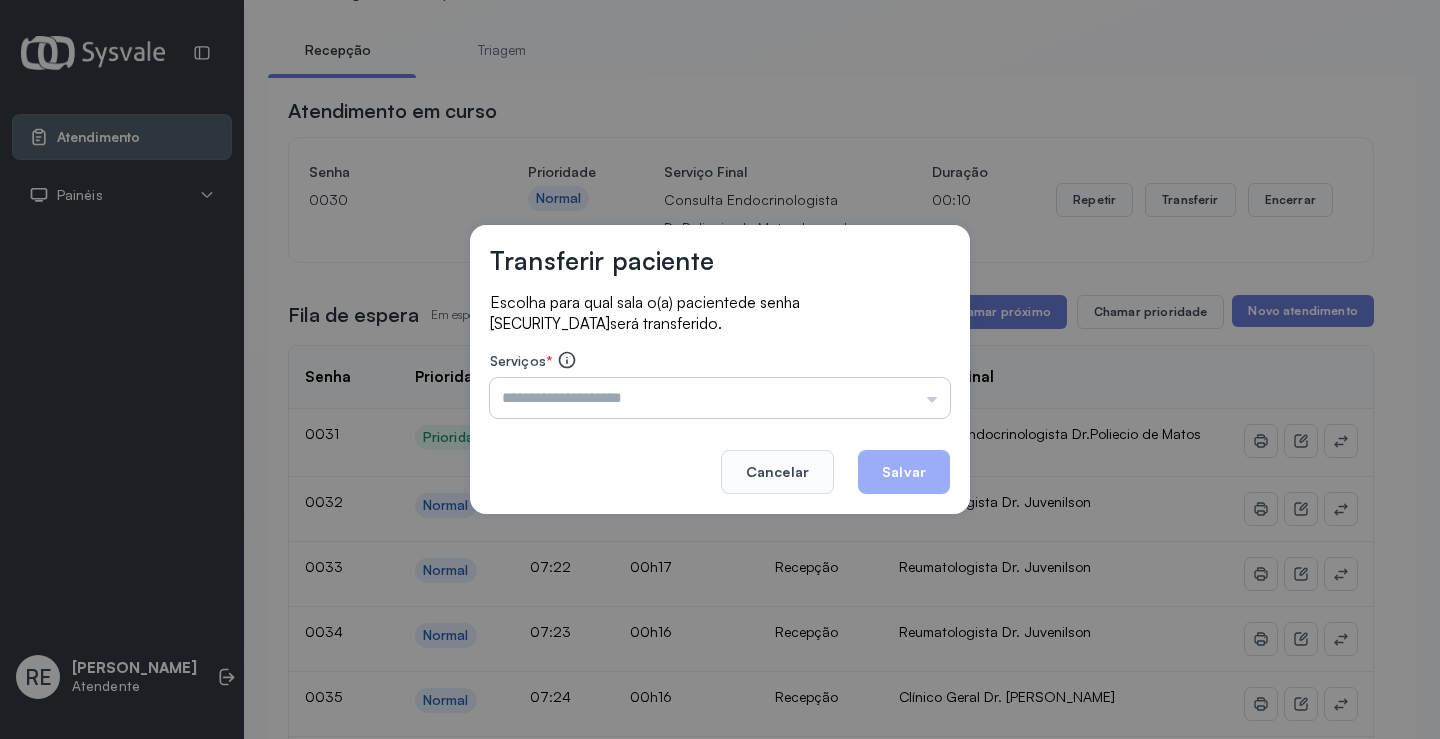 click at bounding box center (720, 398) 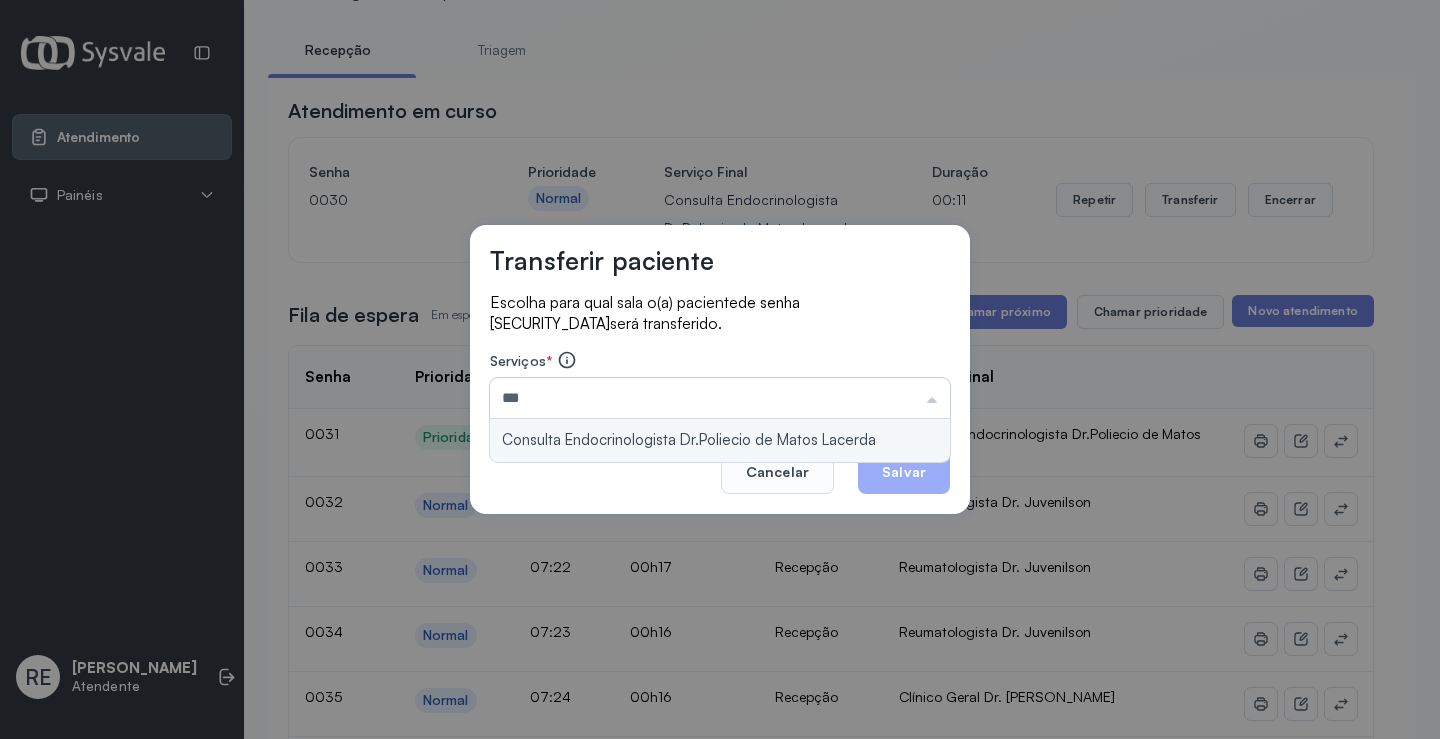 type on "**********" 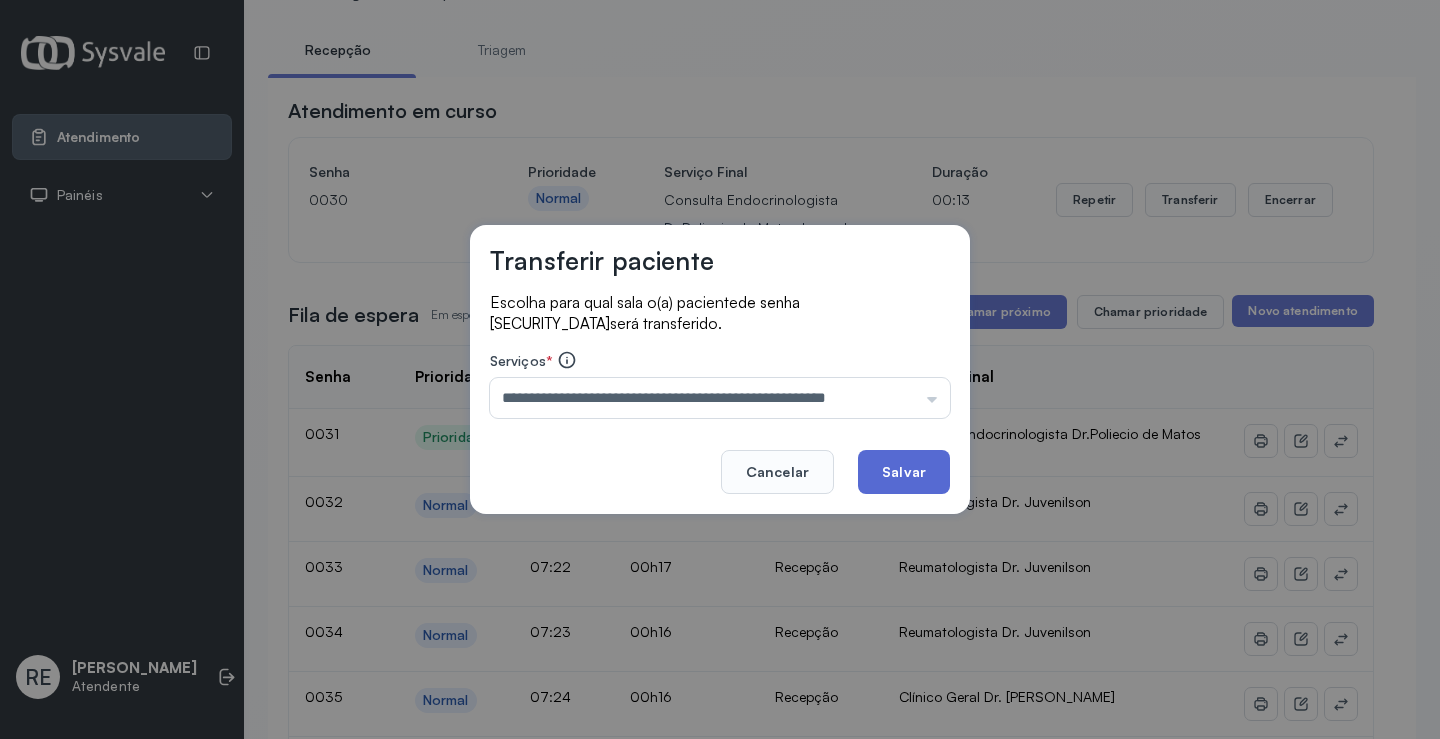 click on "Salvar" 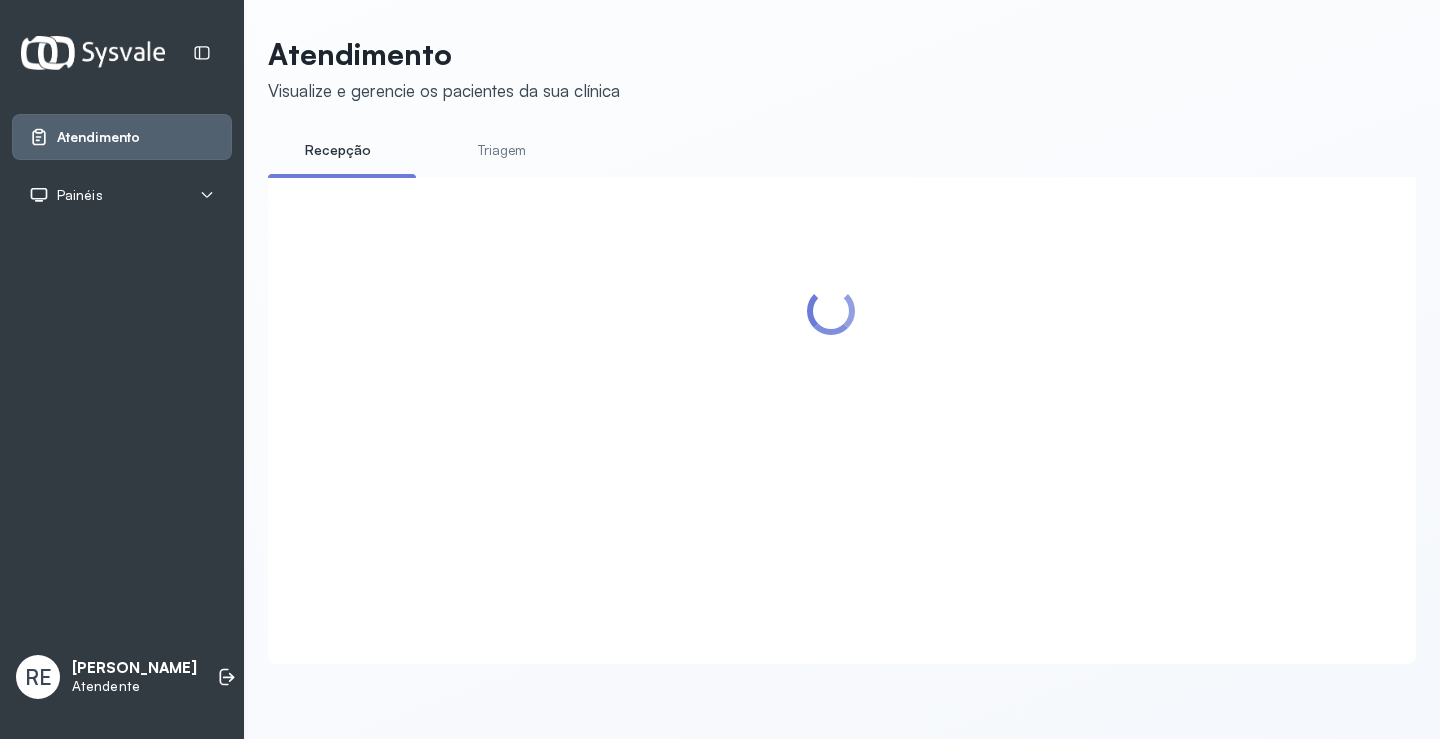 scroll, scrollTop: 1, scrollLeft: 0, axis: vertical 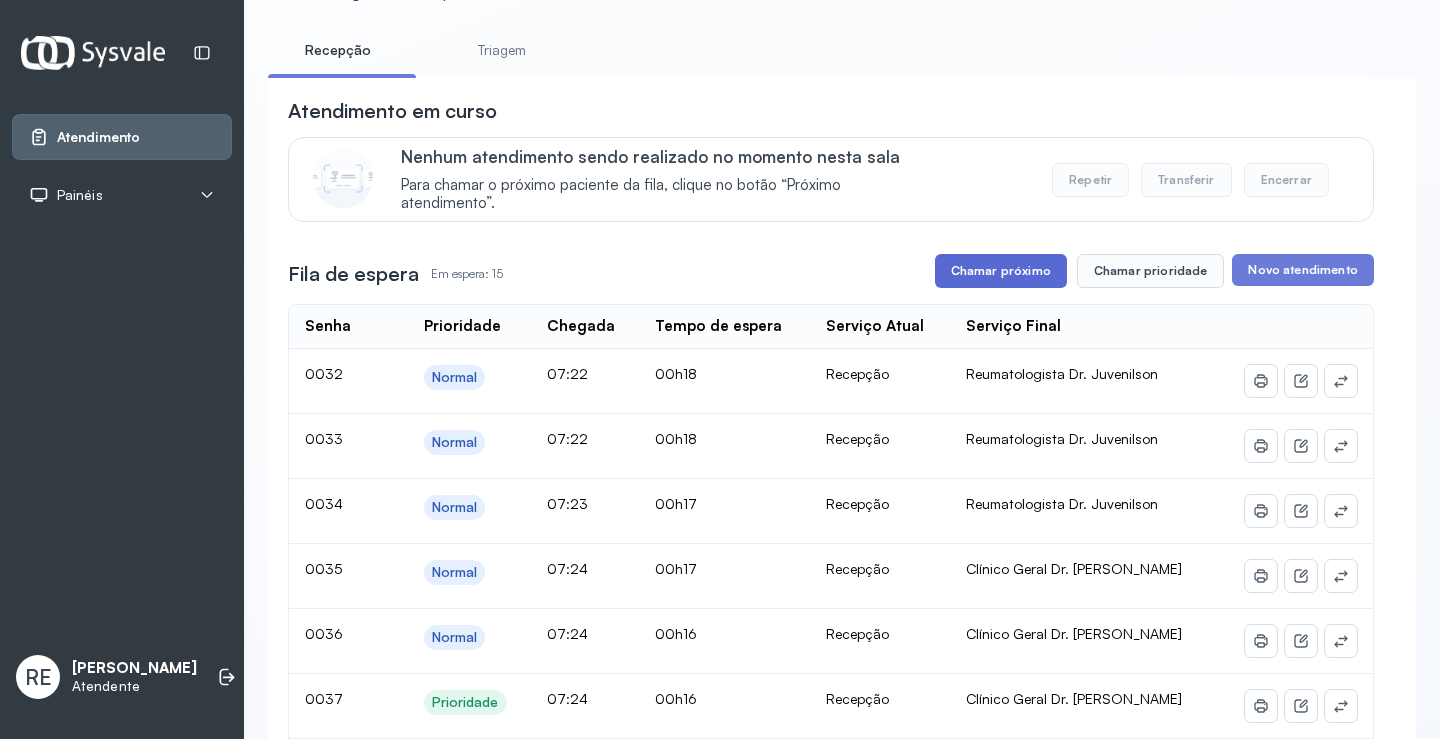 click on "Chamar próximo" at bounding box center [1001, 271] 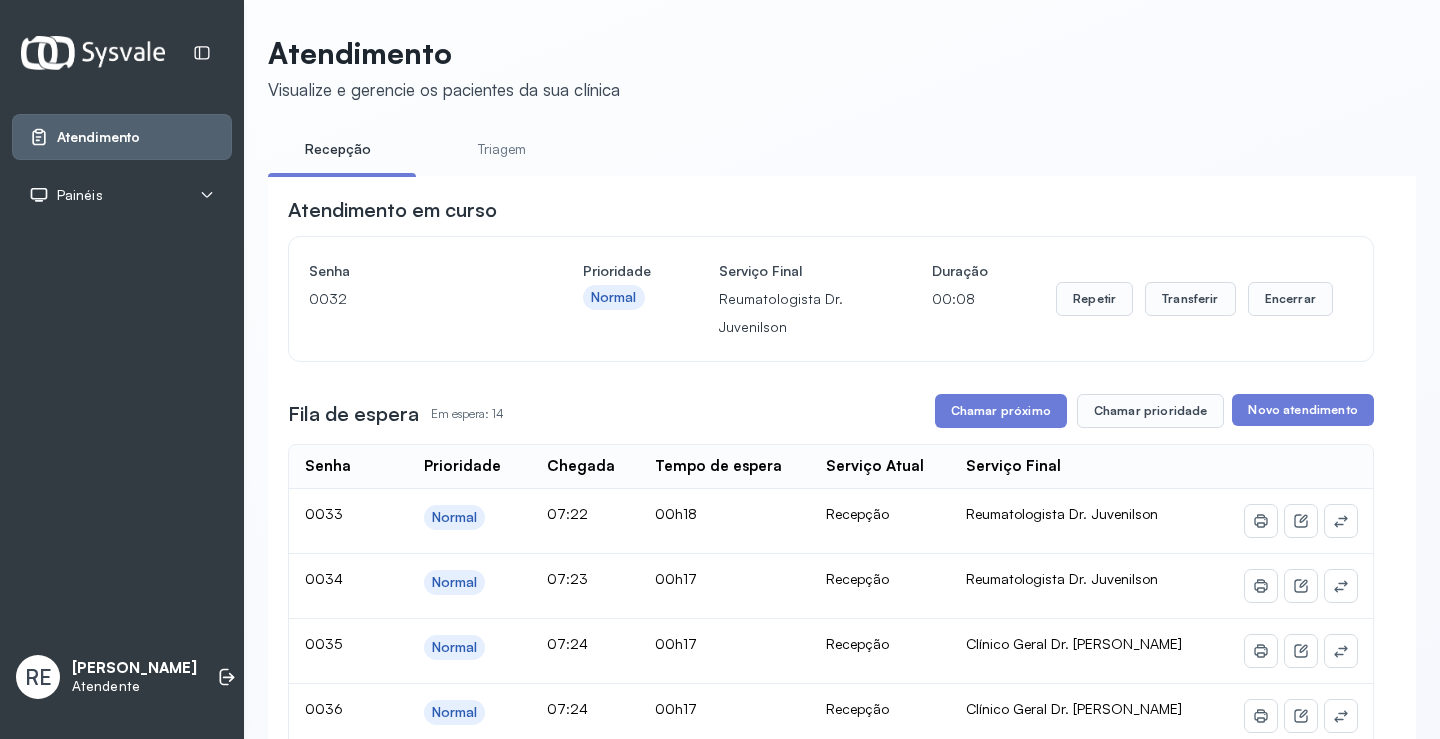 scroll, scrollTop: 100, scrollLeft: 0, axis: vertical 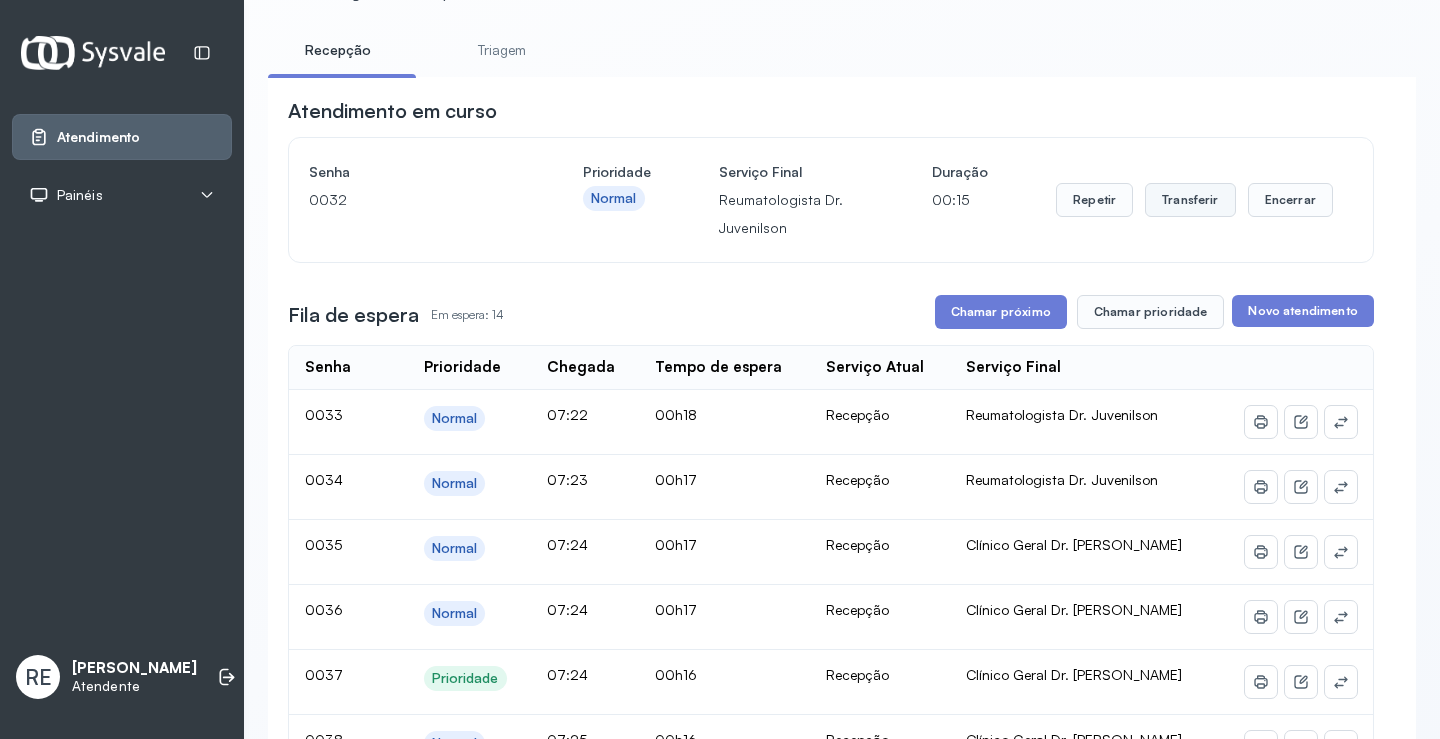 click on "Transferir" at bounding box center (1190, 200) 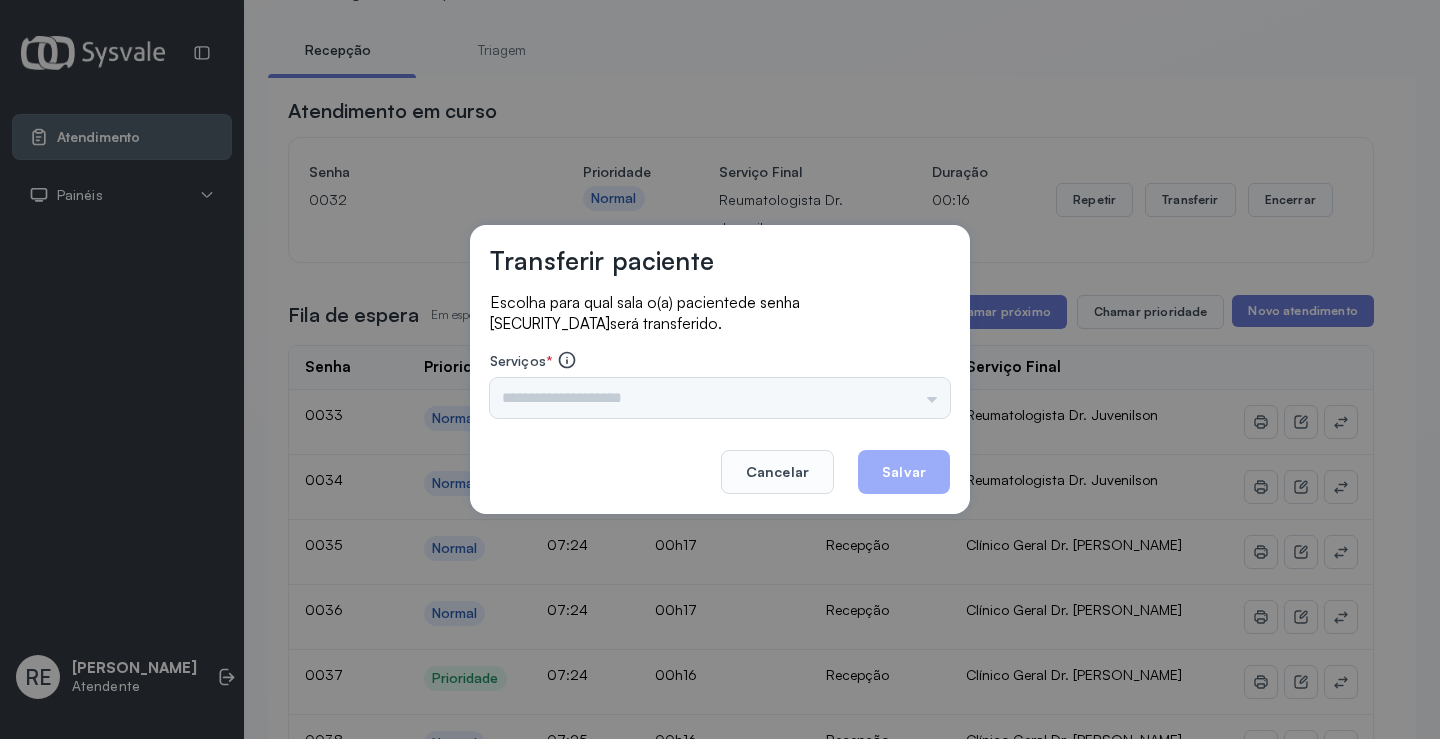 drag, startPoint x: 617, startPoint y: 380, endPoint x: 615, endPoint y: 404, distance: 24.083189 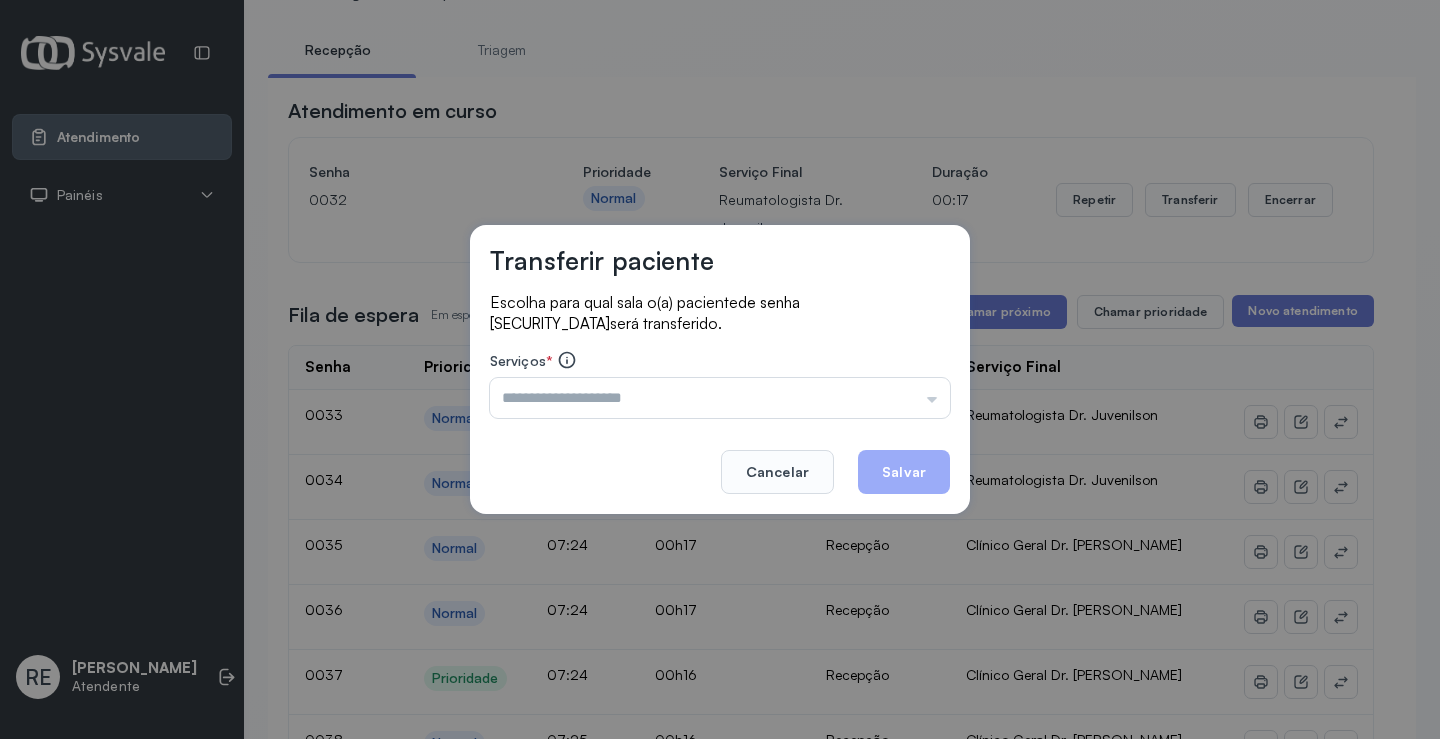 click at bounding box center [720, 398] 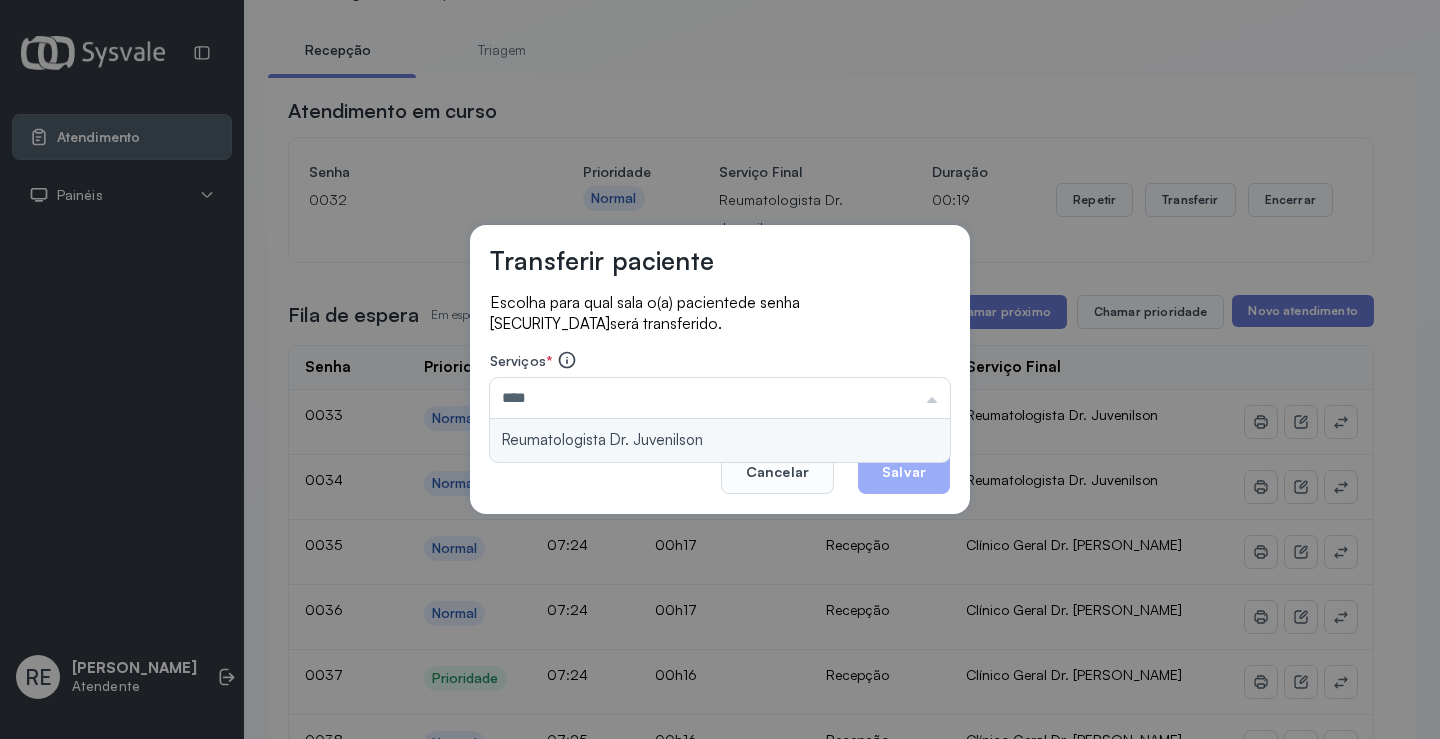 type on "**********" 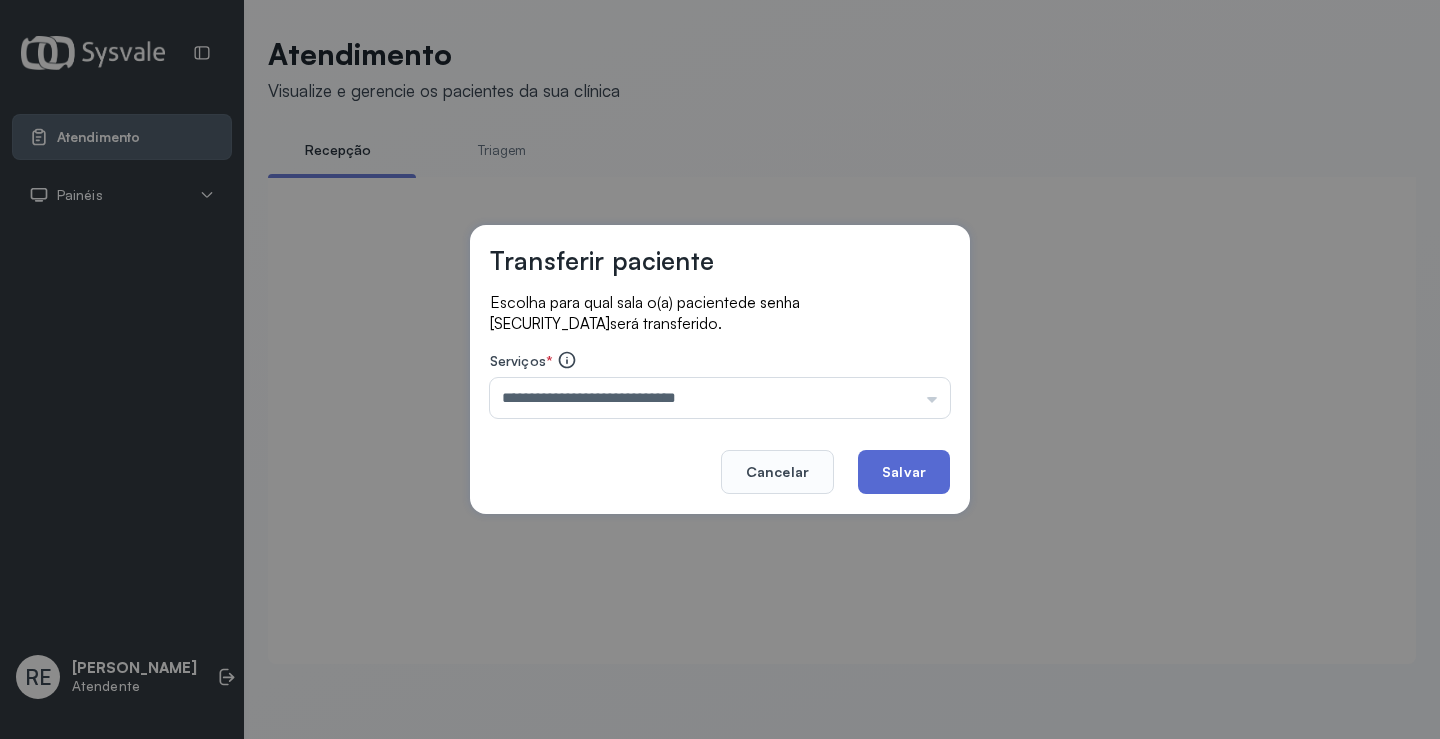 scroll, scrollTop: 100, scrollLeft: 0, axis: vertical 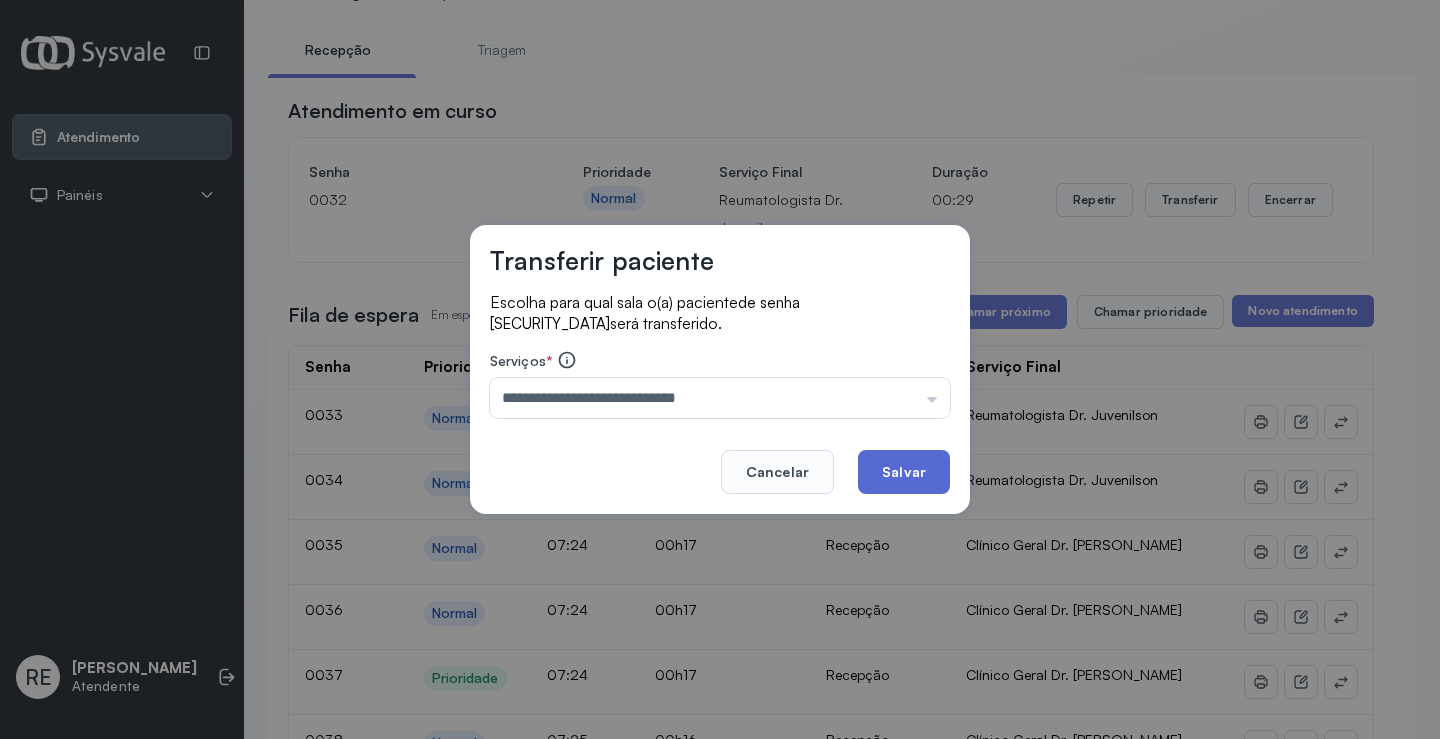 click on "Salvar" 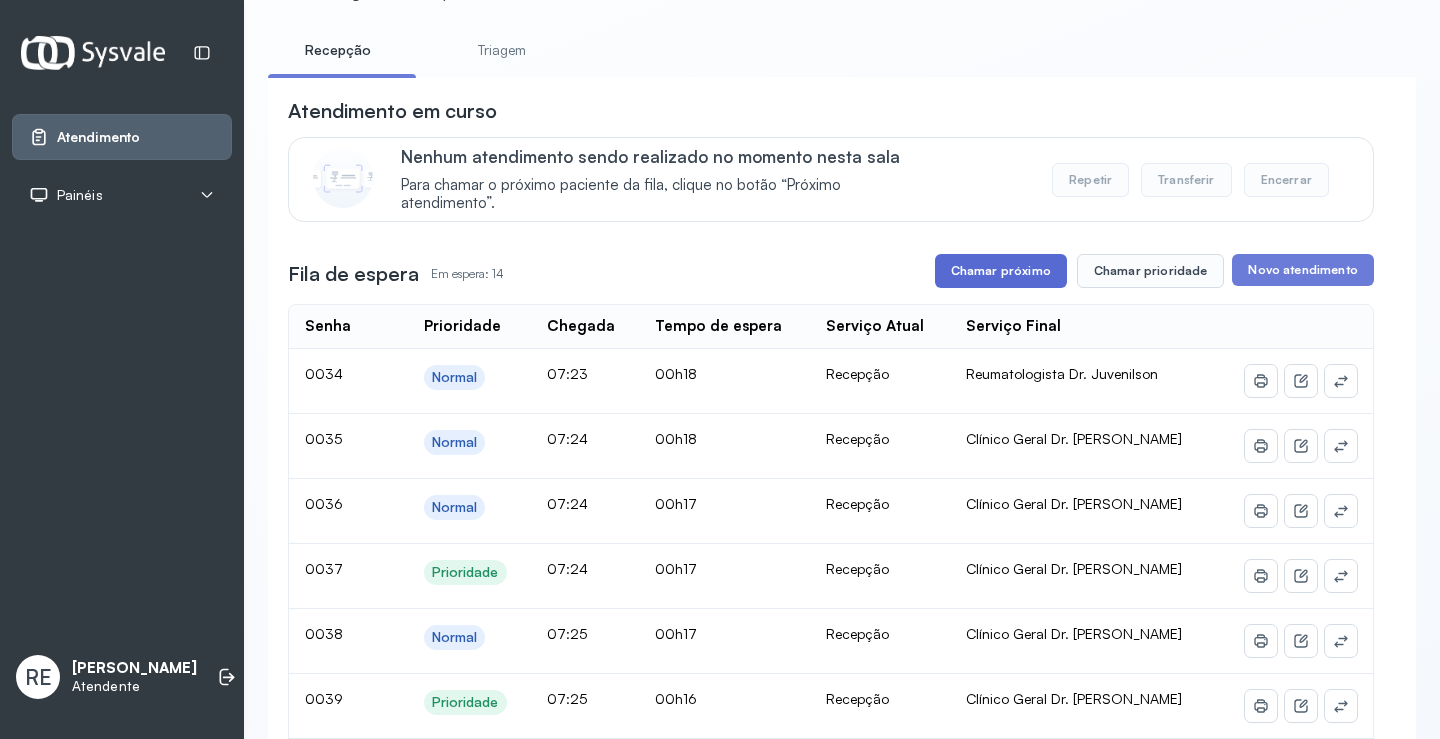 click on "Chamar próximo" at bounding box center (1001, 271) 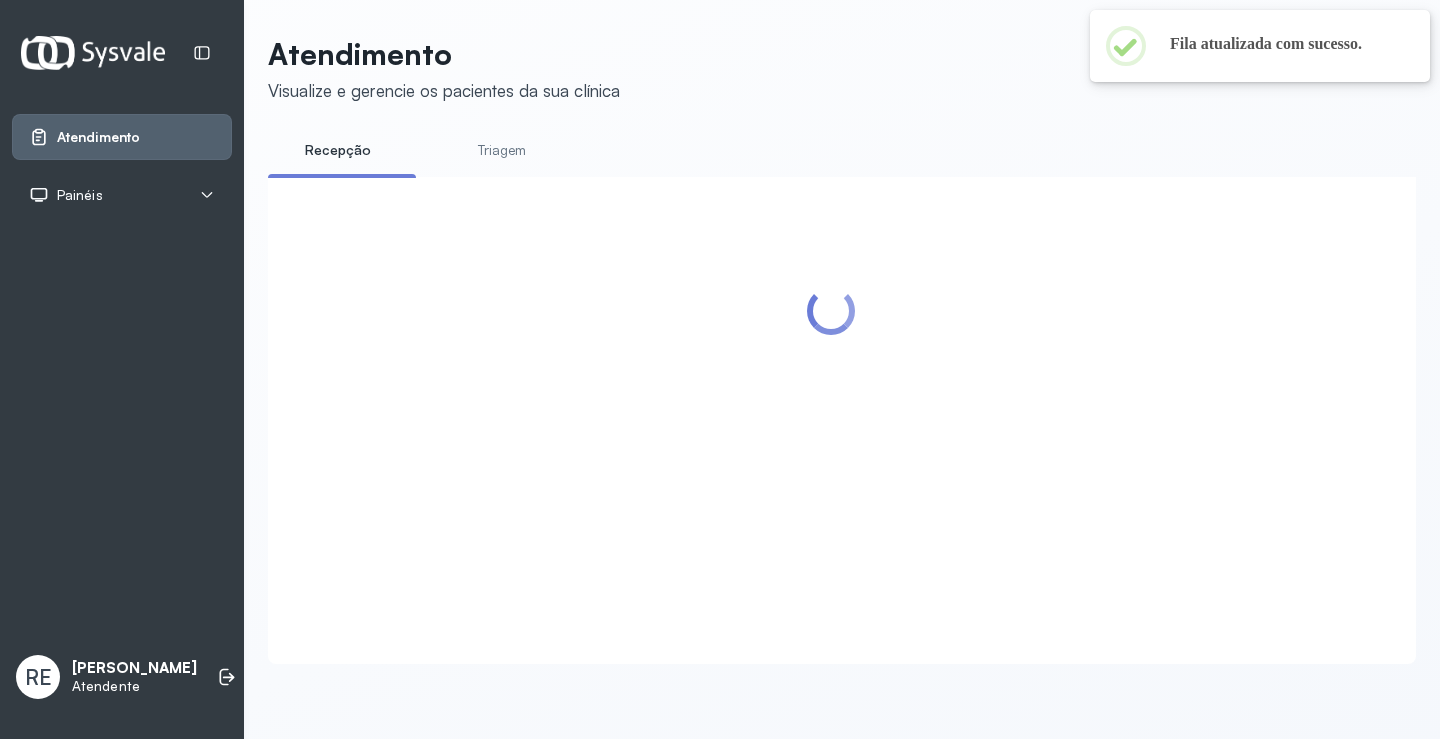 scroll, scrollTop: 0, scrollLeft: 0, axis: both 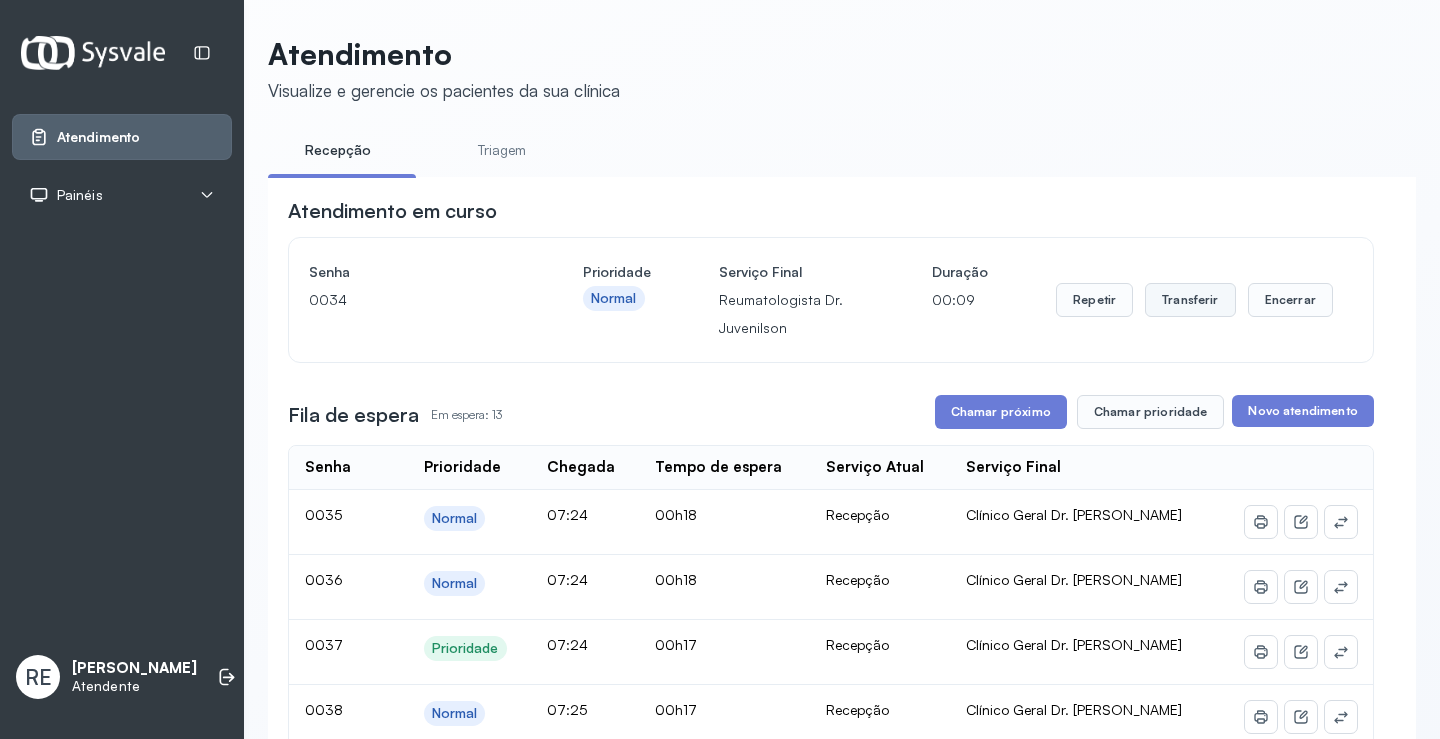 click on "Transferir" at bounding box center (1190, 300) 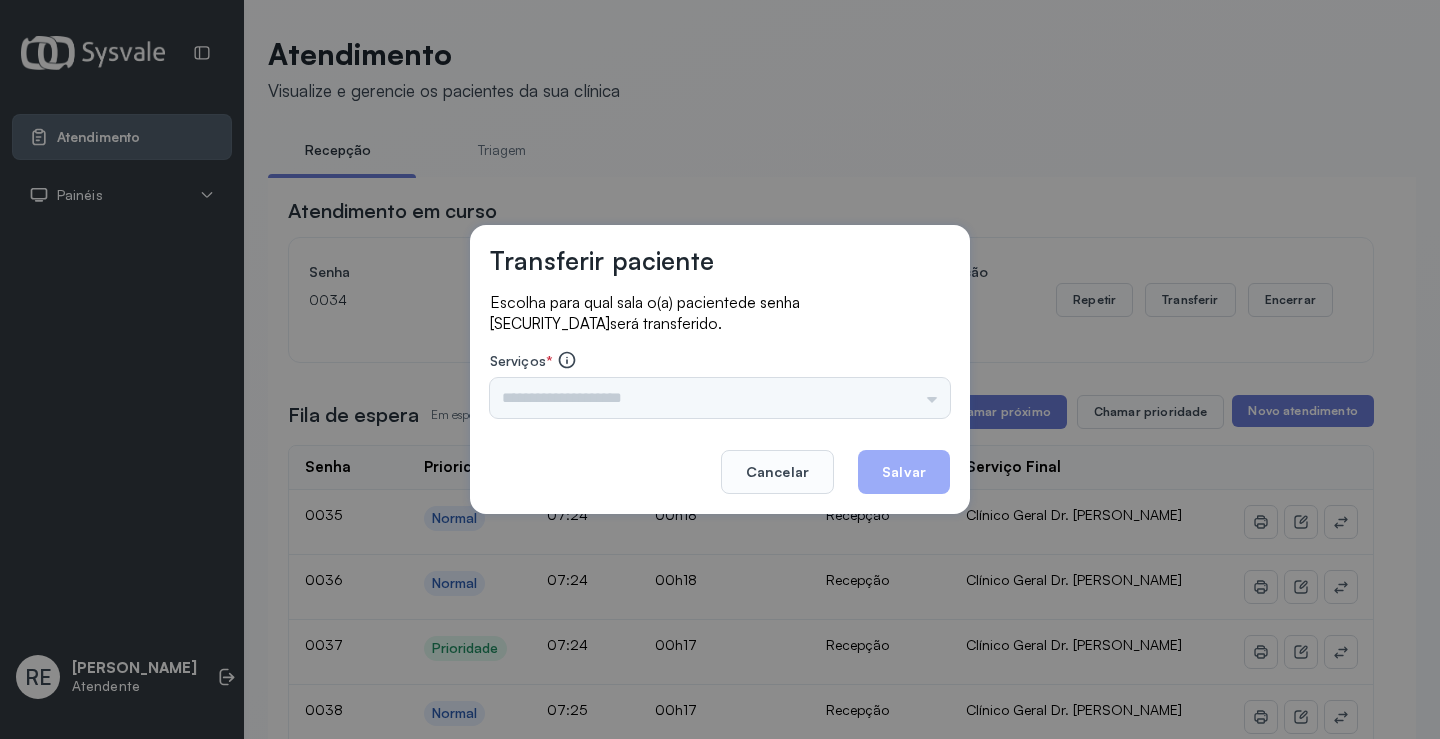 click on "Triagem Ortopedista Dr. [PERSON_NAME] Dr. [PERSON_NAME] Dr. [PERSON_NAME] Dra. Luana Obstetra Dr. Orlindo Obstetra Dra. [PERSON_NAME] Dr. Orlindo Ultrassonografia Dr. [PERSON_NAME] Consulta com Neurologista Dr. Ezir Reumatologista Dr. Juvenilson Endocrinologista [US_STATE] Dermatologista Dra. [PERSON_NAME] Dr. [PERSON_NAME] Dra. [PERSON_NAME] Infectologista Dra. [PERSON_NAME] Oftalmologista Dra. Consulta Proctologista/Cirurgia Geral Dra. [PERSON_NAME] Dr. [PERSON_NAME] Cirurgia Dr. Geislane Pequena Cirurgia Dr. AMILTON ECG Espirometria com Broncodilatador Espirometria sem Broncodilatador Ecocardiograma - Dra. [PERSON_NAME] Exame de PPD Enf. [PERSON_NAME] RETIRADA DE CERUME DR. [PERSON_NAME] Preventivo Enf. [PERSON_NAME] Preventivo Enf. [PERSON_NAME] Consulta de Enfermagem Enf. Tiago Consulta de Enfermagem Enf. [PERSON_NAME] Consulta  Cardiologista Dr. Everson Consulta Enf. [PERSON_NAME] Dispensação de Medicação Agendamento Consulta Enf. [PERSON_NAME] Agendamento consulta Enf. [GEOGRAPHIC_DATA]" at bounding box center [720, 398] 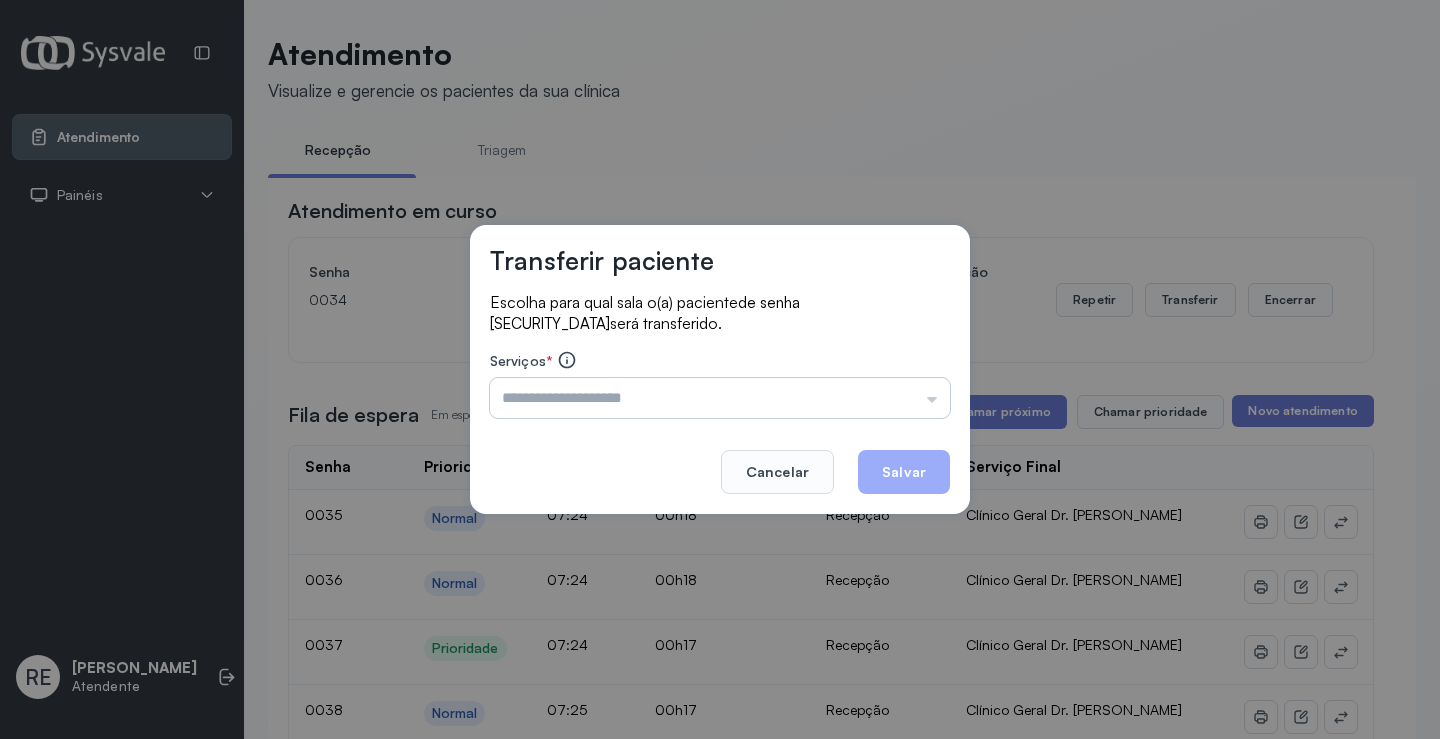 click at bounding box center [720, 398] 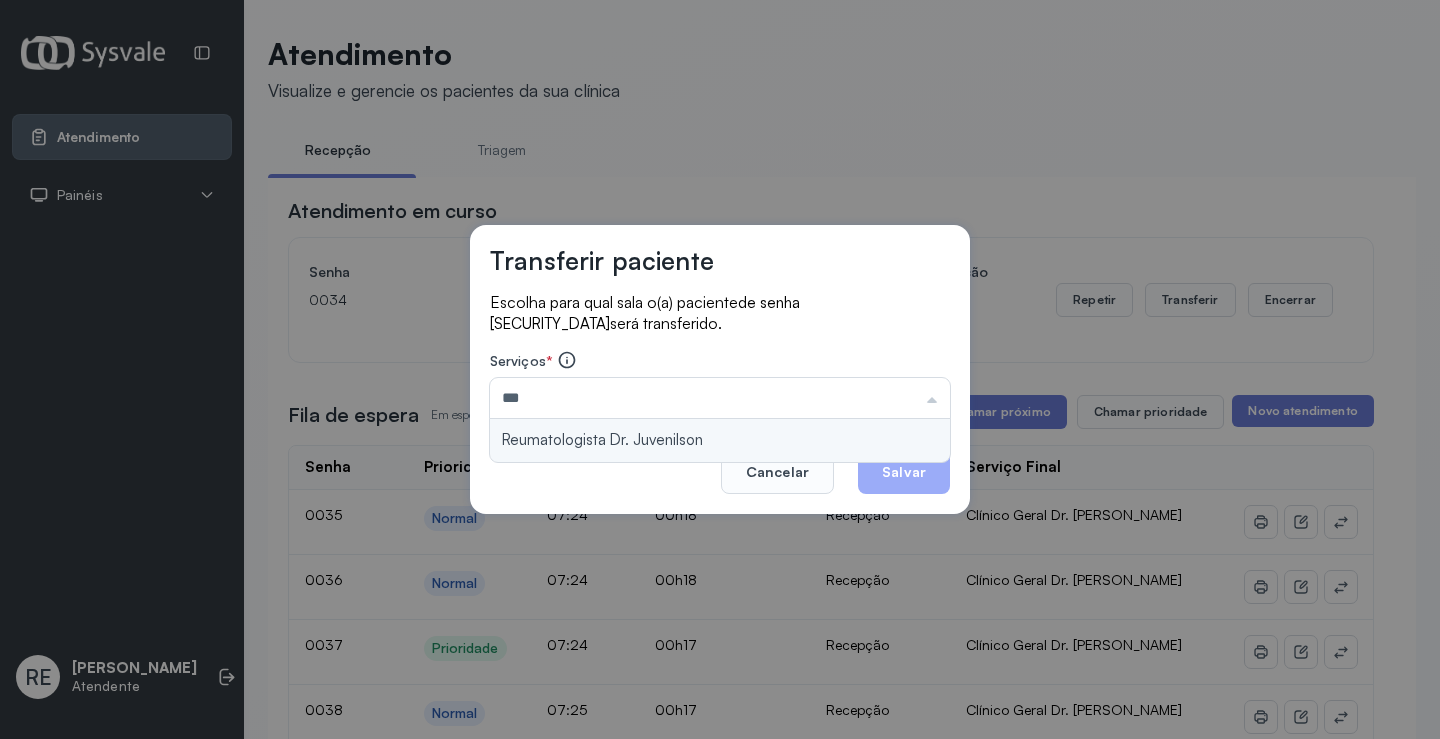 type on "**********" 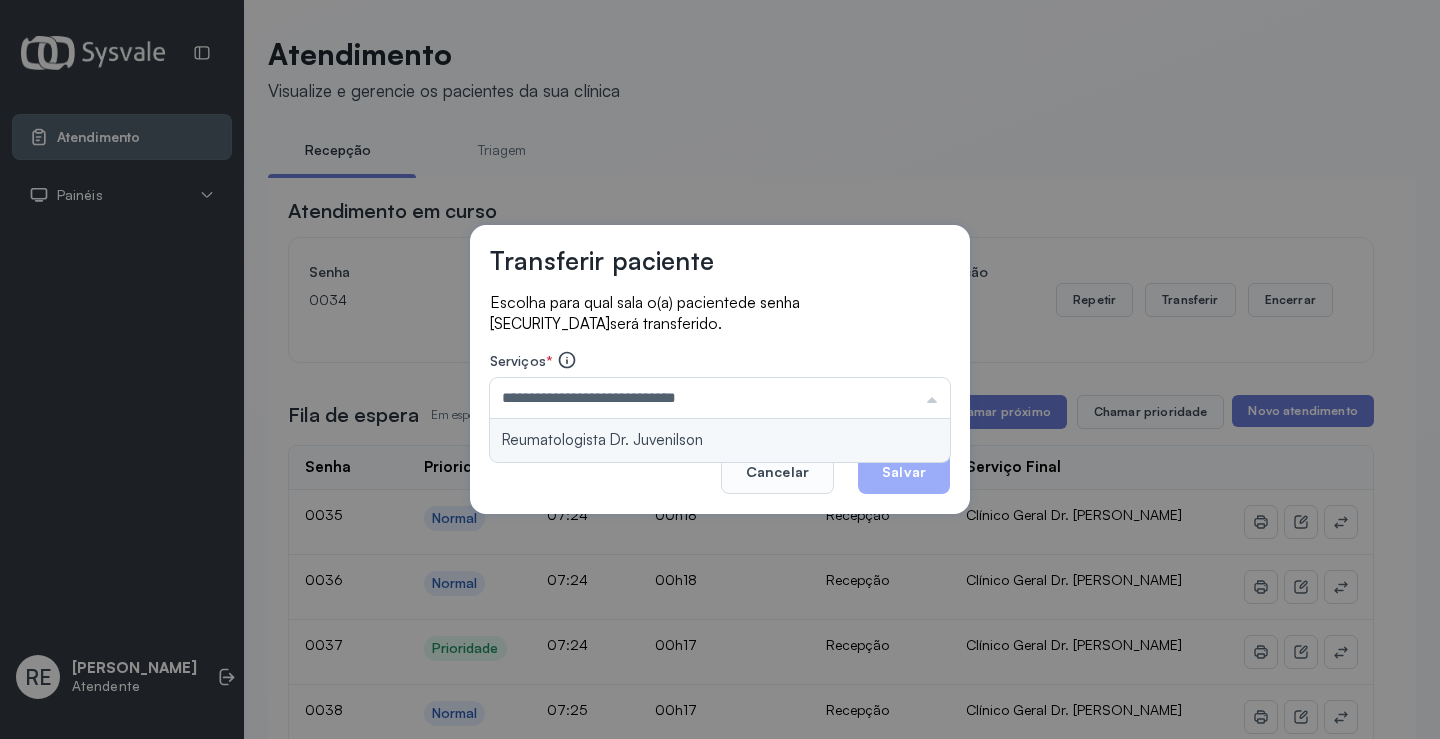 click on "**********" at bounding box center [720, 369] 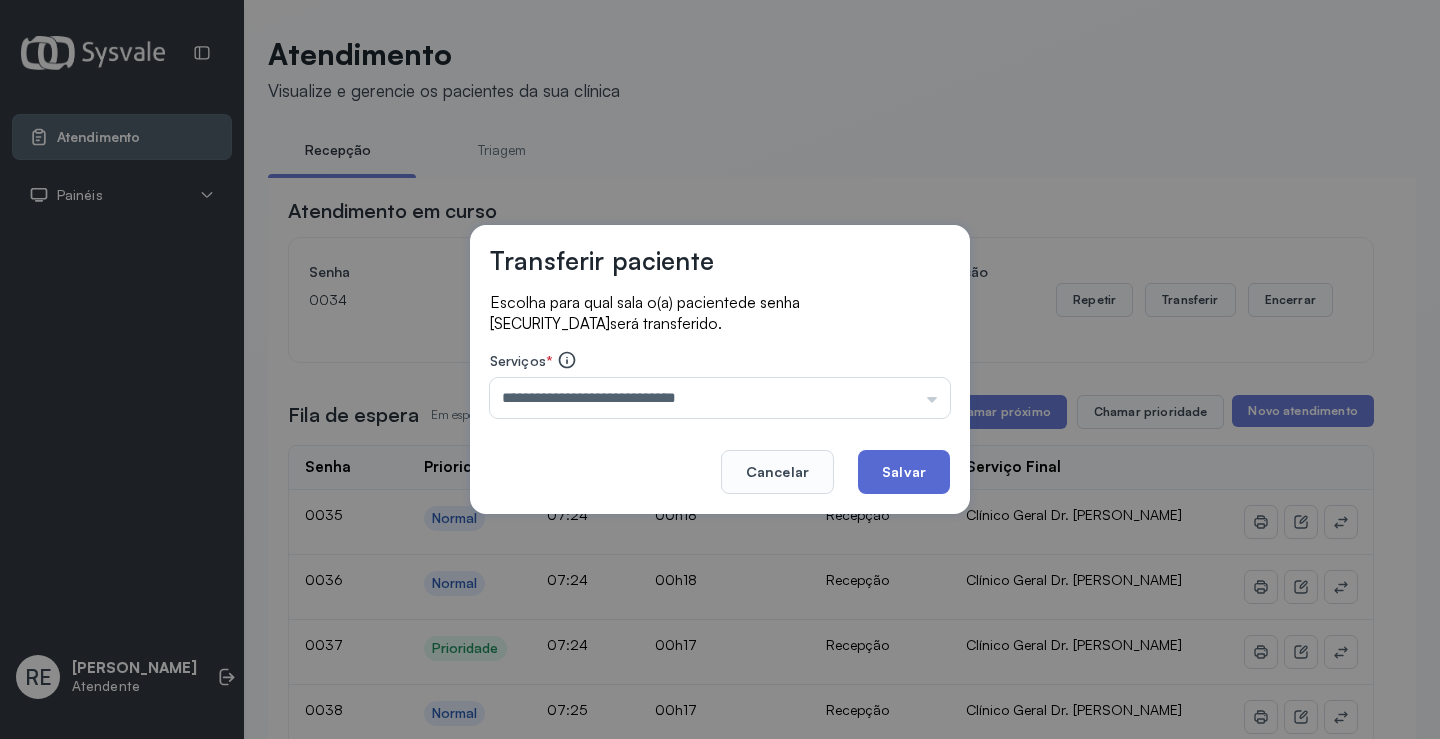 click on "Cancelar Salvar" at bounding box center [720, 458] 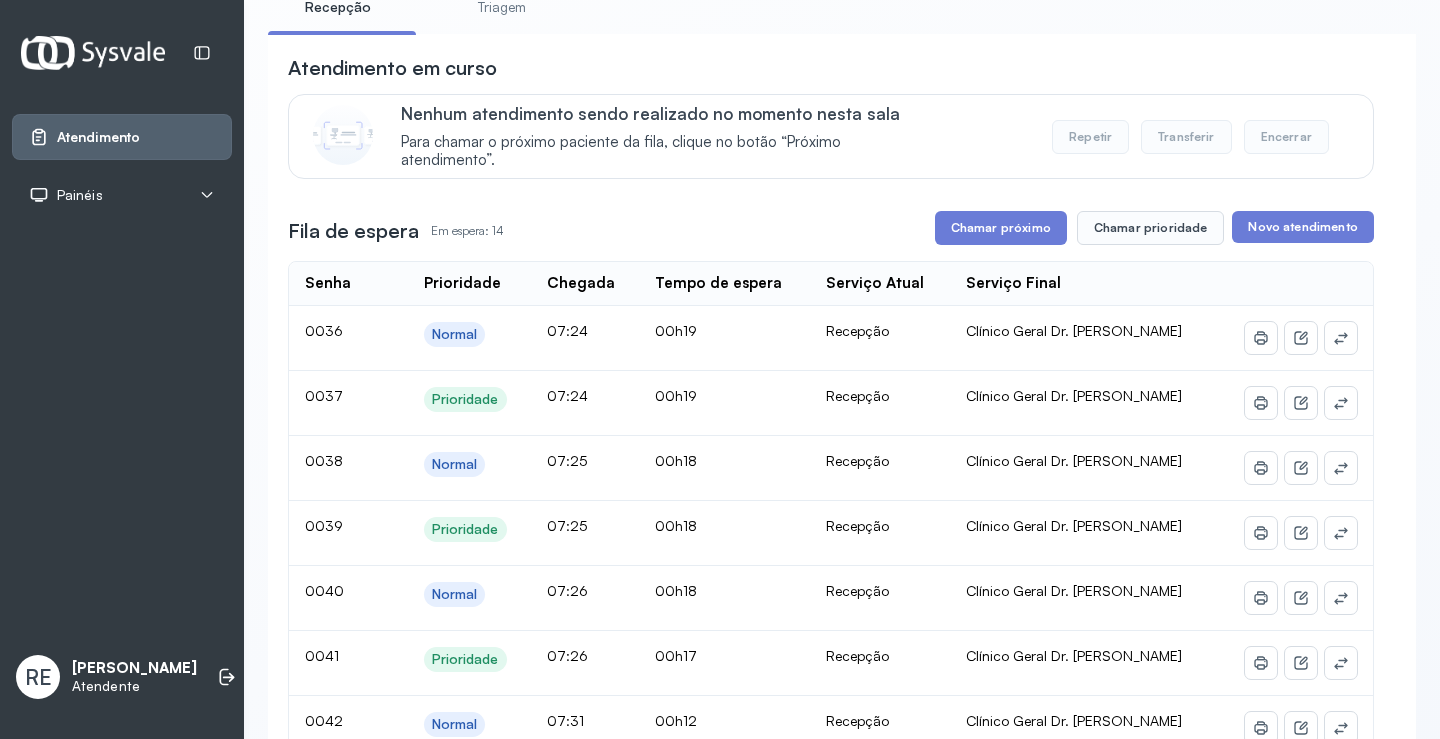 scroll, scrollTop: 0, scrollLeft: 0, axis: both 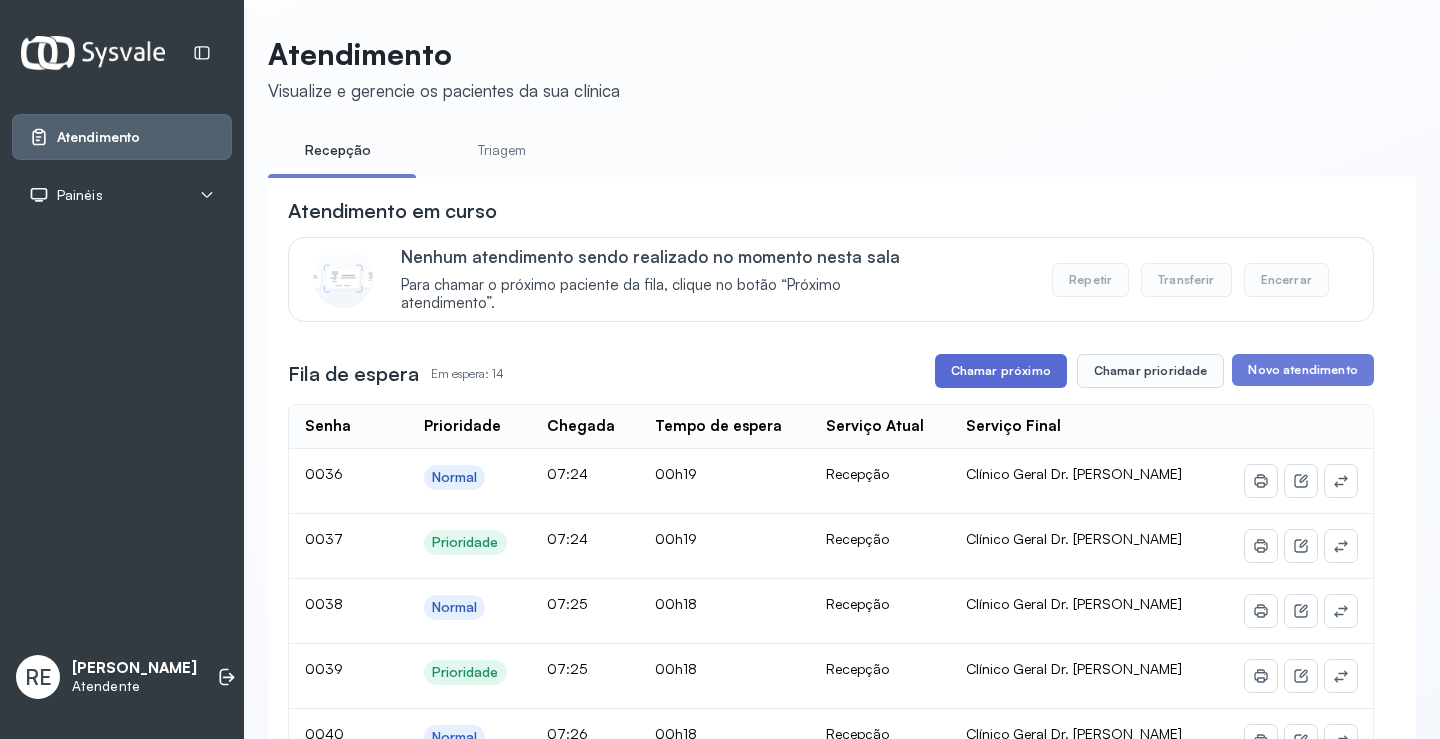 click on "Chamar próximo" at bounding box center [1001, 371] 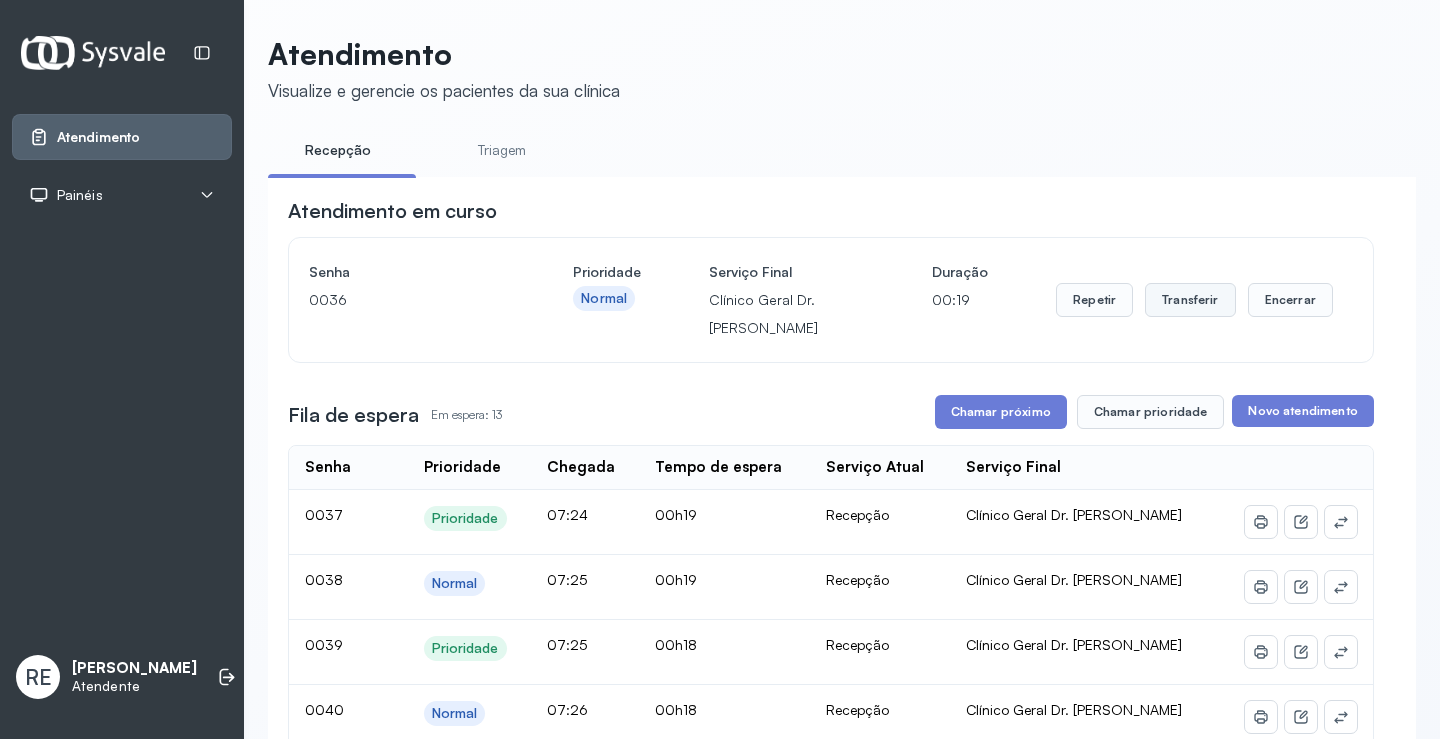 click on "Transferir" at bounding box center [1190, 300] 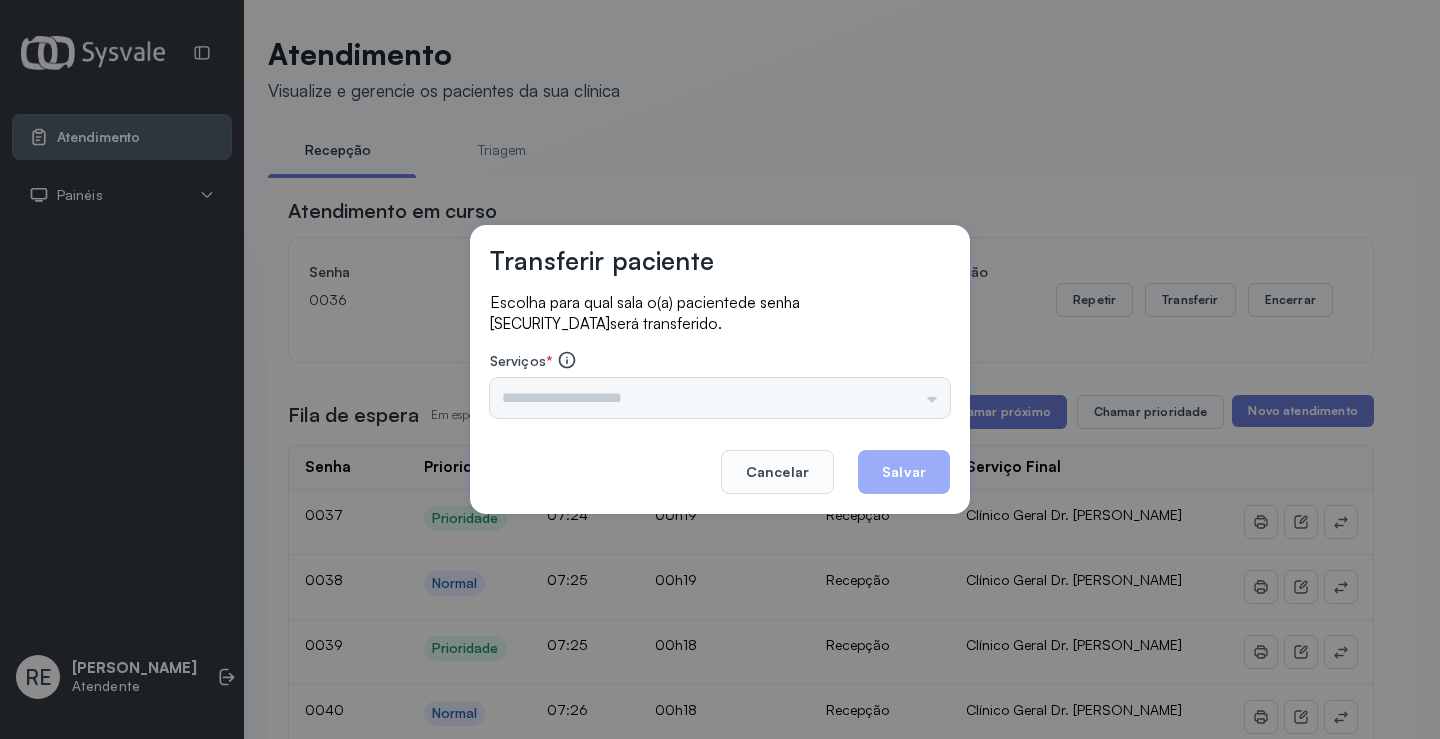 drag, startPoint x: 736, startPoint y: 362, endPoint x: 634, endPoint y: 407, distance: 111.48543 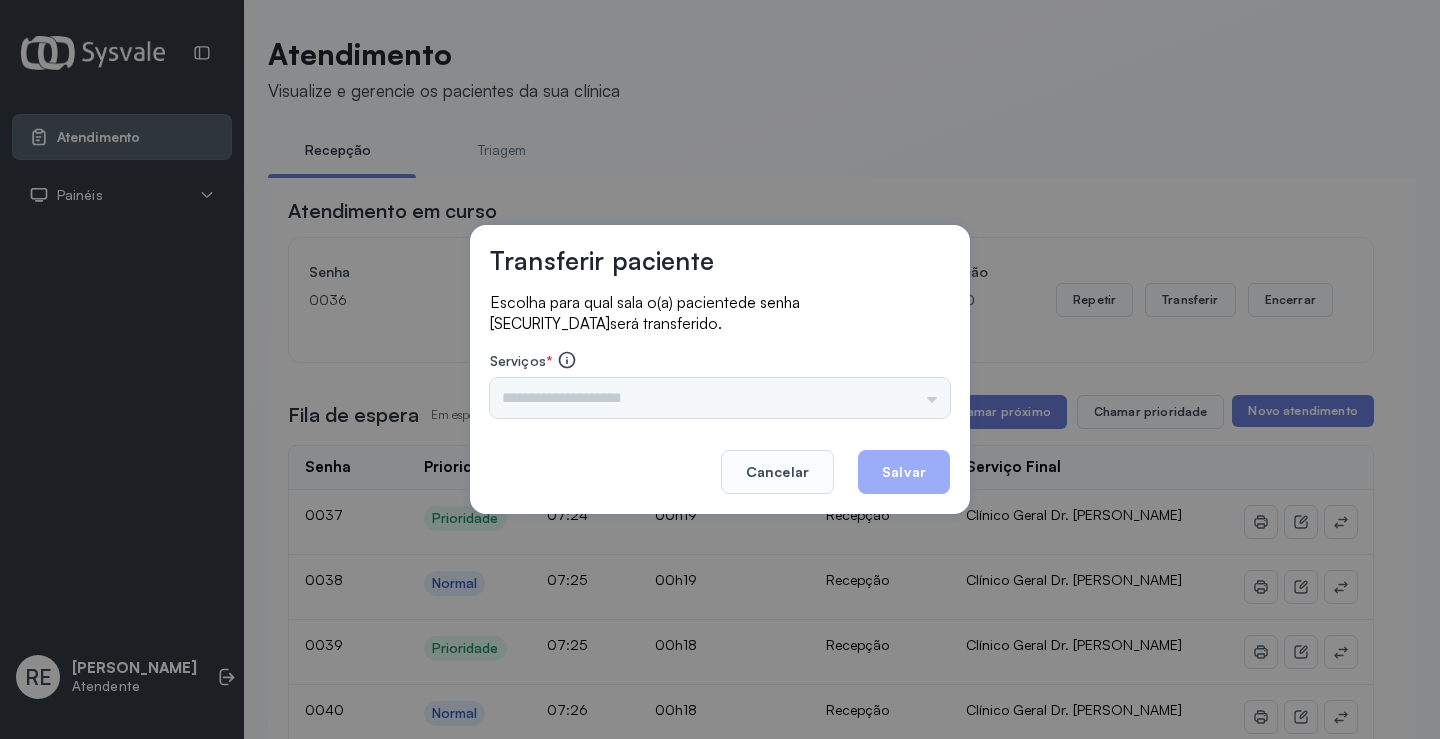 click on "Triagem Ortopedista Dr. [PERSON_NAME] Dr. [PERSON_NAME] Dr. [PERSON_NAME] Dra. Luana Obstetra Dr. Orlindo Obstetra Dra. [PERSON_NAME] Dr. Orlindo Ultrassonografia Dr. [PERSON_NAME] Consulta com Neurologista Dr. Ezir Reumatologista Dr. Juvenilson Endocrinologista [US_STATE] Dermatologista Dra. [PERSON_NAME] Dr. [PERSON_NAME] Dra. [PERSON_NAME] Infectologista Dra. [PERSON_NAME] Oftalmologista Dra. Consulta Proctologista/Cirurgia Geral Dra. [PERSON_NAME] Dr. [PERSON_NAME] Cirurgia Dr. Geislane Pequena Cirurgia Dr. AMILTON ECG Espirometria com Broncodilatador Espirometria sem Broncodilatador Ecocardiograma - Dra. [PERSON_NAME] Exame de PPD Enf. [PERSON_NAME] RETIRADA DE CERUME DR. [PERSON_NAME] Preventivo Enf. [PERSON_NAME] Preventivo Enf. [PERSON_NAME] Consulta de Enfermagem Enf. Tiago Consulta de Enfermagem Enf. [PERSON_NAME] Consulta  Cardiologista Dr. Everson Consulta Enf. [PERSON_NAME] Dispensação de Medicação Agendamento Consulta Enf. [PERSON_NAME] Agendamento consulta Enf. [GEOGRAPHIC_DATA]" at bounding box center (720, 398) 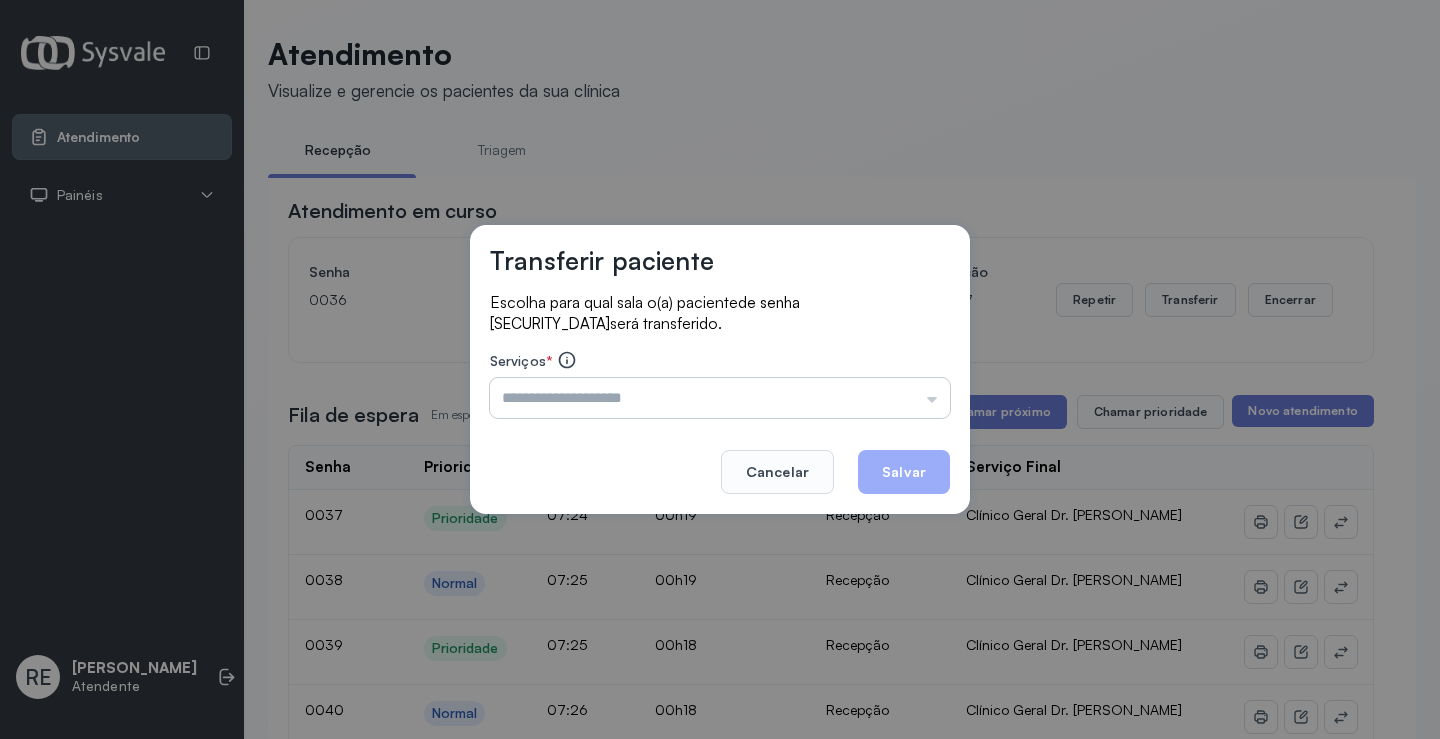 click at bounding box center [720, 398] 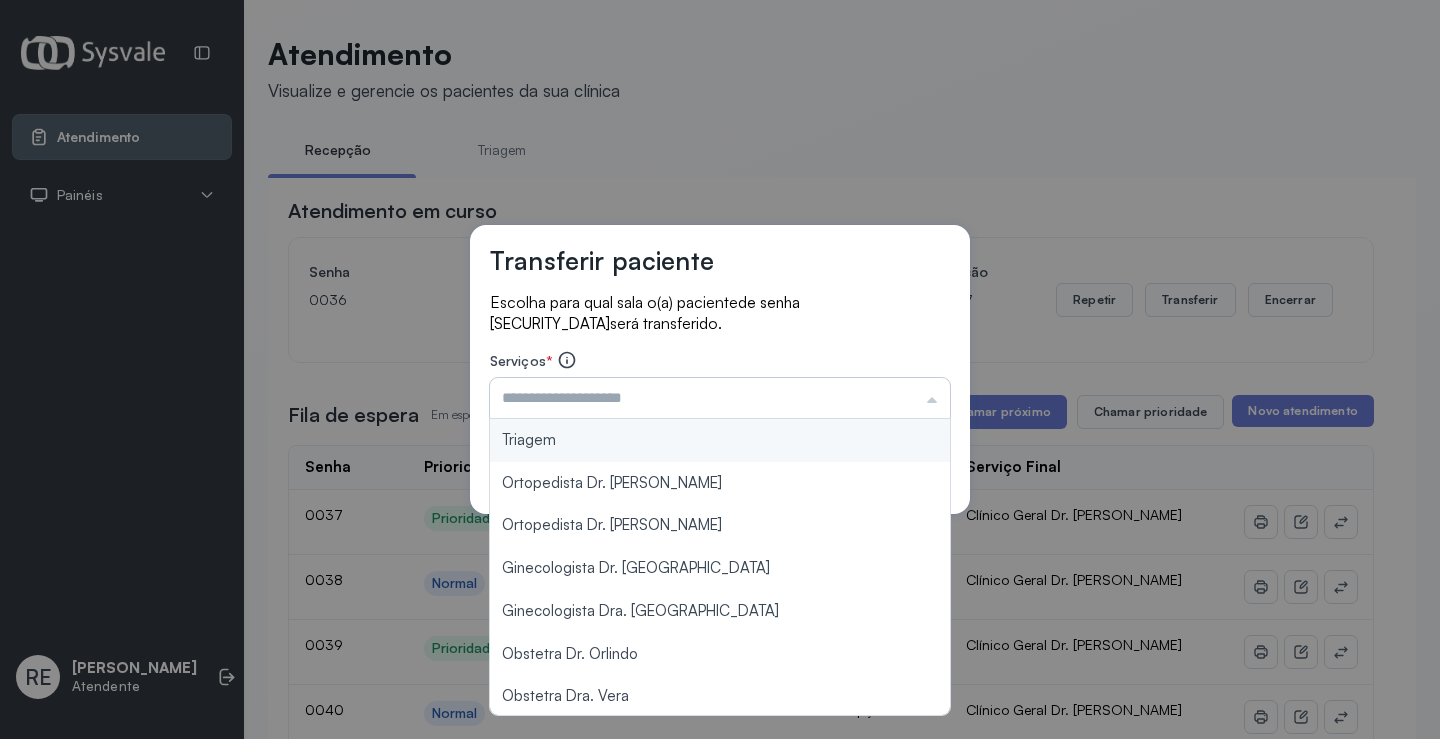 click at bounding box center [720, 398] 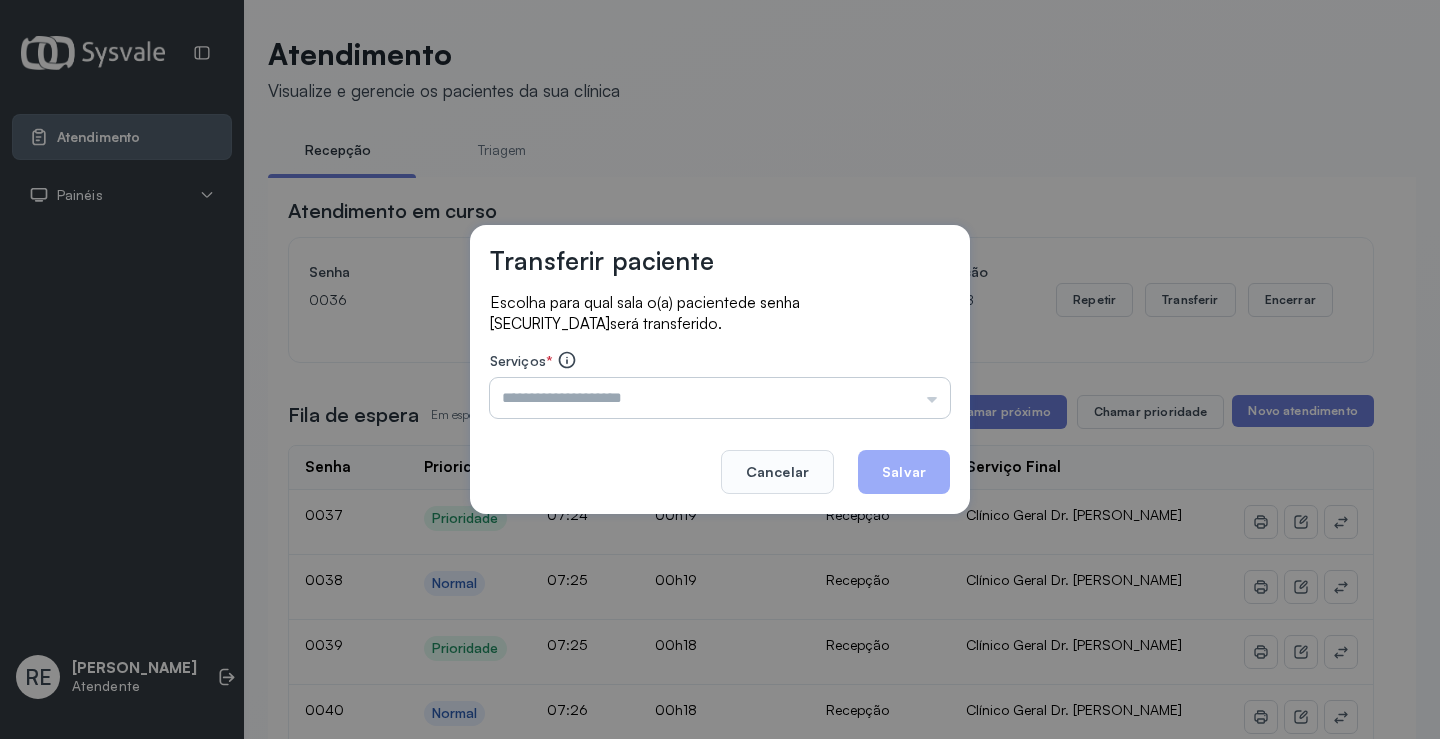 click at bounding box center [720, 398] 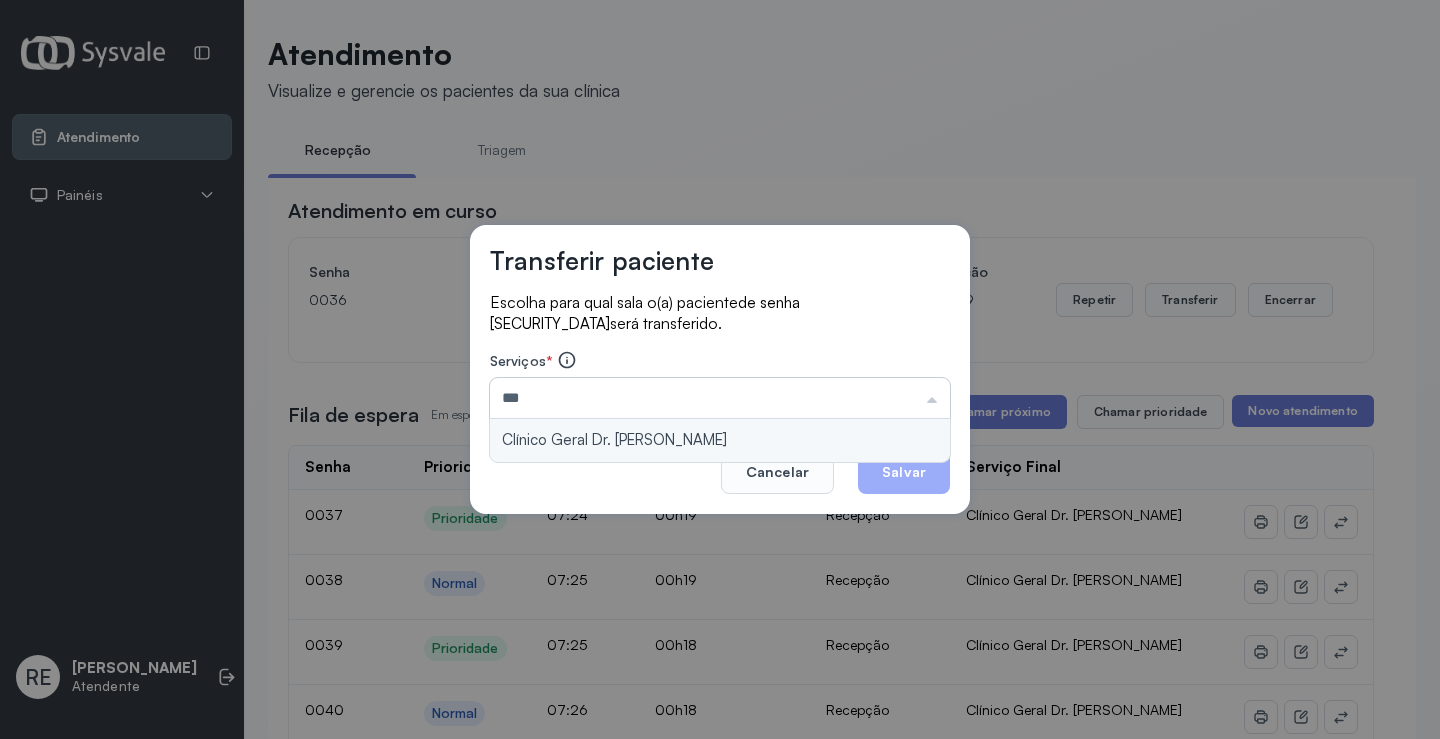 type on "**********" 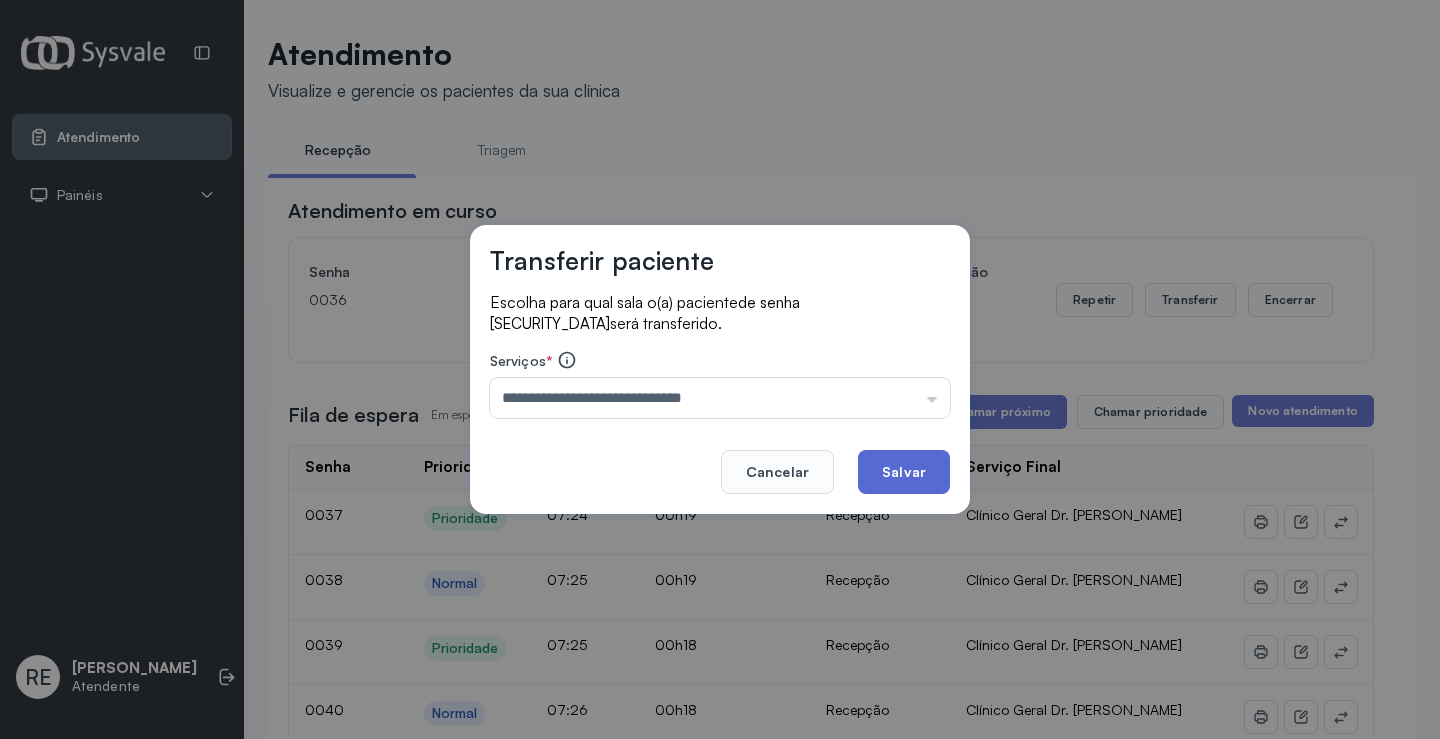 click on "Salvar" 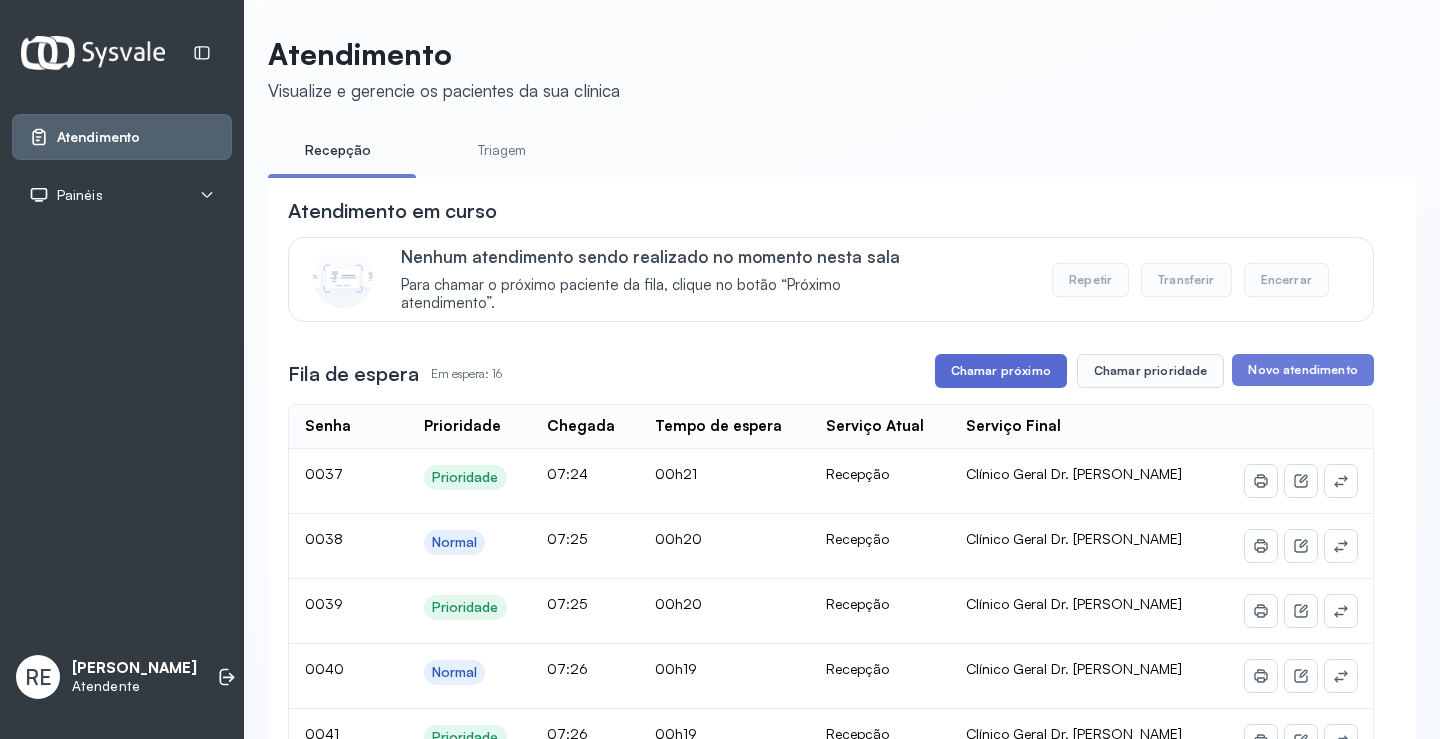 click on "Chamar próximo" at bounding box center [1001, 371] 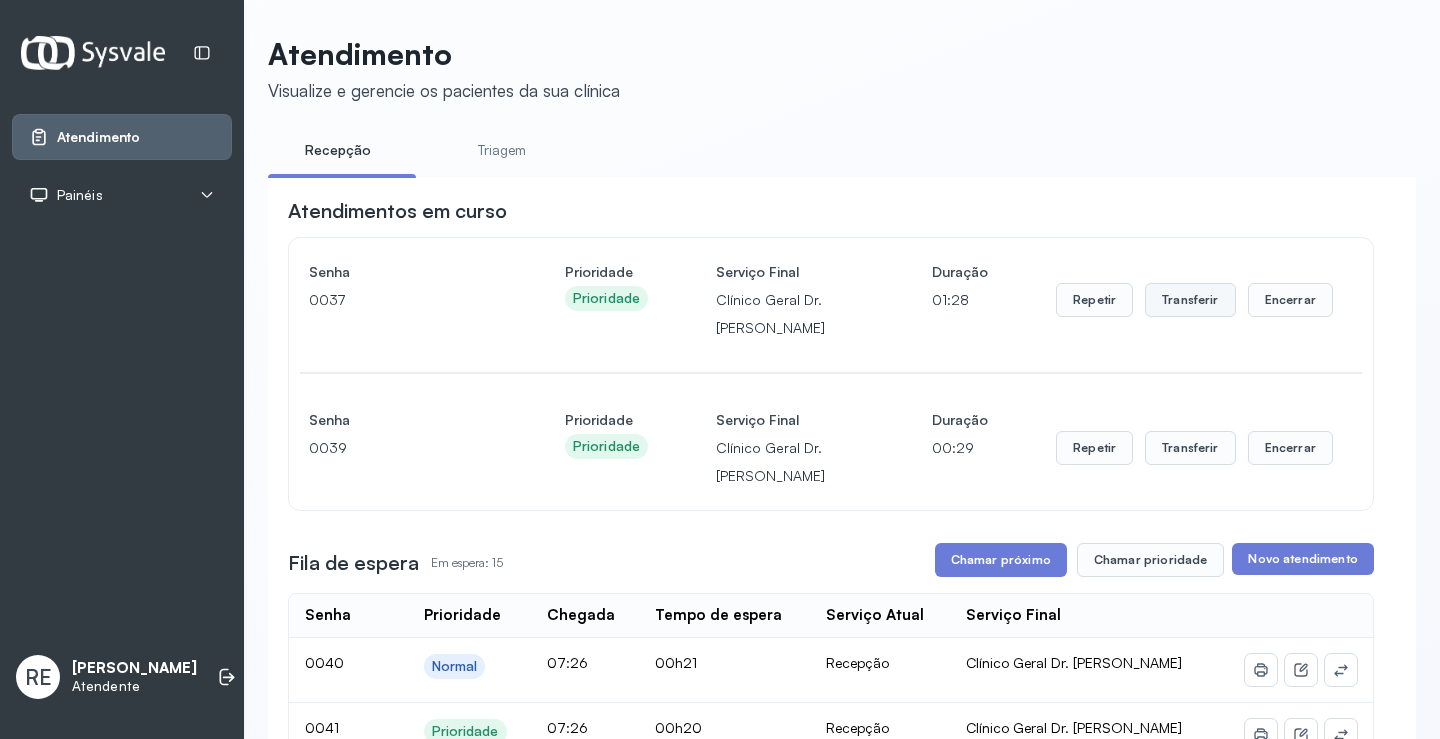 click on "Transferir" at bounding box center [1190, 300] 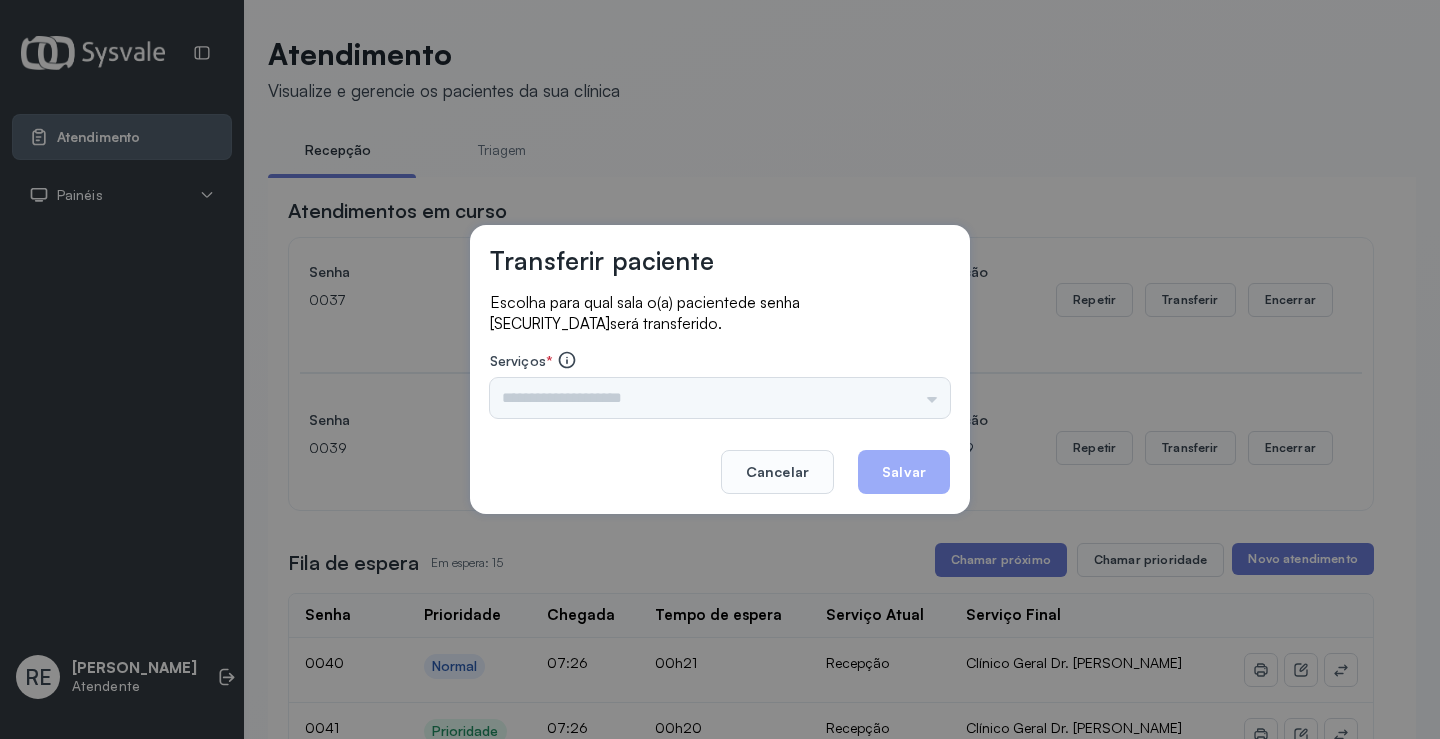 drag, startPoint x: 725, startPoint y: 388, endPoint x: 647, endPoint y: 394, distance: 78.23043 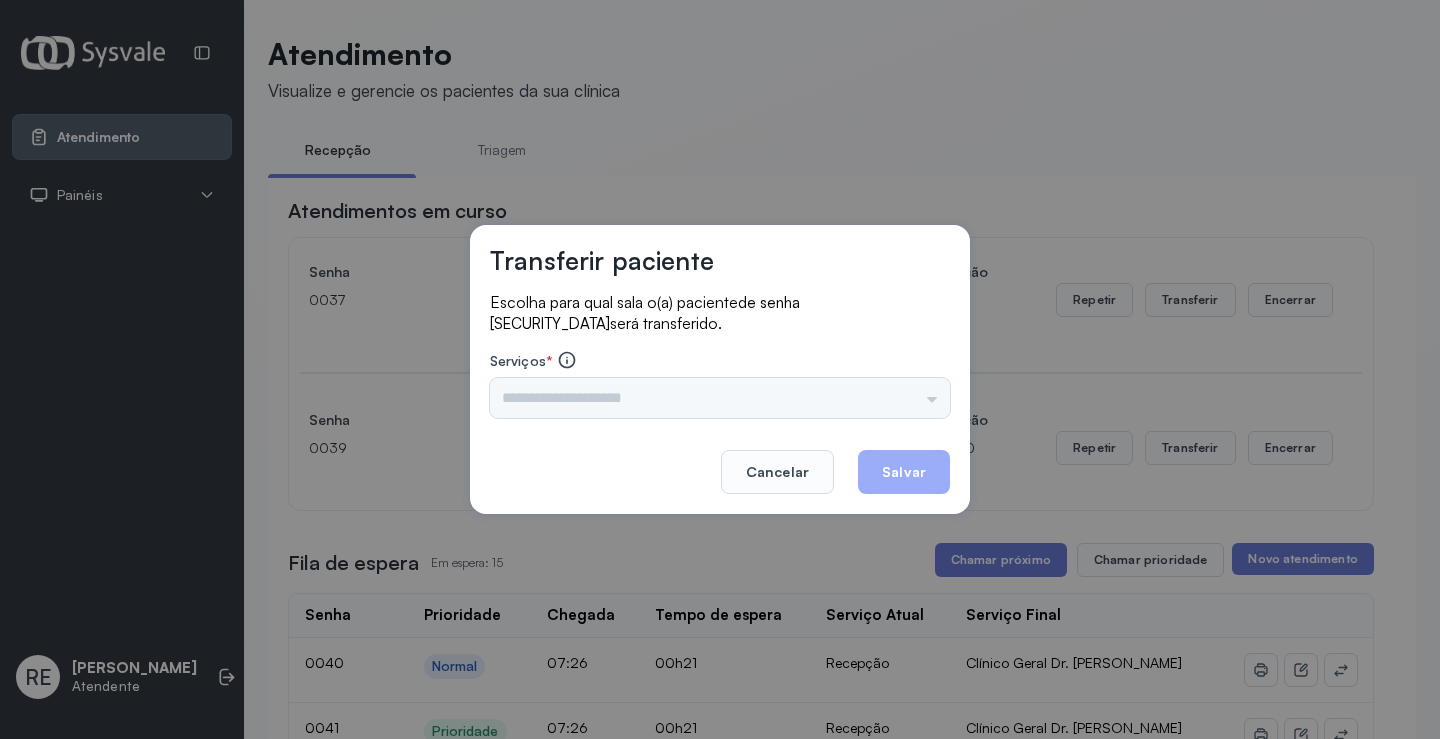 click on "Triagem Ortopedista Dr. [PERSON_NAME] Dr. [PERSON_NAME] Dr. [PERSON_NAME] Dra. Luana Obstetra Dr. Orlindo Obstetra Dra. [PERSON_NAME] Dr. Orlindo Ultrassonografia Dr. [PERSON_NAME] Consulta com Neurologista Dr. Ezir Reumatologista Dr. Juvenilson Endocrinologista [US_STATE] Dermatologista Dra. [PERSON_NAME] Dr. [PERSON_NAME] Dra. [PERSON_NAME] Infectologista Dra. [PERSON_NAME] Oftalmologista Dra. Consulta Proctologista/Cirurgia Geral Dra. [PERSON_NAME] Dr. [PERSON_NAME] Cirurgia Dr. Geislane Pequena Cirurgia Dr. AMILTON ECG Espirometria com Broncodilatador Espirometria sem Broncodilatador Ecocardiograma - Dra. [PERSON_NAME] Exame de PPD Enf. [PERSON_NAME] RETIRADA DE CERUME DR. [PERSON_NAME] Preventivo Enf. [PERSON_NAME] Preventivo Enf. [PERSON_NAME] Consulta de Enfermagem Enf. Tiago Consulta de Enfermagem Enf. [PERSON_NAME] Consulta  Cardiologista Dr. Everson Consulta Enf. [PERSON_NAME] Dispensação de Medicação Agendamento Consulta Enf. [PERSON_NAME] Agendamento consulta Enf. [GEOGRAPHIC_DATA]" at bounding box center [720, 398] 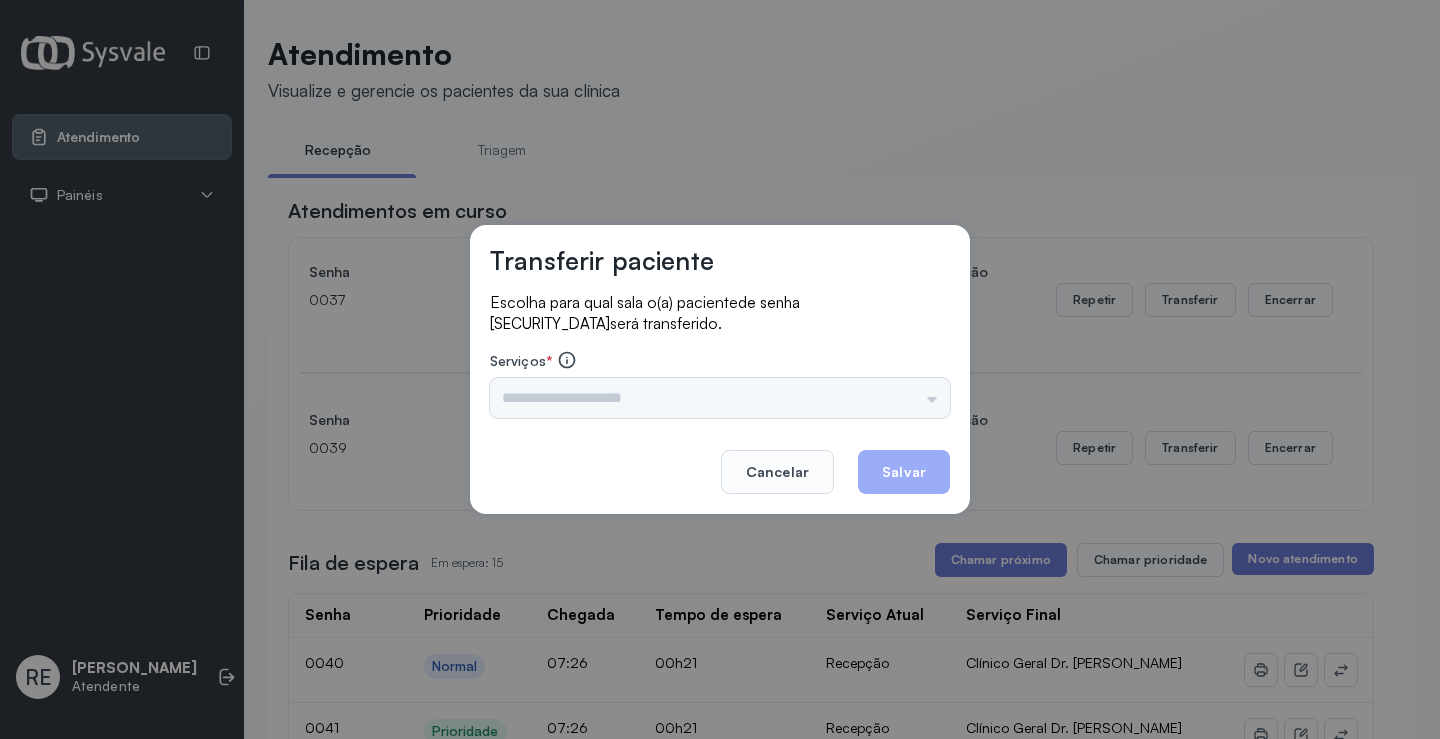 click on "Triagem Ortopedista Dr. [PERSON_NAME] Dr. [PERSON_NAME] Dr. [PERSON_NAME] Dra. Luana Obstetra Dr. Orlindo Obstetra Dra. [PERSON_NAME] Dr. Orlindo Ultrassonografia Dr. [PERSON_NAME] Consulta com Neurologista Dr. Ezir Reumatologista Dr. Juvenilson Endocrinologista [US_STATE] Dermatologista Dra. [PERSON_NAME] Dr. [PERSON_NAME] Dra. [PERSON_NAME] Infectologista Dra. [PERSON_NAME] Oftalmologista Dra. Consulta Proctologista/Cirurgia Geral Dra. [PERSON_NAME] Dr. [PERSON_NAME] Cirurgia Dr. Geislane Pequena Cirurgia Dr. AMILTON ECG Espirometria com Broncodilatador Espirometria sem Broncodilatador Ecocardiograma - Dra. [PERSON_NAME] Exame de PPD Enf. [PERSON_NAME] RETIRADA DE CERUME DR. [PERSON_NAME] Preventivo Enf. [PERSON_NAME] Preventivo Enf. [PERSON_NAME] Consulta de Enfermagem Enf. Tiago Consulta de Enfermagem Enf. [PERSON_NAME] Consulta  Cardiologista Dr. Everson Consulta Enf. [PERSON_NAME] Dispensação de Medicação Agendamento Consulta Enf. [PERSON_NAME] Agendamento consulta Enf. [GEOGRAPHIC_DATA]" at bounding box center (720, 398) 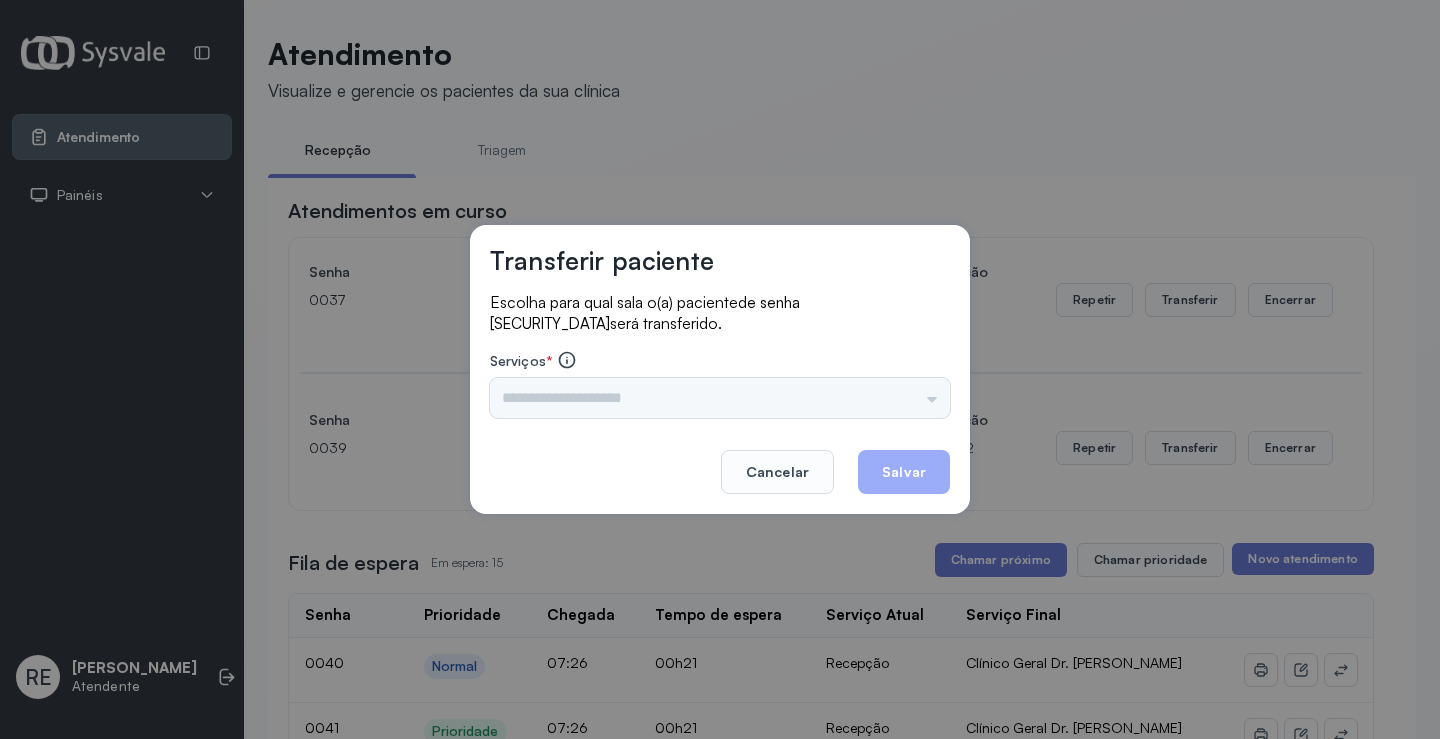 click on "Triagem Ortopedista Dr. [PERSON_NAME] Dr. [PERSON_NAME] Dr. [PERSON_NAME] Dra. Luana Obstetra Dr. Orlindo Obstetra Dra. [PERSON_NAME] Dr. Orlindo Ultrassonografia Dr. [PERSON_NAME] Consulta com Neurologista Dr. Ezir Reumatologista Dr. Juvenilson Endocrinologista [US_STATE] Dermatologista Dra. [PERSON_NAME] Dr. [PERSON_NAME] Dra. [PERSON_NAME] Infectologista Dra. [PERSON_NAME] Oftalmologista Dra. Consulta Proctologista/Cirurgia Geral Dra. [PERSON_NAME] Dr. [PERSON_NAME] Cirurgia Dr. Geislane Pequena Cirurgia Dr. AMILTON ECG Espirometria com Broncodilatador Espirometria sem Broncodilatador Ecocardiograma - Dra. [PERSON_NAME] Exame de PPD Enf. [PERSON_NAME] RETIRADA DE CERUME DR. [PERSON_NAME] Preventivo Enf. [PERSON_NAME] Preventivo Enf. [PERSON_NAME] Consulta de Enfermagem Enf. Tiago Consulta de Enfermagem Enf. [PERSON_NAME] Consulta  Cardiologista Dr. Everson Consulta Enf. [PERSON_NAME] Dispensação de Medicação Agendamento Consulta Enf. [PERSON_NAME] Agendamento consulta Enf. [GEOGRAPHIC_DATA]" at bounding box center [720, 398] 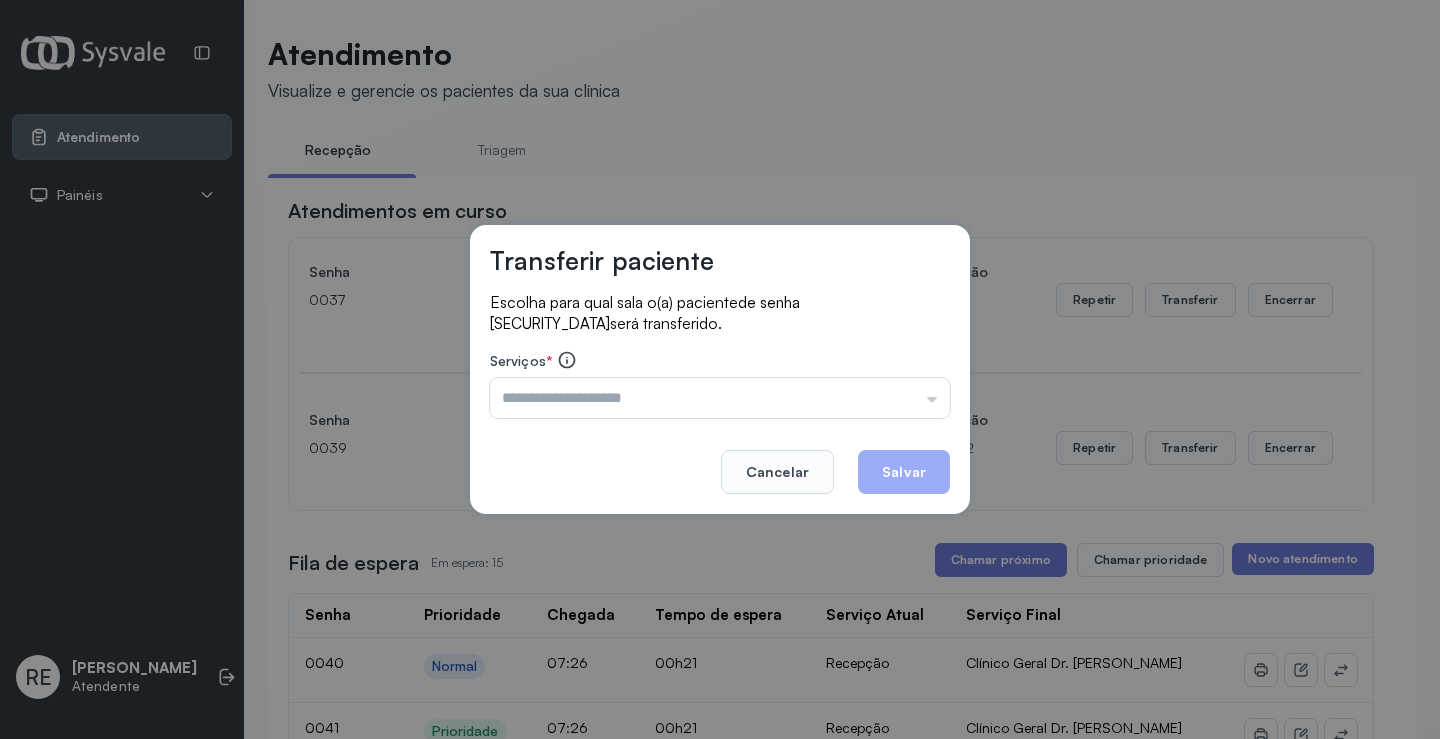 click at bounding box center (720, 398) 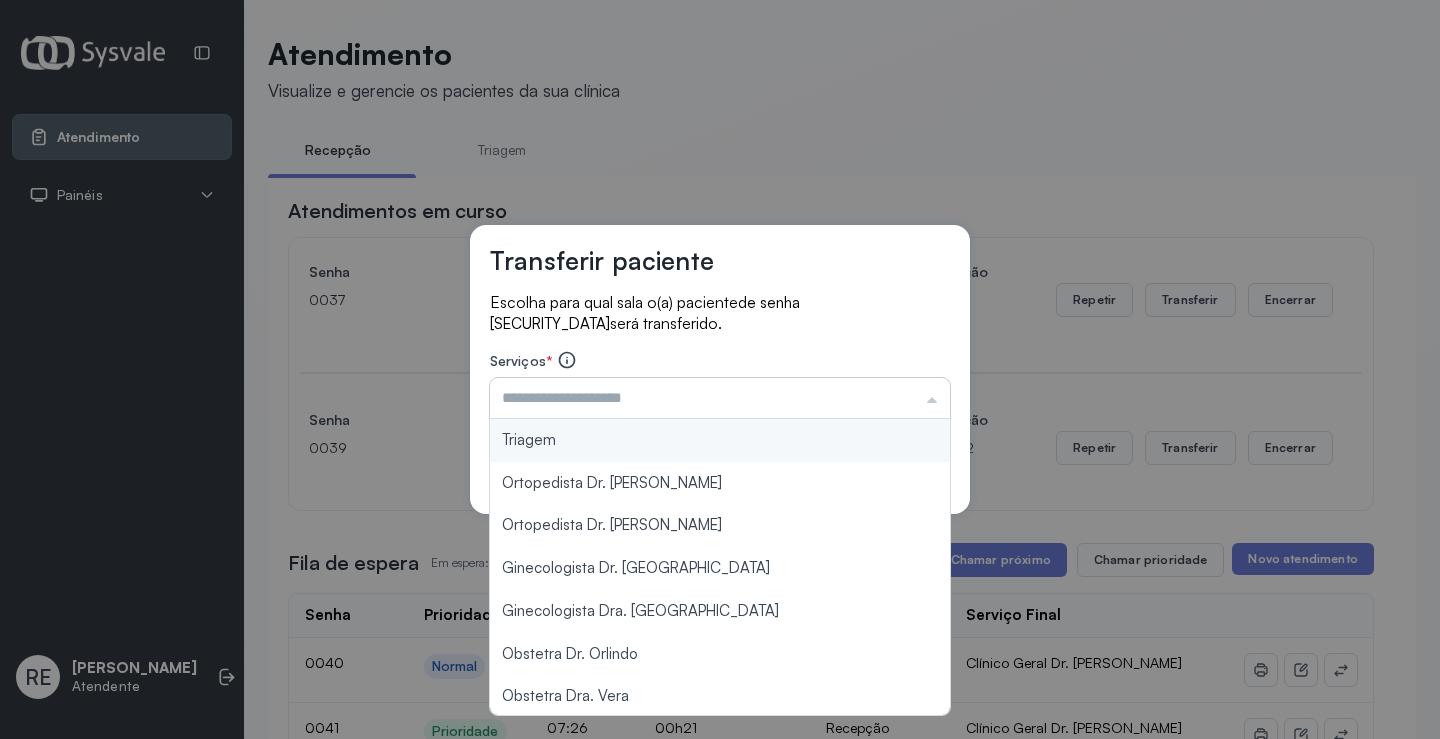 click at bounding box center [720, 398] 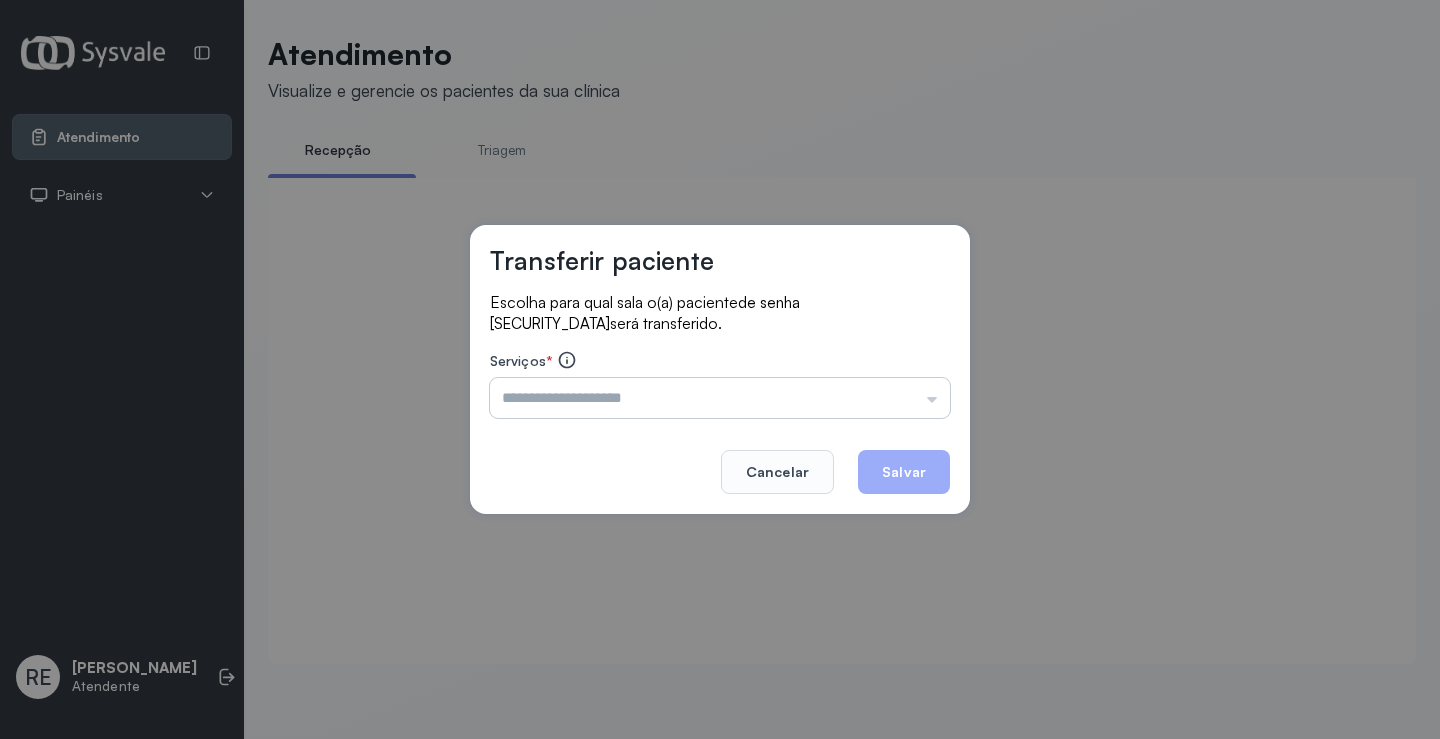 click at bounding box center [720, 398] 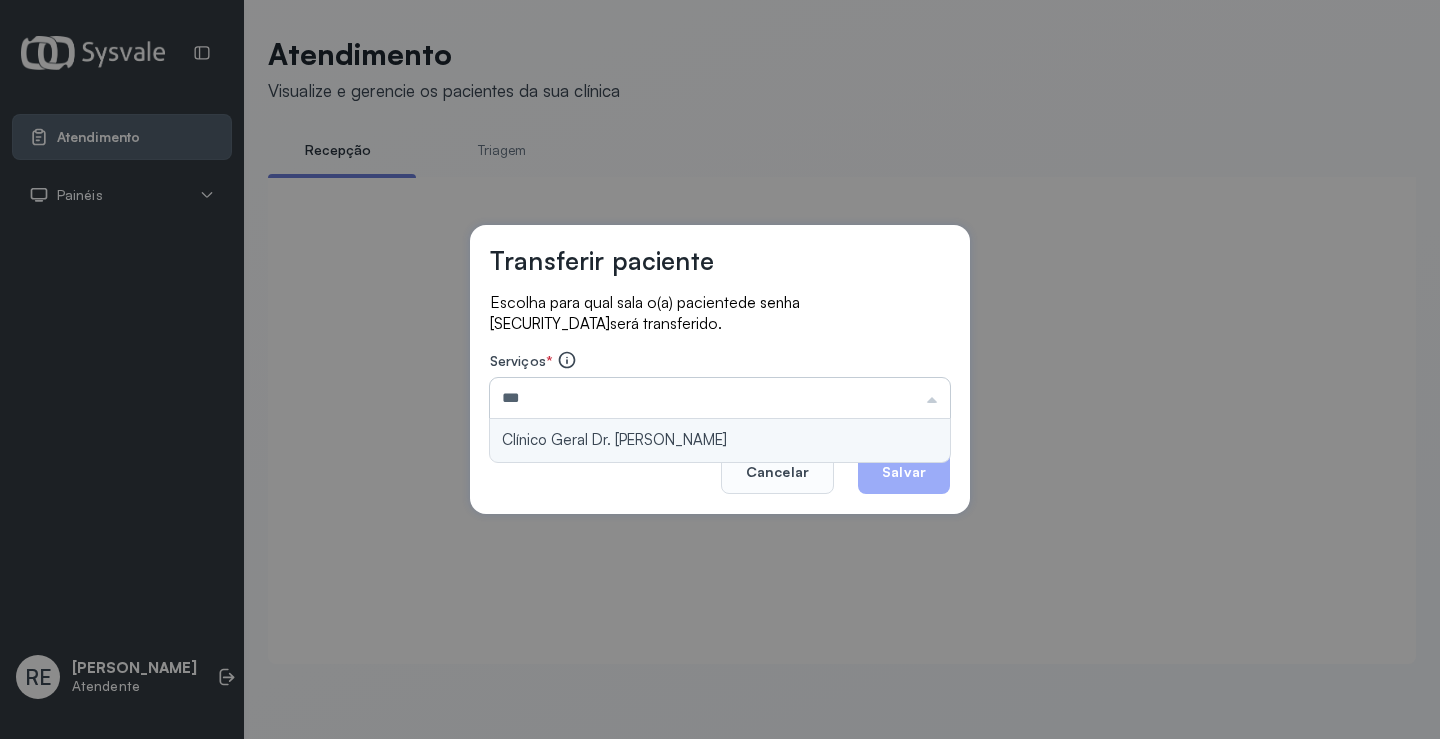 type on "**********" 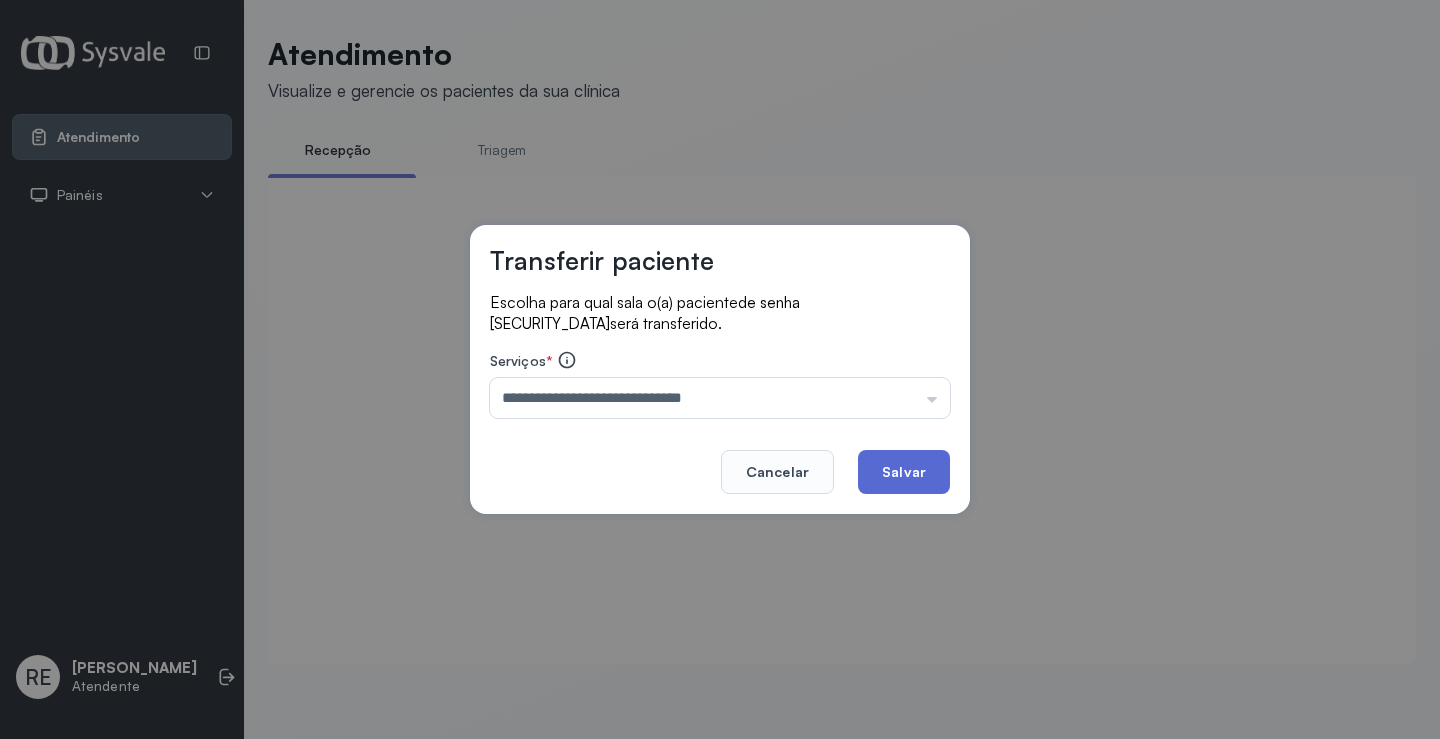 click on "Salvar" 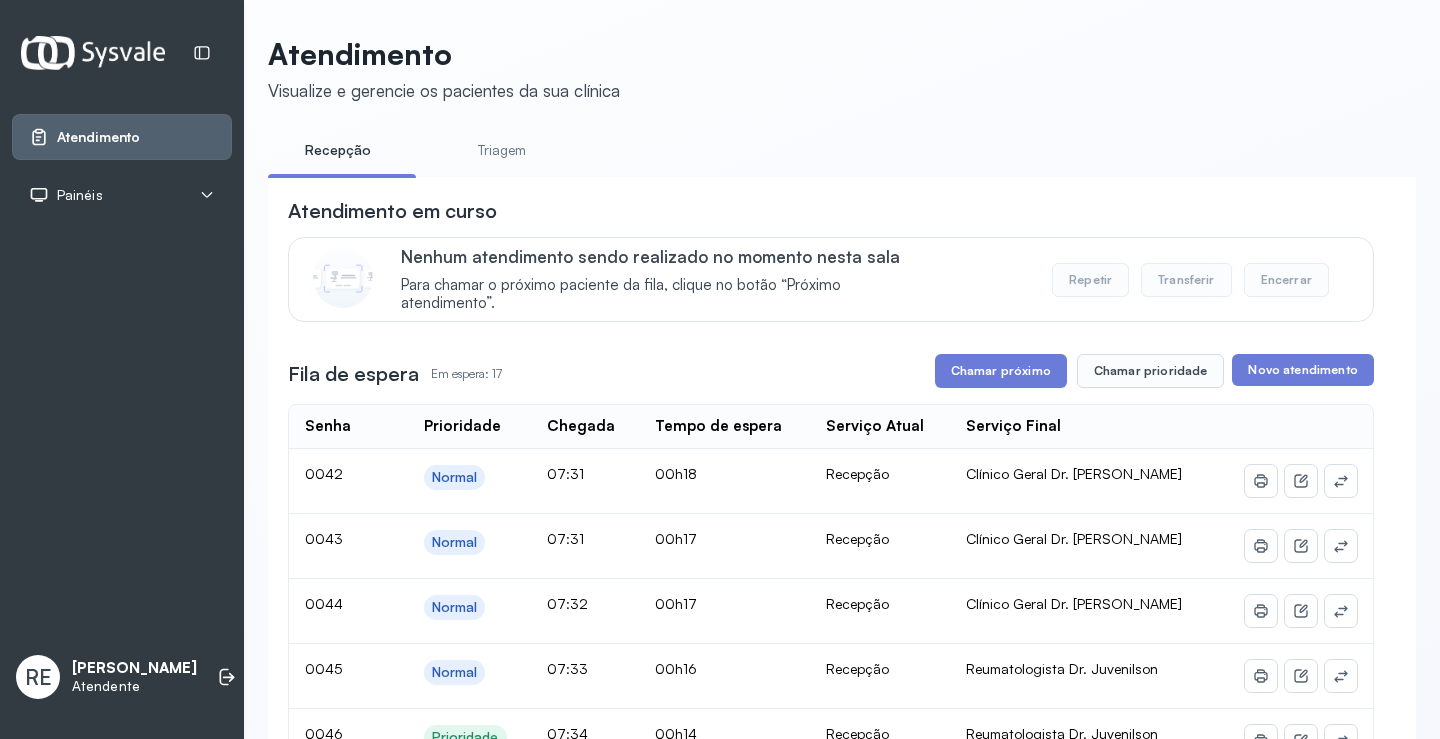 click on "Atendimento em curso Nenhum atendimento sendo realizado no momento nesta sala Para chamar o próximo paciente da fila, clique no botão “Próximo atendimento”. Repetir Transferir Encerrar Fila de espera  Em espera: 17 Chamar próximo Chamar prioridade Novo atendimento Senha    Prioridade  Chegada  Tempo de espera  Serviço Atual  Serviço Final    0042 Normal 07:31 00h18 Recepção Clínico Geral Dr. Diego Guirra 0043 Normal 07:31 00h17 Recepção Clínico Geral Dr. Diego Guirra 0044 Normal 07:32 00h17 Recepção Clínico Geral Dr. Diego Guirra 0045 Normal 07:33 00h16 Recepção Reumatologista Dr. Juvenilson 0046 Prioridade 07:34 00h14 Recepção Reumatologista Dr. Juvenilson 0047 Normal 07:41 00h07 Recepção Clínico Geral Dr. Diego Guirra 0048 Prioridade 07:43 00h06 Recepção Reumatologista Dr. Juvenilson 0049 Normal 07:43 00h05 Recepção Clínico Geral Dr. Diego Guirra 0050 Normal 07:45 00h04 Recepção Clínico Geral Dr. Diego Guirra 0051 Normal 07:45 00h04 Recepção 0052 Prioridade 07:45 00h03" at bounding box center [831, 1029] 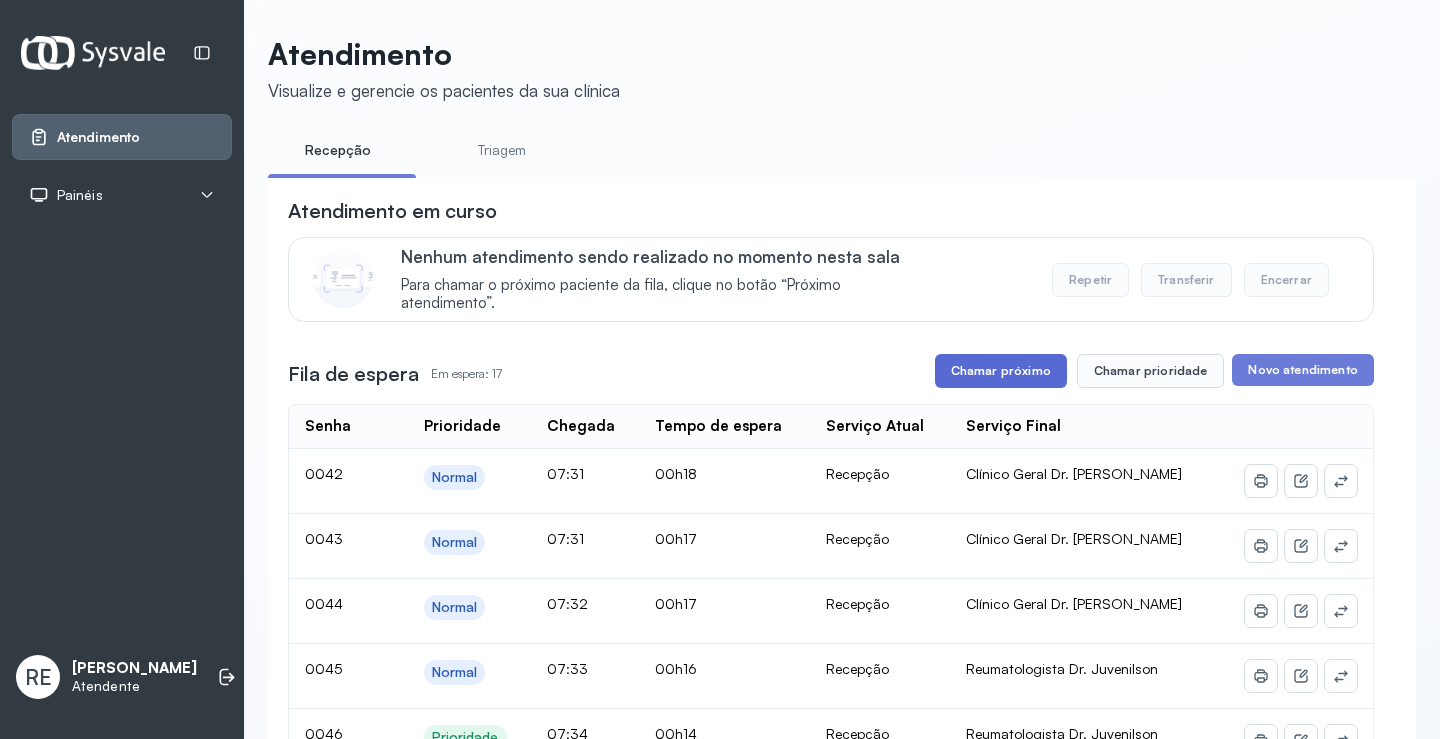 click on "Chamar próximo" at bounding box center (1001, 371) 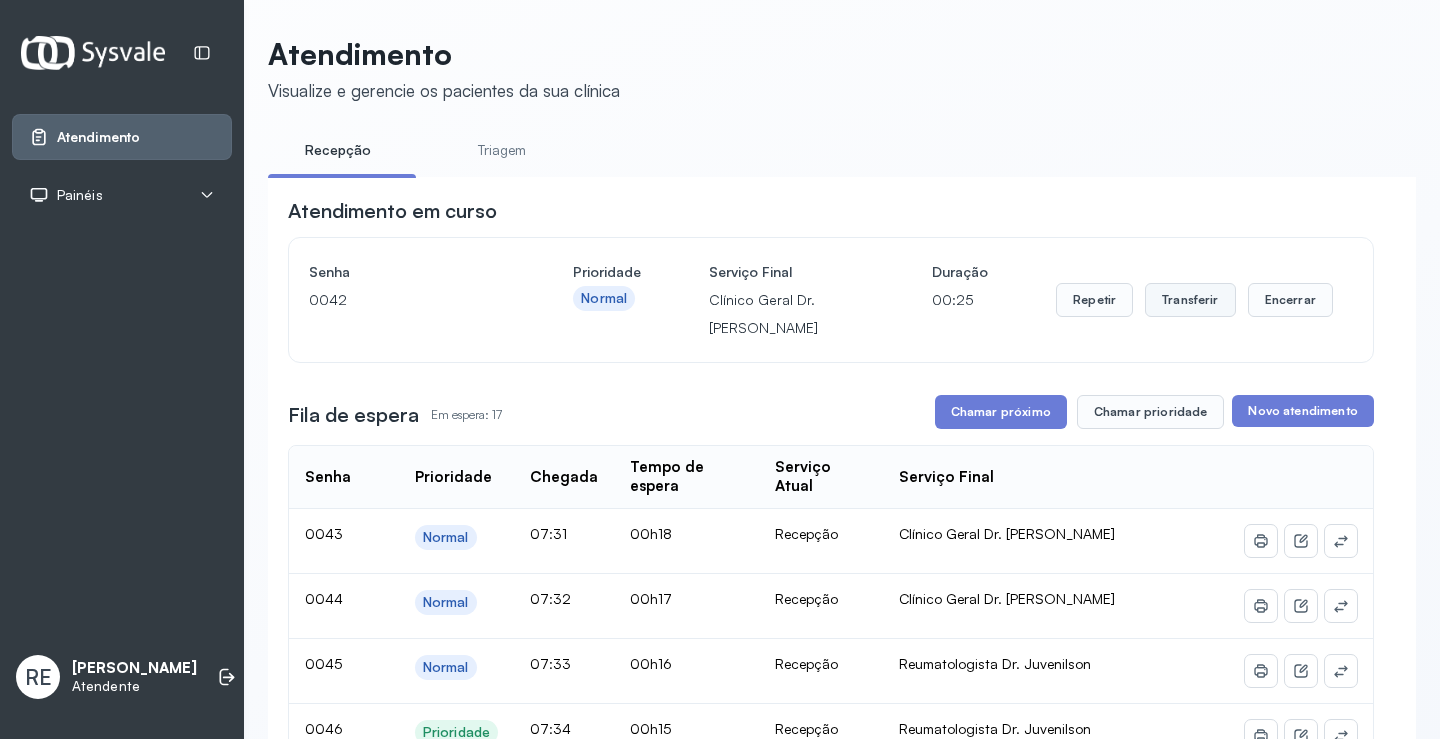 click on "Transferir" at bounding box center (1190, 300) 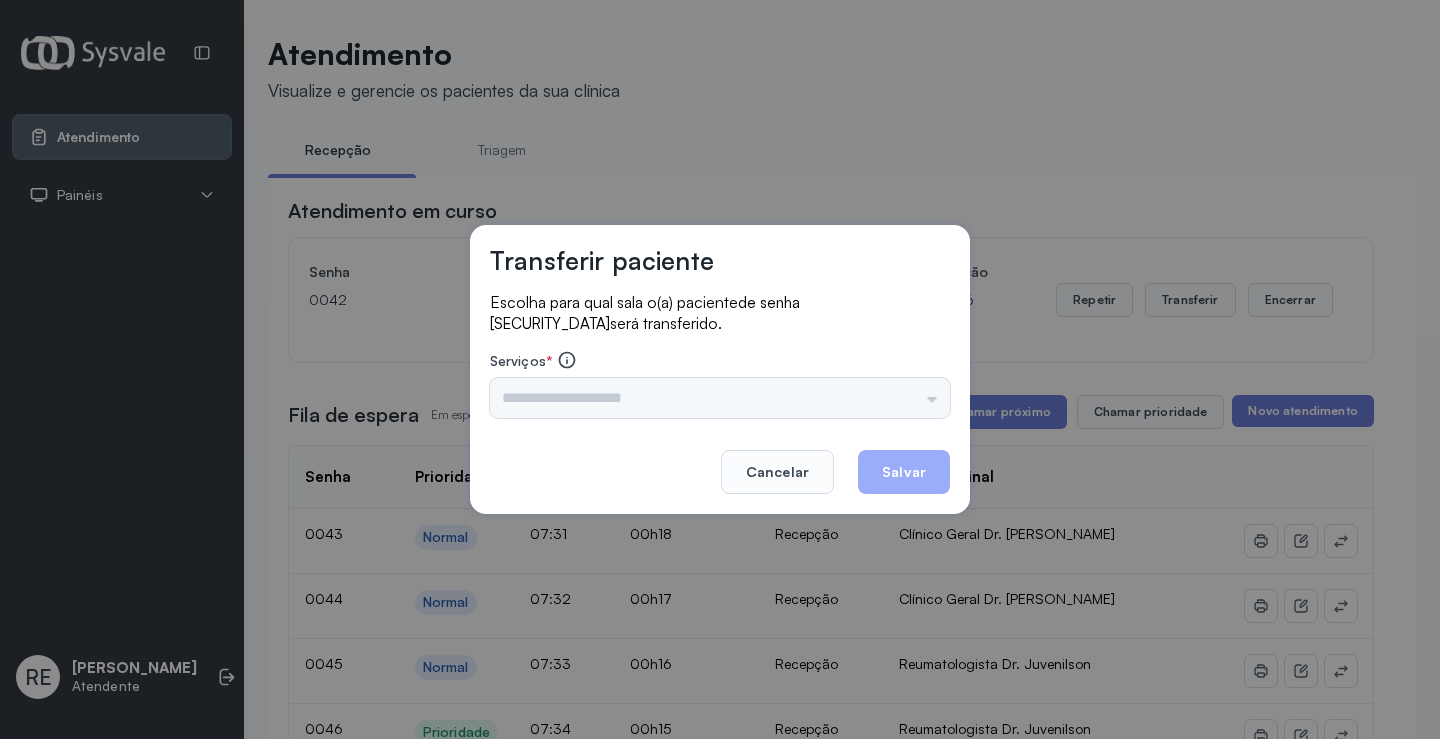 drag, startPoint x: 631, startPoint y: 409, endPoint x: 600, endPoint y: 401, distance: 32.01562 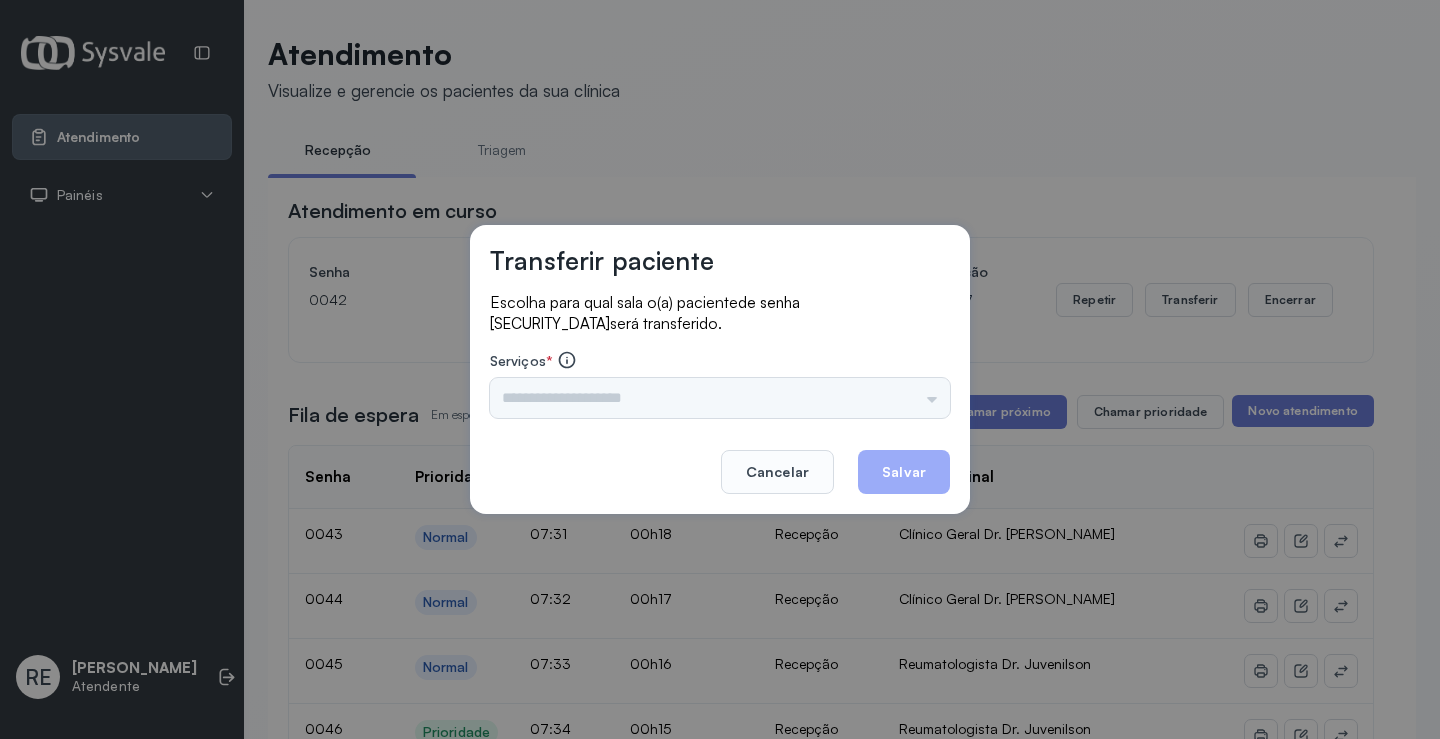 drag, startPoint x: 569, startPoint y: 400, endPoint x: 515, endPoint y: 396, distance: 54.147945 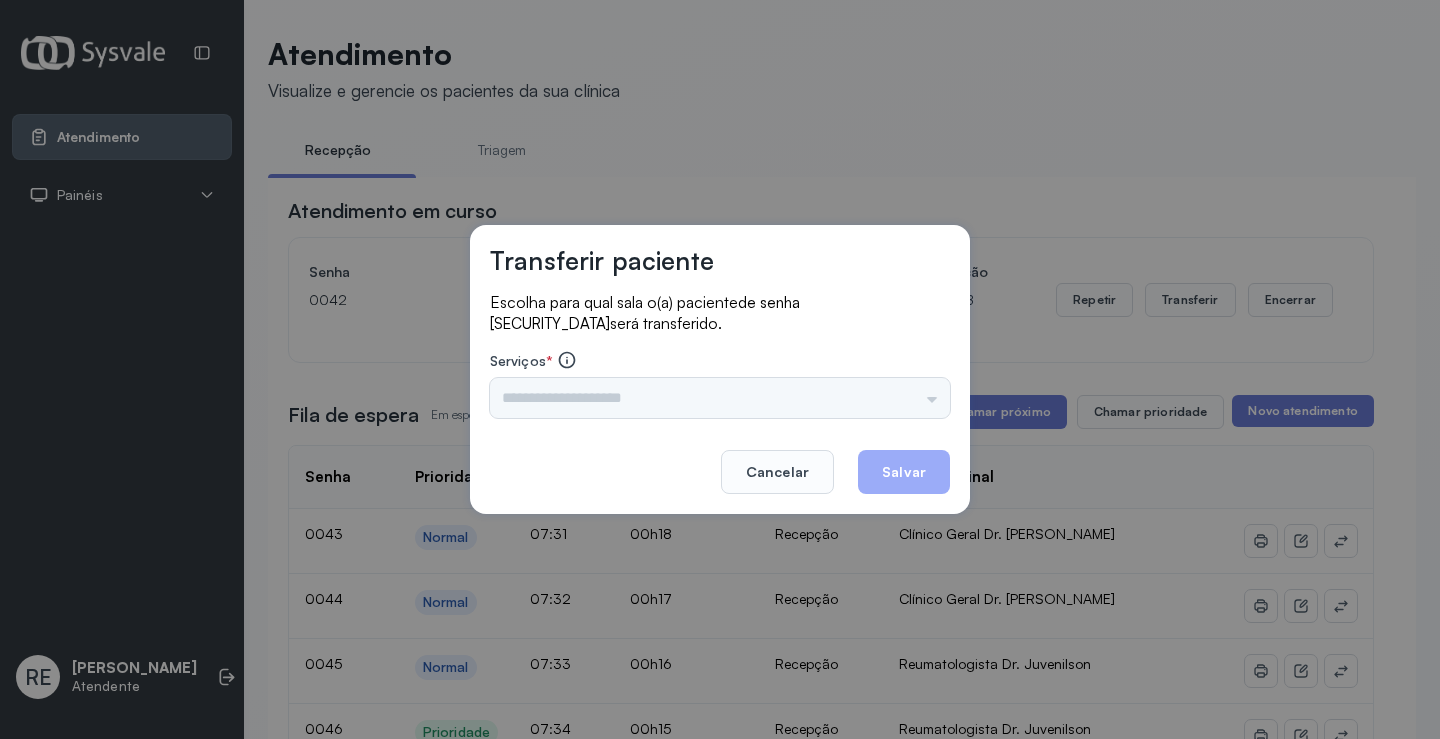 click on "Triagem Ortopedista Dr. [PERSON_NAME] Dr. [PERSON_NAME] Dr. [PERSON_NAME] Dra. Luana Obstetra Dr. Orlindo Obstetra Dra. [PERSON_NAME] Dr. Orlindo Ultrassonografia Dr. [PERSON_NAME] Consulta com Neurologista Dr. Ezir Reumatologista Dr. Juvenilson Endocrinologista [US_STATE] Dermatologista Dra. [PERSON_NAME] Dr. [PERSON_NAME] Dra. [PERSON_NAME] Infectologista Dra. [PERSON_NAME] Oftalmologista Dra. Consulta Proctologista/Cirurgia Geral Dra. [PERSON_NAME] Dr. [PERSON_NAME] Cirurgia Dr. Geislane Pequena Cirurgia Dr. AMILTON ECG Espirometria com Broncodilatador Espirometria sem Broncodilatador Ecocardiograma - Dra. [PERSON_NAME] Exame de PPD Enf. [PERSON_NAME] RETIRADA DE CERUME DR. [PERSON_NAME] Preventivo Enf. [PERSON_NAME] Preventivo Enf. [PERSON_NAME] Consulta de Enfermagem Enf. Tiago Consulta de Enfermagem Enf. [PERSON_NAME] Consulta  Cardiologista Dr. Everson Consulta Enf. [PERSON_NAME] Dispensação de Medicação Agendamento Consulta Enf. [PERSON_NAME] Agendamento consulta Enf. [GEOGRAPHIC_DATA]" at bounding box center [720, 398] 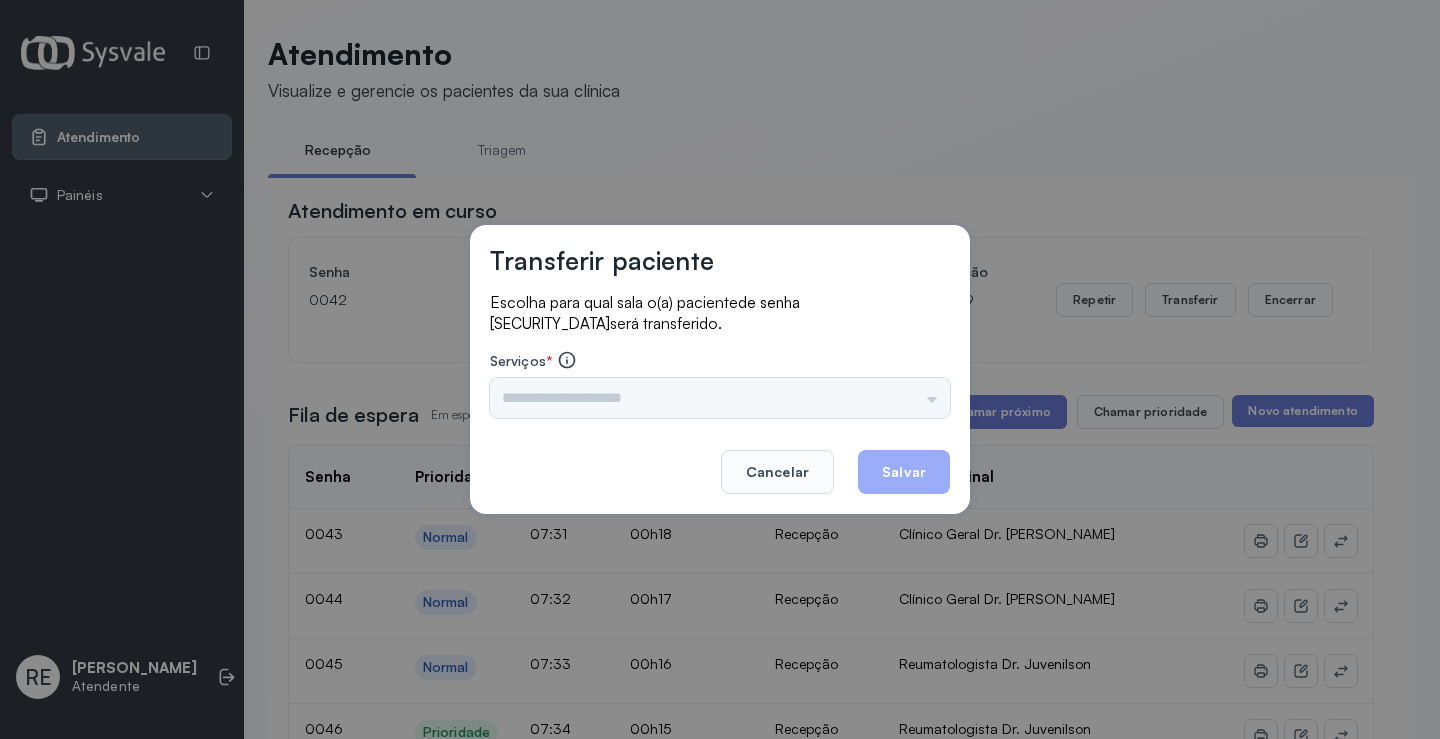 click on "Triagem Ortopedista Dr. [PERSON_NAME] Dr. [PERSON_NAME] Dr. [PERSON_NAME] Dra. Luana Obstetra Dr. Orlindo Obstetra Dra. [PERSON_NAME] Dr. Orlindo Ultrassonografia Dr. [PERSON_NAME] Consulta com Neurologista Dr. Ezir Reumatologista Dr. Juvenilson Endocrinologista [US_STATE] Dermatologista Dra. [PERSON_NAME] Dr. [PERSON_NAME] Dra. [PERSON_NAME] Infectologista Dra. [PERSON_NAME] Oftalmologista Dra. Consulta Proctologista/Cirurgia Geral Dra. [PERSON_NAME] Dr. [PERSON_NAME] Cirurgia Dr. Geislane Pequena Cirurgia Dr. AMILTON ECG Espirometria com Broncodilatador Espirometria sem Broncodilatador Ecocardiograma - Dra. [PERSON_NAME] Exame de PPD Enf. [PERSON_NAME] RETIRADA DE CERUME DR. [PERSON_NAME] Preventivo Enf. [PERSON_NAME] Preventivo Enf. [PERSON_NAME] Consulta de Enfermagem Enf. Tiago Consulta de Enfermagem Enf. [PERSON_NAME] Consulta  Cardiologista Dr. Everson Consulta Enf. [PERSON_NAME] Dispensação de Medicação Agendamento Consulta Enf. [PERSON_NAME] Agendamento consulta Enf. [GEOGRAPHIC_DATA]" at bounding box center [720, 398] 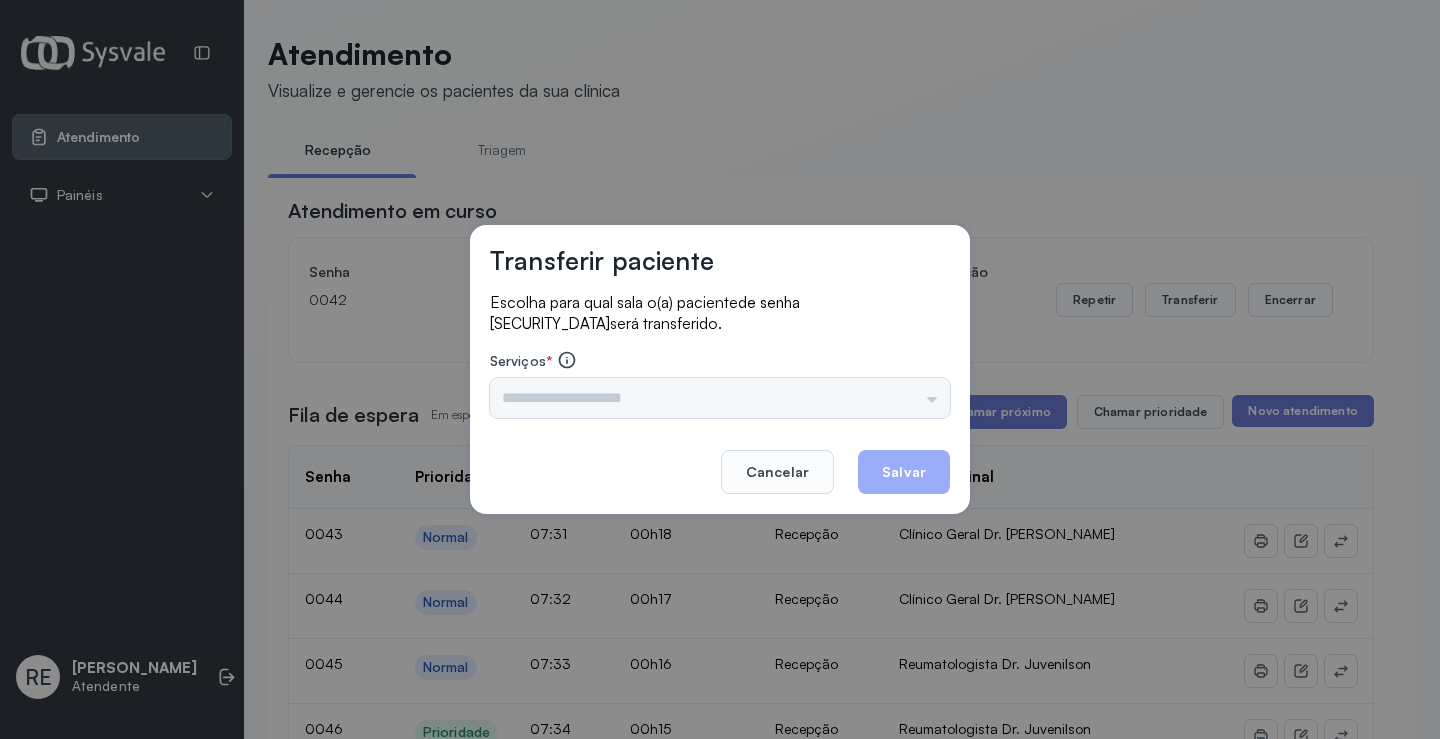 click on "Triagem Ortopedista Dr. [PERSON_NAME] Dr. [PERSON_NAME] Dr. [PERSON_NAME] Dra. Luana Obstetra Dr. Orlindo Obstetra Dra. [PERSON_NAME] Dr. Orlindo Ultrassonografia Dr. [PERSON_NAME] Consulta com Neurologista Dr. Ezir Reumatologista Dr. Juvenilson Endocrinologista [US_STATE] Dermatologista Dra. [PERSON_NAME] Dr. [PERSON_NAME] Dra. [PERSON_NAME] Infectologista Dra. [PERSON_NAME] Oftalmologista Dra. Consulta Proctologista/Cirurgia Geral Dra. [PERSON_NAME] Dr. [PERSON_NAME] Cirurgia Dr. Geislane Pequena Cirurgia Dr. AMILTON ECG Espirometria com Broncodilatador Espirometria sem Broncodilatador Ecocardiograma - Dra. [PERSON_NAME] Exame de PPD Enf. [PERSON_NAME] RETIRADA DE CERUME DR. [PERSON_NAME] Preventivo Enf. [PERSON_NAME] Preventivo Enf. [PERSON_NAME] Consulta de Enfermagem Enf. Tiago Consulta de Enfermagem Enf. [PERSON_NAME] Consulta  Cardiologista Dr. Everson Consulta Enf. [PERSON_NAME] Dispensação de Medicação Agendamento Consulta Enf. [PERSON_NAME] Agendamento consulta Enf. [GEOGRAPHIC_DATA]" at bounding box center [720, 398] 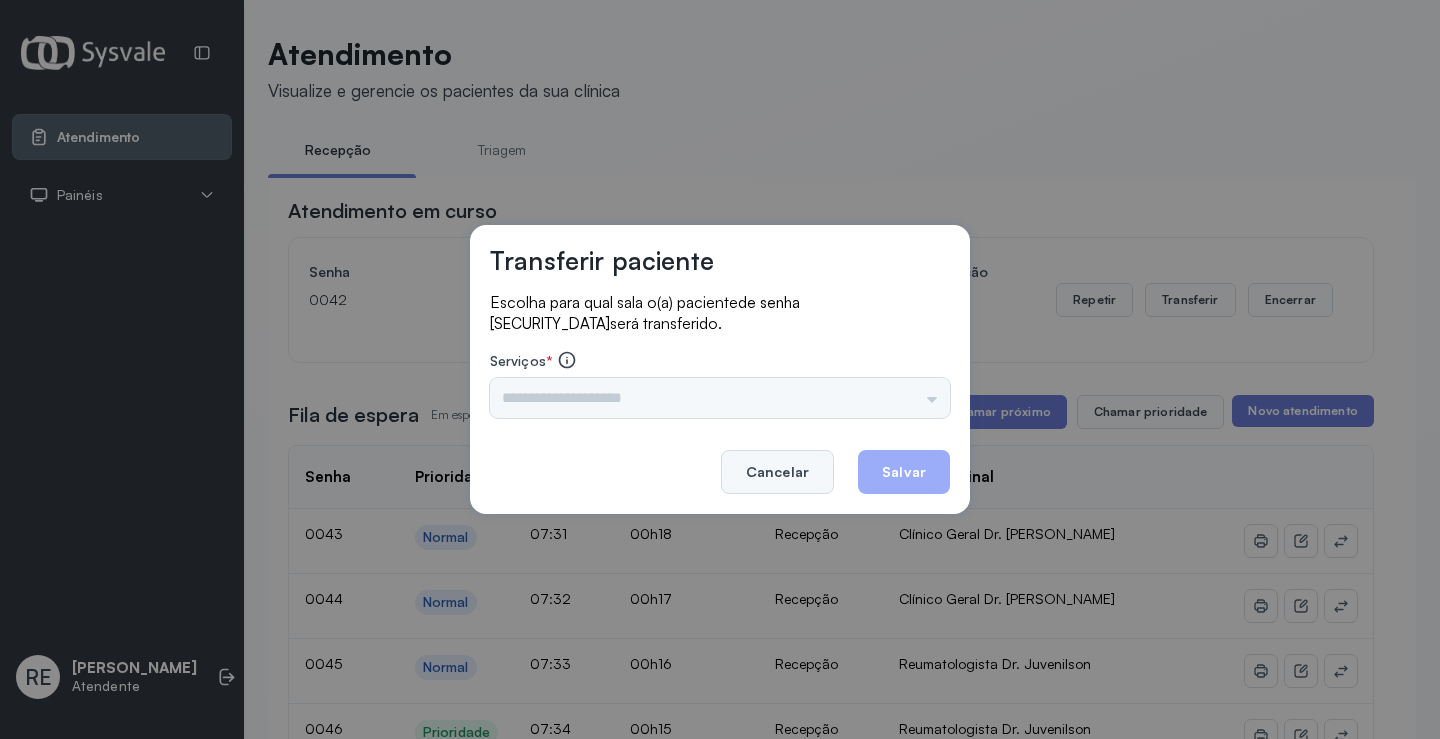 click on "Cancelar" 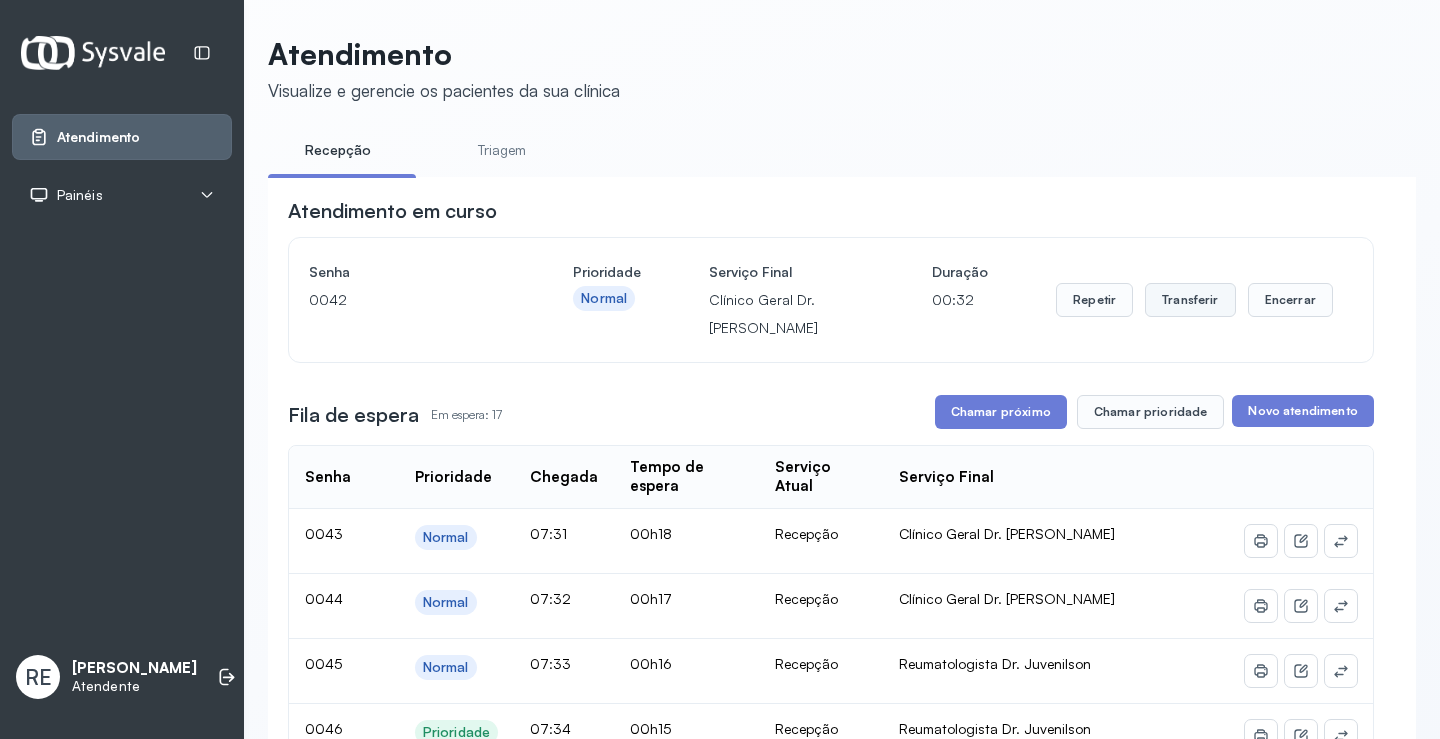 click on "Transferir" at bounding box center [1190, 300] 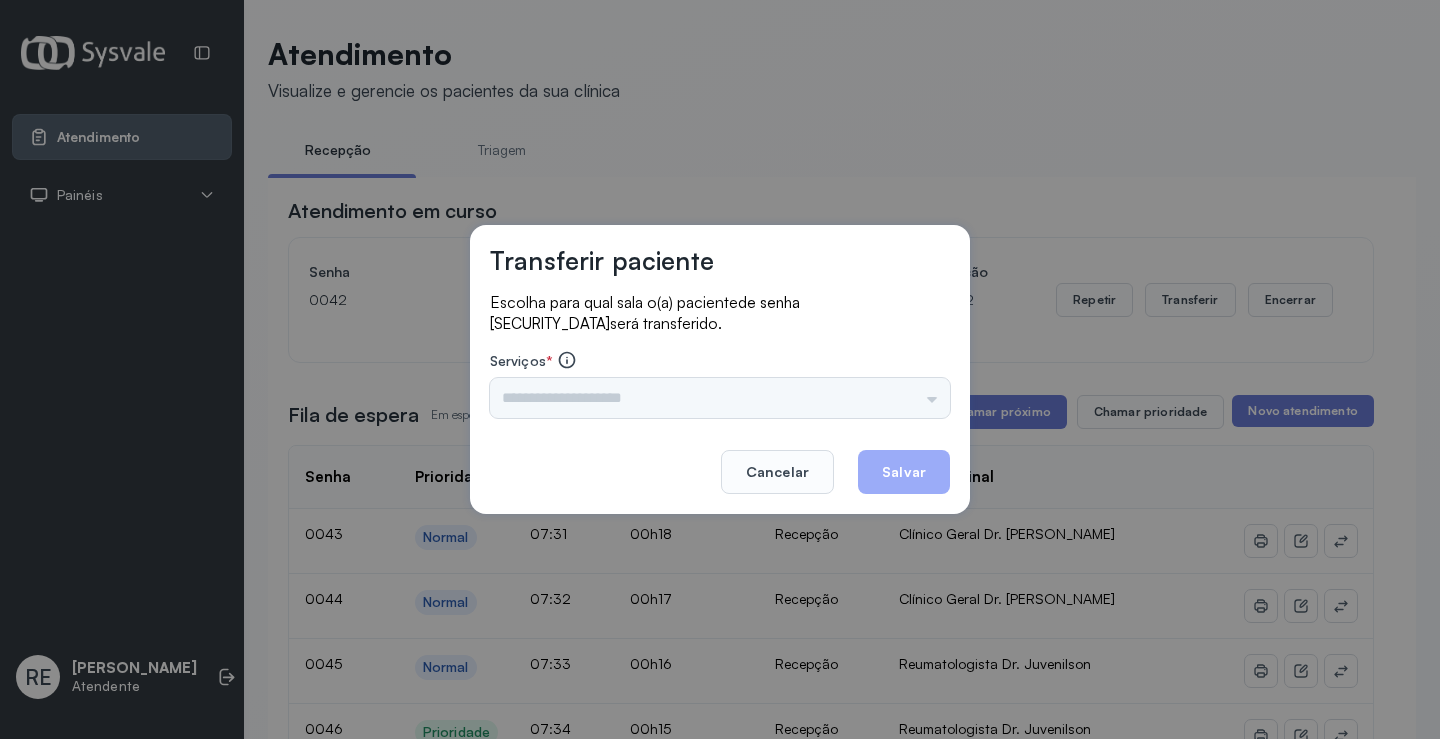 drag, startPoint x: 713, startPoint y: 406, endPoint x: 598, endPoint y: 392, distance: 115.84904 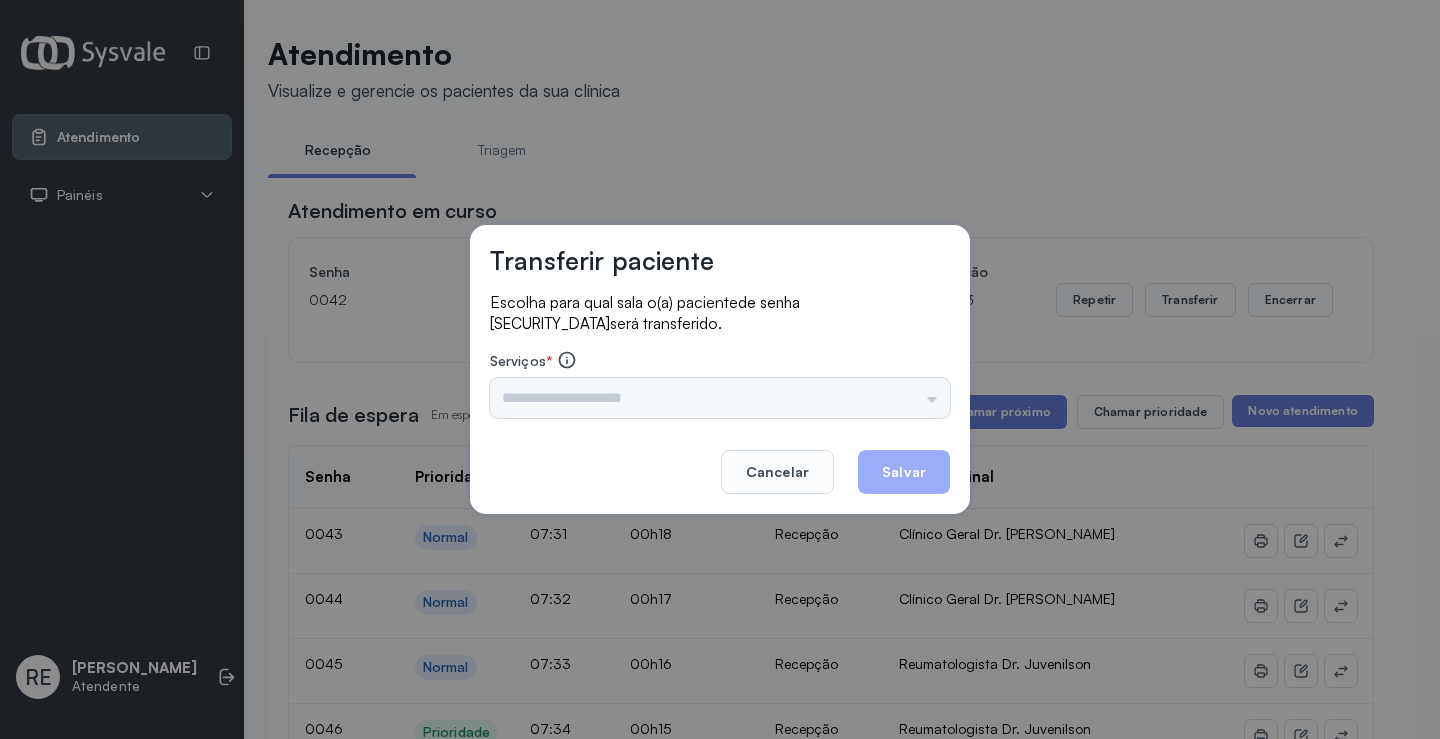click on "Triagem Ortopedista Dr. [PERSON_NAME] Dr. [PERSON_NAME] Dr. [PERSON_NAME] Dra. Luana Obstetra Dr. Orlindo Obstetra Dra. [PERSON_NAME] Dr. Orlindo Ultrassonografia Dr. [PERSON_NAME] Consulta com Neurologista Dr. Ezir Reumatologista Dr. Juvenilson Endocrinologista [US_STATE] Dermatologista Dra. [PERSON_NAME] Dr. [PERSON_NAME] Dra. [PERSON_NAME] Infectologista Dra. [PERSON_NAME] Oftalmologista Dra. Consulta Proctologista/Cirurgia Geral Dra. [PERSON_NAME] Dr. [PERSON_NAME] Cirurgia Dr. Geislane Pequena Cirurgia Dr. AMILTON ECG Espirometria com Broncodilatador Espirometria sem Broncodilatador Ecocardiograma - Dra. [PERSON_NAME] Exame de PPD Enf. [PERSON_NAME] RETIRADA DE CERUME DR. [PERSON_NAME] Preventivo Enf. [PERSON_NAME] Preventivo Enf. [PERSON_NAME] Consulta de Enfermagem Enf. Tiago Consulta de Enfermagem Enf. [PERSON_NAME] Consulta  Cardiologista Dr. Everson Consulta Enf. [PERSON_NAME] Dispensação de Medicação Agendamento Consulta Enf. [PERSON_NAME] Agendamento consulta Enf. [GEOGRAPHIC_DATA]" at bounding box center [720, 398] 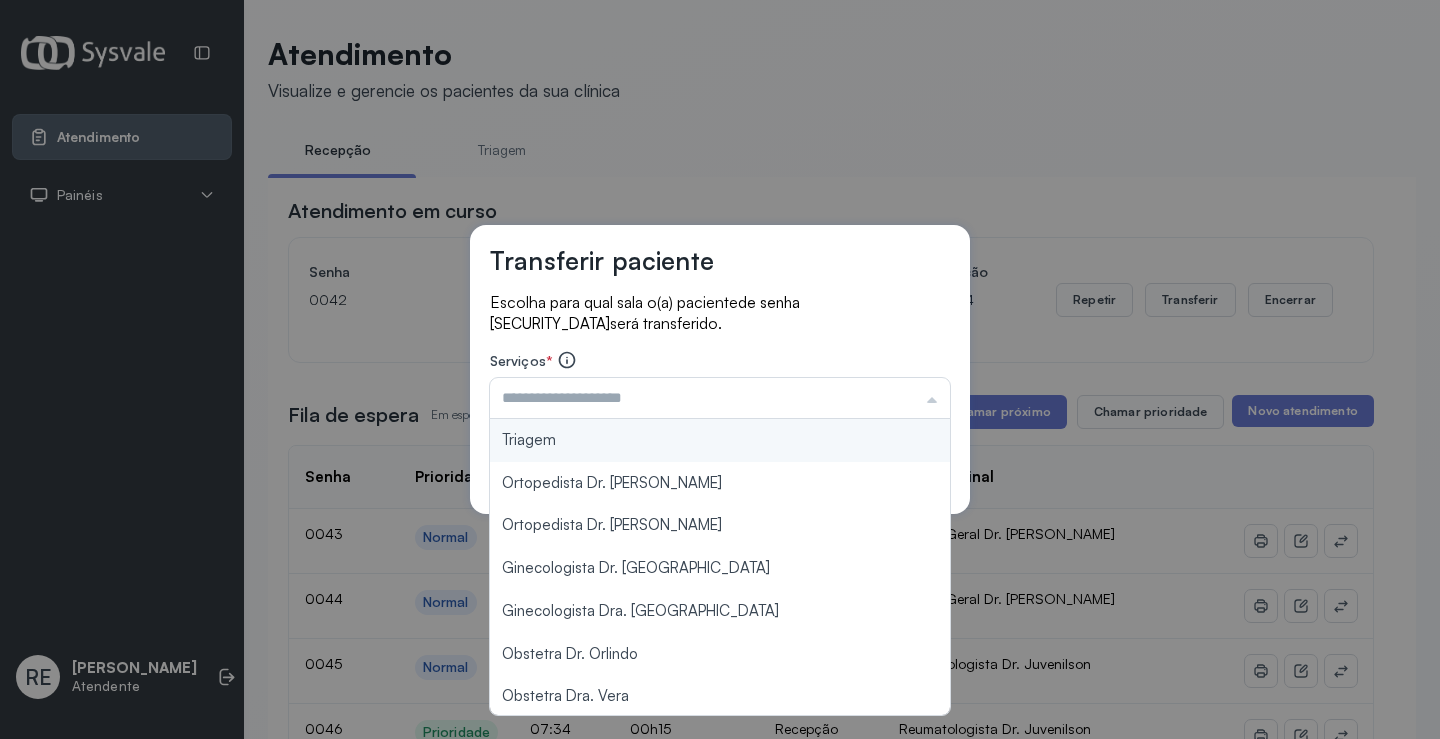 click at bounding box center [720, 398] 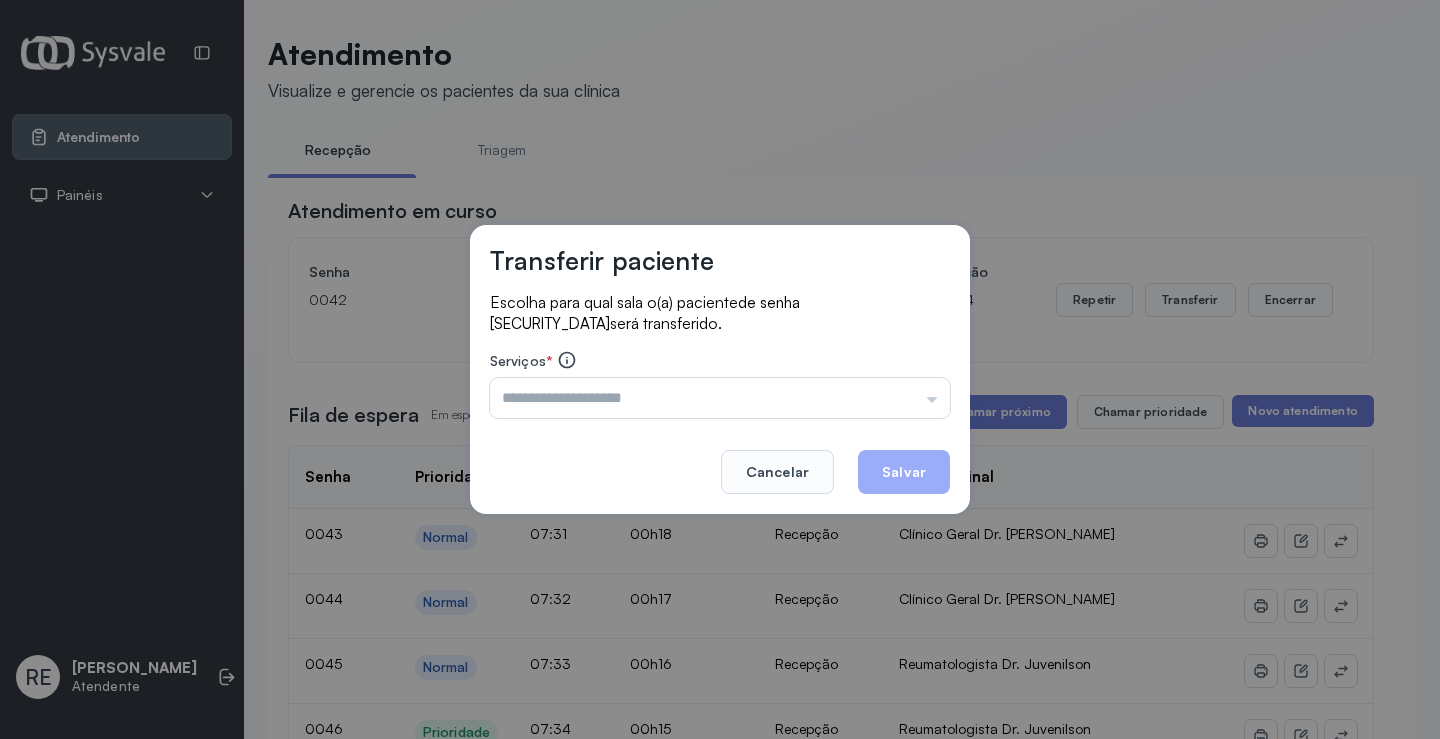 click at bounding box center (720, 398) 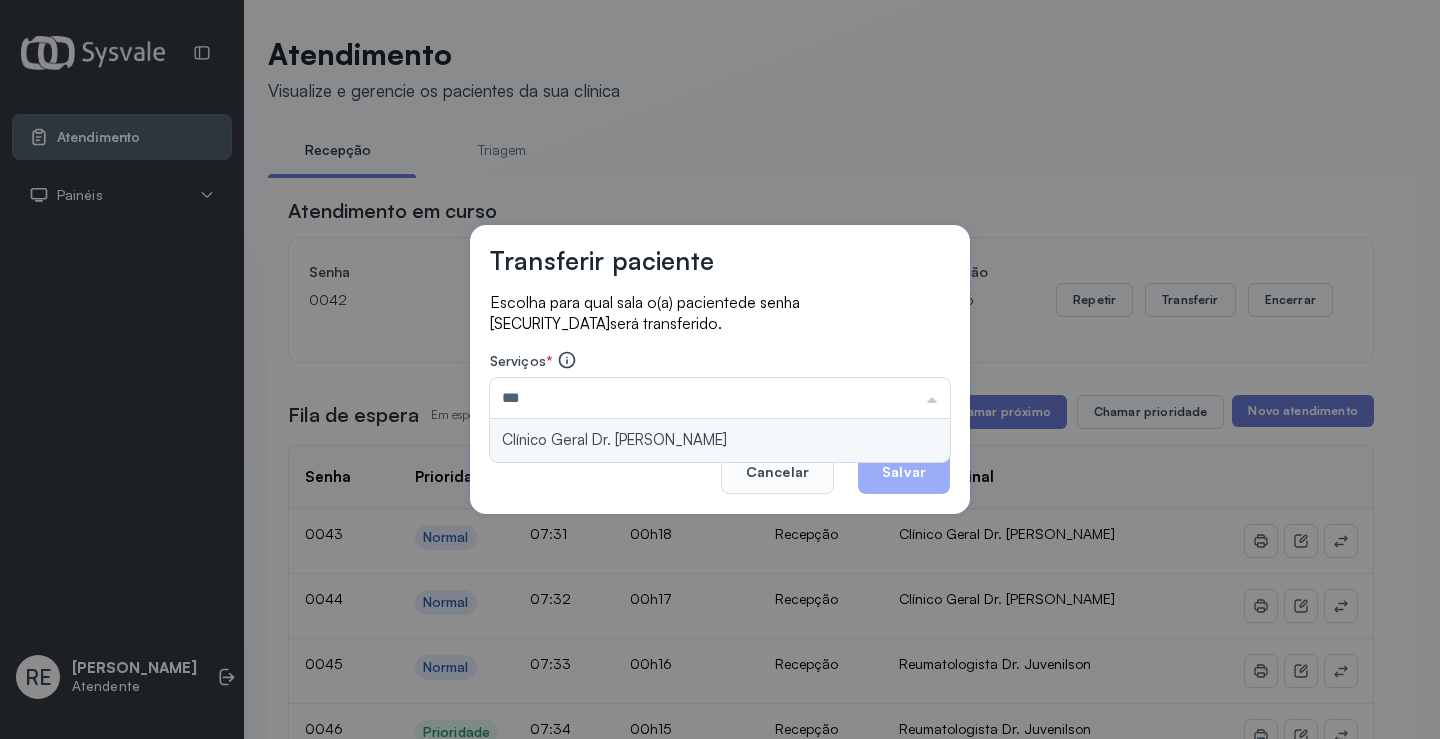 type on "**********" 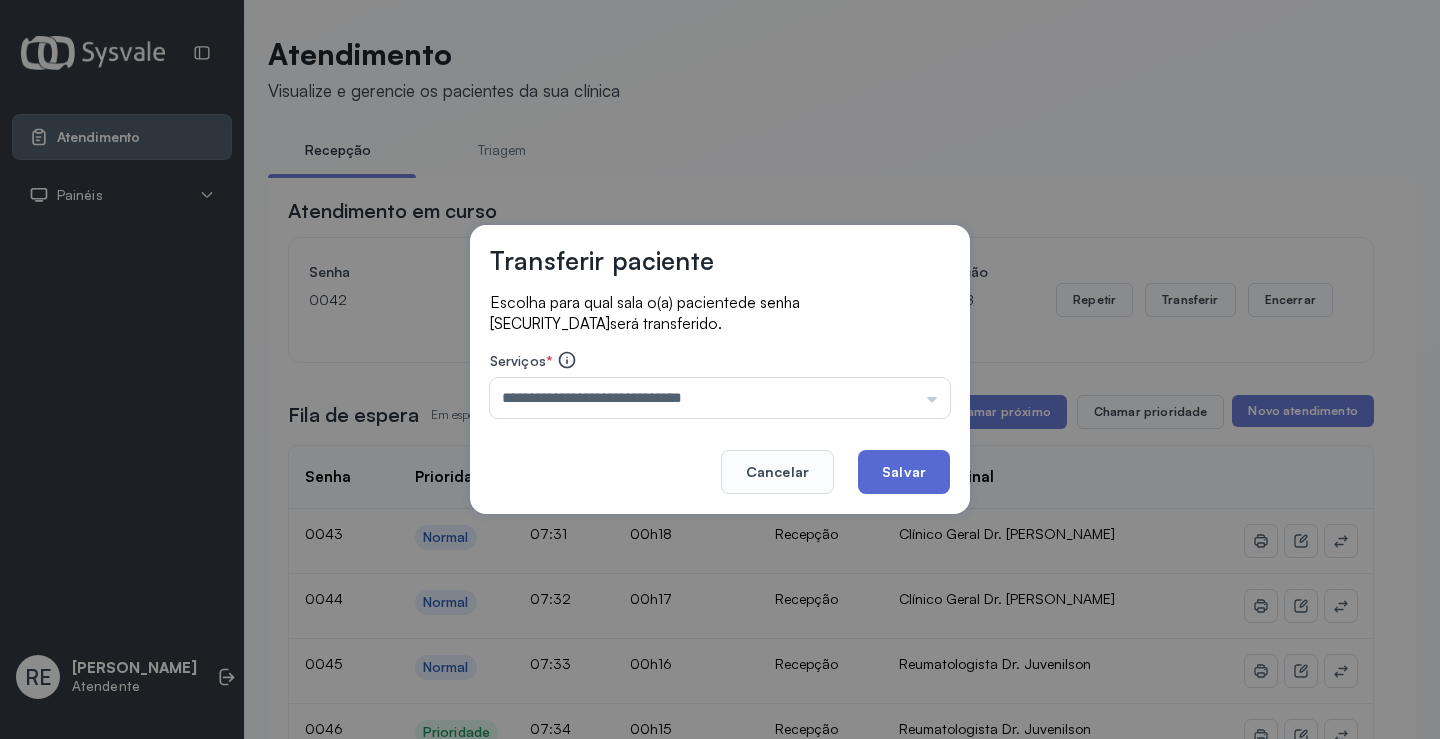 click on "Salvar" 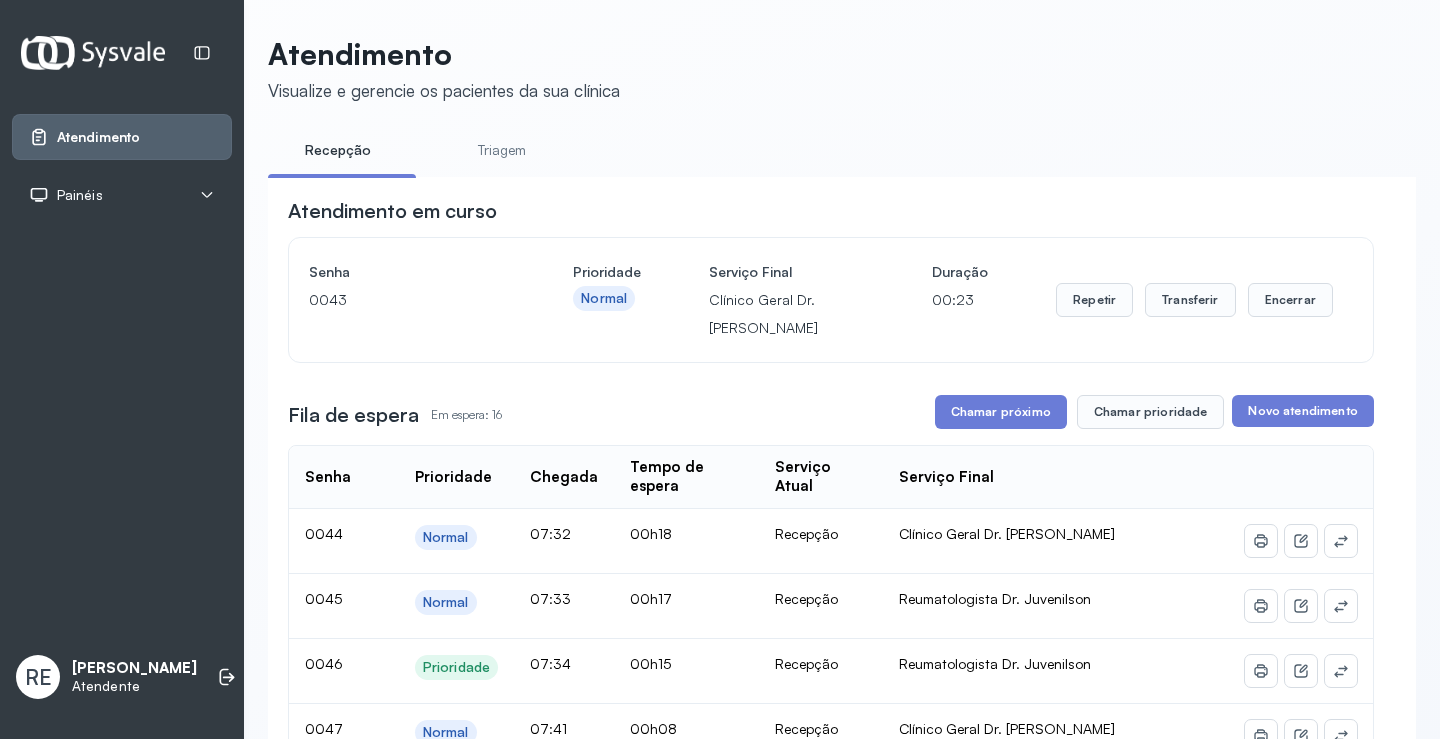 scroll, scrollTop: 0, scrollLeft: 0, axis: both 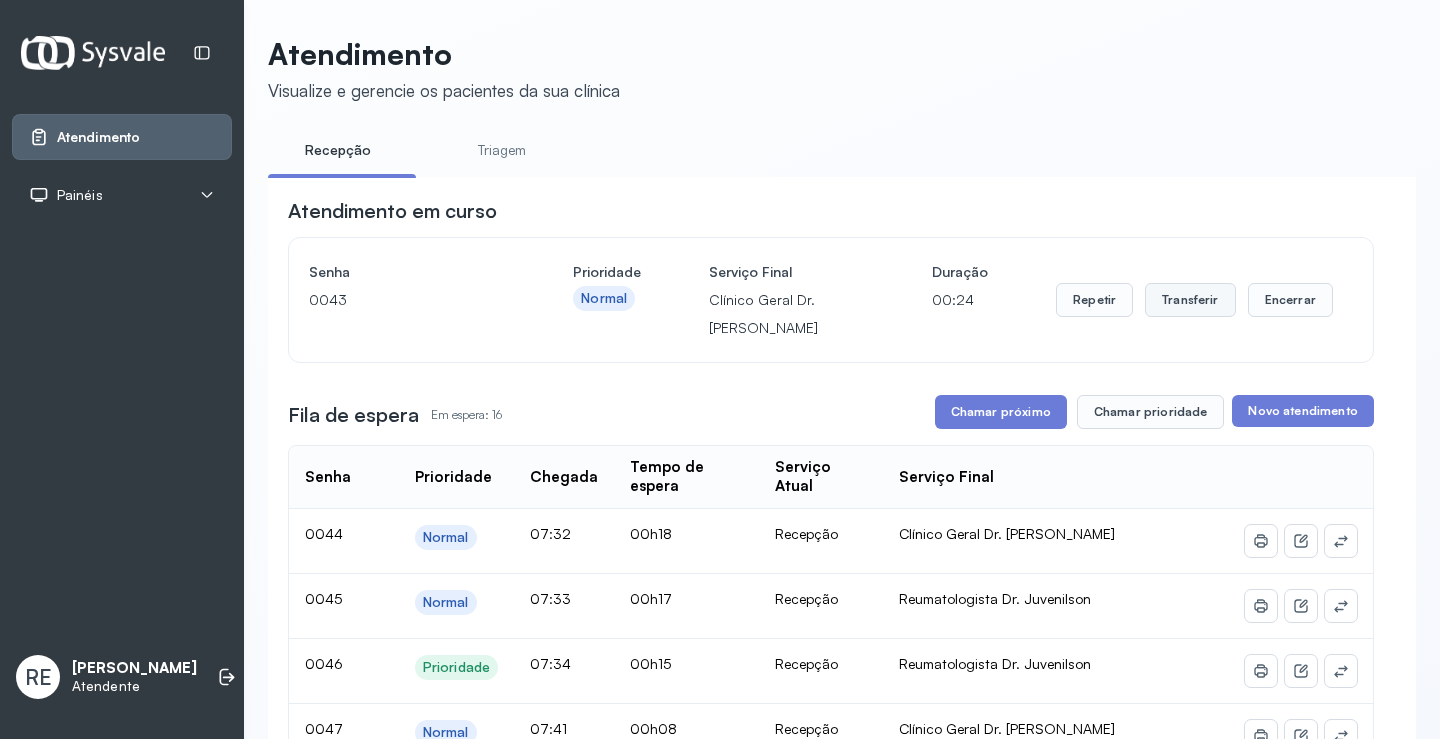 click on "Transferir" at bounding box center [1190, 300] 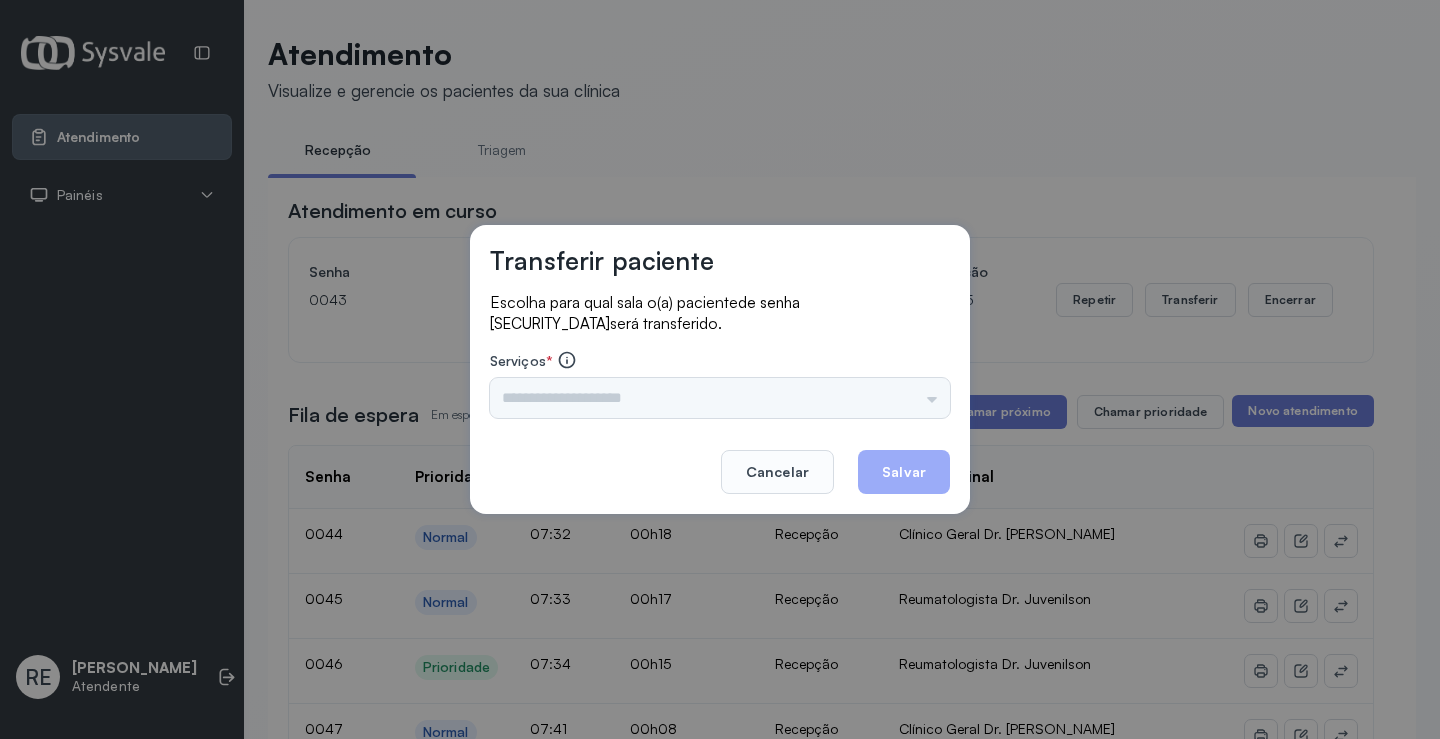 drag, startPoint x: 667, startPoint y: 425, endPoint x: 620, endPoint y: 401, distance: 52.773098 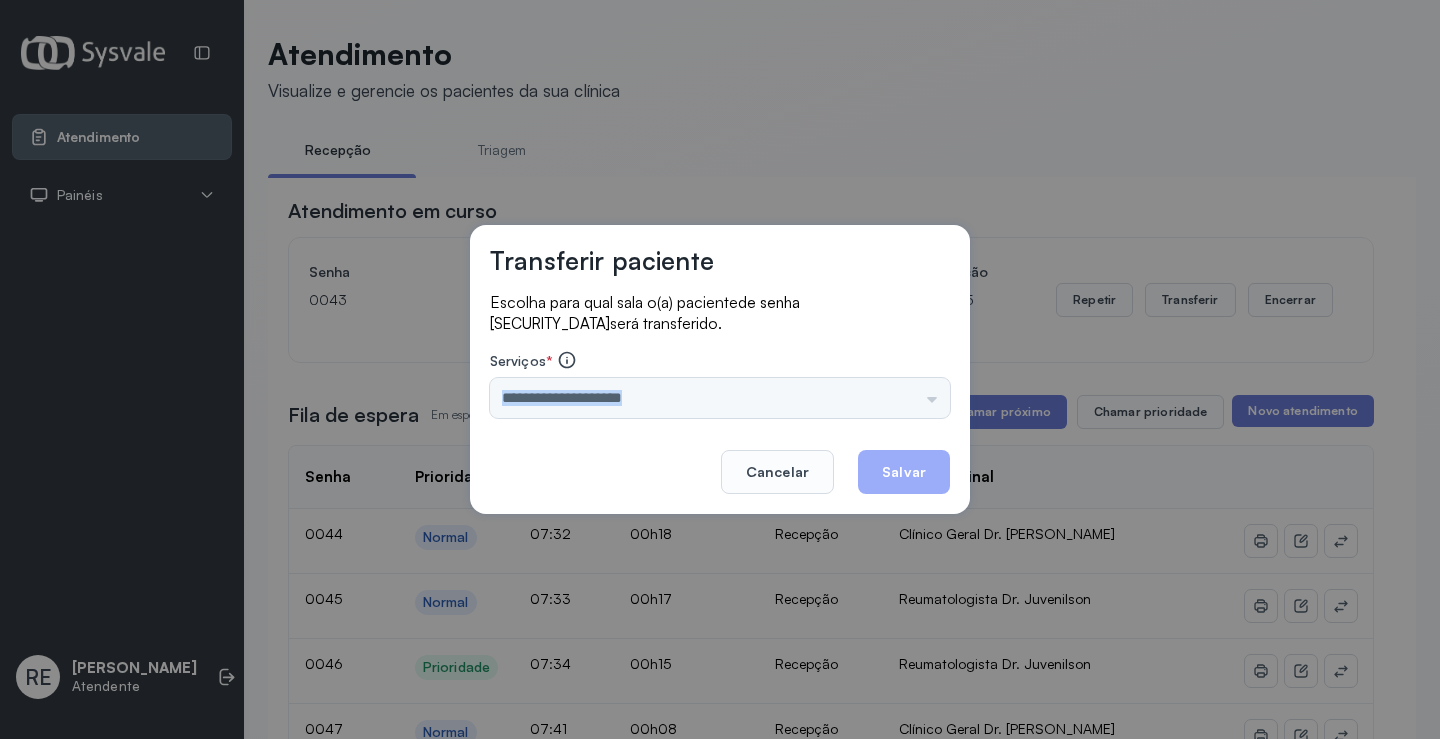 click on "Nenhuma opção encontrada" at bounding box center (720, 398) 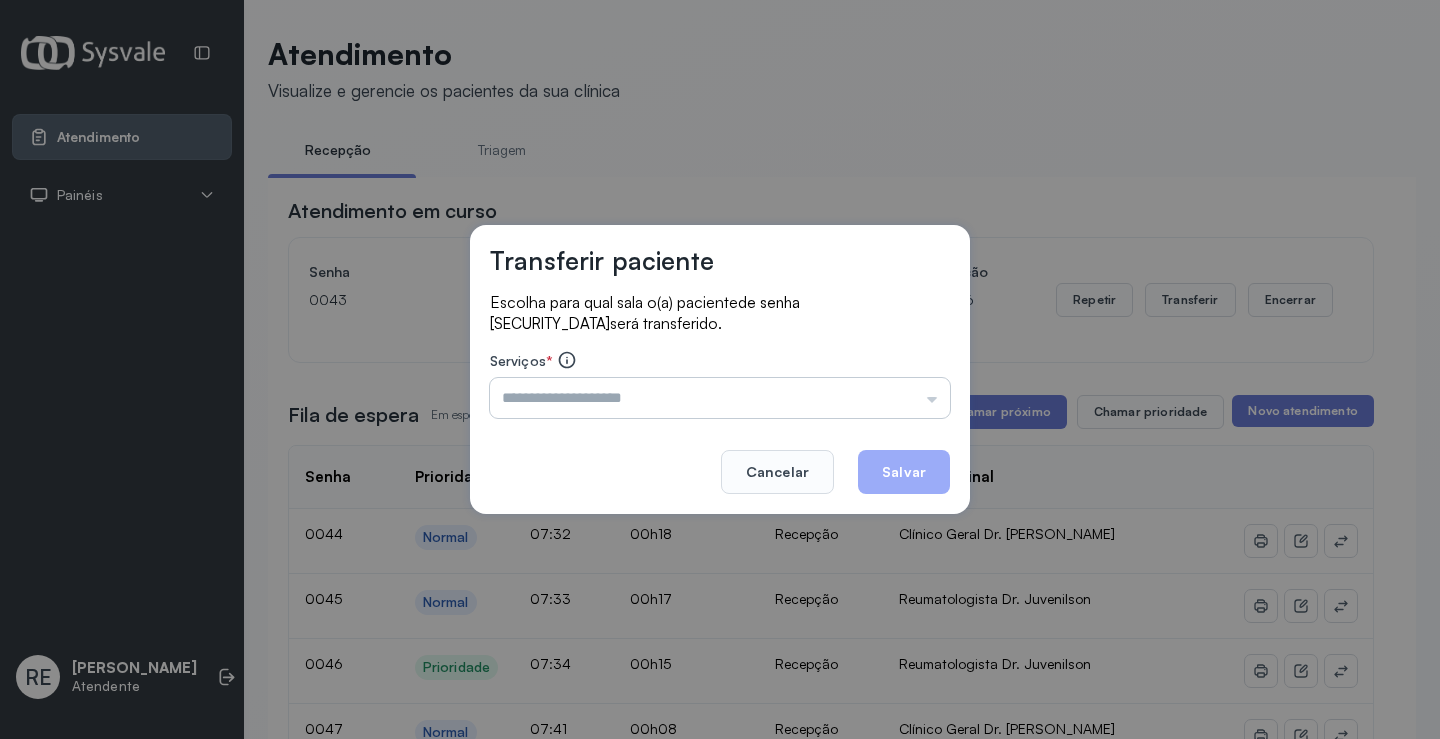 click at bounding box center [720, 398] 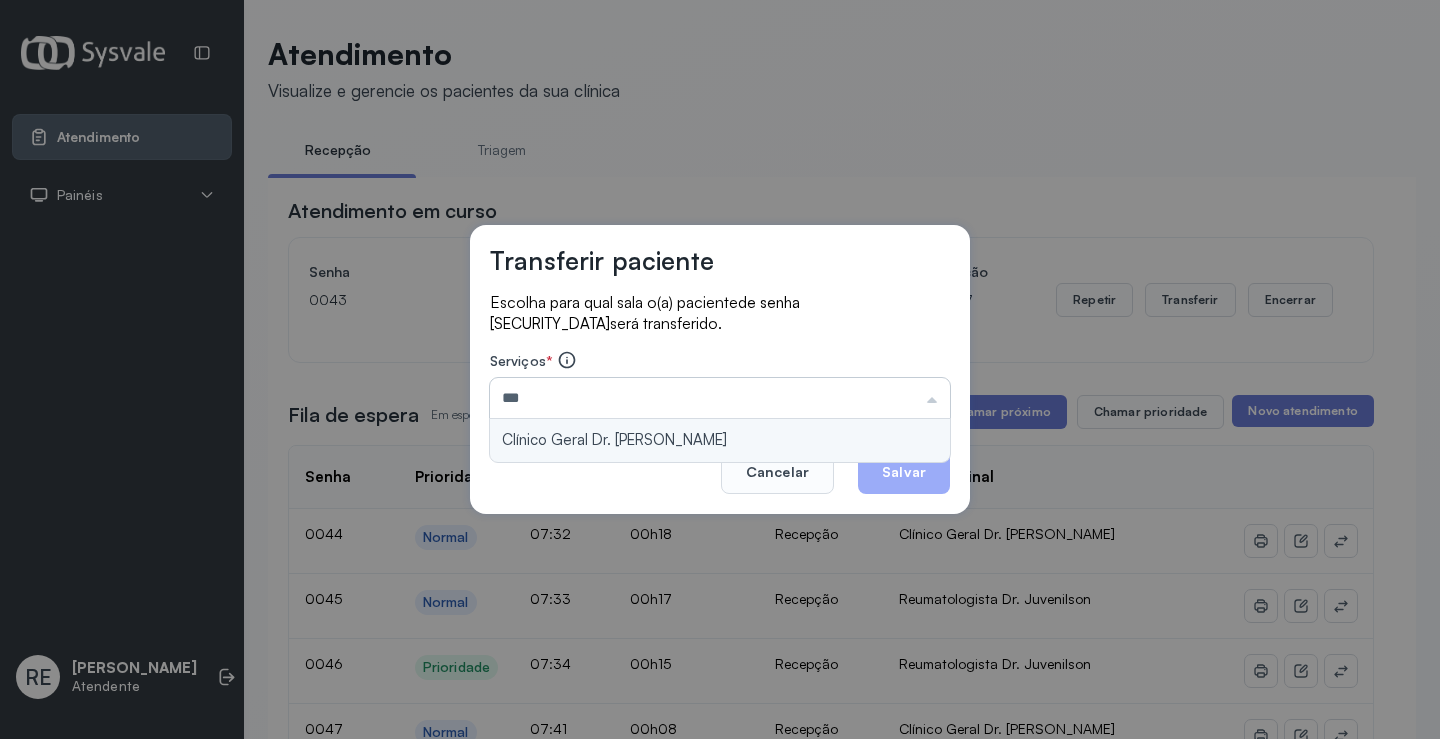 type on "**********" 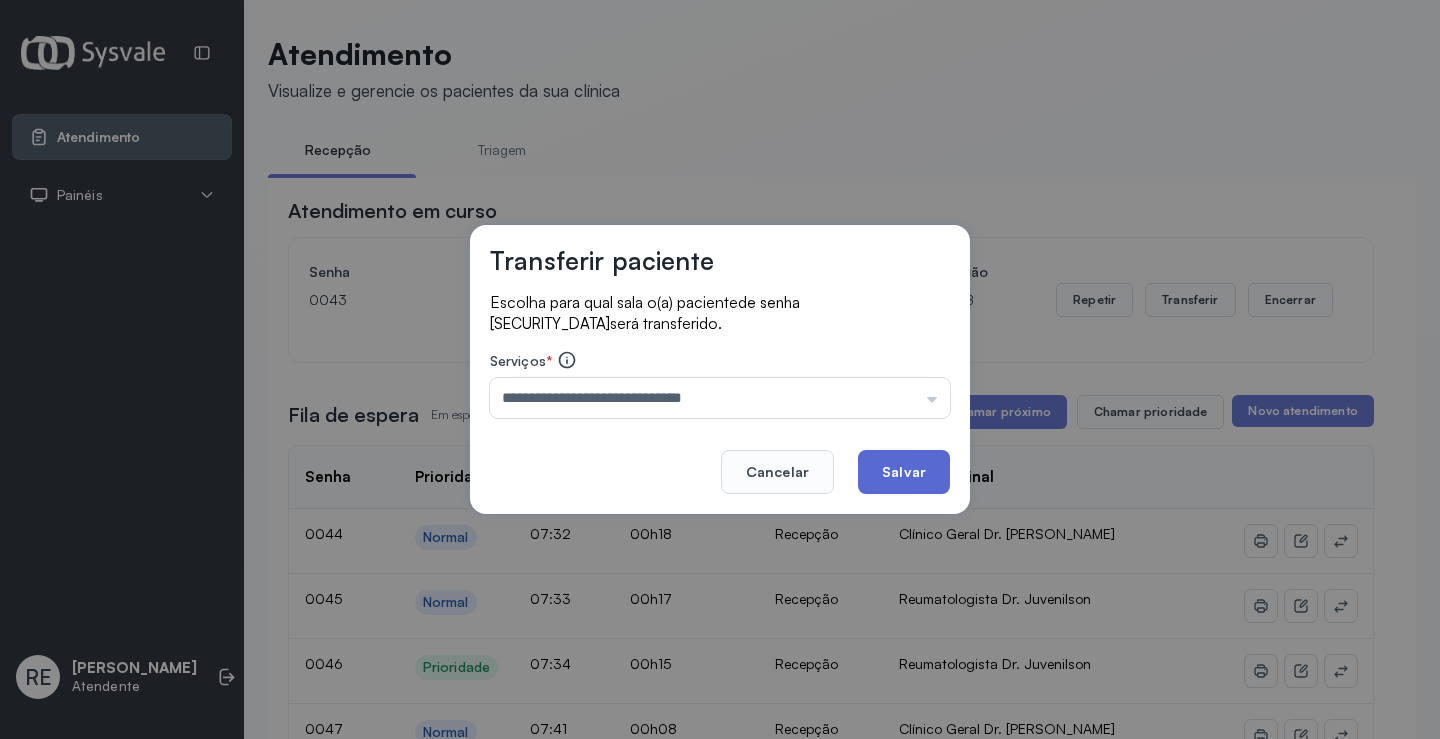 click on "Salvar" 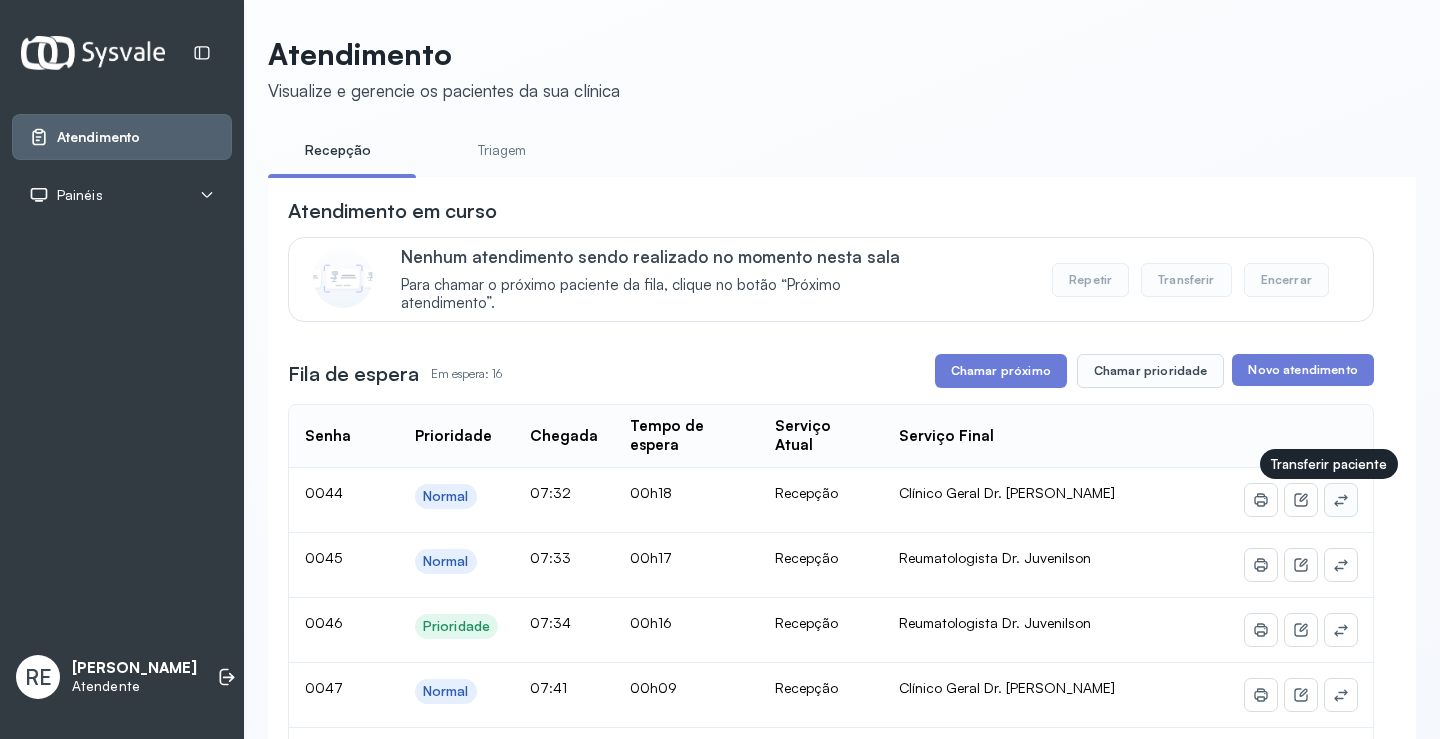 click 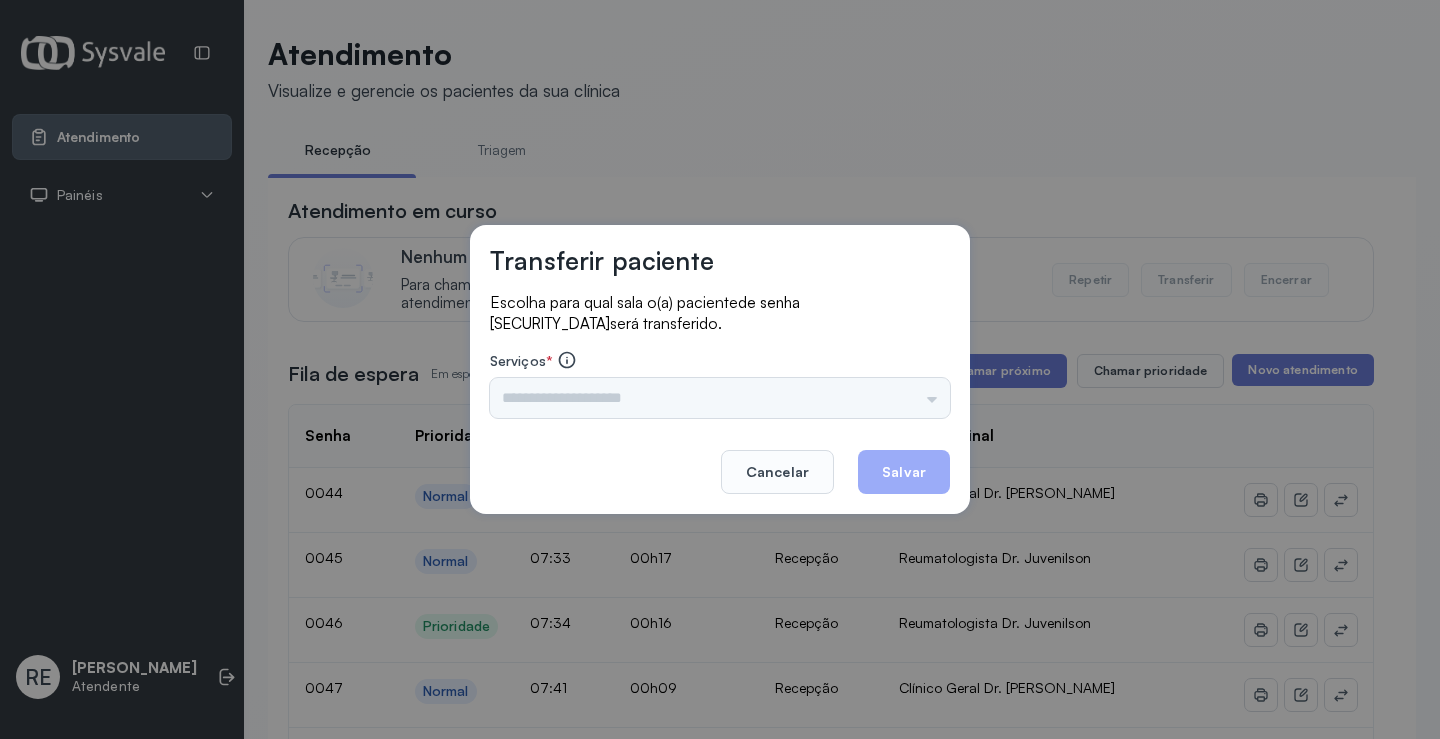 drag, startPoint x: 711, startPoint y: 415, endPoint x: 543, endPoint y: 374, distance: 172.93062 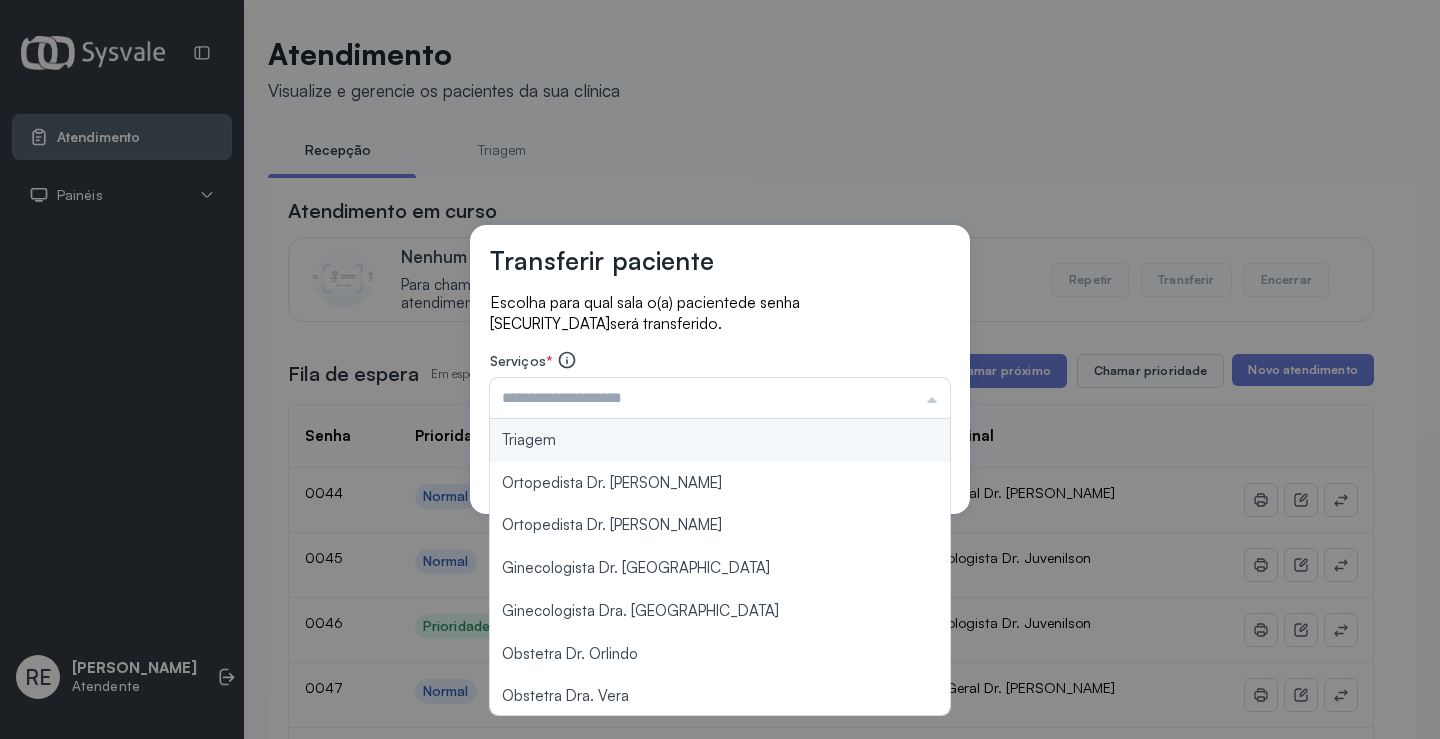 click at bounding box center (720, 398) 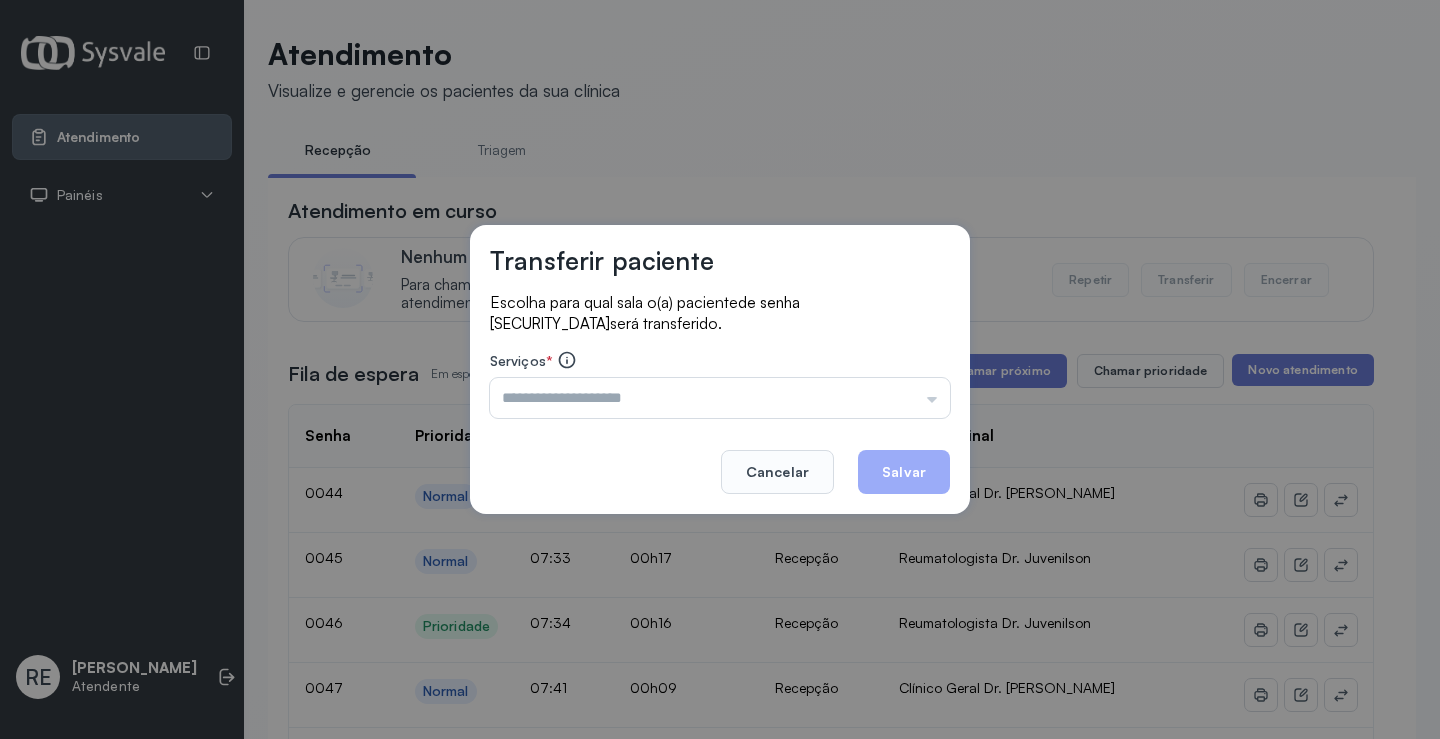 click at bounding box center (720, 398) 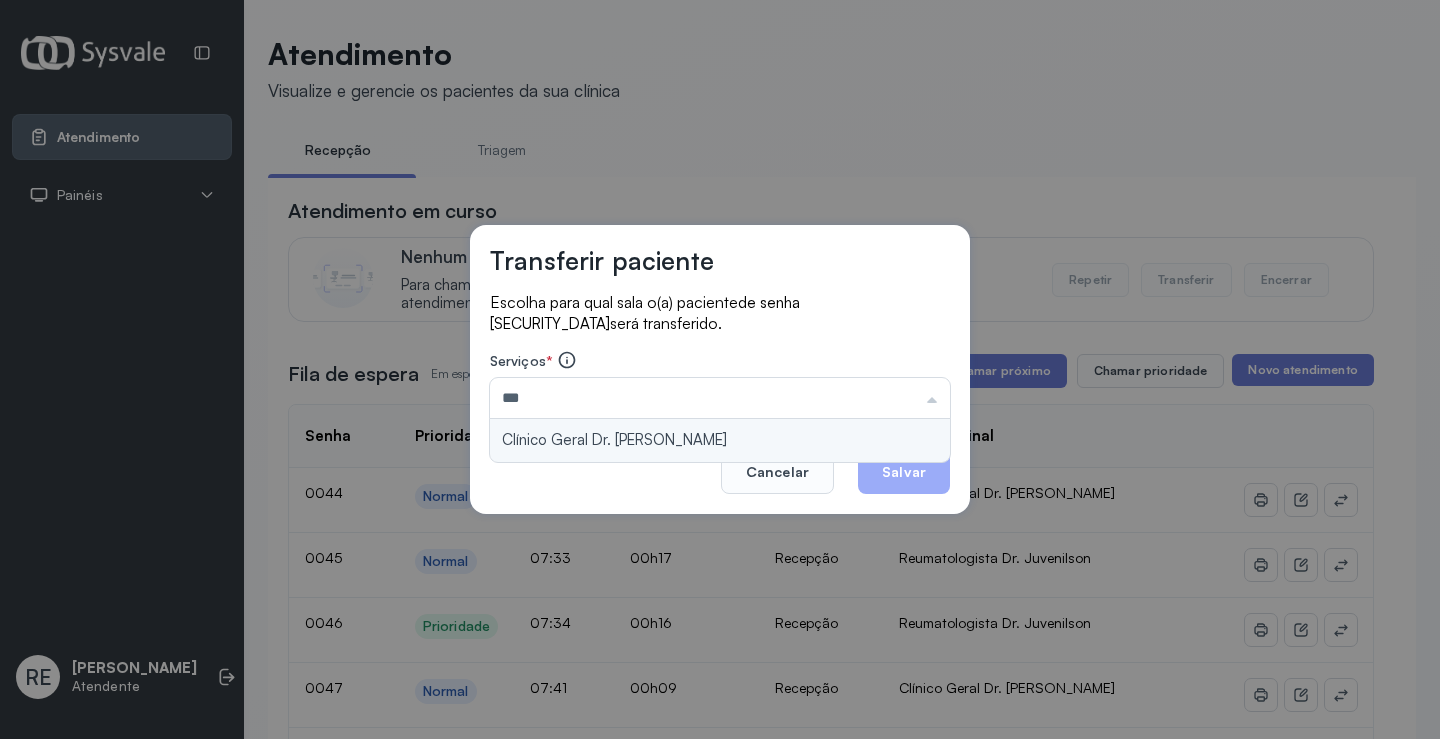 type on "**********" 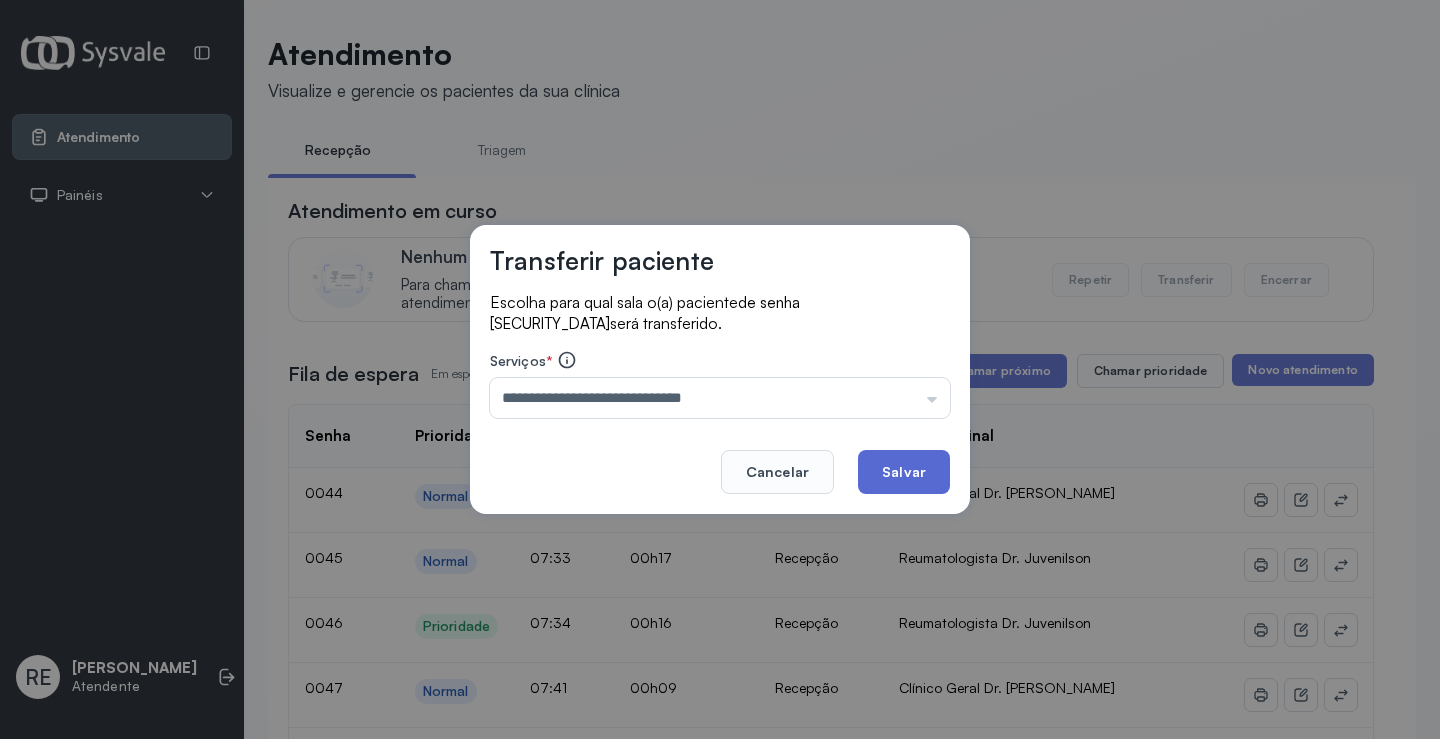click on "Salvar" 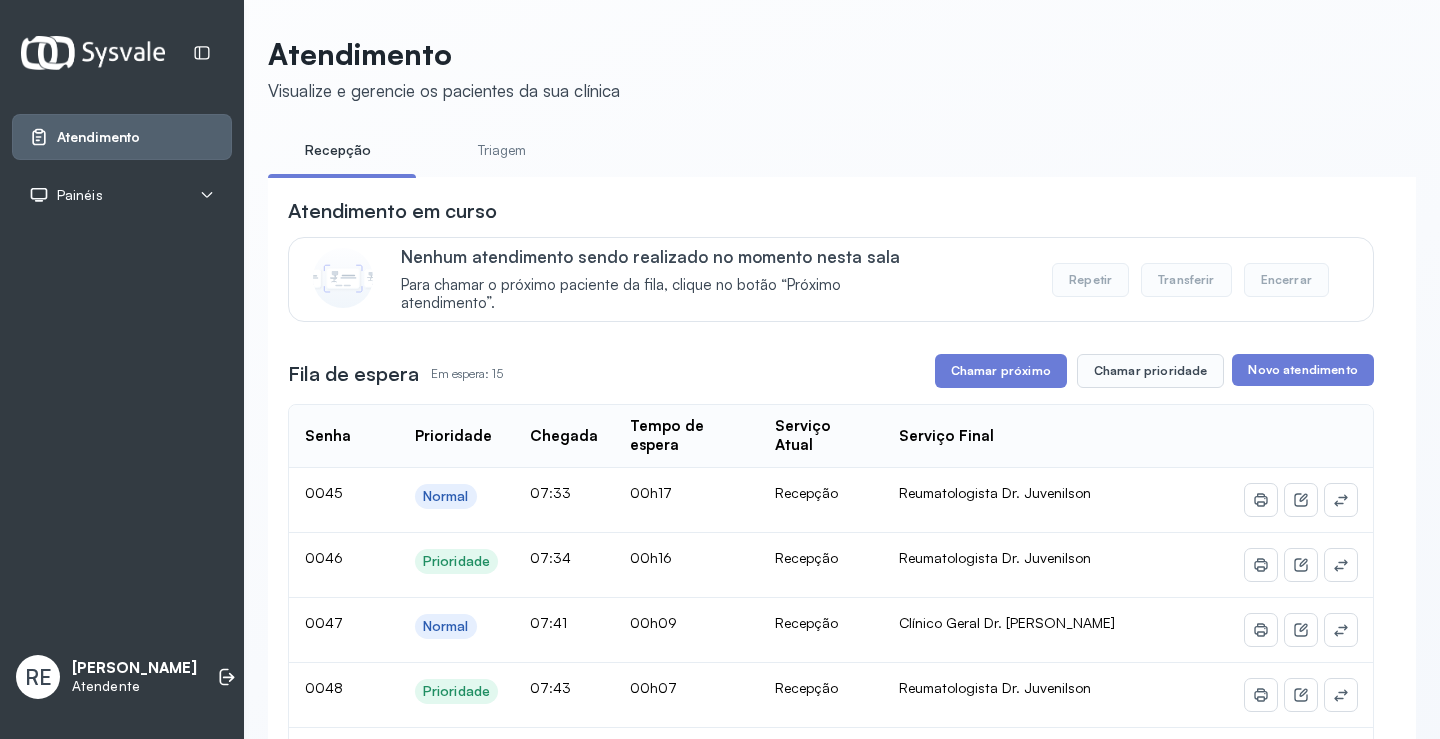 click on "Atendimento em curso Nenhum atendimento sendo realizado no momento nesta sala Para chamar o próximo paciente da fila, clique no botão “Próximo atendimento”. Repetir Transferir Encerrar Fila de espera  Em espera: 15 Chamar próximo Chamar prioridade Novo atendimento Senha    Prioridade  Chegada  Tempo de espera  Serviço Atual  Serviço Final    0045 Normal 07:33 00h17 Recepção Reumatologista Dr. Juvenilson 0046 Prioridade 07:34 00h16 Recepção Reumatologista Dr. Juvenilson 0047 Normal 07:41 00h09 Recepção Clínico Geral Dr. Diego Guirra 0048 Prioridade 07:43 00h07 Recepção Reumatologista Dr. Juvenilson 0049 Normal 07:43 00h07 Recepção Clínico Geral Dr. Diego Guirra 0050 Normal 07:45 00h06 Recepção Clínico Geral Dr. Diego Guirra 0051 Normal 07:45 00h05 Recepção Clínico Geral Dr. Diego Guirra 0052 Prioridade 07:45 00h05 Recepção Obstetra Dr. Orlindo 0053 Prioridade 07:46 00h05 Recepção Obstetra Dr. Orlindo 0054 Normal 07:47 00h04 Recepção Clínico Geral Dr. Diego Guirra 0055 Normal" at bounding box center [831, 974] 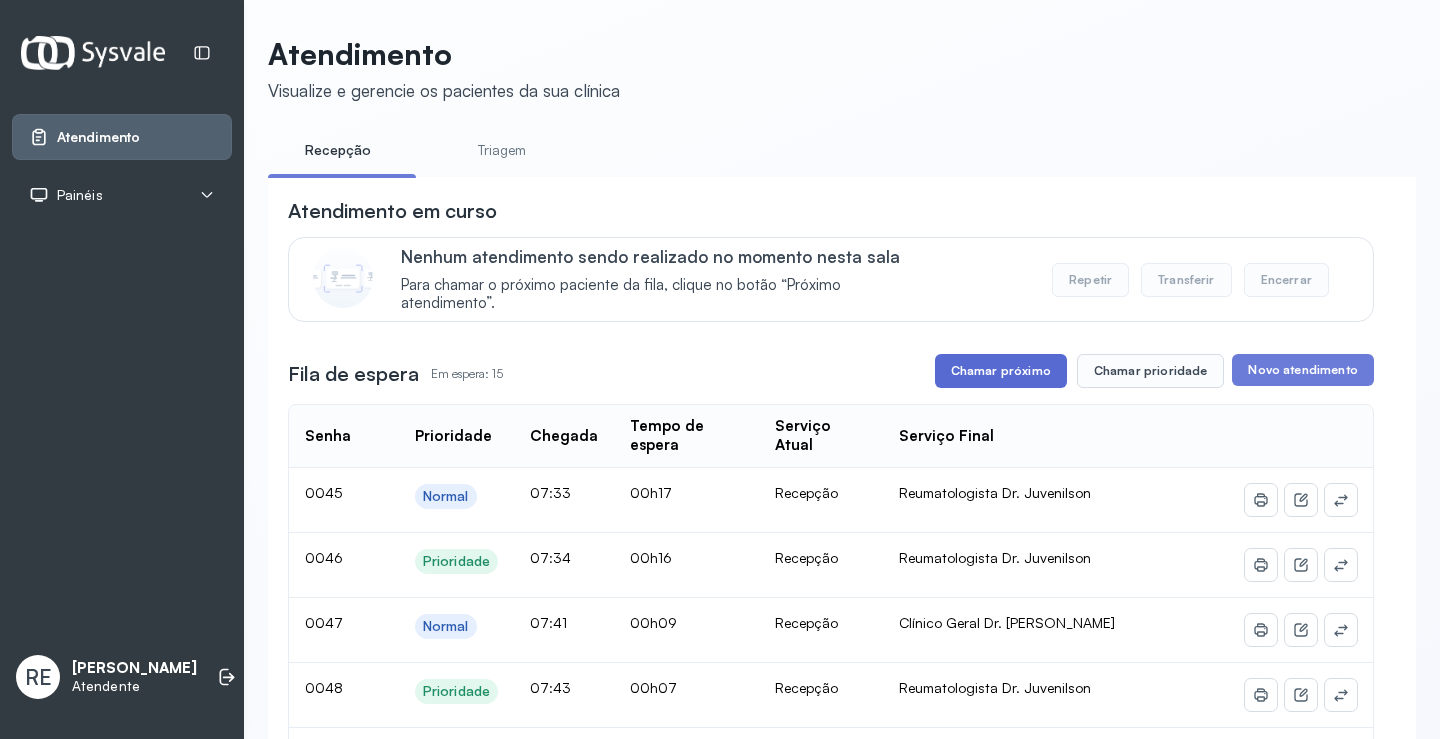click on "Chamar próximo" at bounding box center [1001, 371] 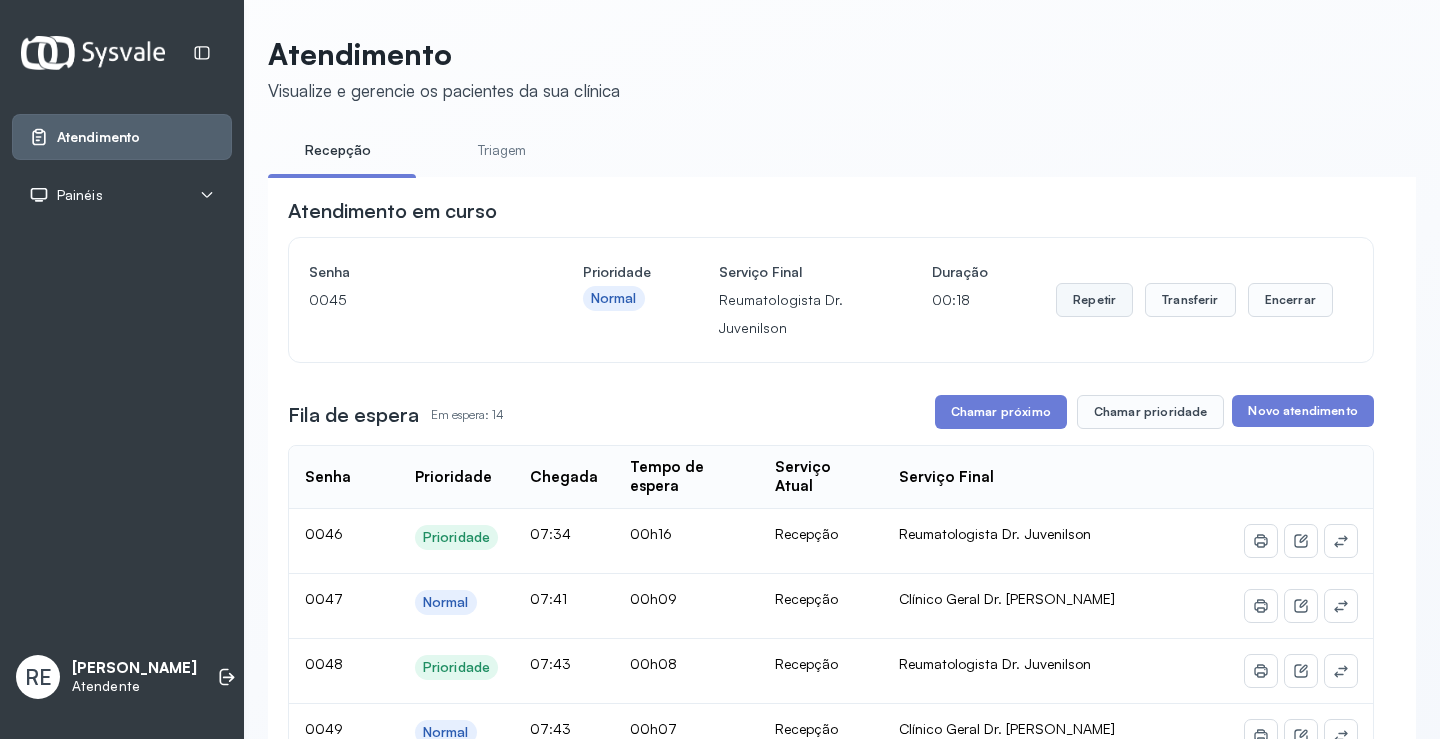 click on "Repetir" at bounding box center [1094, 300] 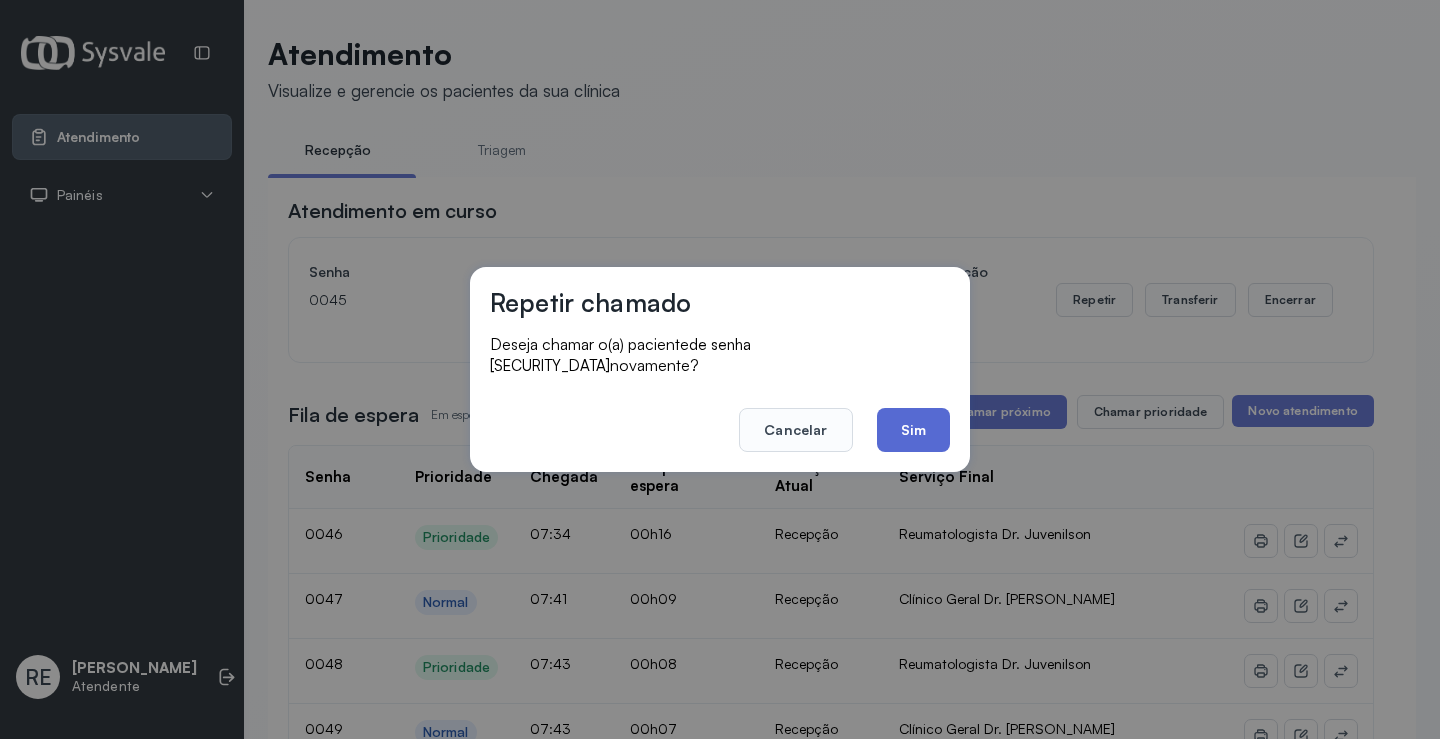 click on "Sim" 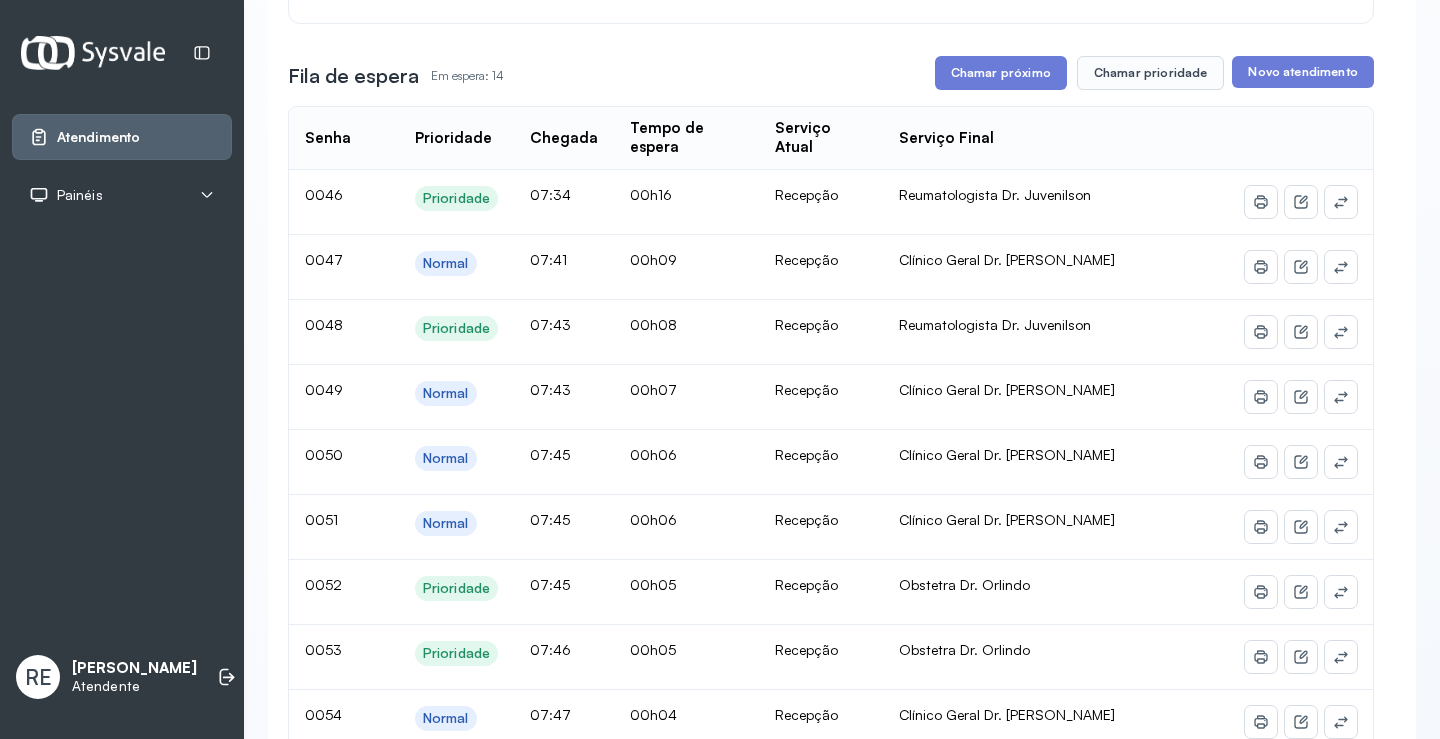 scroll, scrollTop: 0, scrollLeft: 0, axis: both 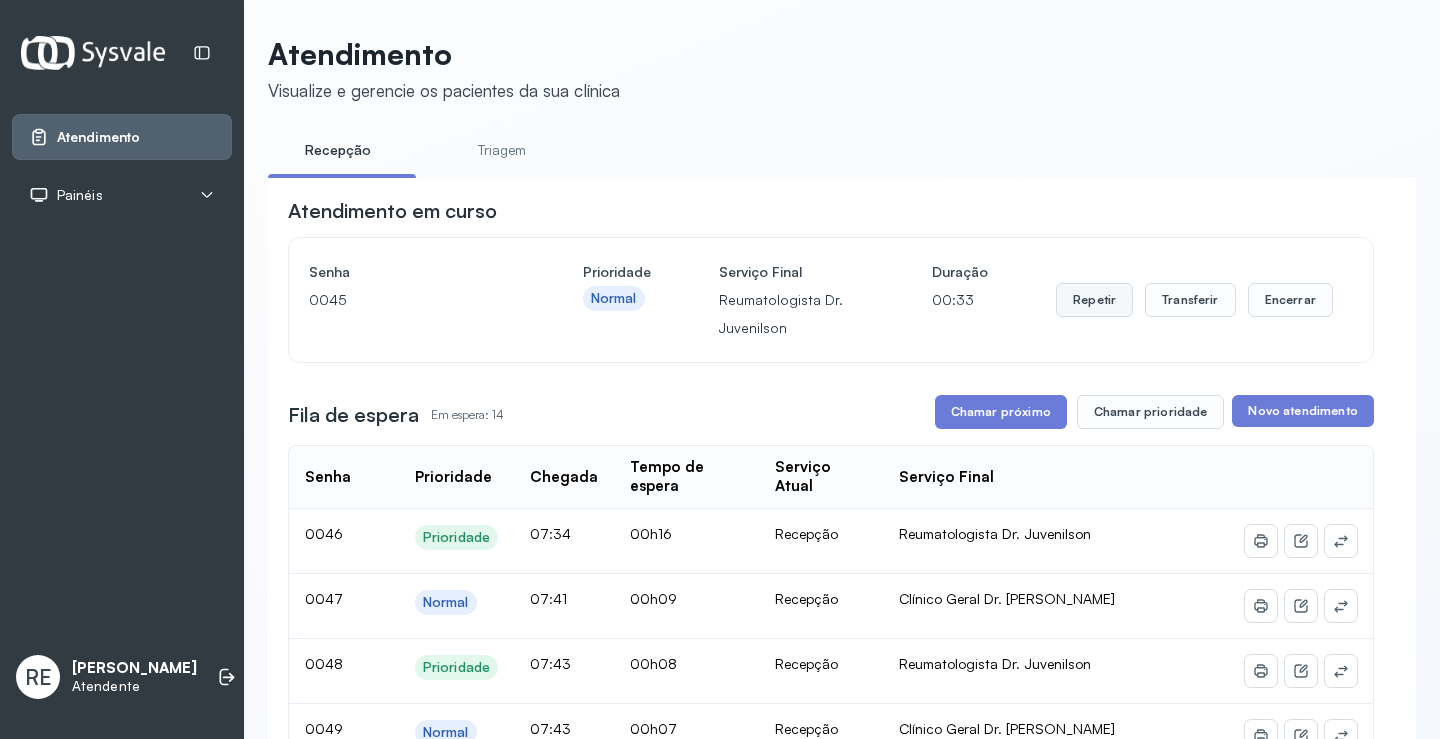 click on "Repetir" at bounding box center (1094, 300) 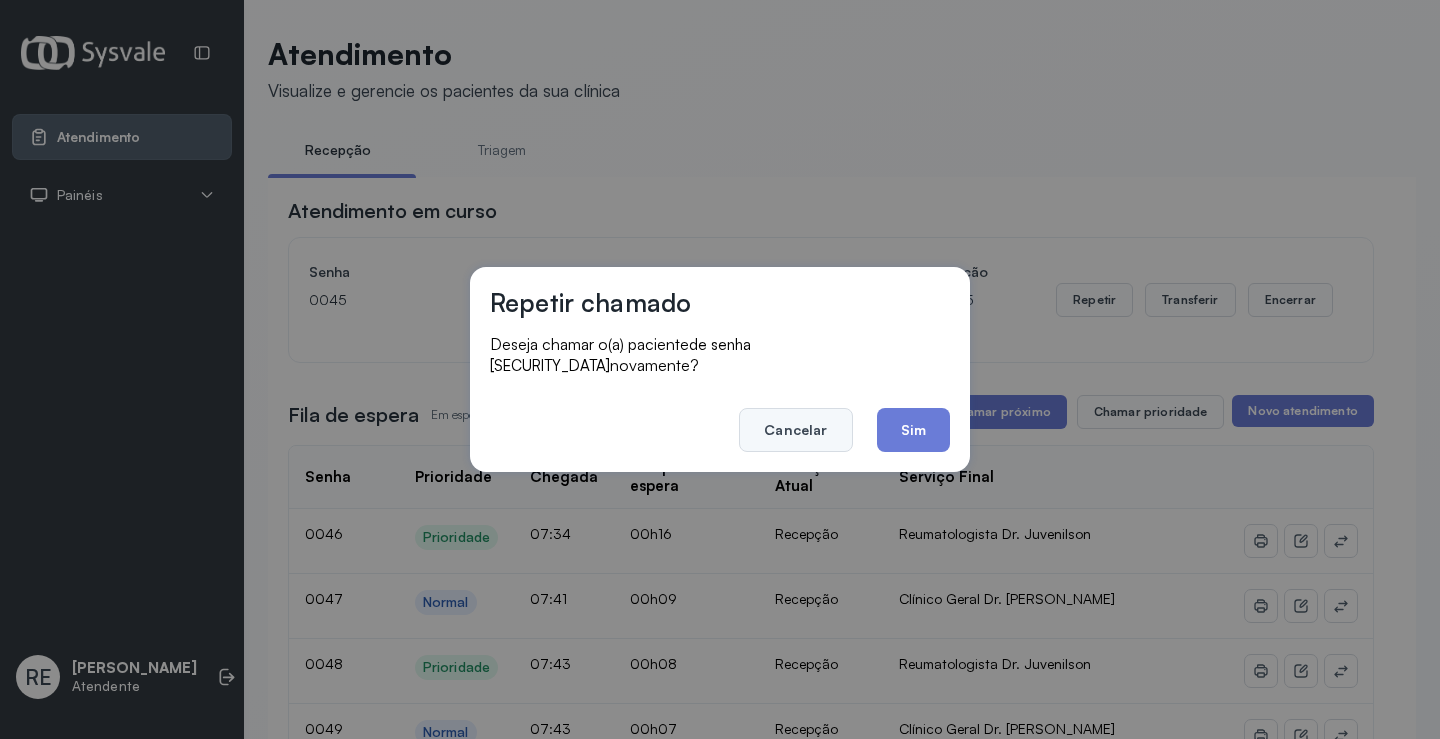 click on "Cancelar" 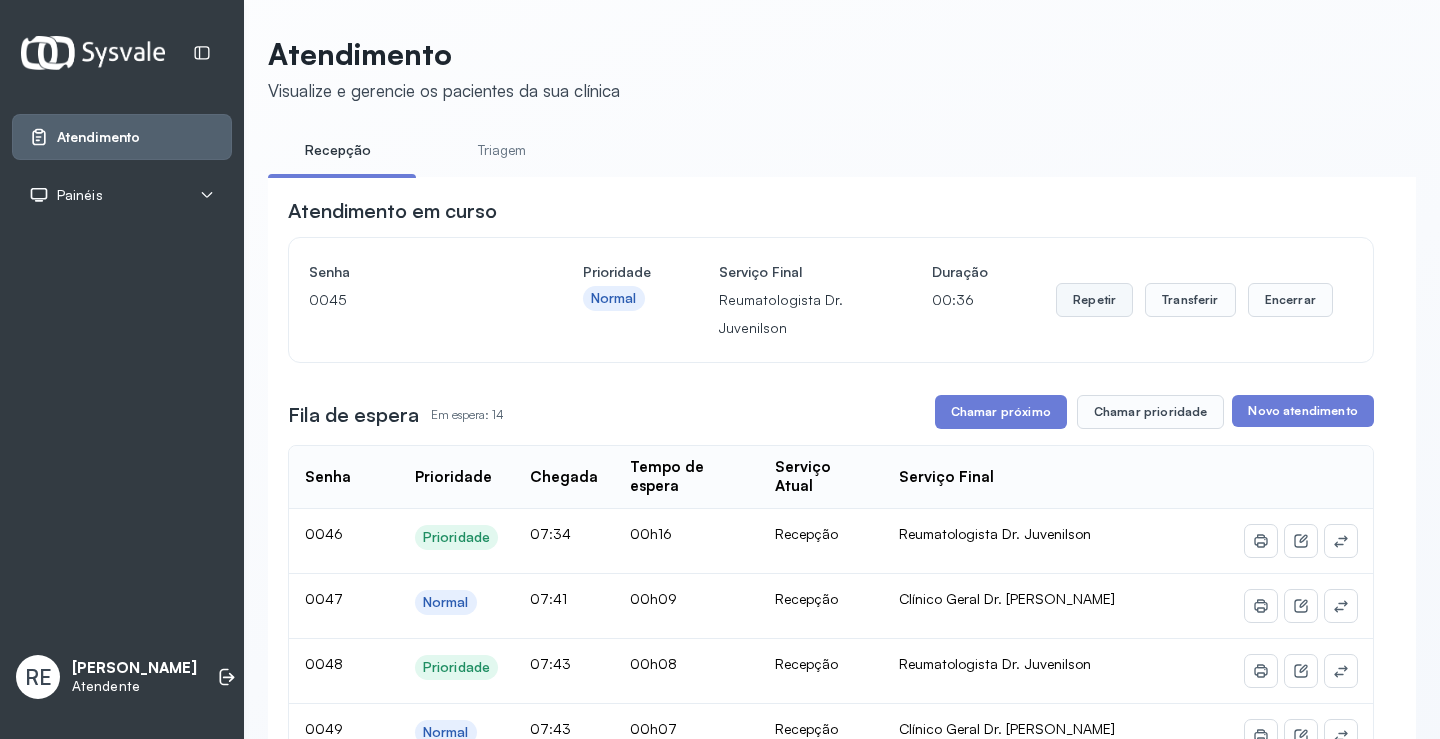 click on "Repetir" at bounding box center (1094, 300) 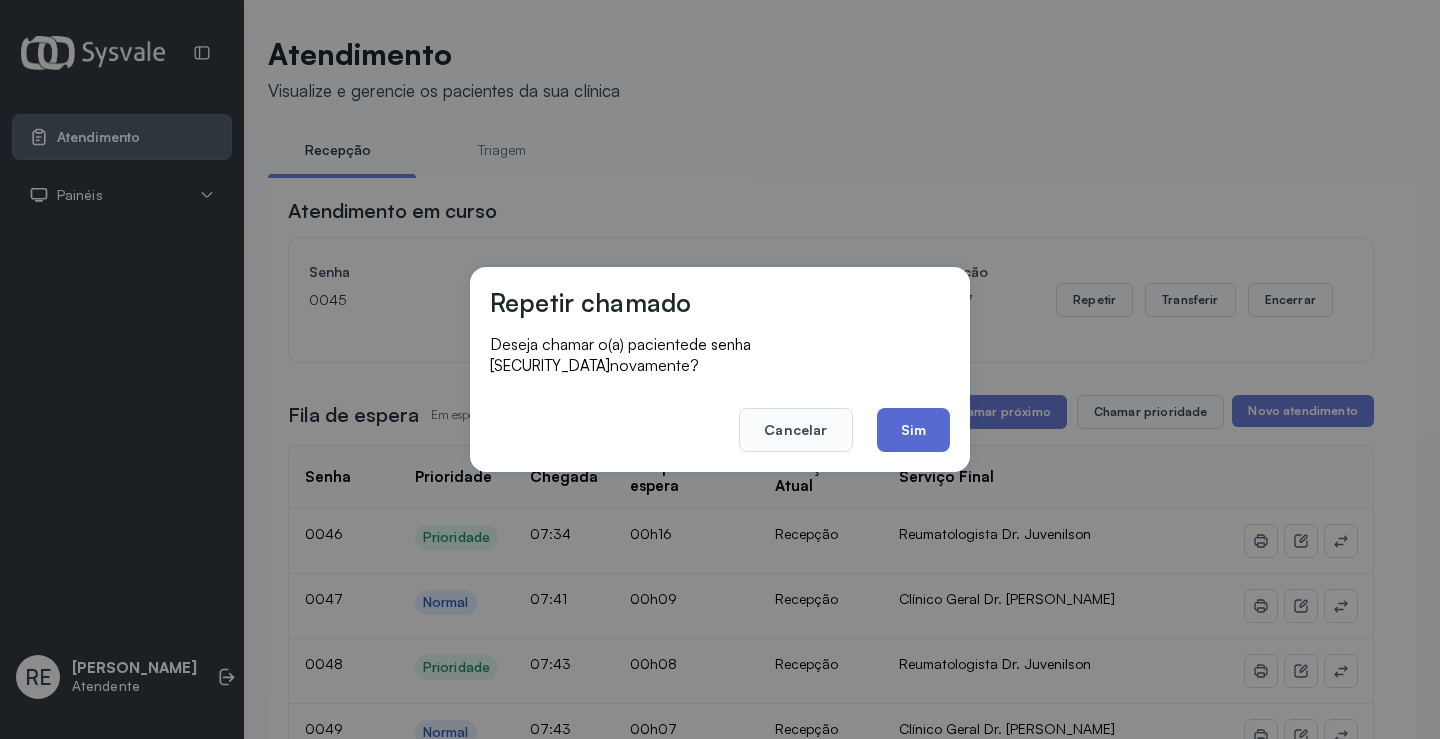 click on "Sim" 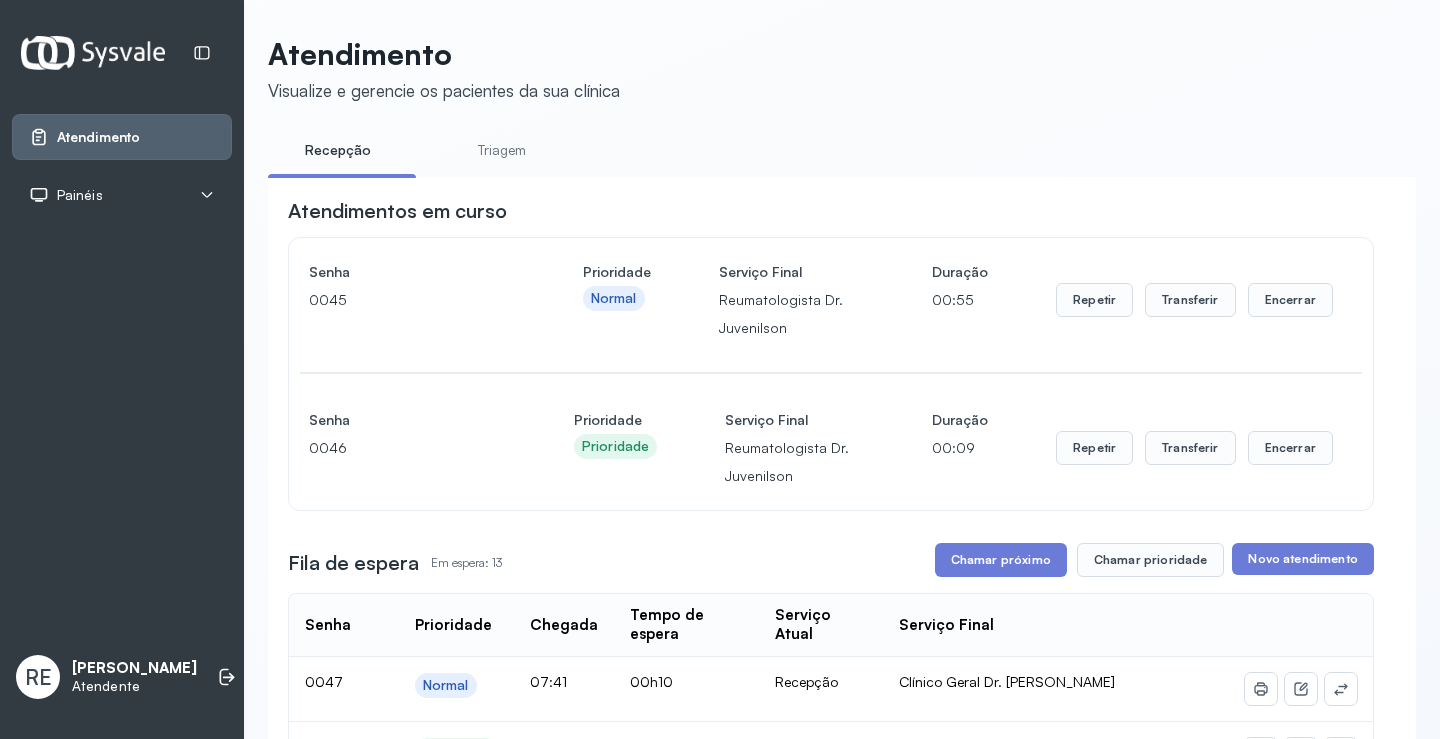 click on "Recepção Triagem" at bounding box center (842, 156) 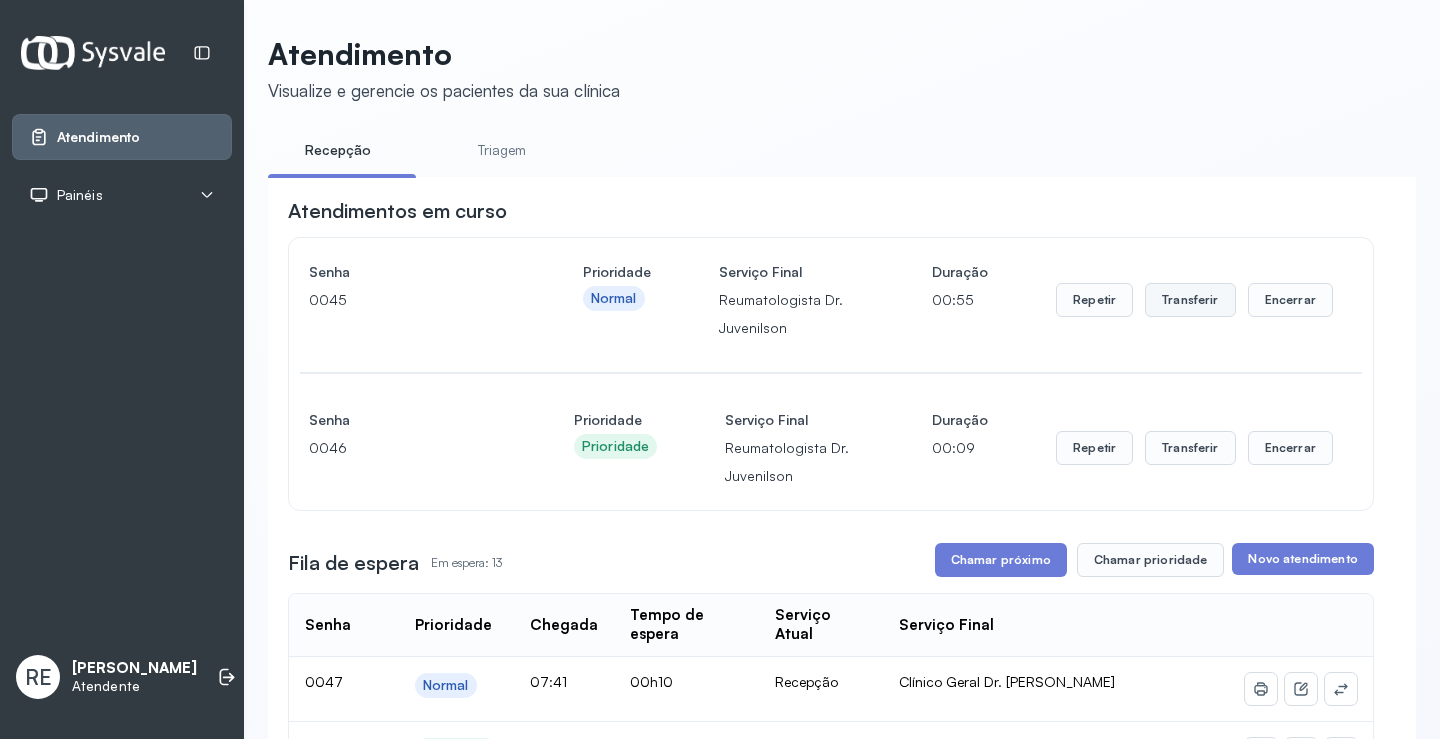 click on "Transferir" at bounding box center (1190, 300) 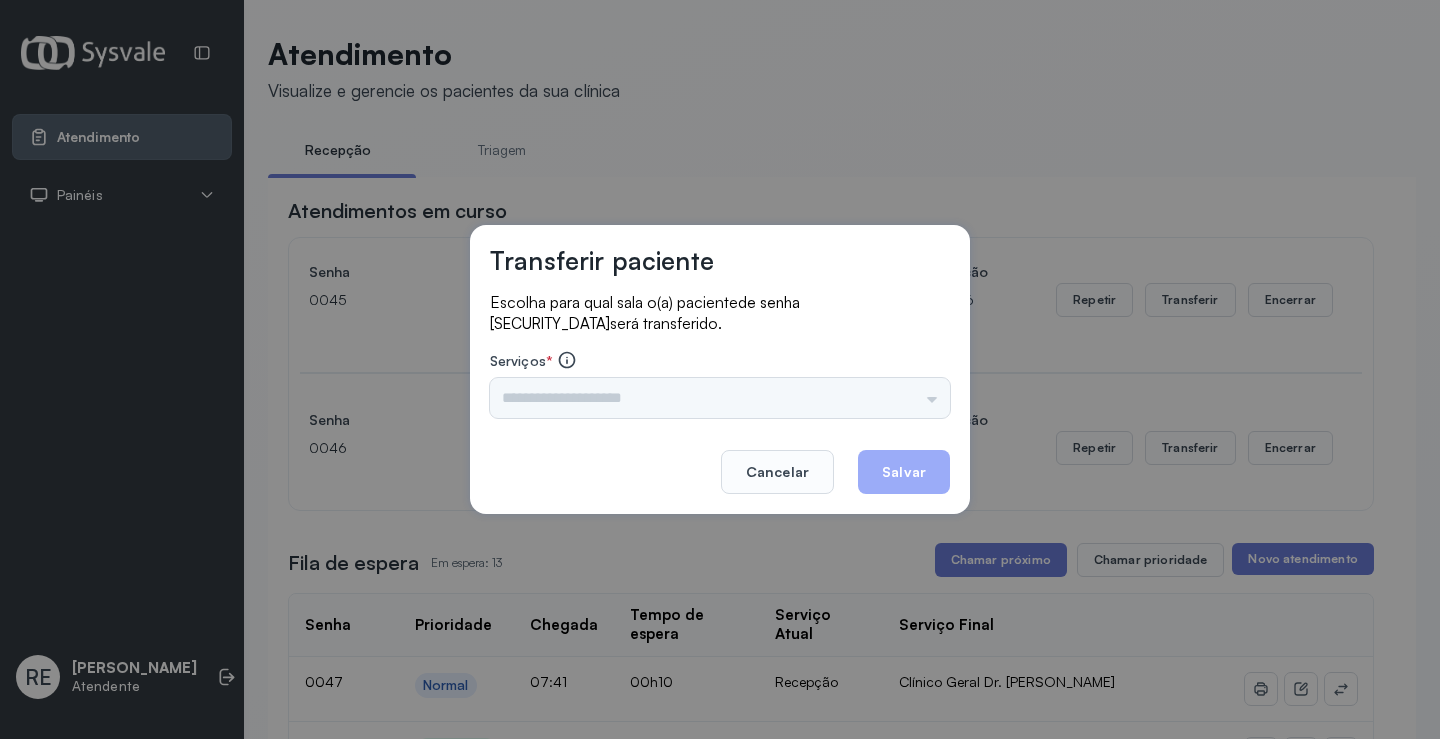 click on "Triagem Ortopedista Dr. [PERSON_NAME] Dr. [PERSON_NAME] Dr. [PERSON_NAME] Dra. Luana Obstetra Dr. Orlindo Obstetra Dra. [PERSON_NAME] Dr. Orlindo Ultrassonografia Dr. [PERSON_NAME] Consulta com Neurologista Dr. Ezir Reumatologista Dr. Juvenilson Endocrinologista [US_STATE] Dermatologista Dra. [PERSON_NAME] Dr. [PERSON_NAME] Dra. [PERSON_NAME] Infectologista Dra. [PERSON_NAME] Oftalmologista Dra. Consulta Proctologista/Cirurgia Geral Dra. [PERSON_NAME] Dr. [PERSON_NAME] Cirurgia Dr. Geislane Pequena Cirurgia Dr. AMILTON ECG Espirometria com Broncodilatador Espirometria sem Broncodilatador Ecocardiograma - Dra. [PERSON_NAME] Exame de PPD Enf. [PERSON_NAME] RETIRADA DE CERUME DR. [PERSON_NAME] Preventivo Enf. [PERSON_NAME] Preventivo Enf. [PERSON_NAME] Consulta de Enfermagem Enf. Tiago Consulta de Enfermagem Enf. [PERSON_NAME] Consulta  Cardiologista Dr. Everson Consulta Enf. [PERSON_NAME] Dispensação de Medicação Agendamento Consulta Enf. [PERSON_NAME] Agendamento consulta Enf. [GEOGRAPHIC_DATA]" at bounding box center (720, 398) 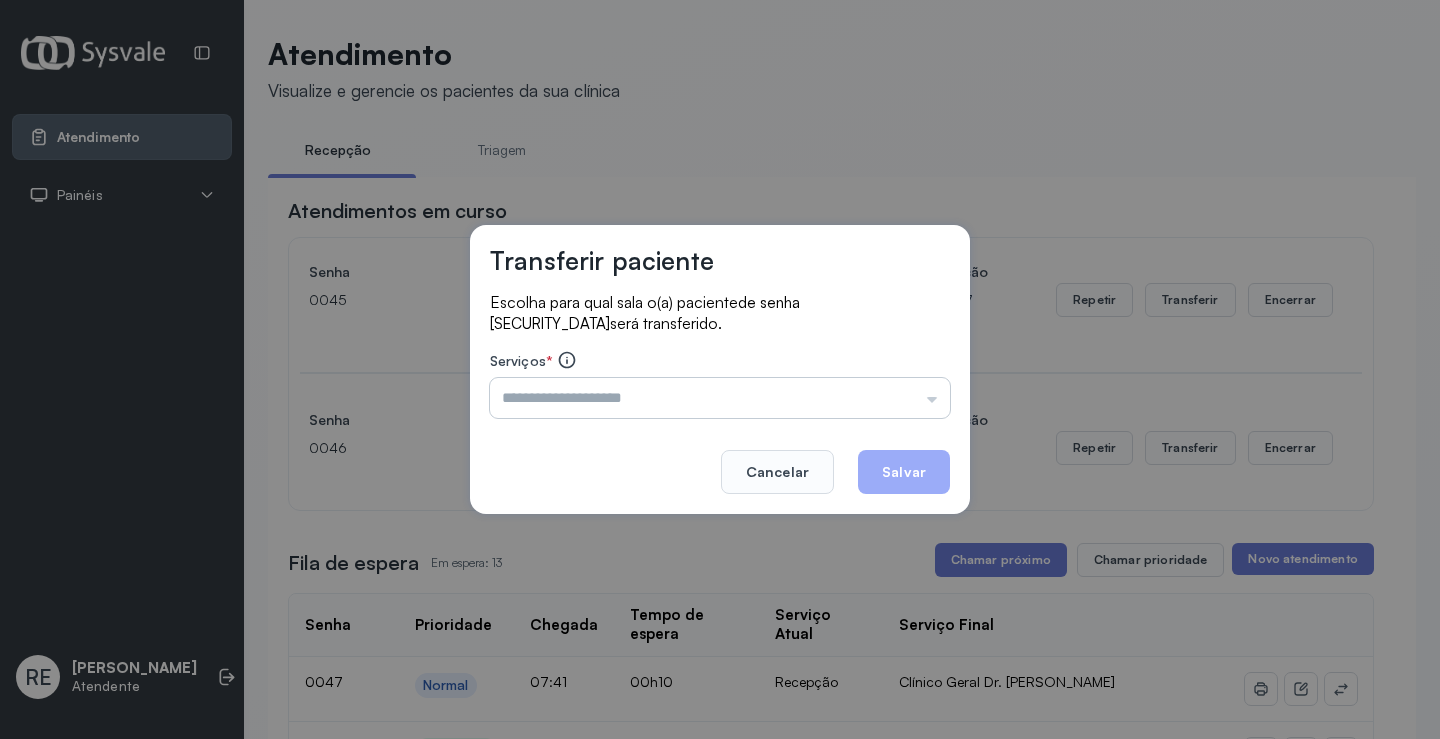 click at bounding box center (720, 398) 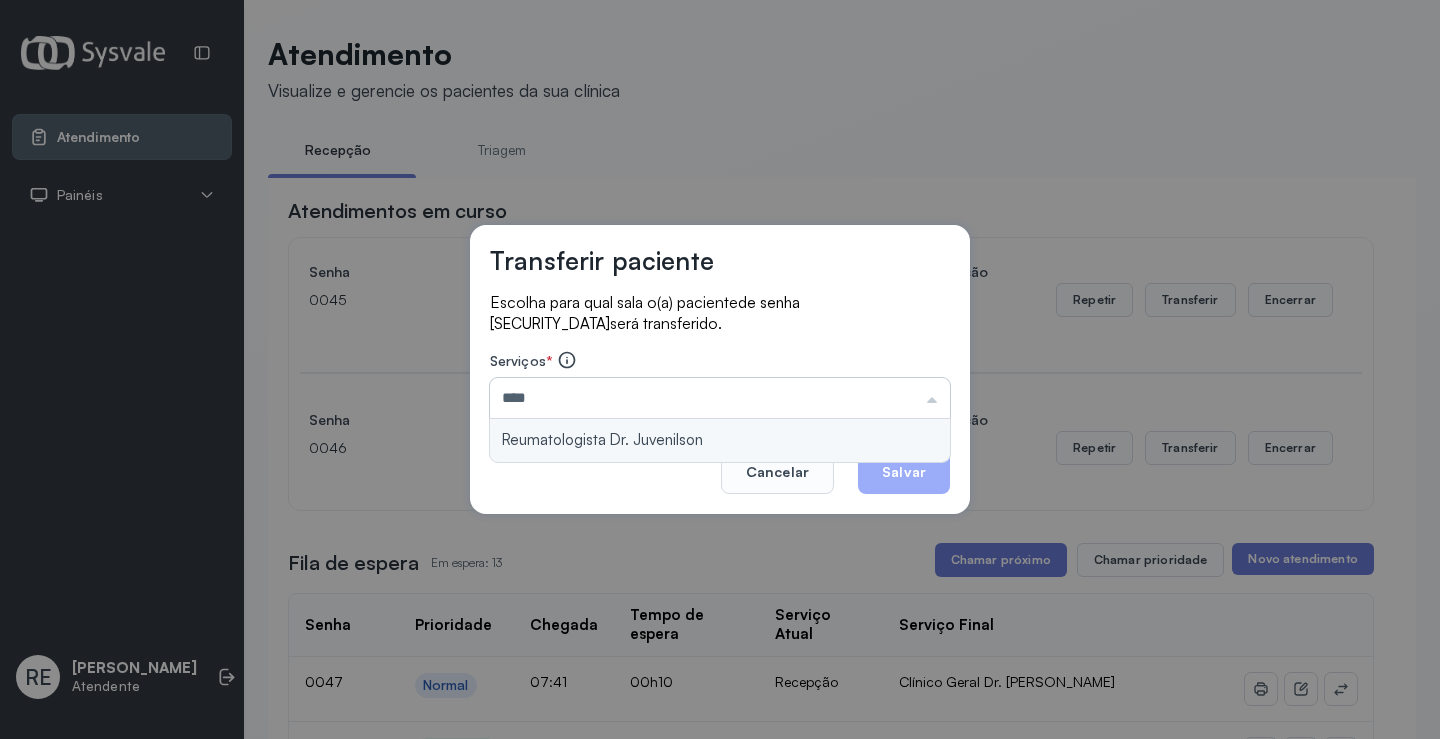 type on "**********" 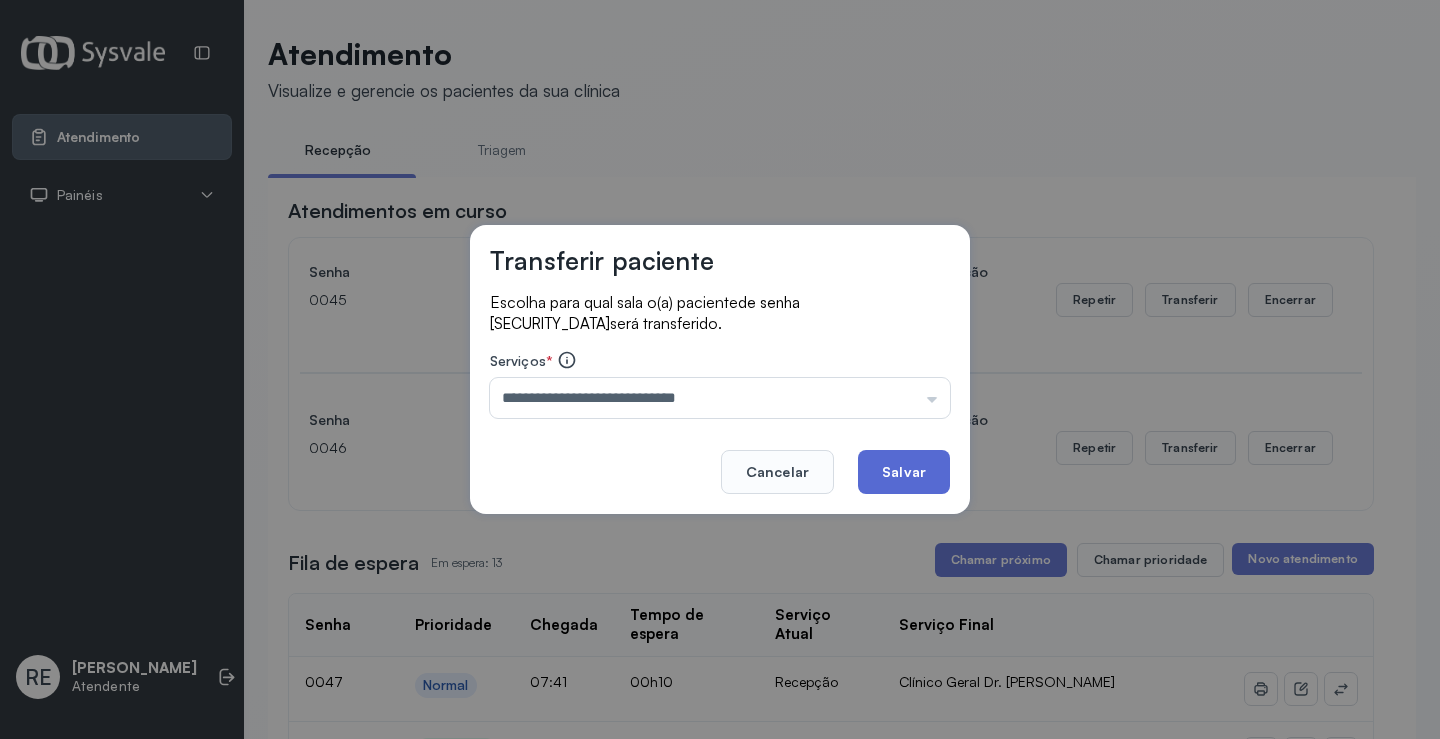 click on "Salvar" 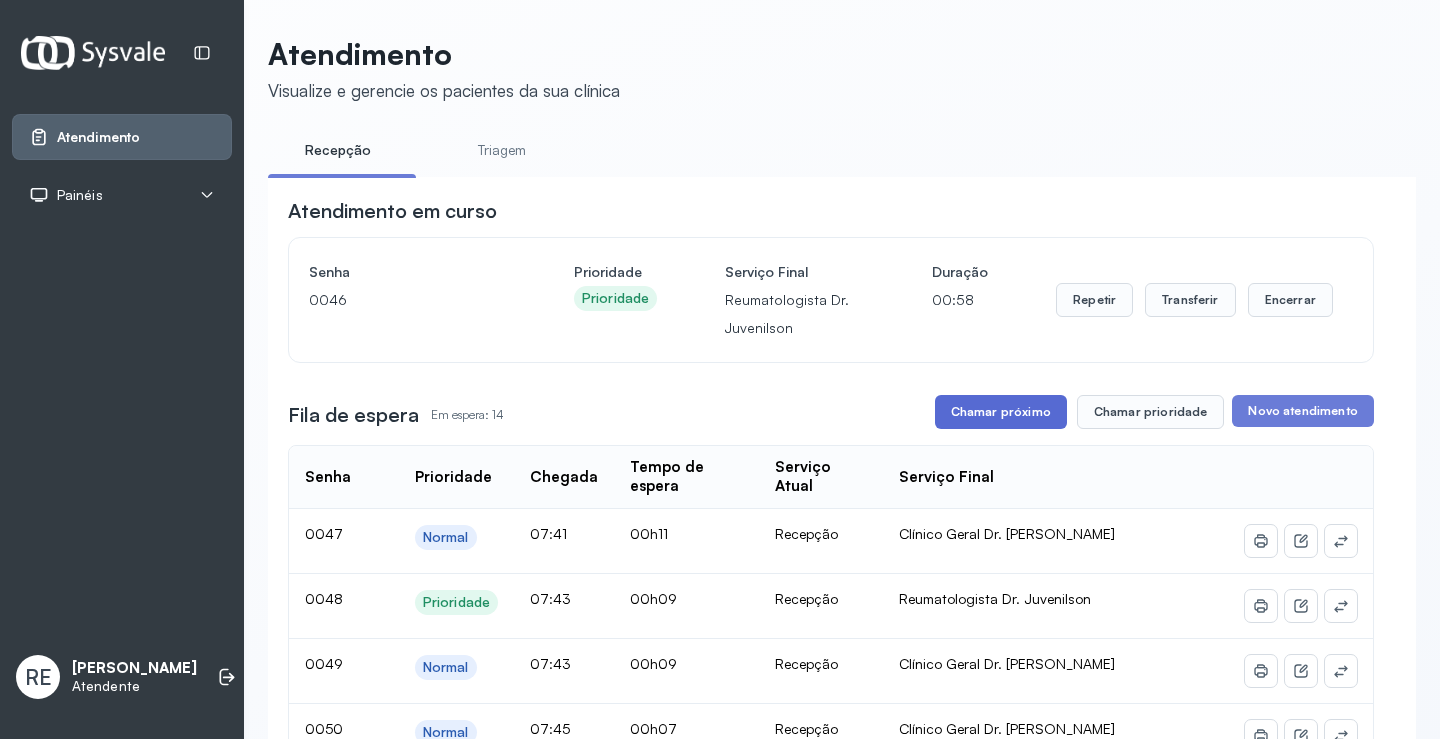 click on "Chamar próximo" at bounding box center (1001, 412) 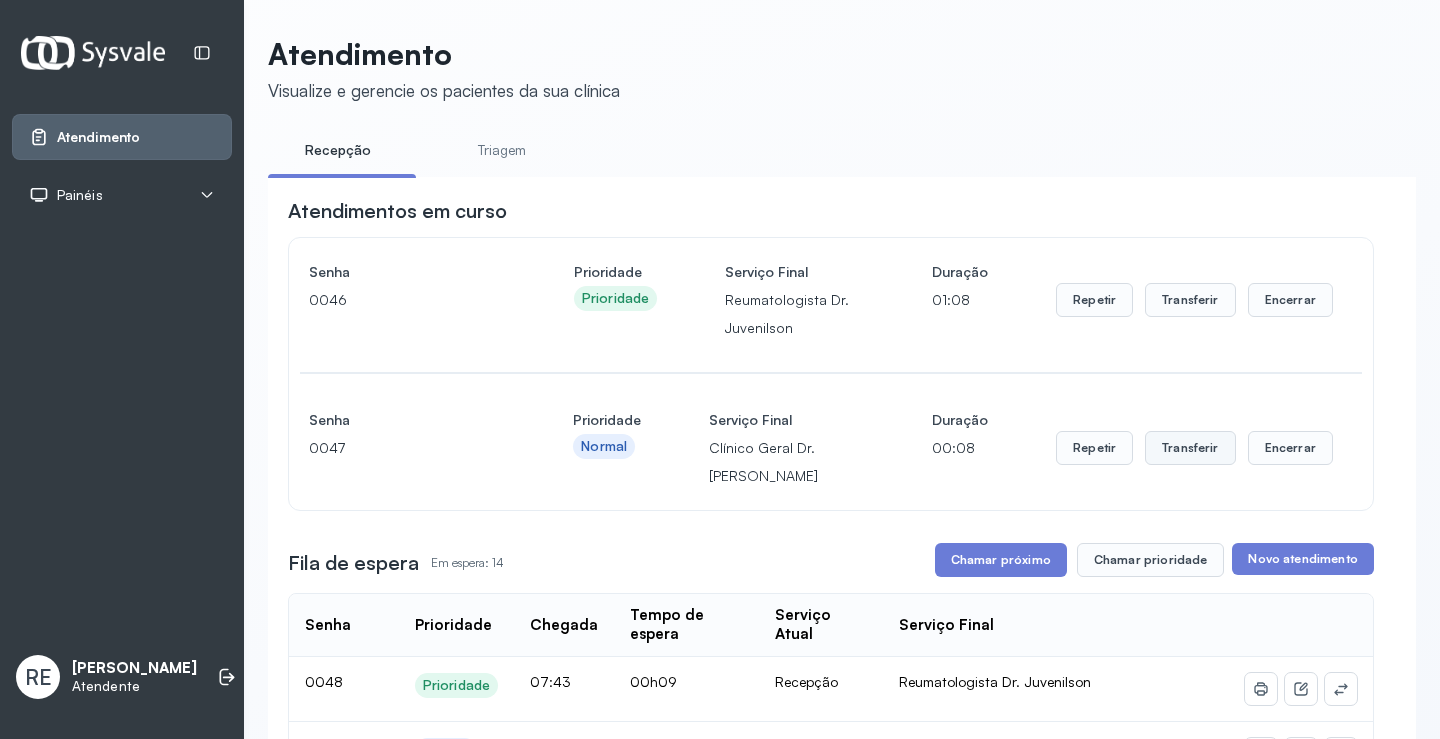 click on "Transferir" at bounding box center (1190, 300) 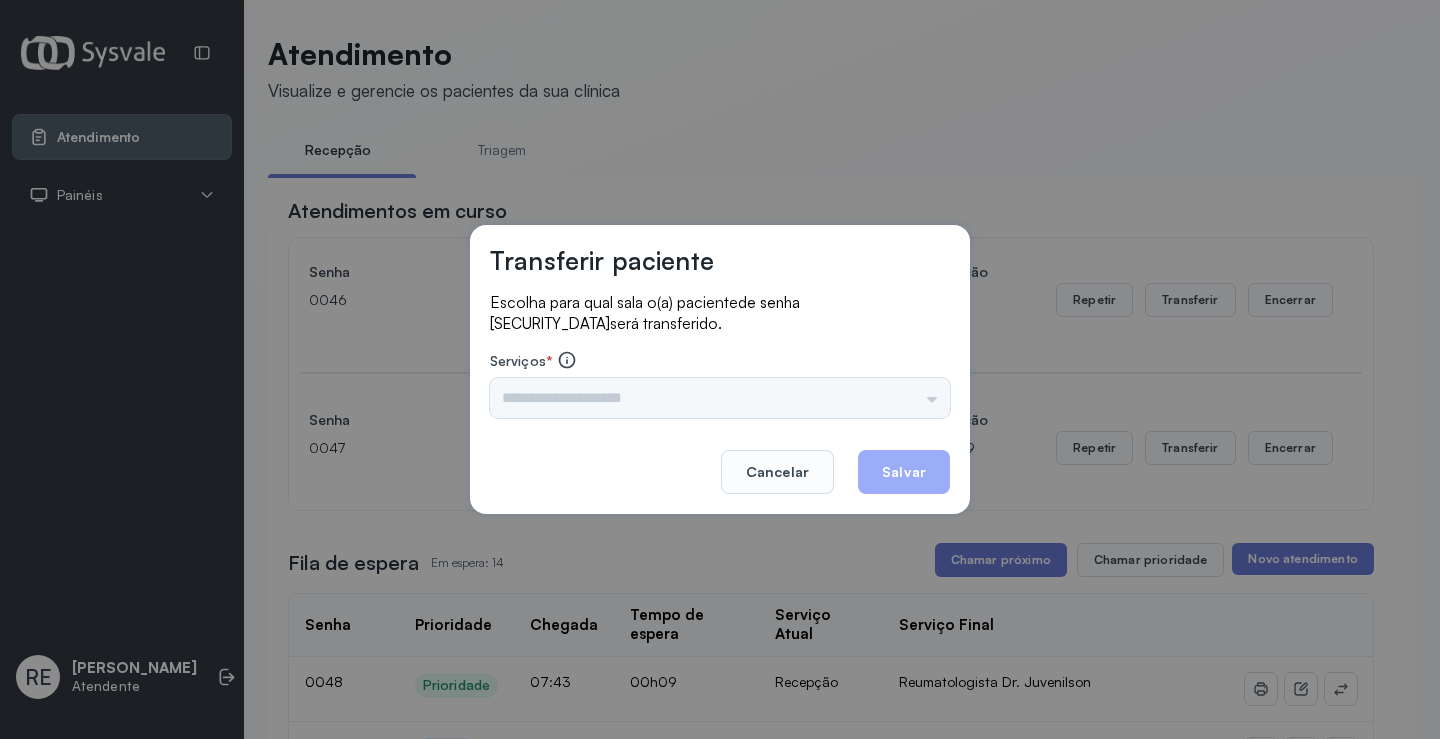 click on "Triagem Ortopedista Dr. [PERSON_NAME] Dr. [PERSON_NAME] Dr. [PERSON_NAME] Dra. Luana Obstetra Dr. Orlindo Obstetra Dra. [PERSON_NAME] Dr. Orlindo Ultrassonografia Dr. [PERSON_NAME] Consulta com Neurologista Dr. Ezir Reumatologista Dr. Juvenilson Endocrinologista [US_STATE] Dermatologista Dra. [PERSON_NAME] Dr. [PERSON_NAME] Dra. [PERSON_NAME] Infectologista Dra. [PERSON_NAME] Oftalmologista Dra. Consulta Proctologista/Cirurgia Geral Dra. [PERSON_NAME] Dr. [PERSON_NAME] Cirurgia Dr. Geislane Pequena Cirurgia Dr. AMILTON ECG Espirometria com Broncodilatador Espirometria sem Broncodilatador Ecocardiograma - Dra. [PERSON_NAME] Exame de PPD Enf. [PERSON_NAME] RETIRADA DE CERUME DR. [PERSON_NAME] Preventivo Enf. [PERSON_NAME] Preventivo Enf. [PERSON_NAME] Consulta de Enfermagem Enf. Tiago Consulta de Enfermagem Enf. [PERSON_NAME] Consulta  Cardiologista Dr. Everson Consulta Enf. [PERSON_NAME] Dispensação de Medicação Agendamento Consulta Enf. [PERSON_NAME] Agendamento consulta Enf. [GEOGRAPHIC_DATA]" at bounding box center (720, 398) 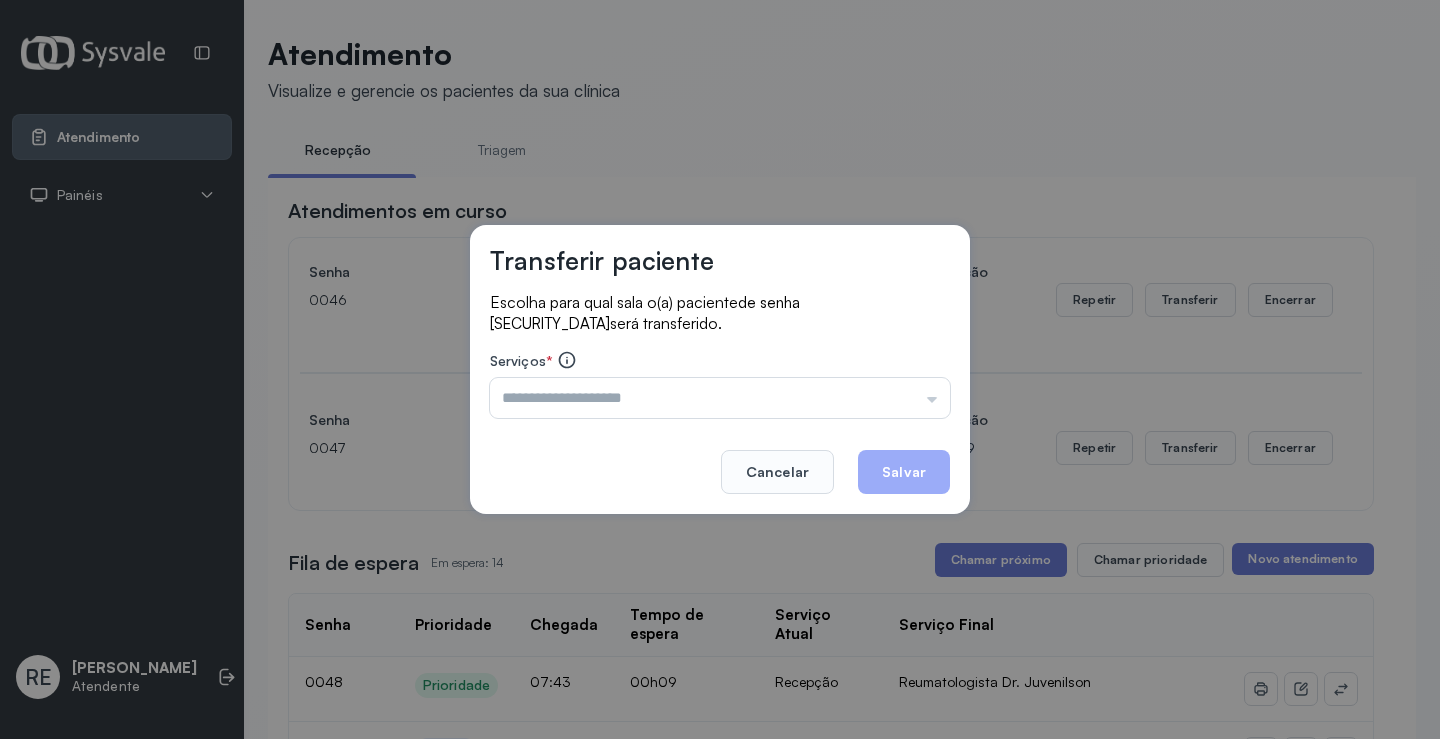click at bounding box center [720, 398] 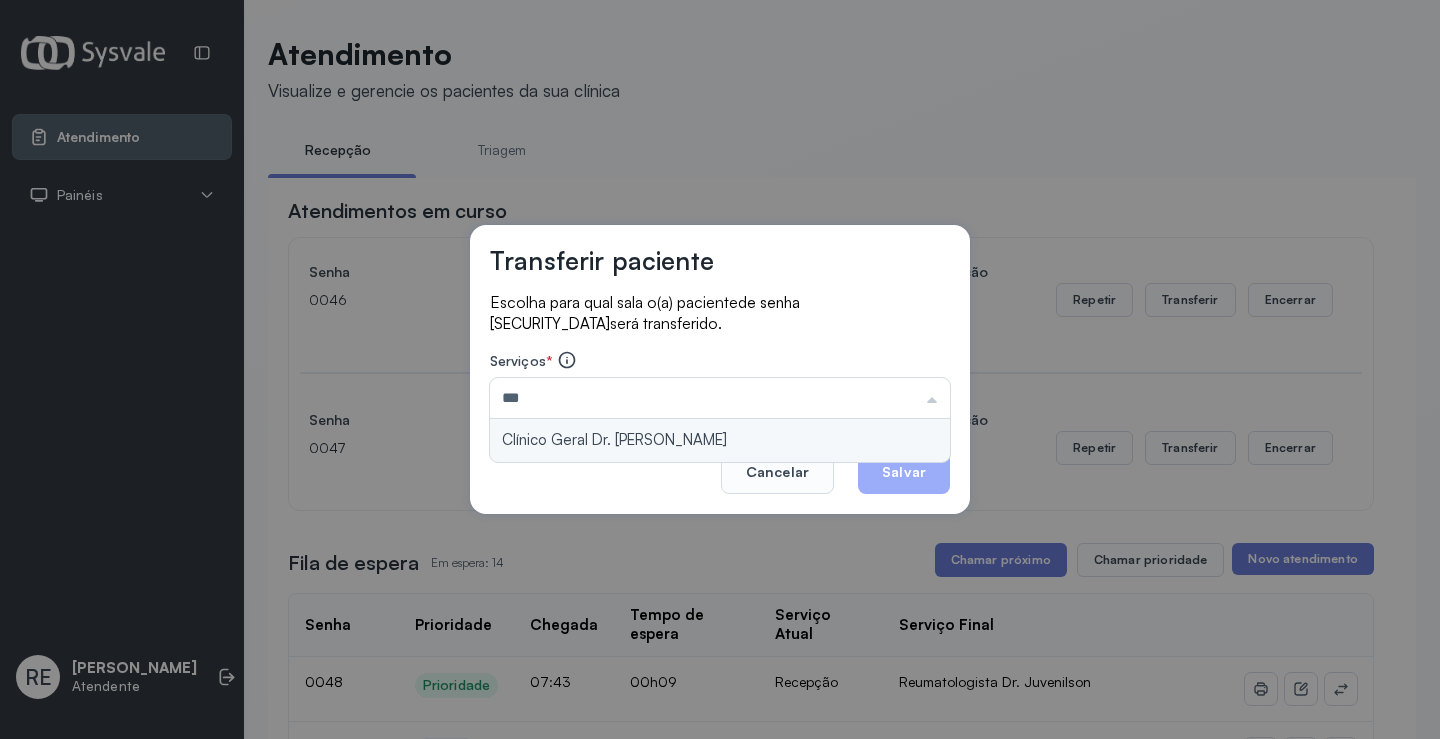 type on "**********" 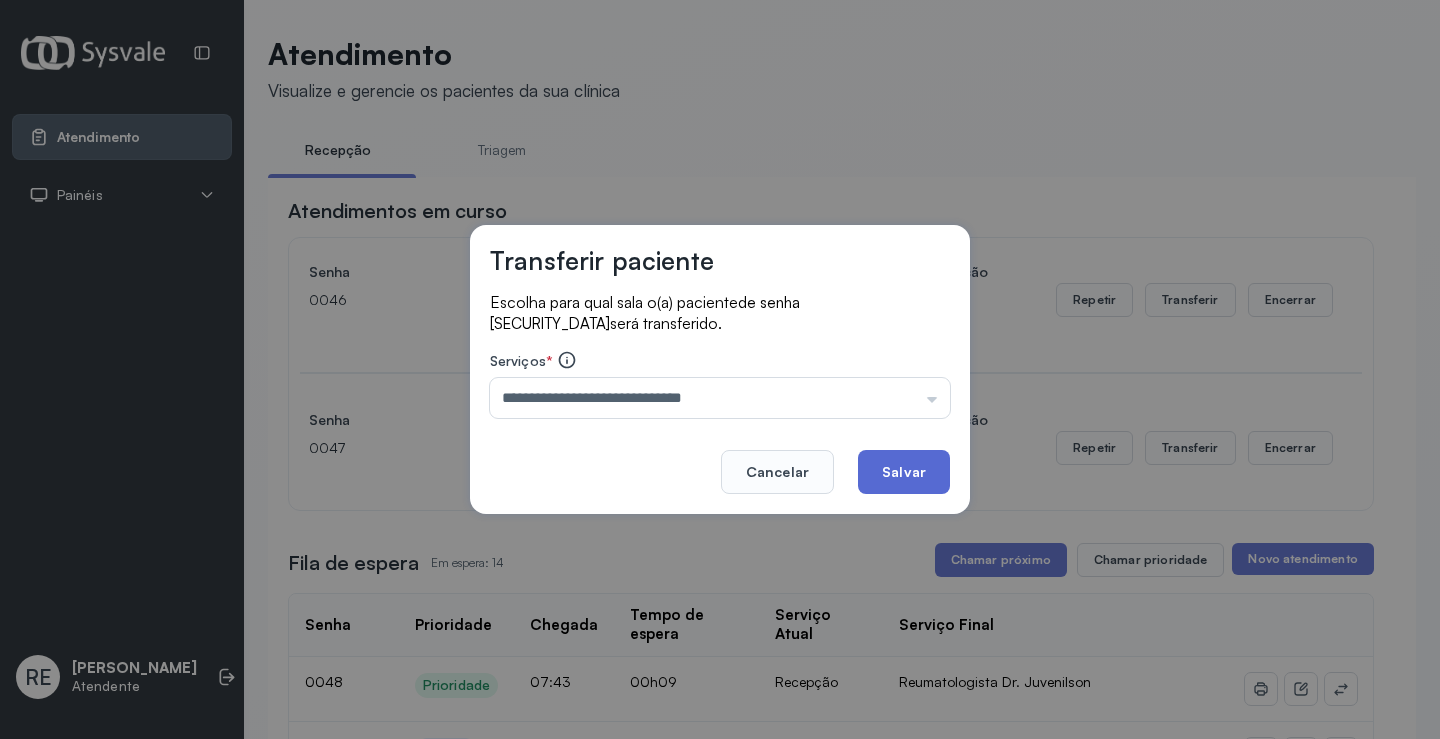 click on "Salvar" 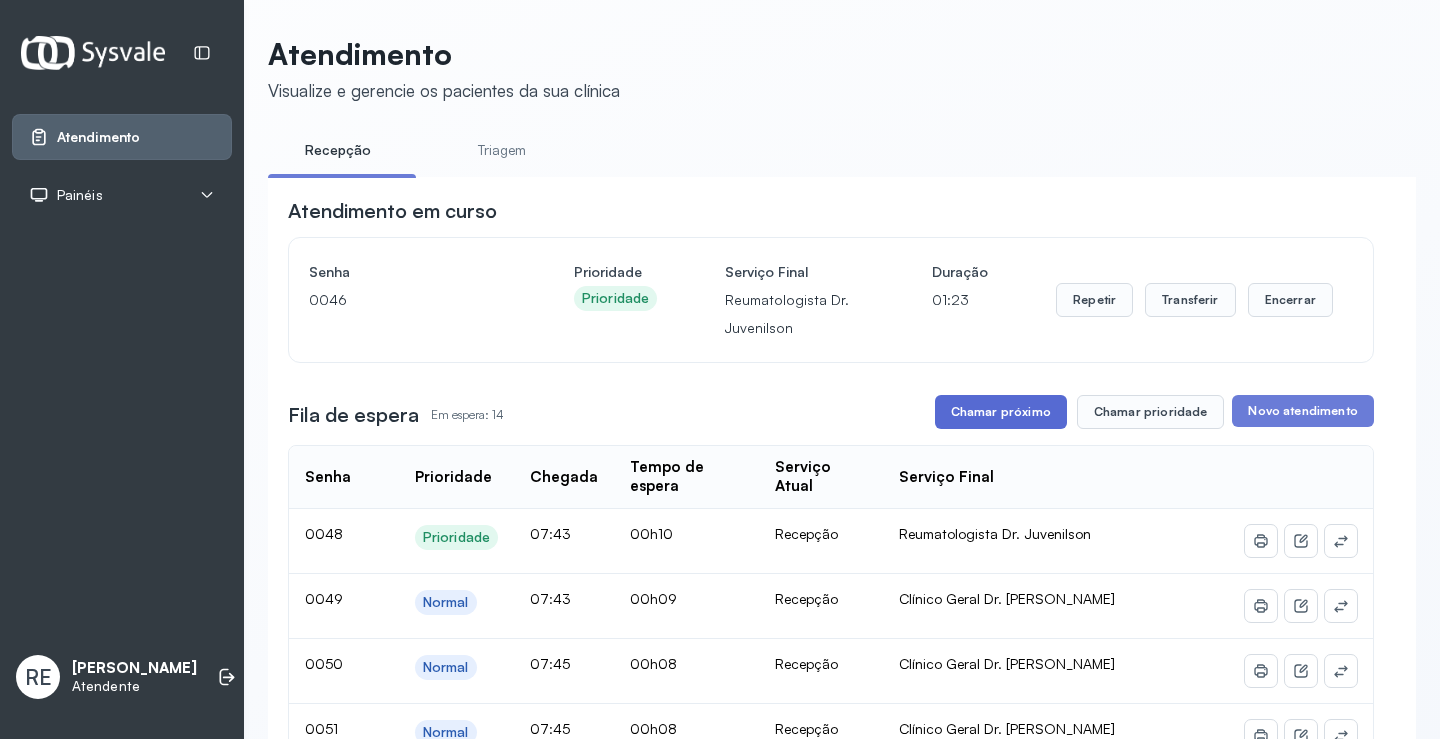 click on "Chamar próximo" at bounding box center (1001, 412) 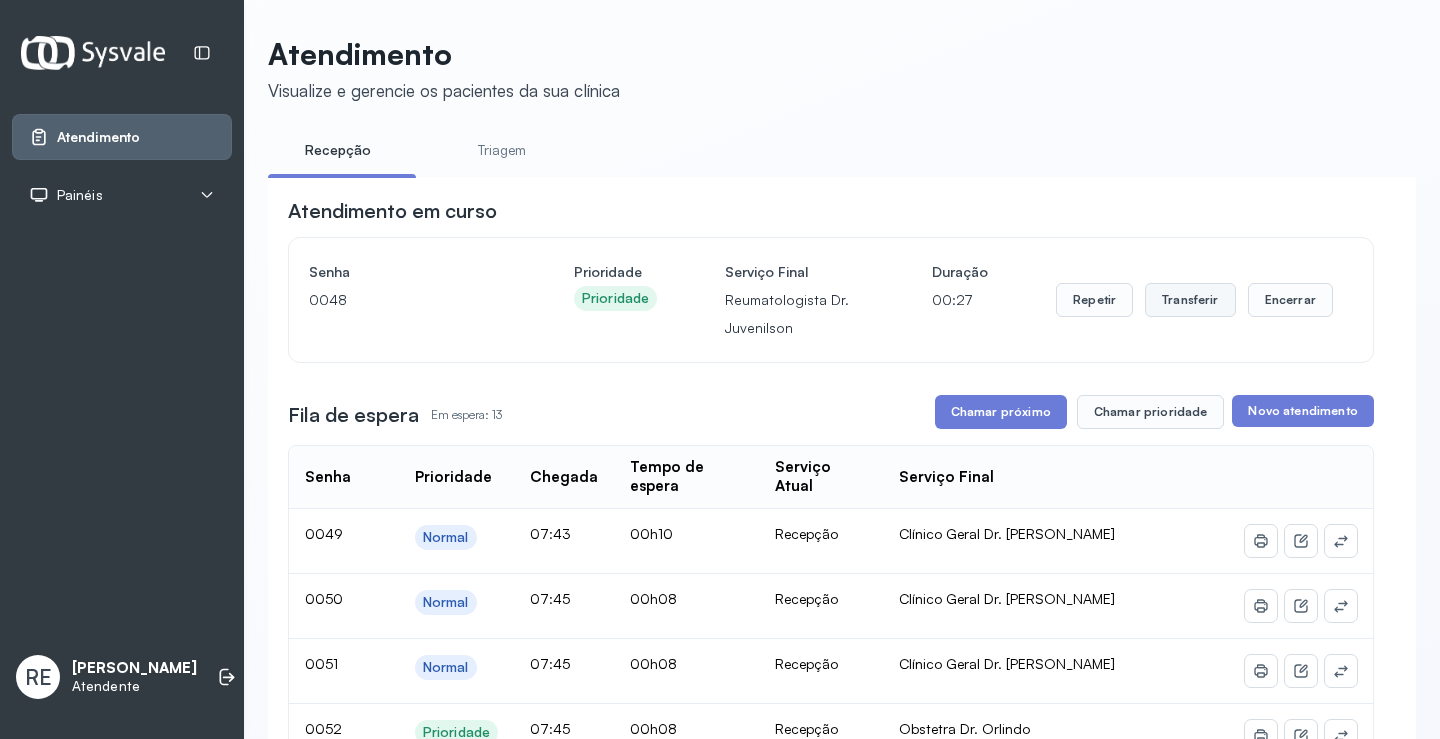 click on "Transferir" at bounding box center [1190, 300] 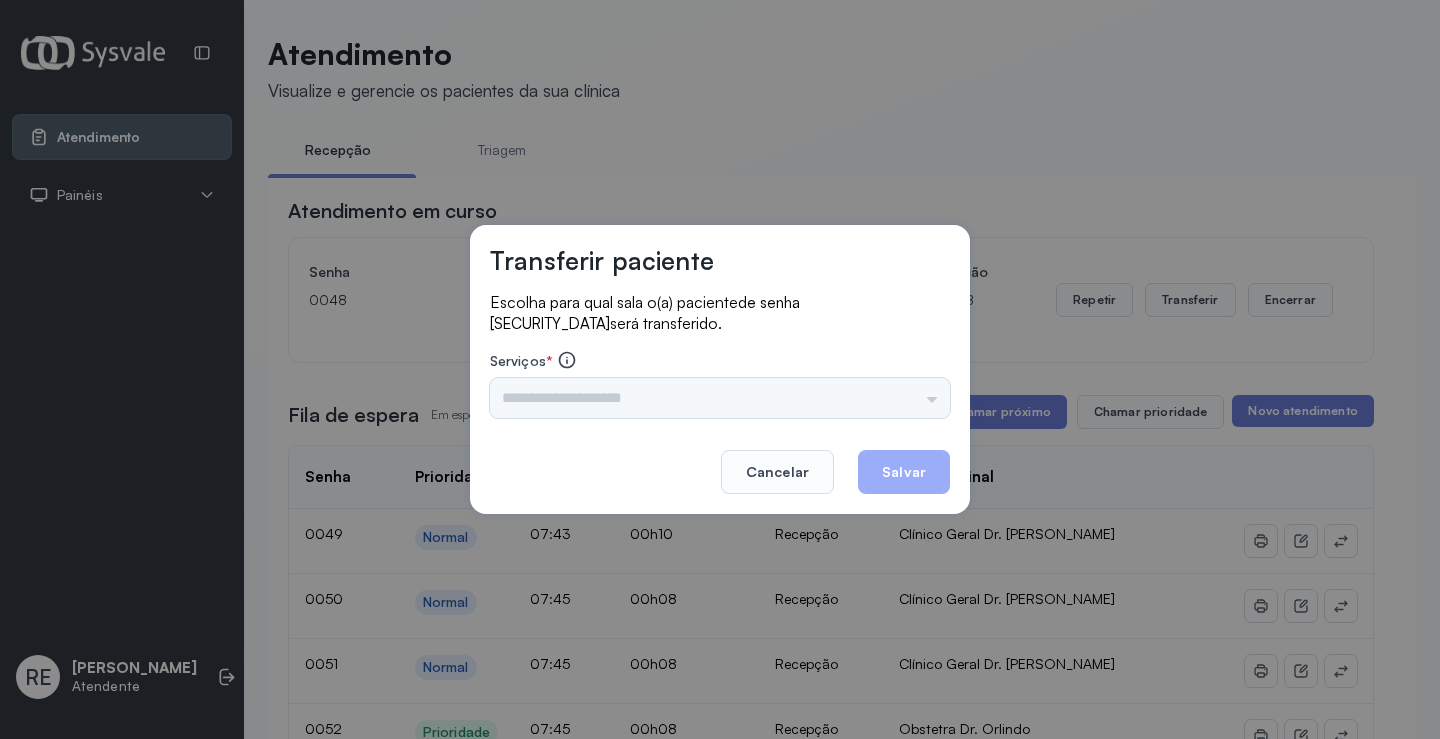 click on "Triagem Ortopedista Dr. [PERSON_NAME] Dr. [PERSON_NAME] Dr. [PERSON_NAME] Dra. Luana Obstetra Dr. Orlindo Obstetra Dra. [PERSON_NAME] Dr. Orlindo Ultrassonografia Dr. [PERSON_NAME] Consulta com Neurologista Dr. Ezir Reumatologista Dr. Juvenilson Endocrinologista [US_STATE] Dermatologista Dra. [PERSON_NAME] Dr. [PERSON_NAME] Dra. [PERSON_NAME] Infectologista Dra. [PERSON_NAME] Oftalmologista Dra. Consulta Proctologista/Cirurgia Geral Dra. [PERSON_NAME] Dr. [PERSON_NAME] Cirurgia Dr. Geislane Pequena Cirurgia Dr. AMILTON ECG Espirometria com Broncodilatador Espirometria sem Broncodilatador Ecocardiograma - Dra. [PERSON_NAME] Exame de PPD Enf. [PERSON_NAME] RETIRADA DE CERUME DR. [PERSON_NAME] Preventivo Enf. [PERSON_NAME] Preventivo Enf. [PERSON_NAME] Consulta de Enfermagem Enf. Tiago Consulta de Enfermagem Enf. [PERSON_NAME] Consulta  Cardiologista Dr. Everson Consulta Enf. [PERSON_NAME] Dispensação de Medicação Agendamento Consulta Enf. [PERSON_NAME] Agendamento consulta Enf. [GEOGRAPHIC_DATA]" at bounding box center [720, 398] 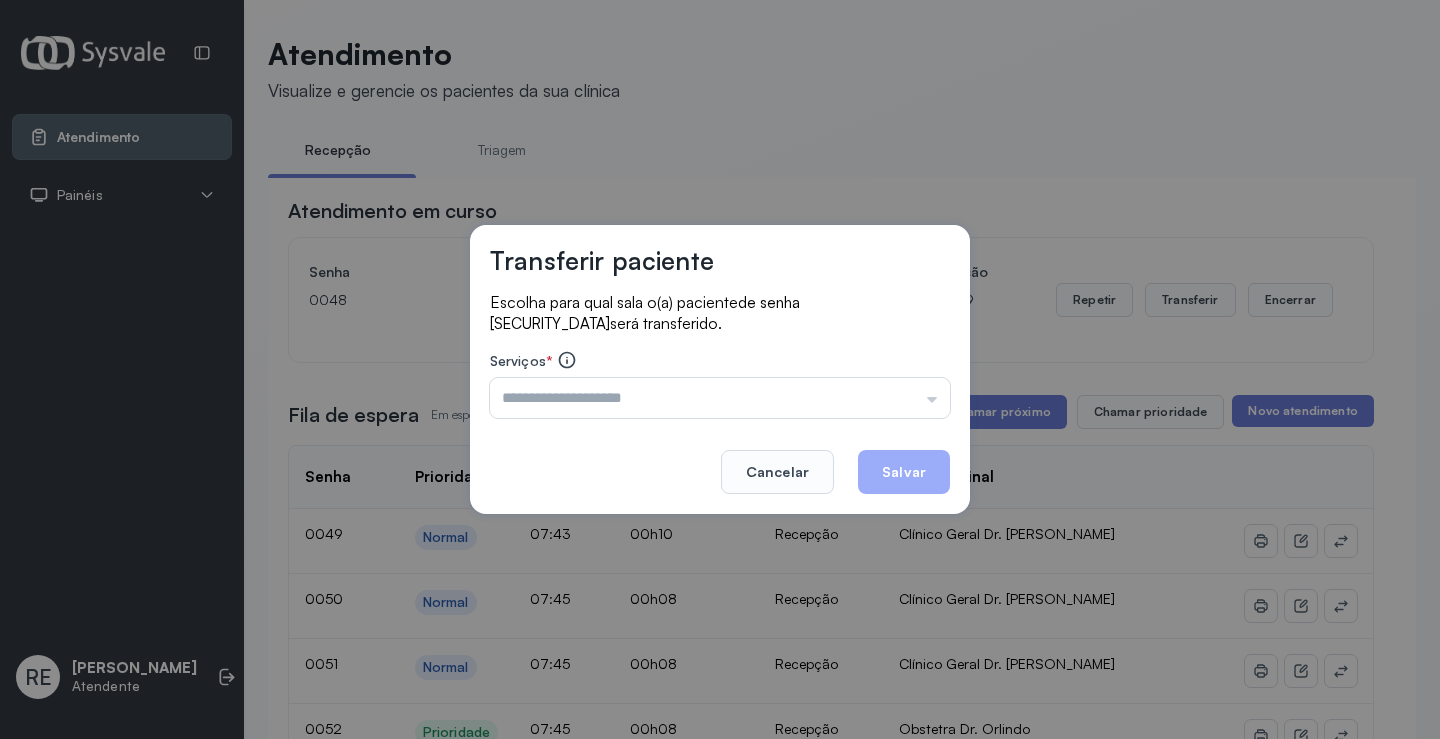 click at bounding box center [720, 398] 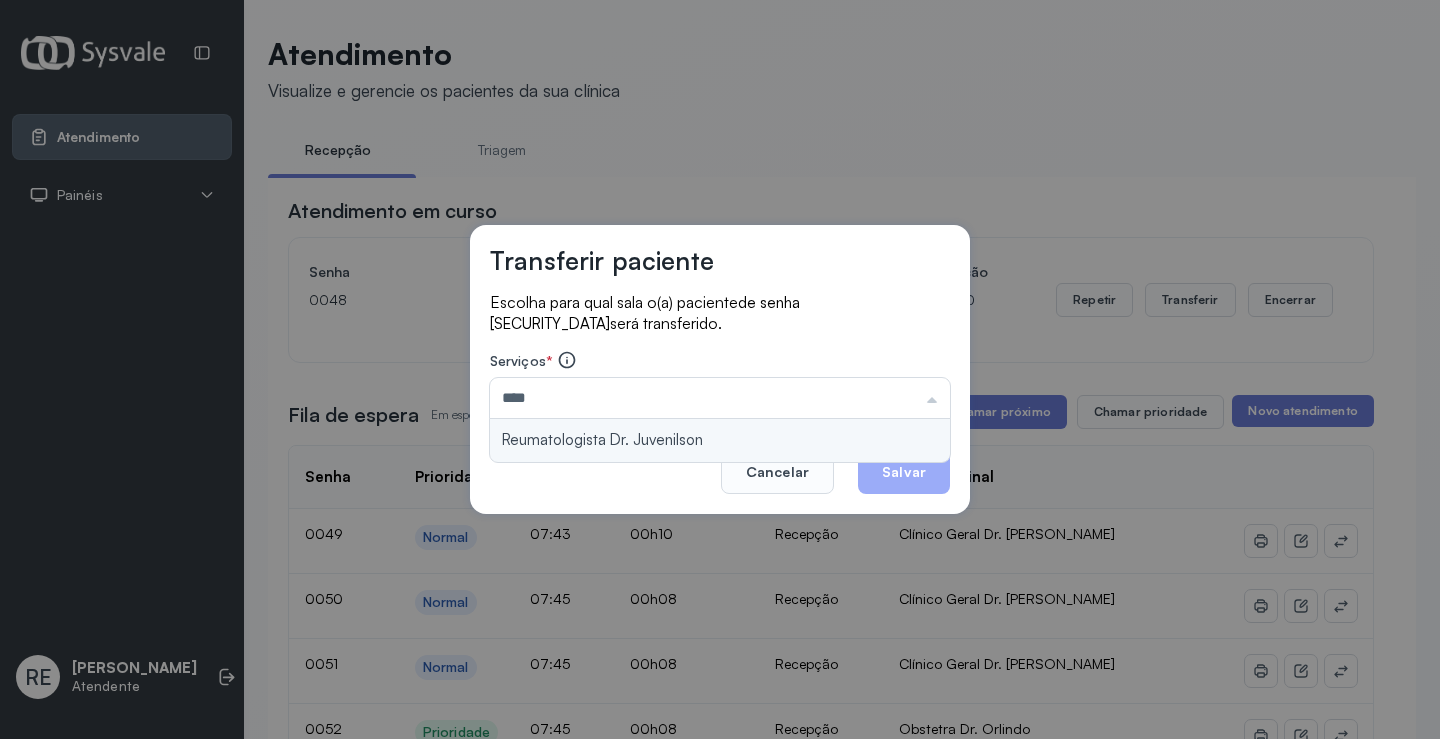 type on "**********" 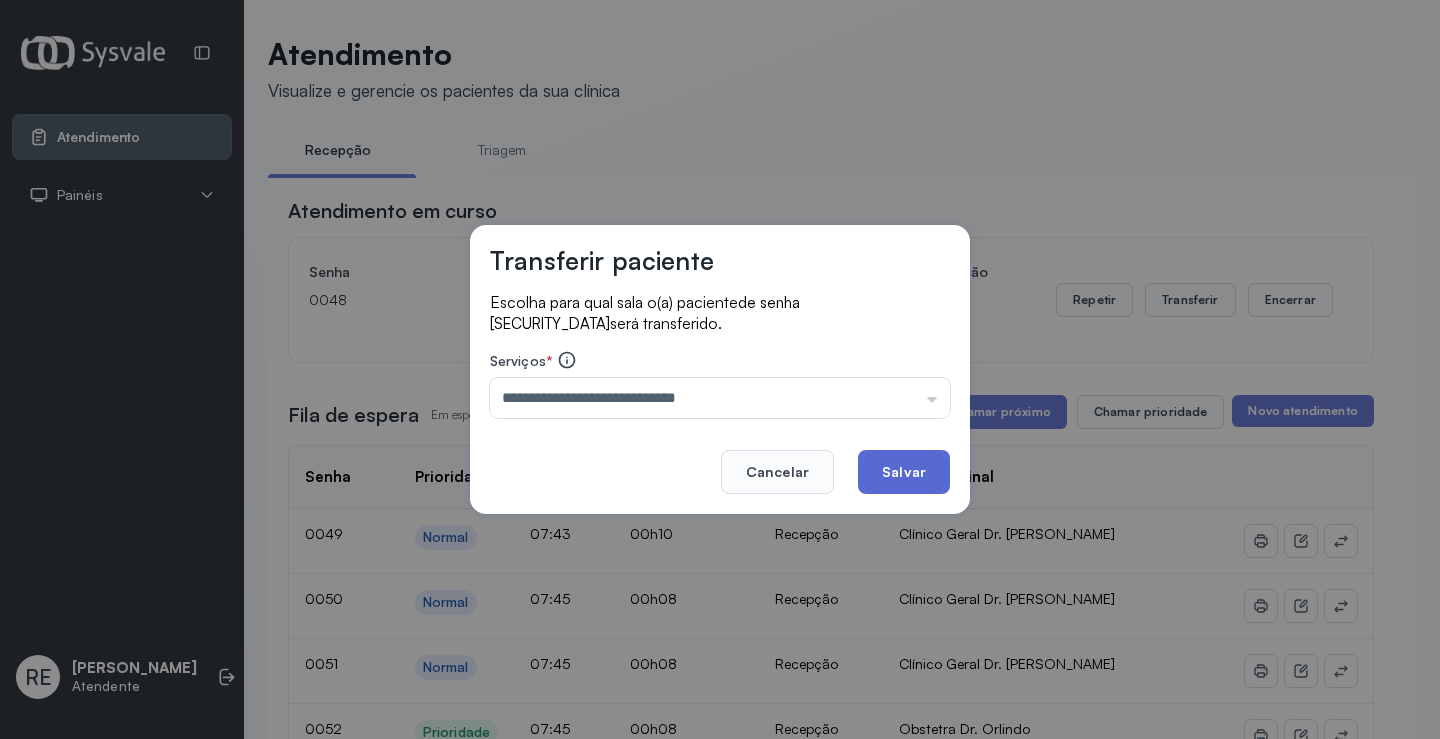 click on "Salvar" 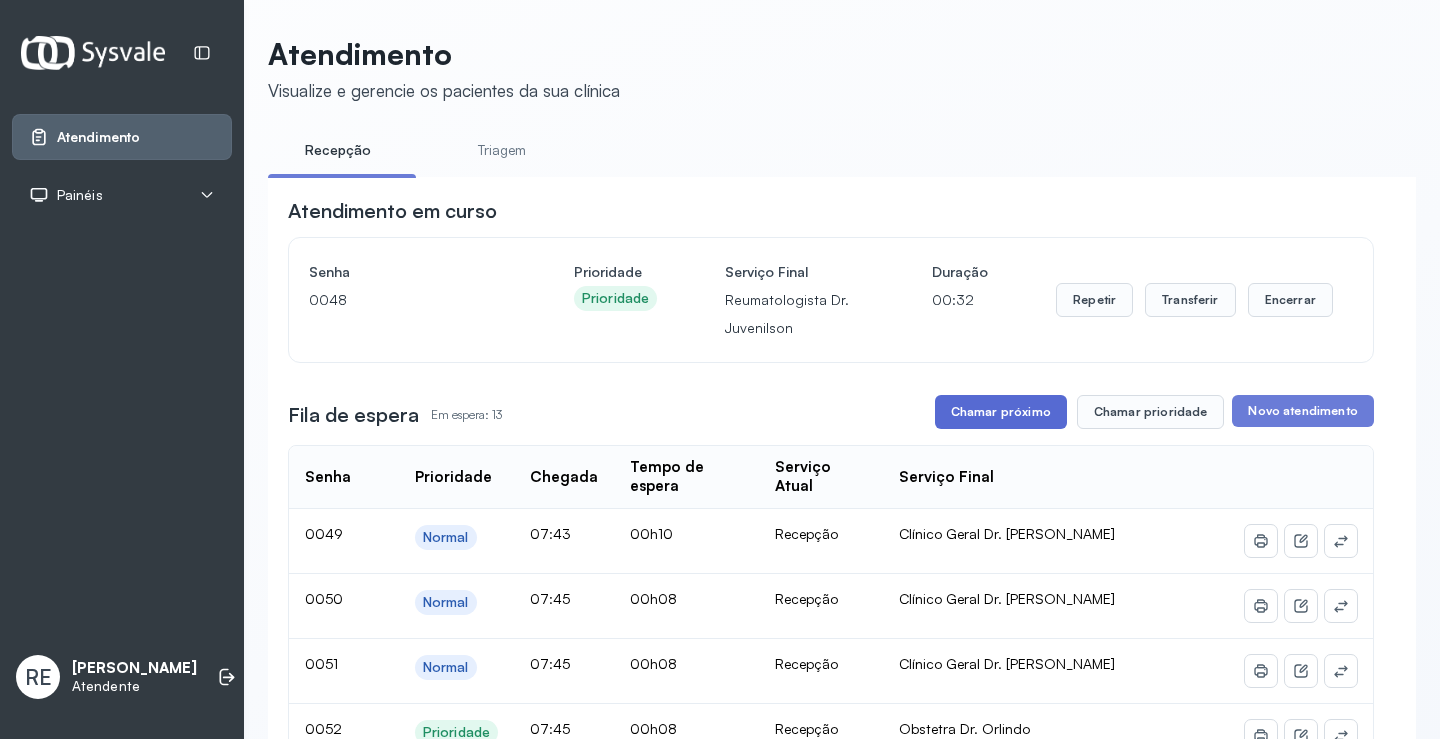 click on "Chamar próximo" at bounding box center (1001, 412) 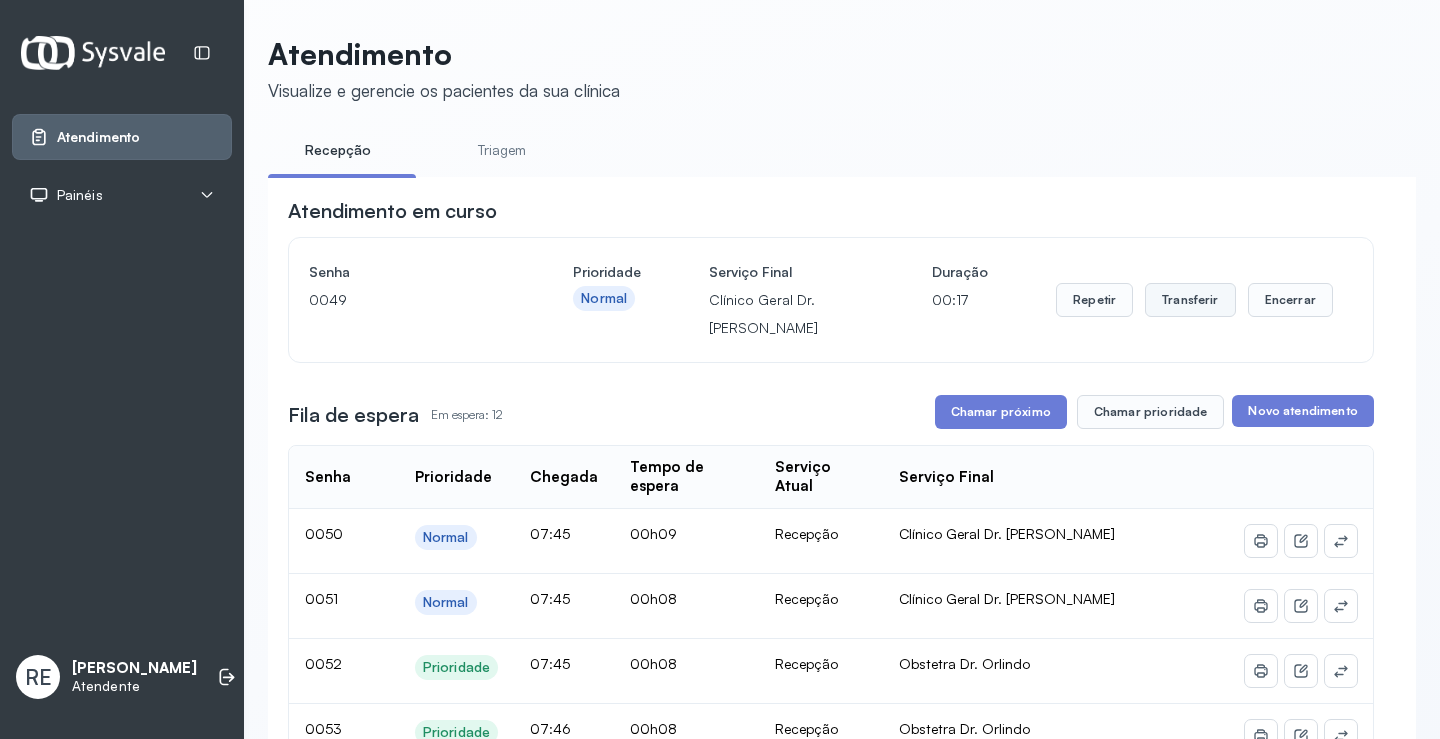 click on "Transferir" at bounding box center (1190, 300) 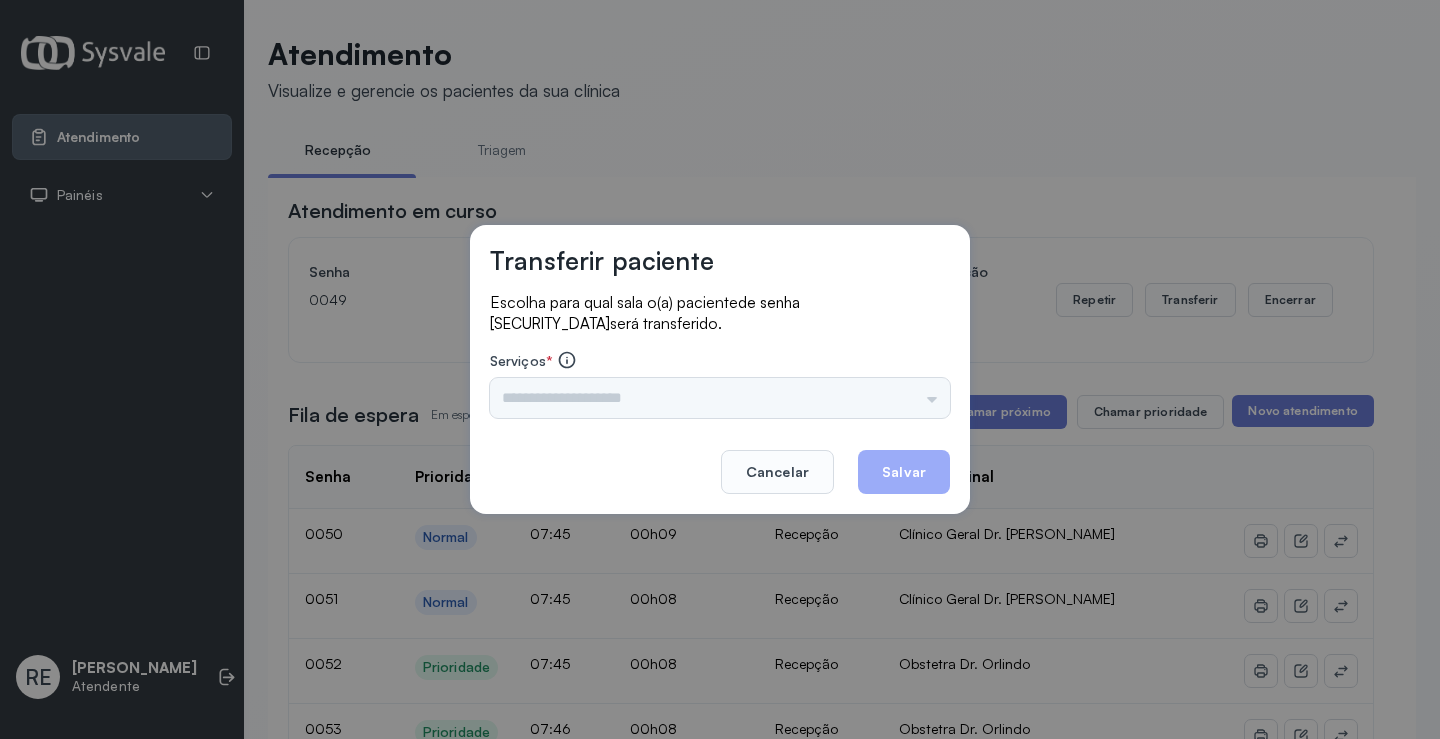 drag, startPoint x: 745, startPoint y: 393, endPoint x: 657, endPoint y: 420, distance: 92.0489 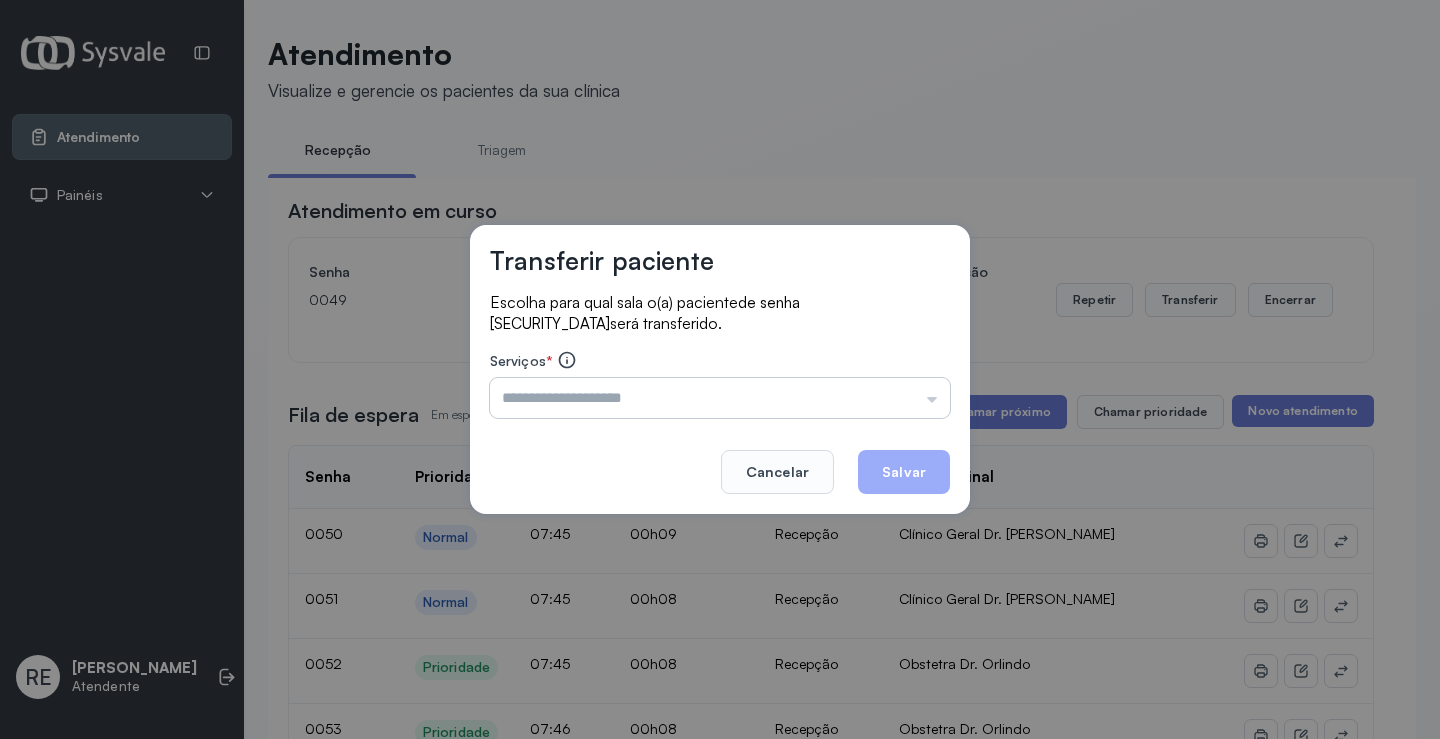 click at bounding box center [720, 398] 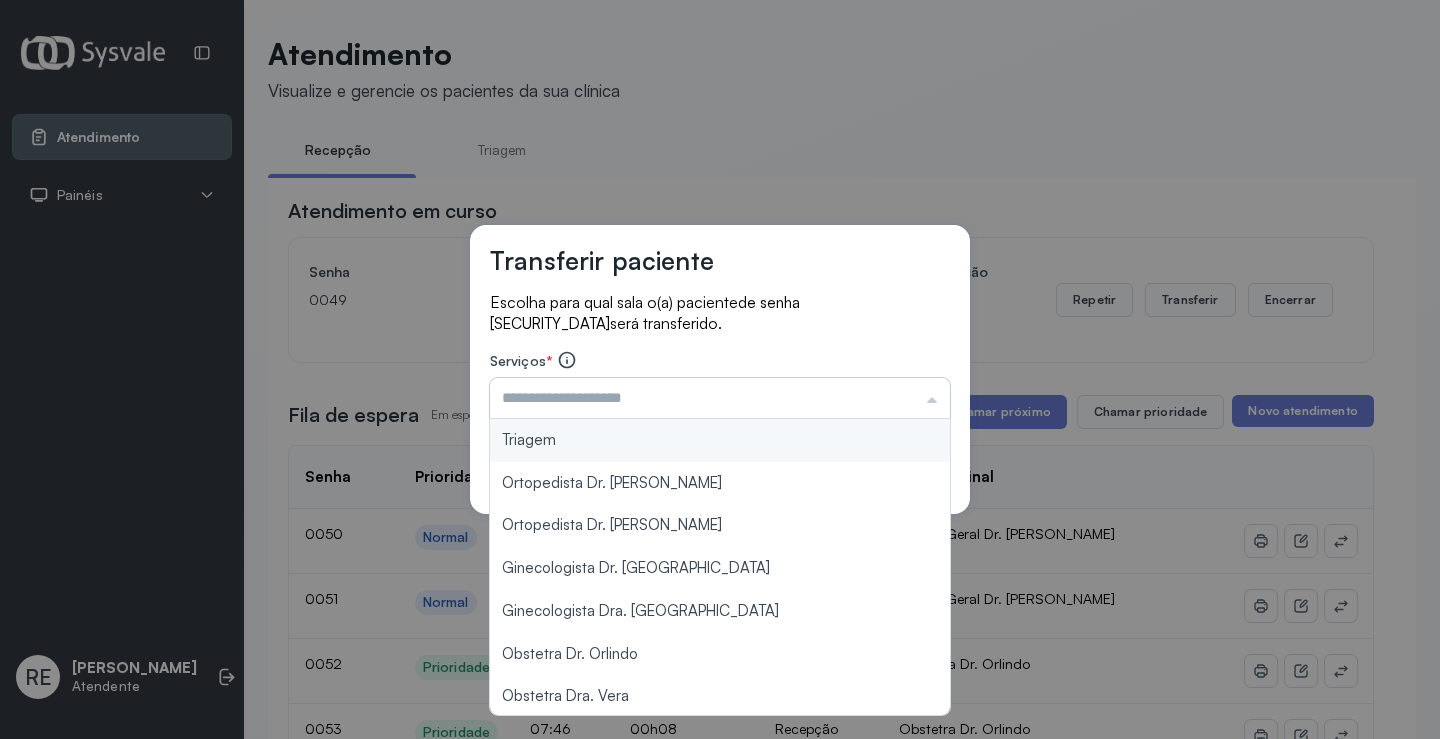 click at bounding box center [720, 398] 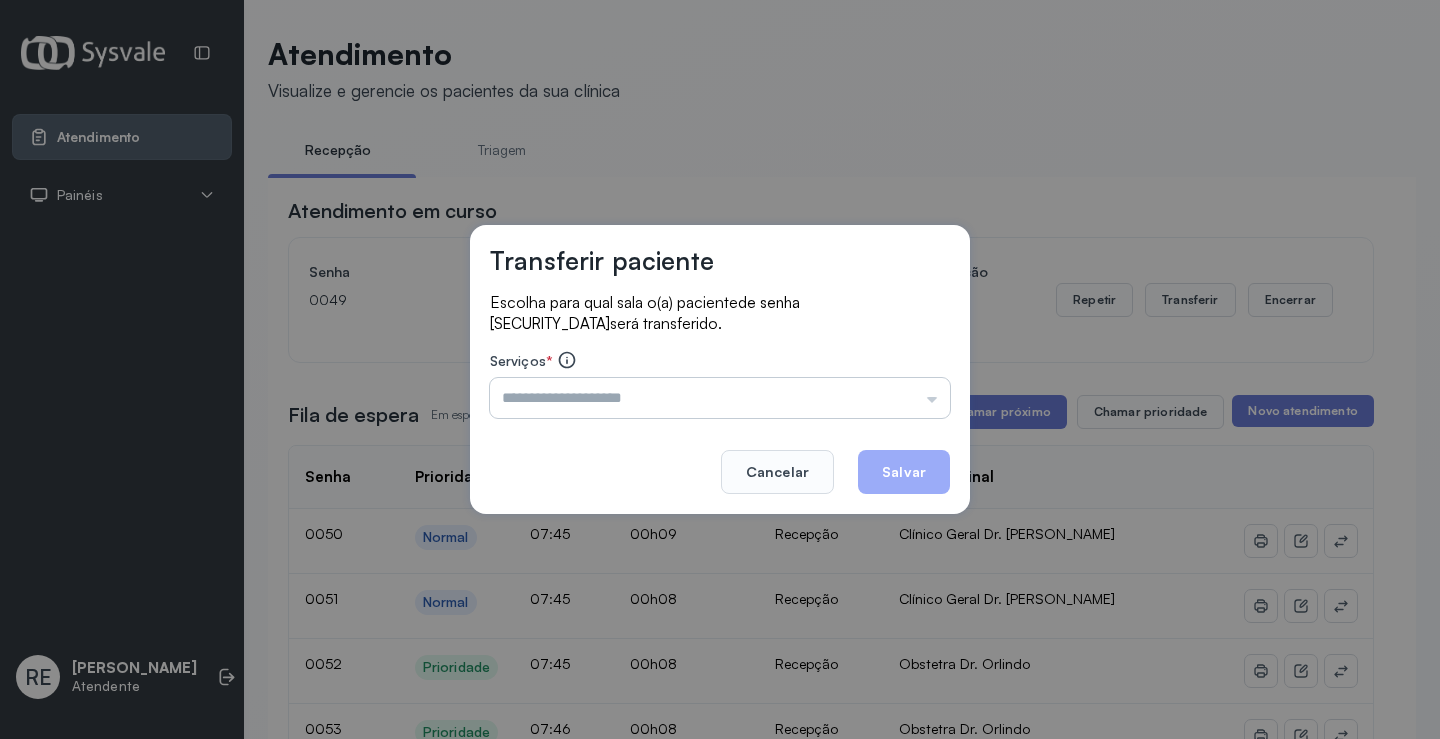 click at bounding box center (720, 398) 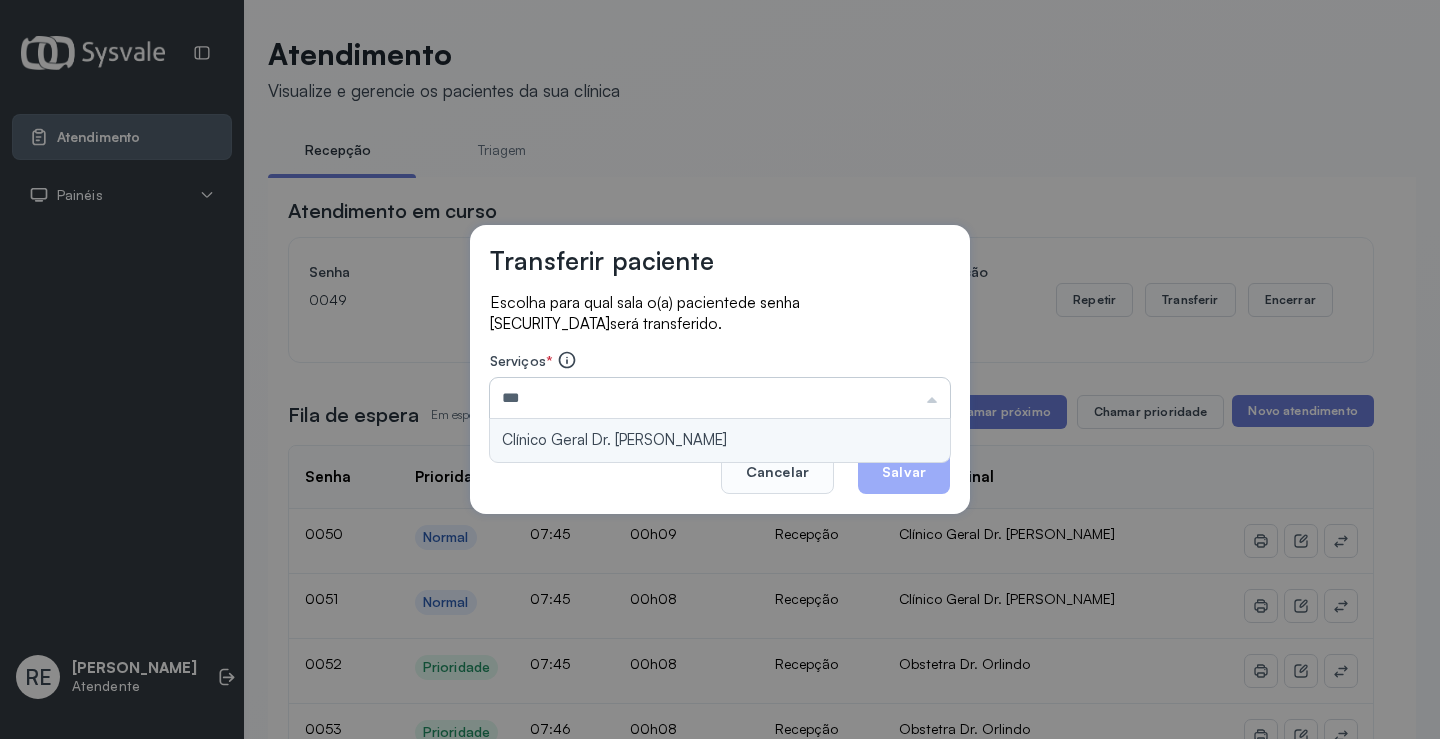type on "**********" 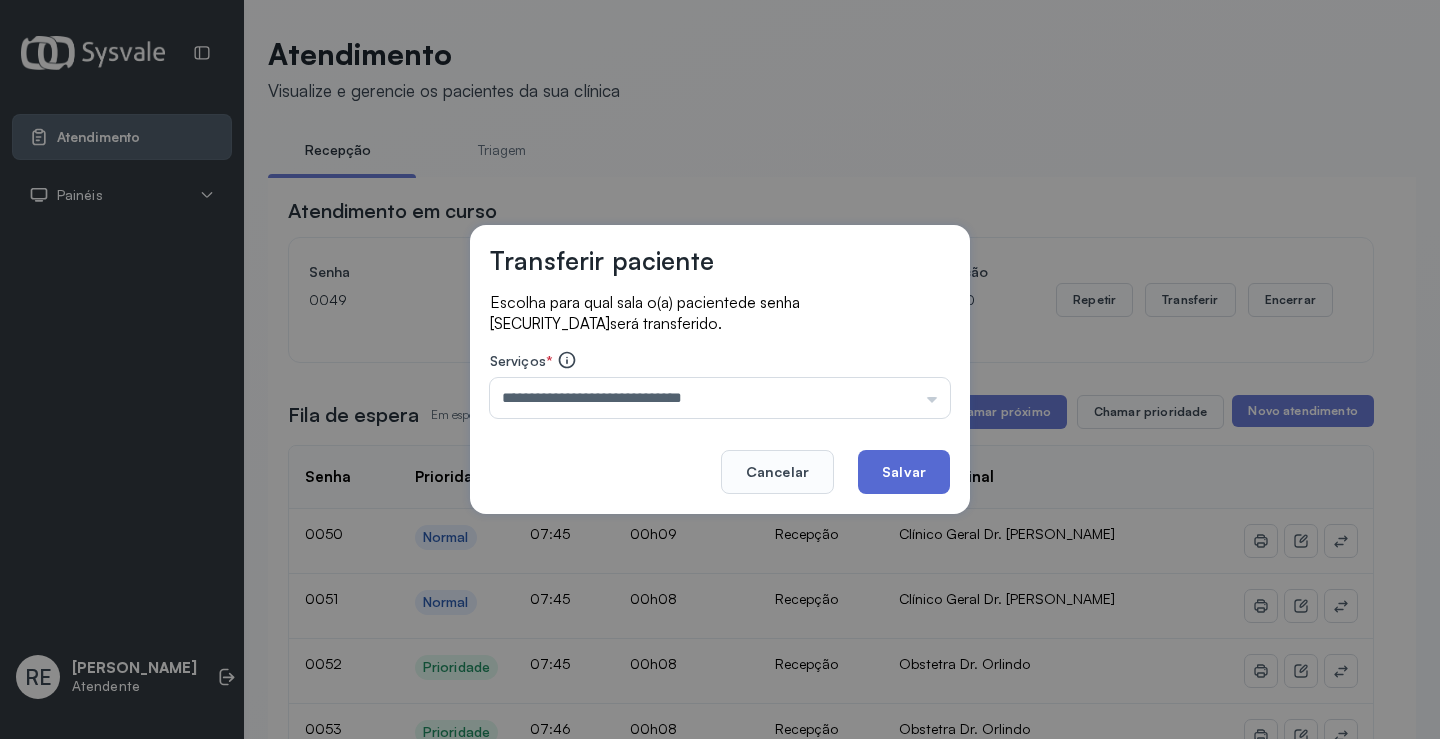 click on "Salvar" 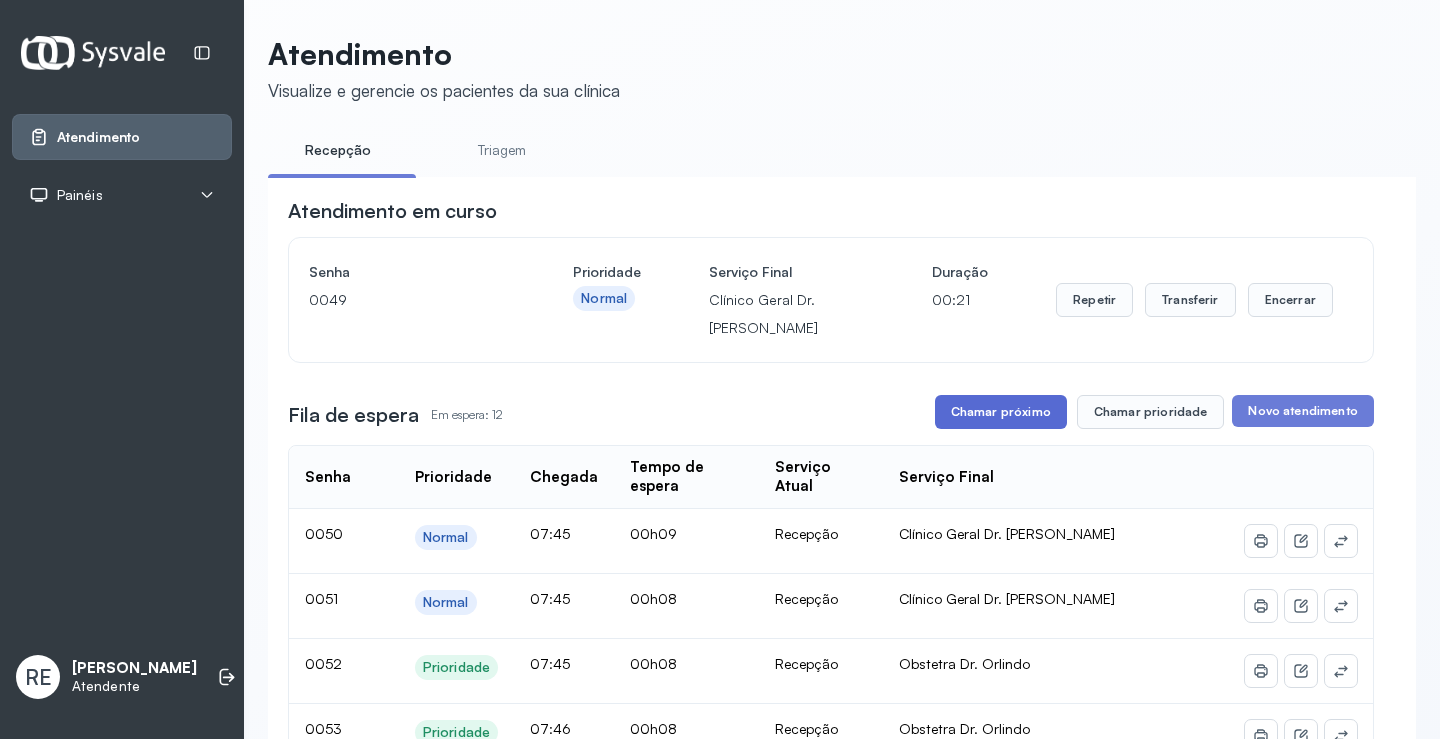 click on "Chamar próximo" at bounding box center [1001, 412] 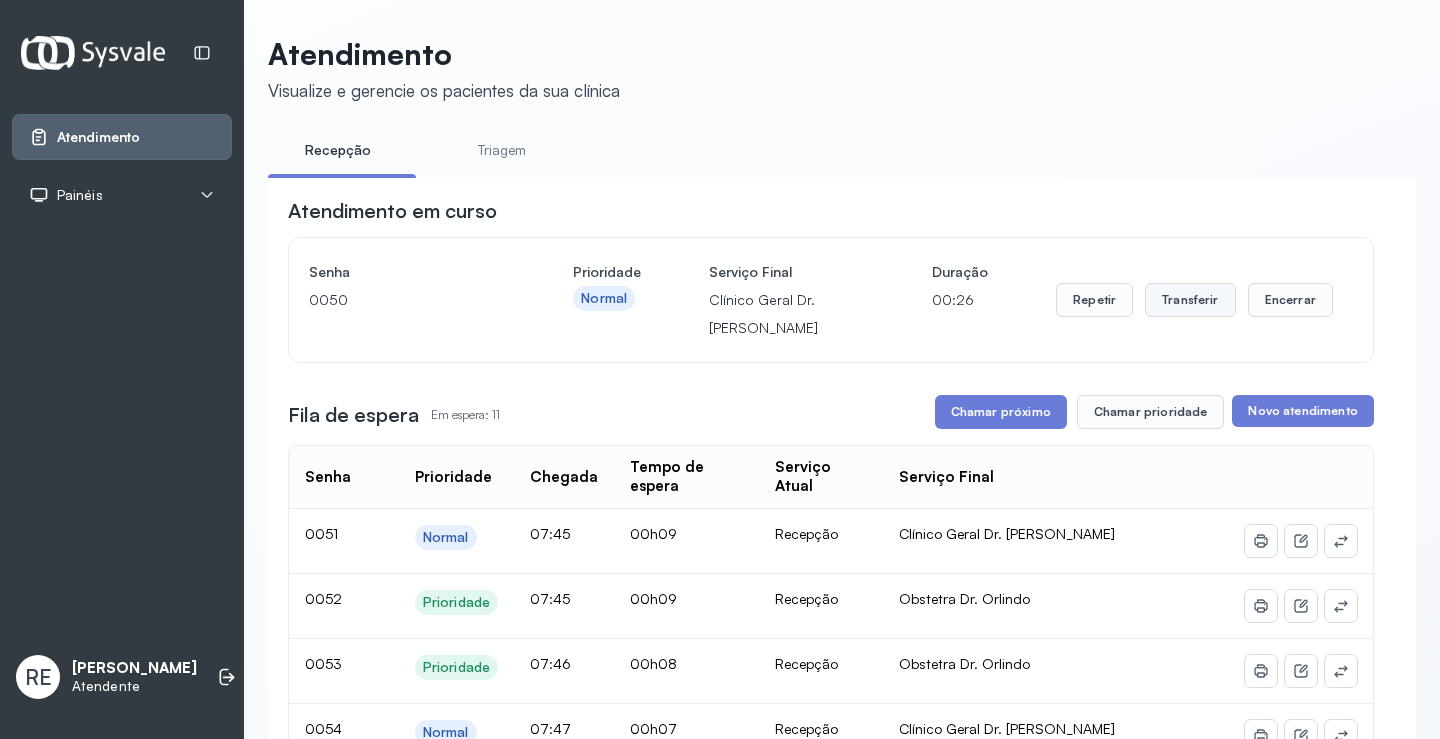 click on "Transferir" at bounding box center [1190, 300] 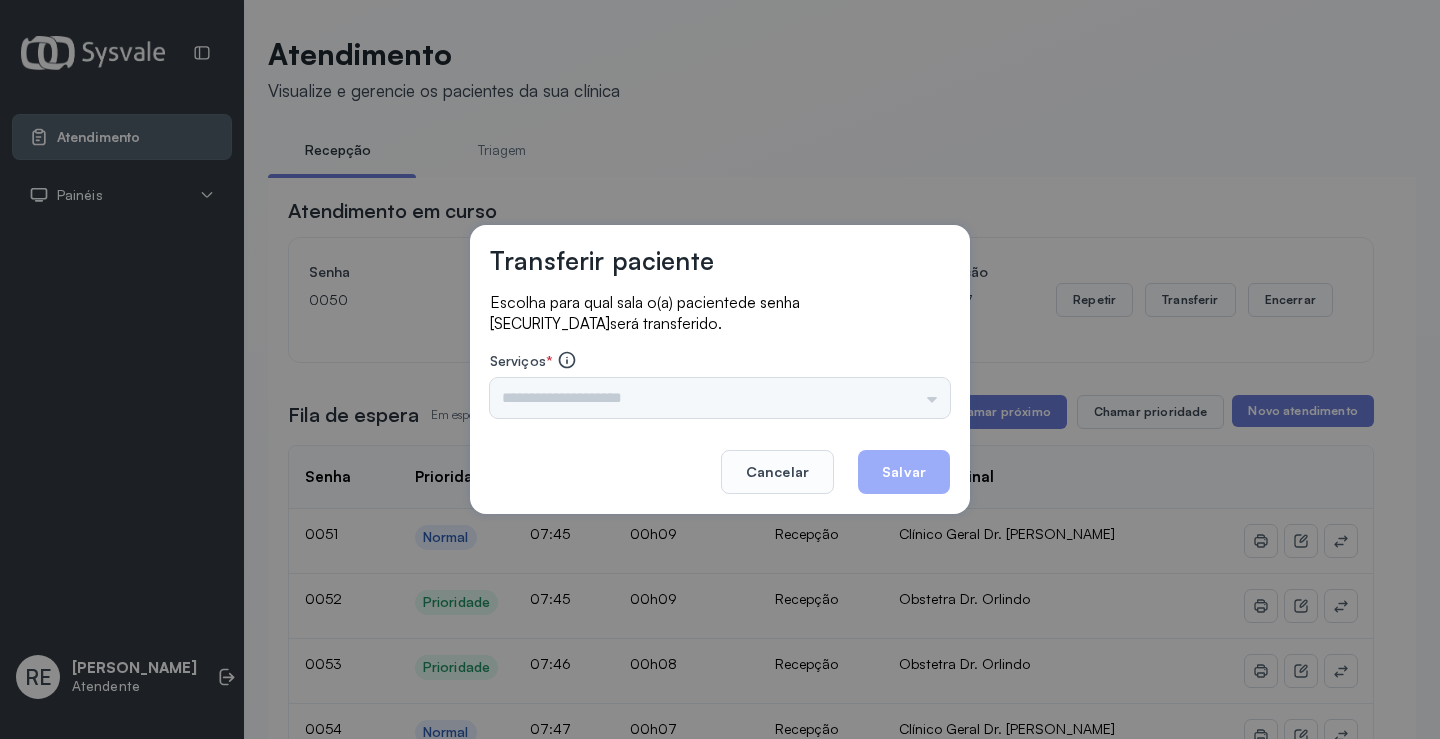drag, startPoint x: 731, startPoint y: 402, endPoint x: 645, endPoint y: 413, distance: 86.70064 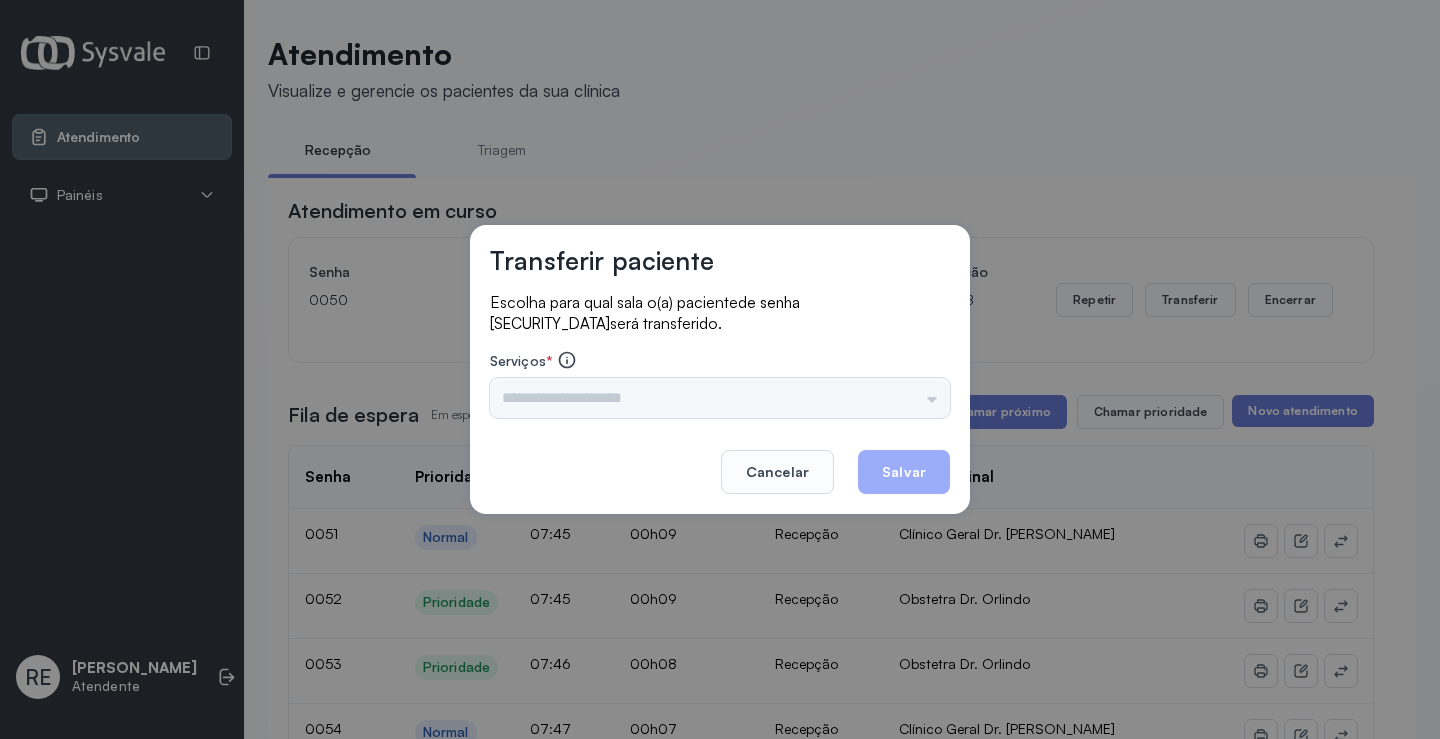 drag, startPoint x: 583, startPoint y: 388, endPoint x: 601, endPoint y: 410, distance: 28.42534 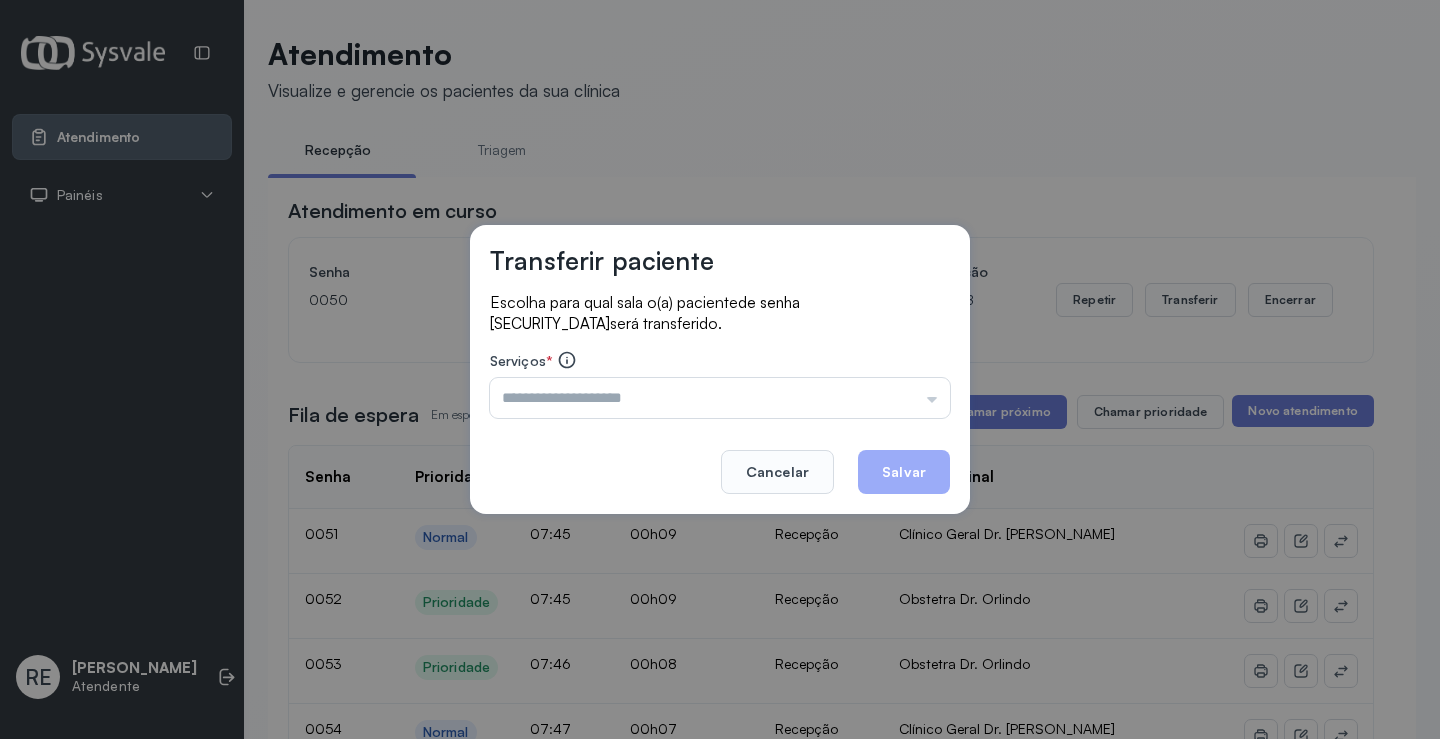 click at bounding box center [720, 398] 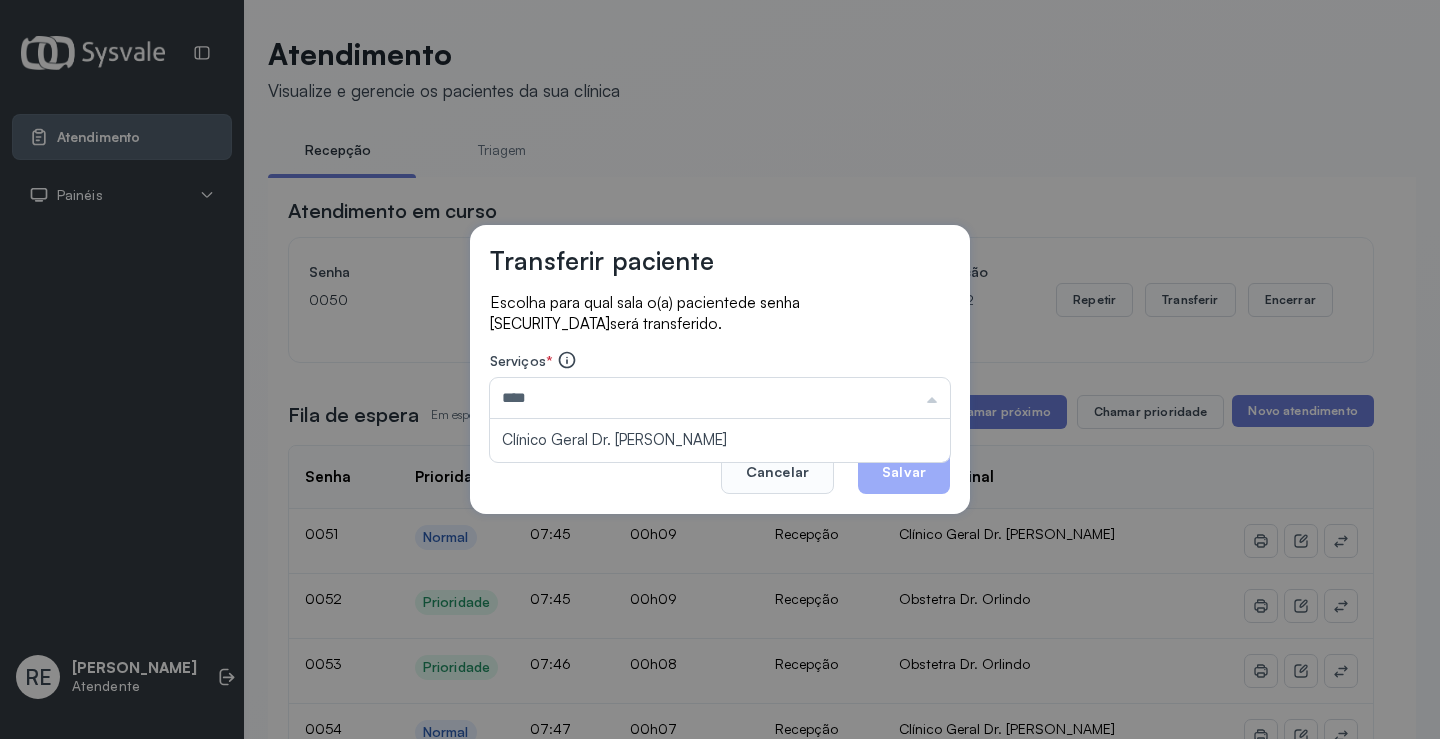 type on "**********" 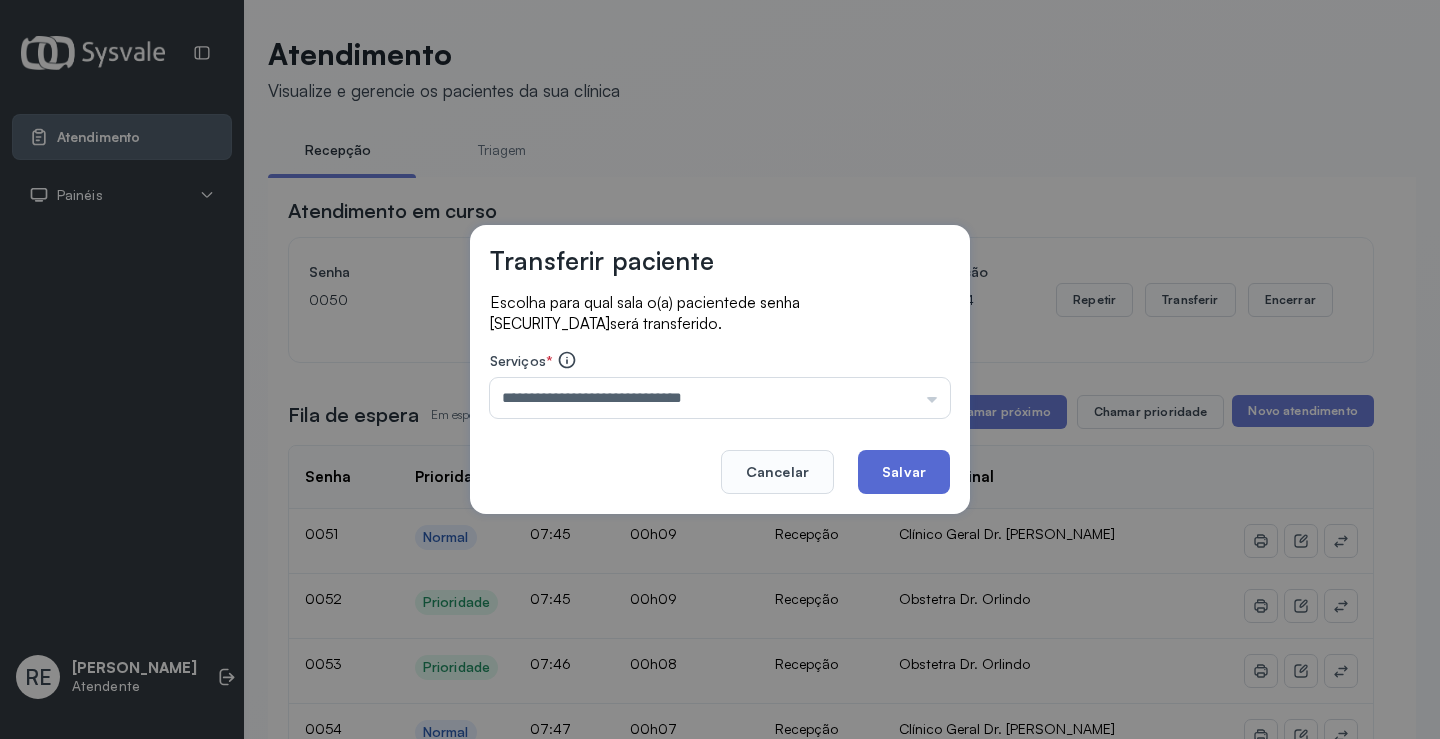 click on "Salvar" 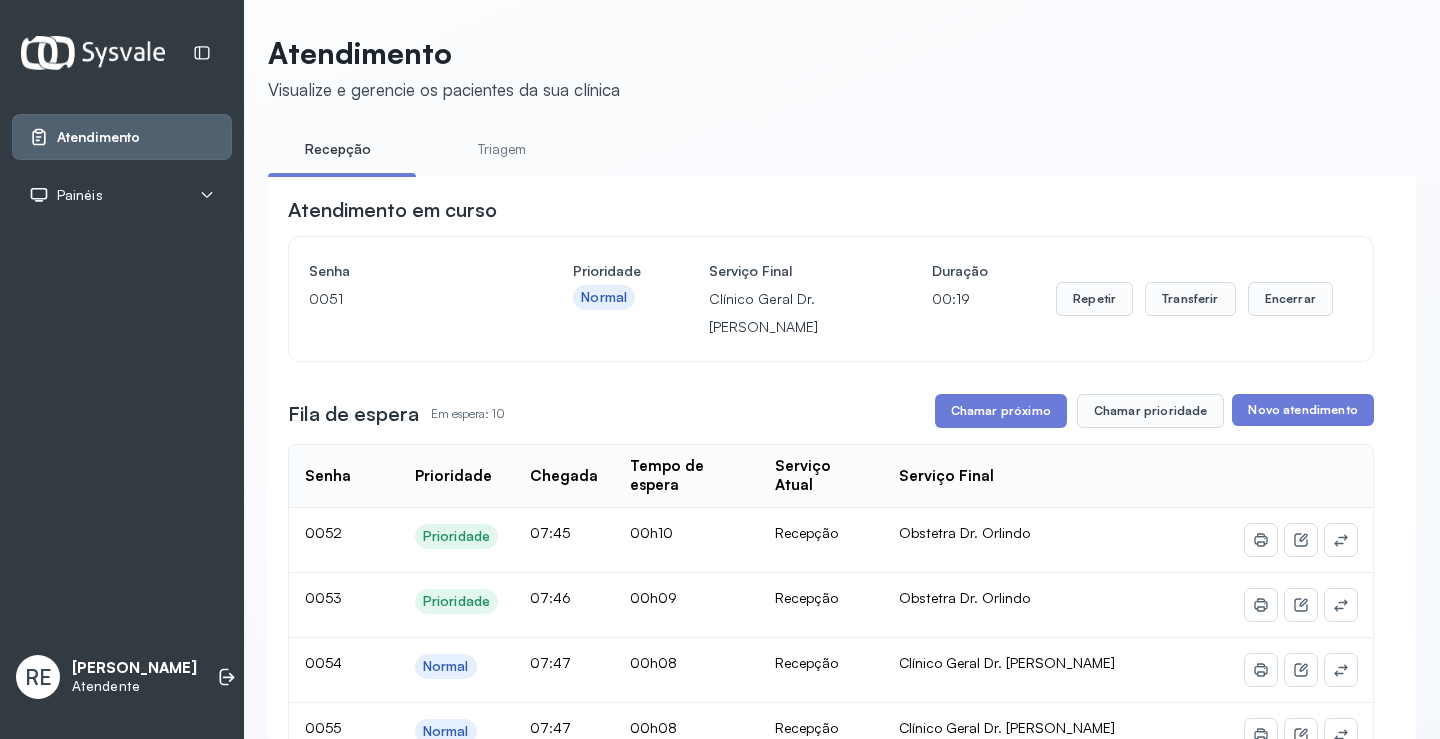 scroll, scrollTop: 0, scrollLeft: 0, axis: both 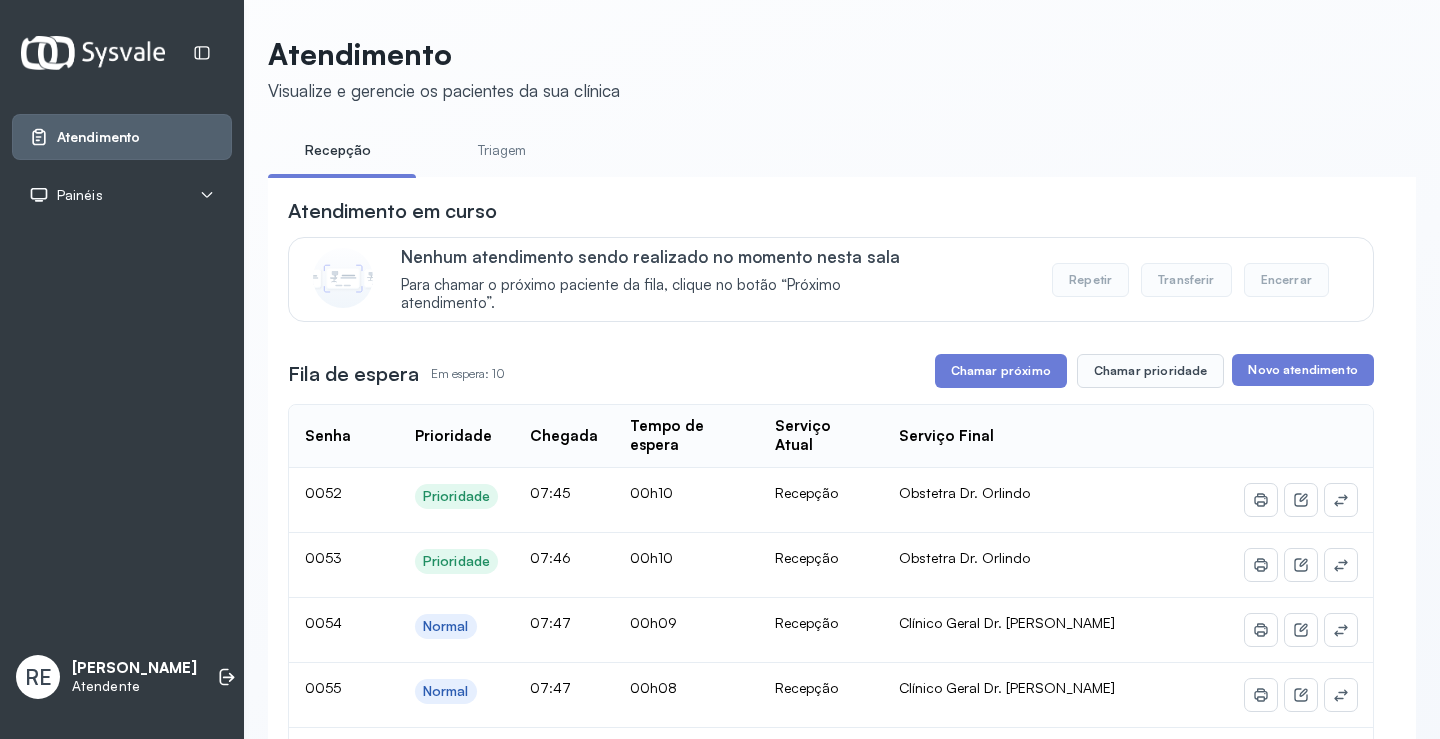 click on "Atendimento em curso Nenhum atendimento sendo realizado no momento nesta sala Para chamar o próximo paciente da fila, clique no botão “Próximo atendimento”. Repetir Transferir Encerrar Fila de espera  Em espera: 10 Chamar próximo Chamar prioridade Novo atendimento Senha    Prioridade  Chegada  Tempo de espera  Serviço Atual  Serviço Final    0052 Prioridade 07:45 00h10 Recepção Obstetra Dr. Orlindo 0053 Prioridade 07:46 00h10 Recepção Obstetra Dr. Orlindo 0054 Normal 07:47 00h09 Recepção Clínico Geral Dr. Diego Guirra 0055 Normal 07:47 00h08 Recepção Clínico Geral Dr. Diego Guirra 0056 Normal 07:48 00h08 Recepção Clínico Geral Dr. Diego Guirra 0057 Normal 07:48 00h07 Recepção Clínico Geral Dr. Diego Guirra 0058 Prioridade 07:49 00h07 Recepção Reumatologista Dr. Juvenilson 0059 Normal 07:49 00h06 Recepção Consulta Endocrinologista Dr.Poliecio de Matos Lacerda 0060 Prioridade 07:52 00h03 Recepção Obstetra Dr. Orlindo 0061 Prioridade 07:53 00h03 Recepção Obstetra Dr. Orlindo" at bounding box center (831, 812) 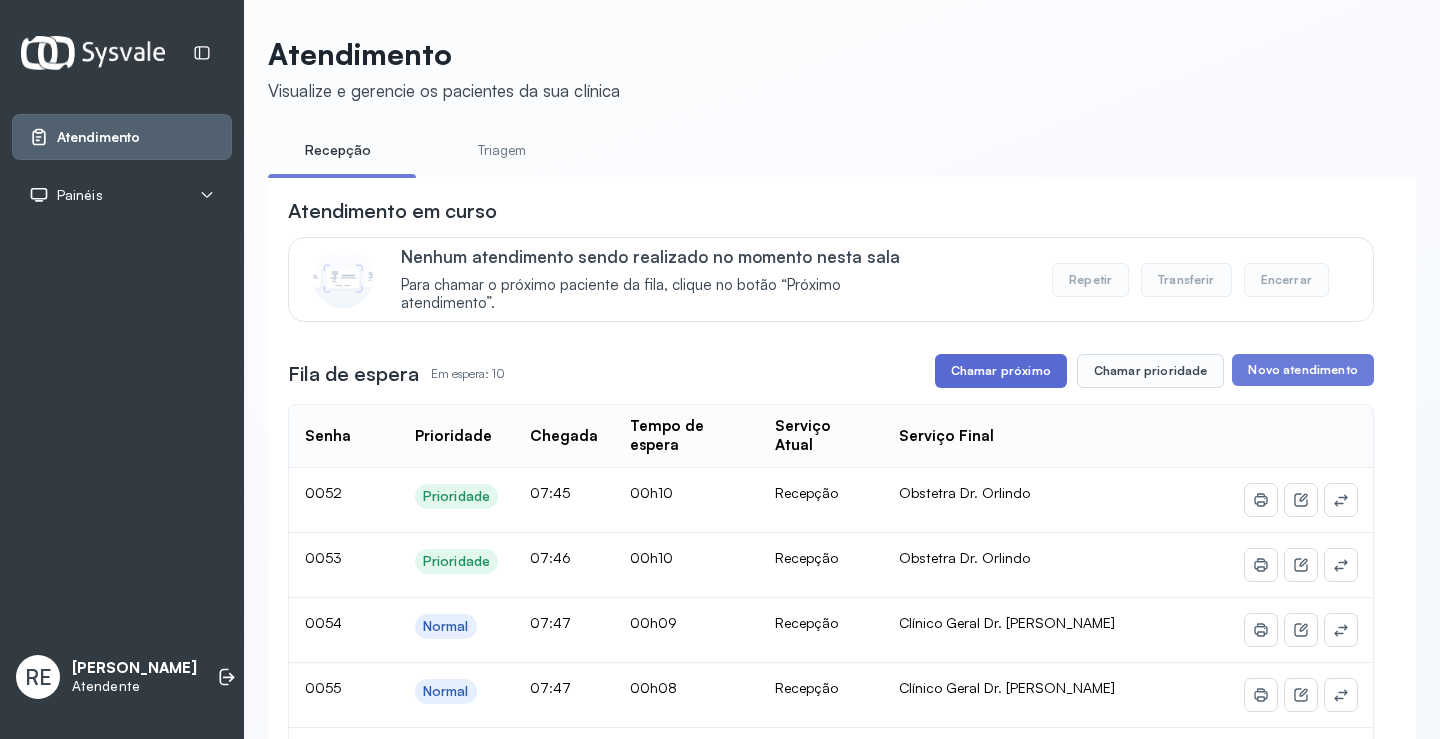 click on "Chamar próximo" at bounding box center (1001, 371) 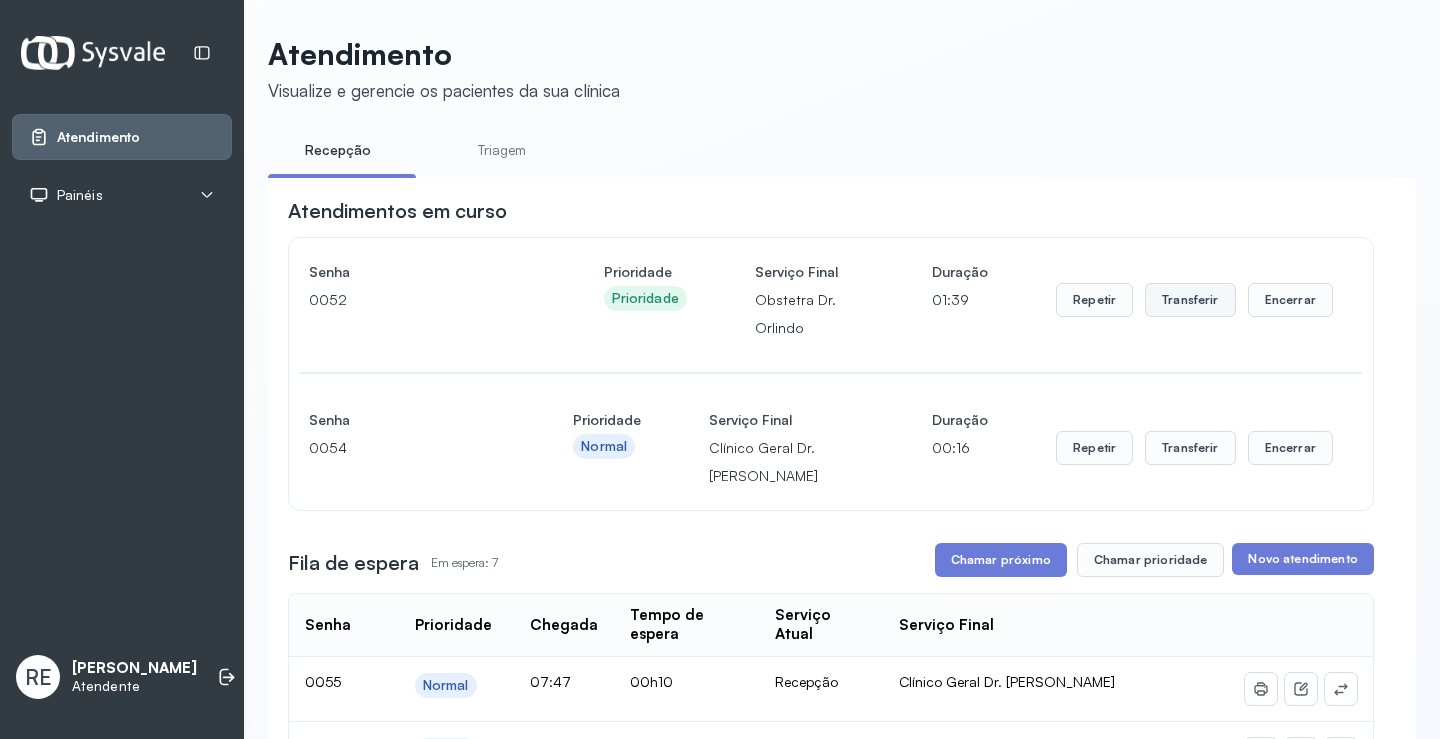 click on "Transferir" at bounding box center (1190, 300) 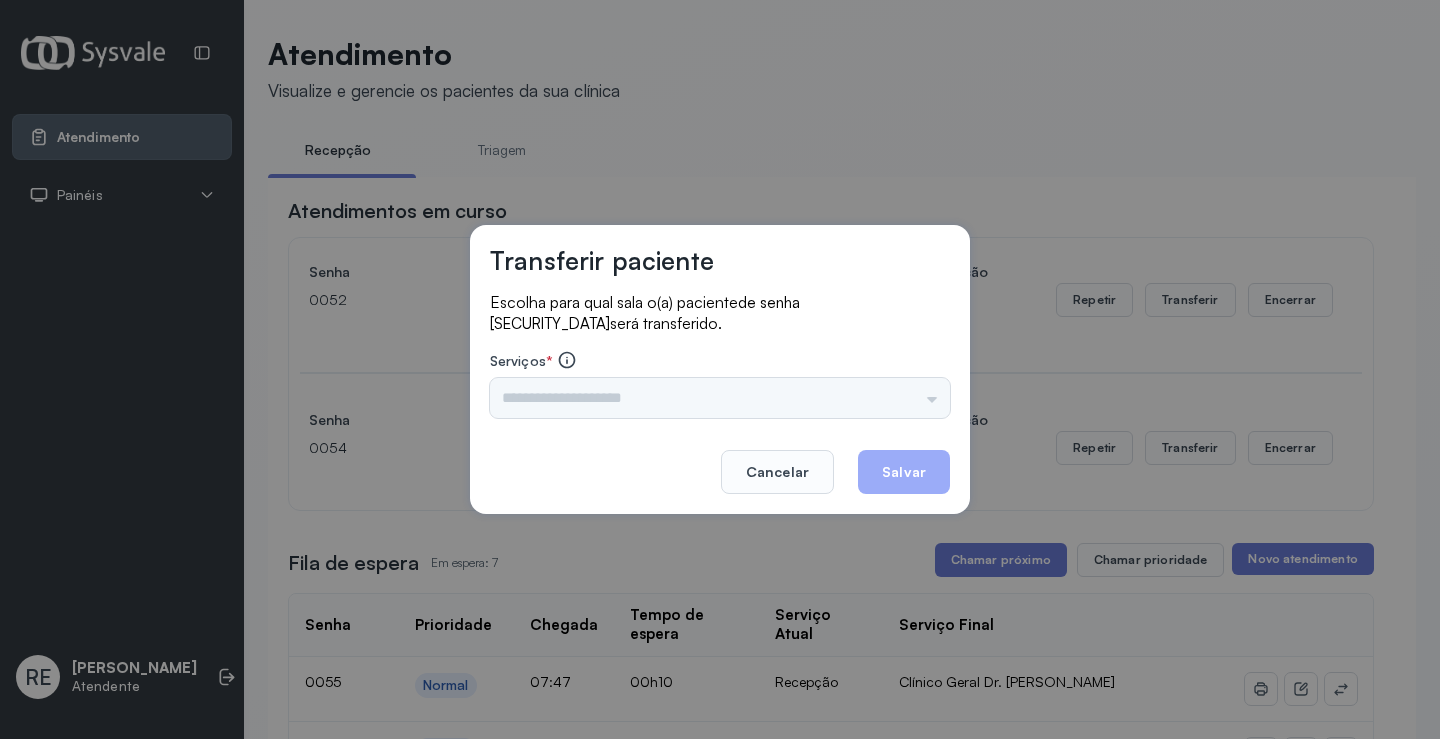 click on "Triagem Ortopedista Dr. [PERSON_NAME] Dr. [PERSON_NAME] Dr. [PERSON_NAME] Dra. Luana Obstetra Dr. Orlindo Obstetra Dra. [PERSON_NAME] Dr. Orlindo Ultrassonografia Dr. [PERSON_NAME] Consulta com Neurologista Dr. Ezir Reumatologista Dr. Juvenilson Endocrinologista [US_STATE] Dermatologista Dra. [PERSON_NAME] Dr. [PERSON_NAME] Dra. [PERSON_NAME] Infectologista Dra. [PERSON_NAME] Oftalmologista Dra. Consulta Proctologista/Cirurgia Geral Dra. [PERSON_NAME] Dr. [PERSON_NAME] Cirurgia Dr. Geislane Pequena Cirurgia Dr. AMILTON ECG Espirometria com Broncodilatador Espirometria sem Broncodilatador Ecocardiograma - Dra. [PERSON_NAME] Exame de PPD Enf. [PERSON_NAME] RETIRADA DE CERUME DR. [PERSON_NAME] Preventivo Enf. [PERSON_NAME] Preventivo Enf. [PERSON_NAME] Consulta de Enfermagem Enf. Tiago Consulta de Enfermagem Enf. [PERSON_NAME] Consulta  Cardiologista Dr. Everson Consulta Enf. [PERSON_NAME] Dispensação de Medicação Agendamento Consulta Enf. [PERSON_NAME] Agendamento consulta Enf. [GEOGRAPHIC_DATA]" at bounding box center [720, 398] 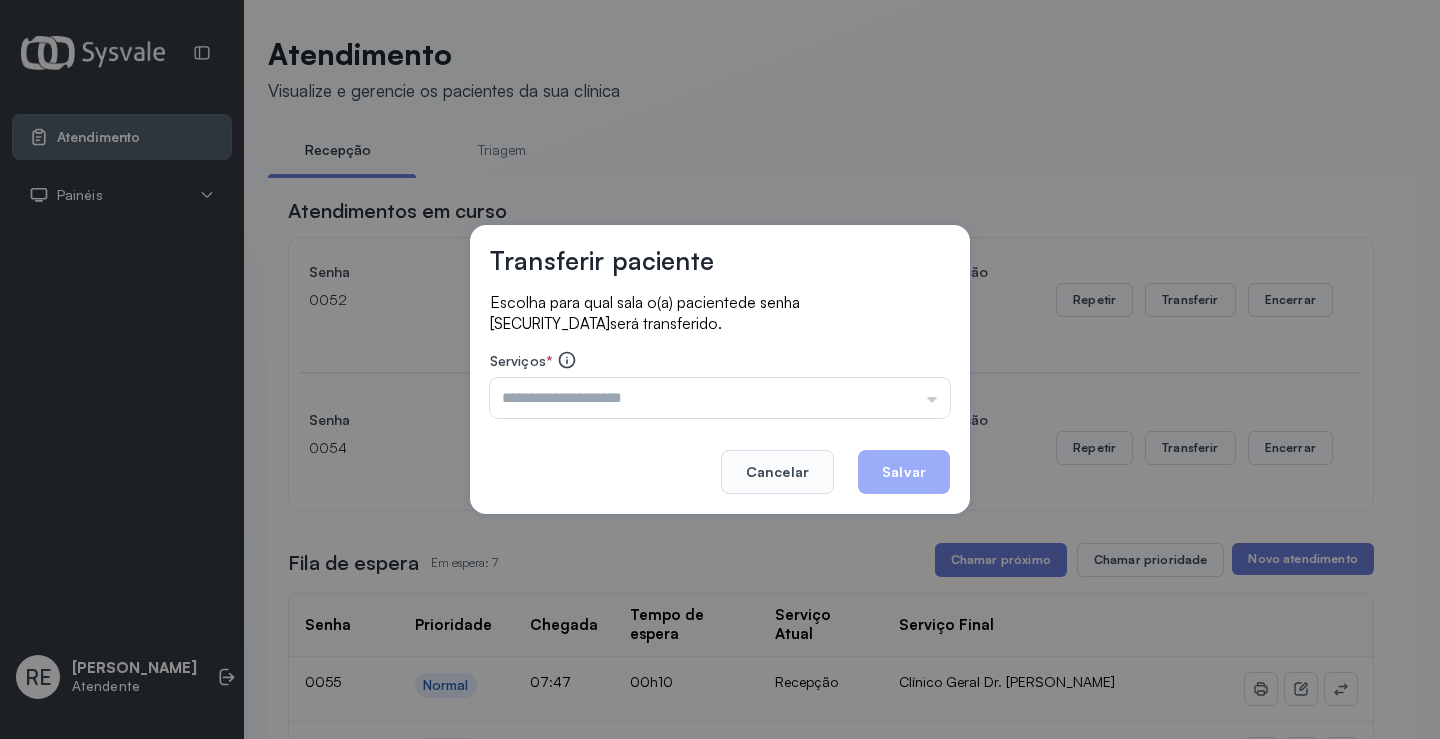 click at bounding box center (720, 398) 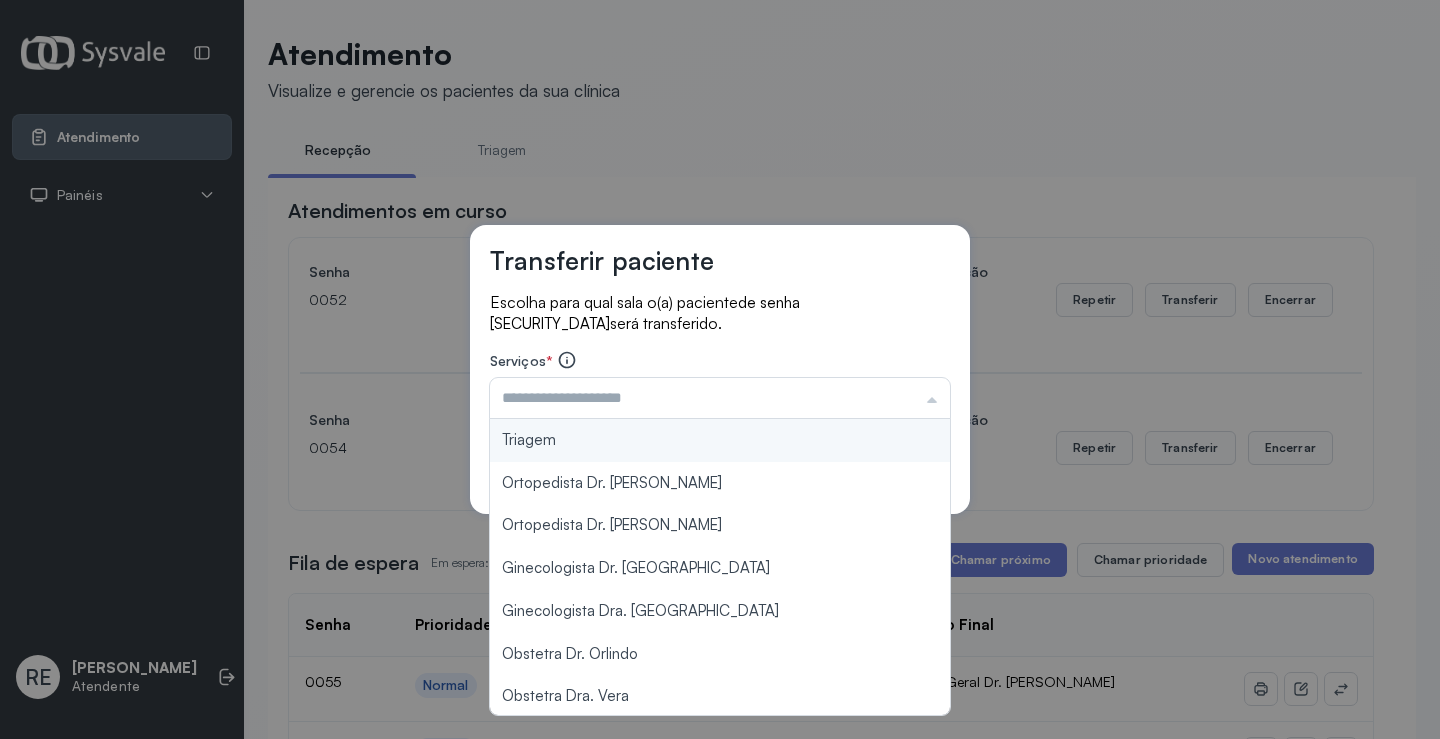 click at bounding box center [720, 398] 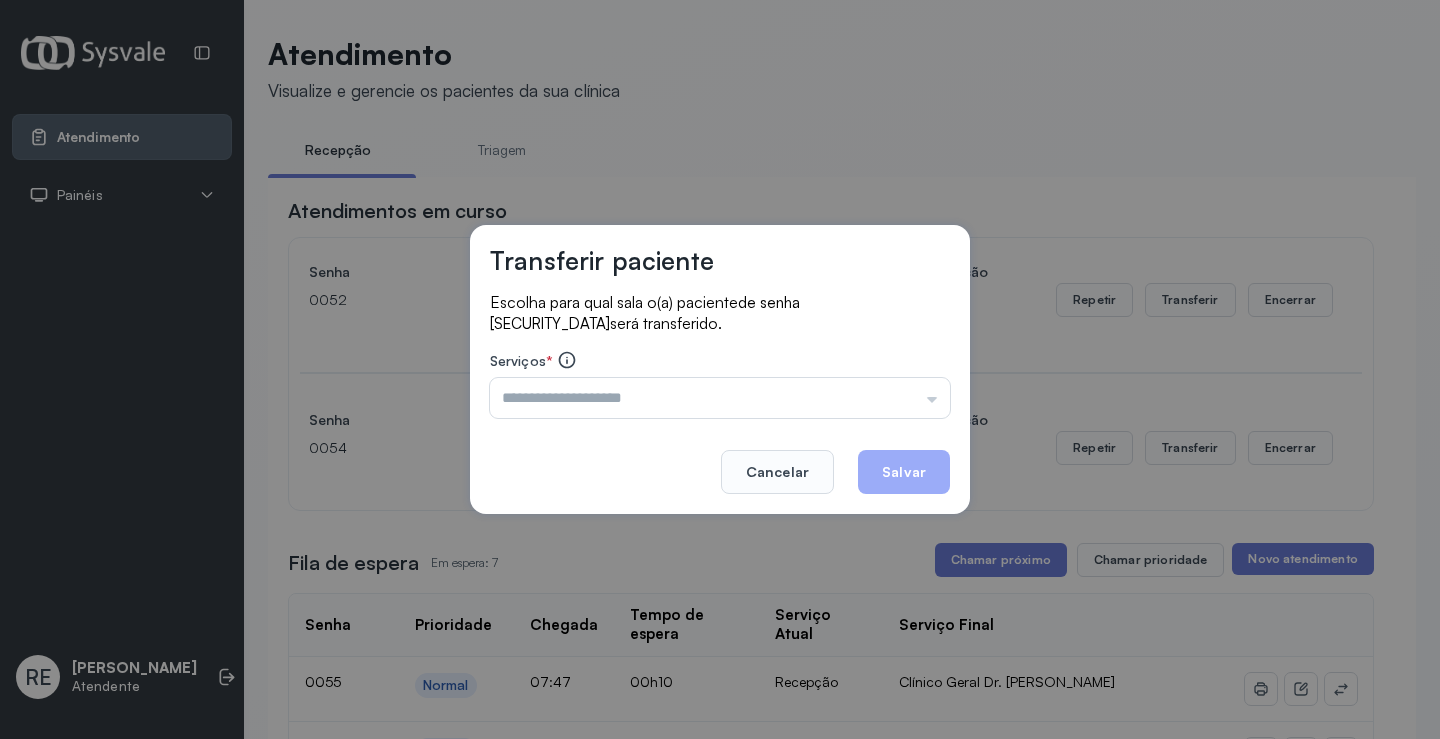 click at bounding box center [720, 398] 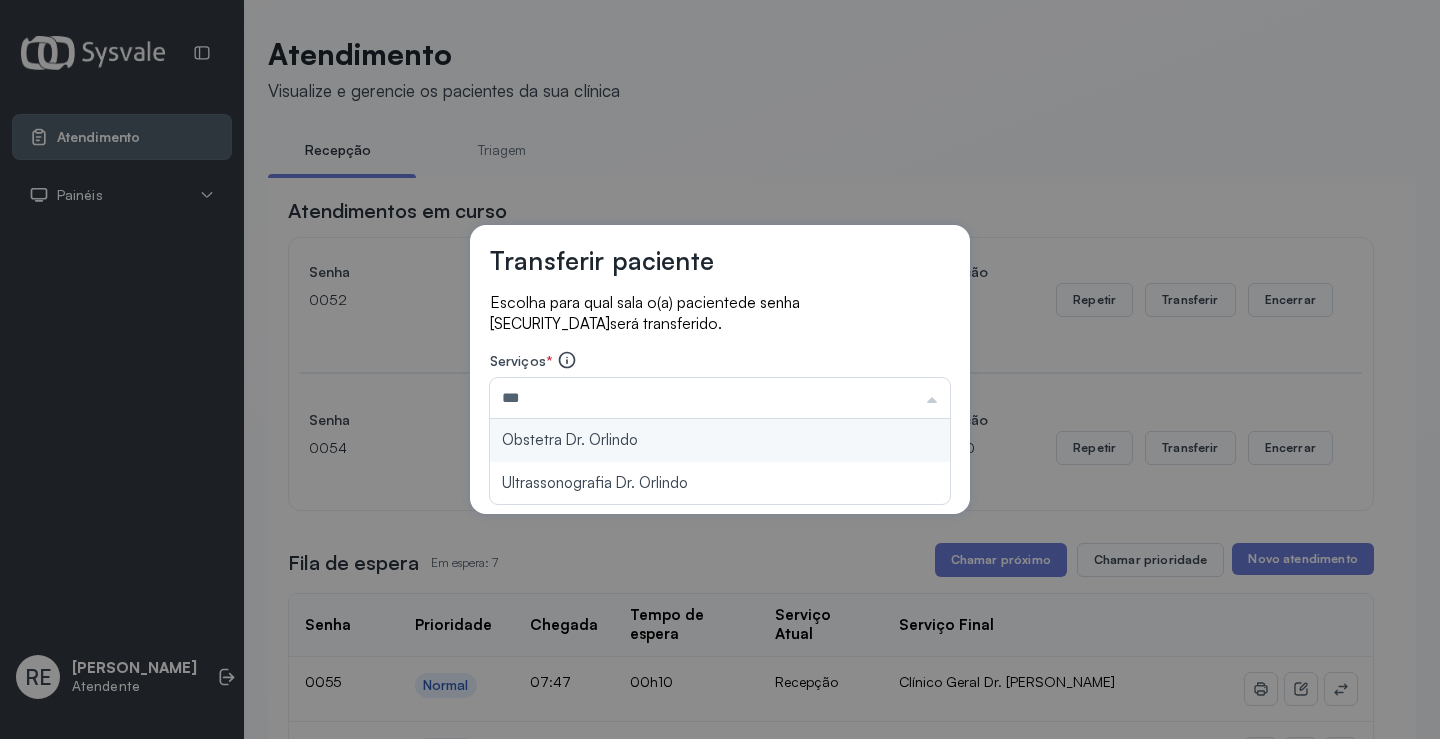 type on "**********" 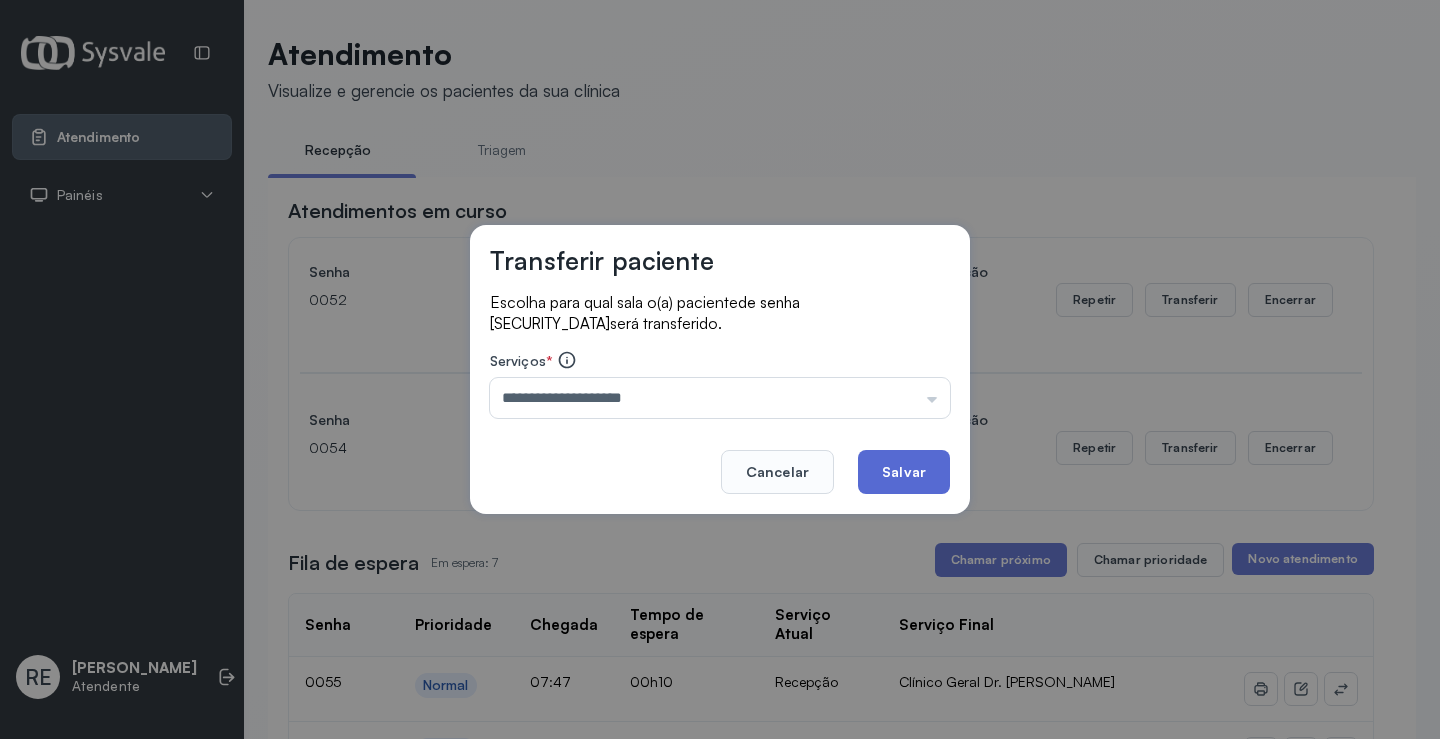 click on "Salvar" 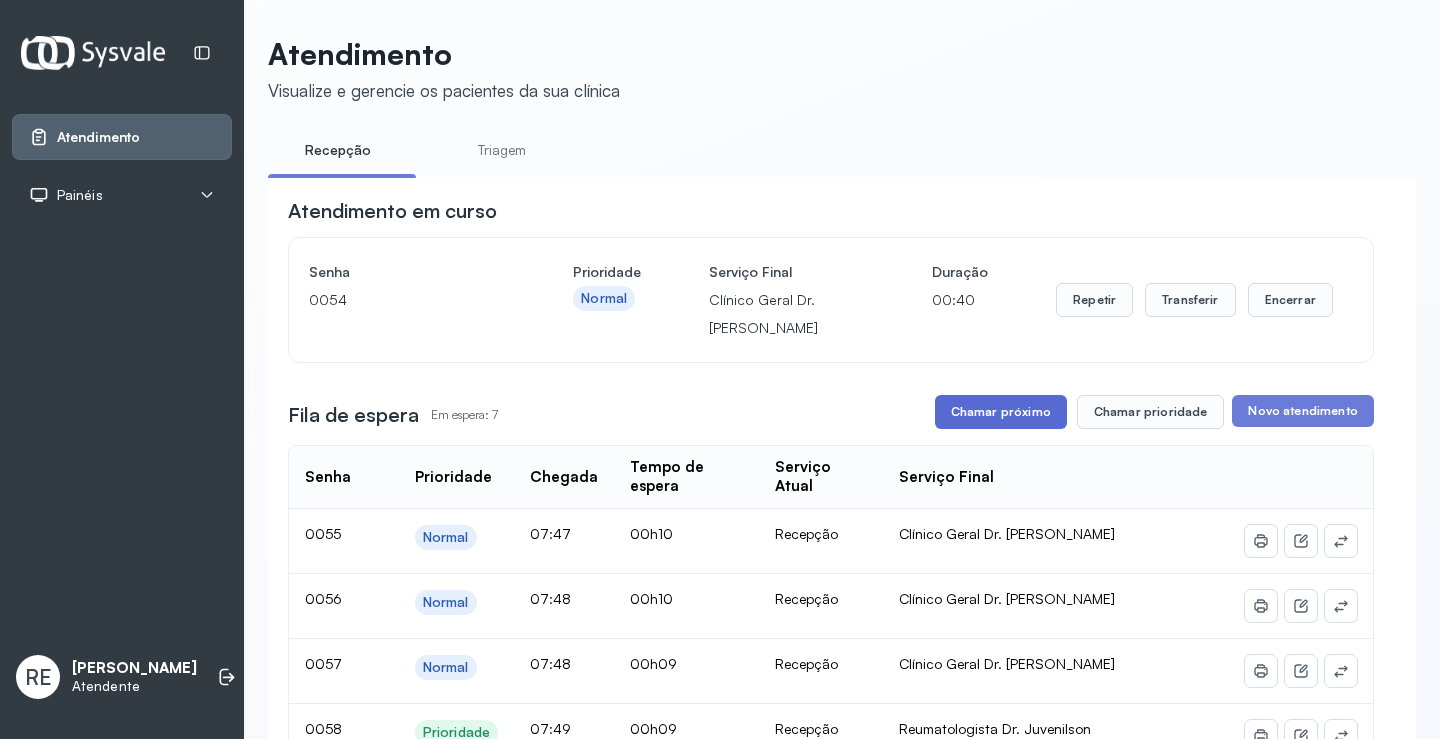 click on "Chamar próximo" at bounding box center [1001, 412] 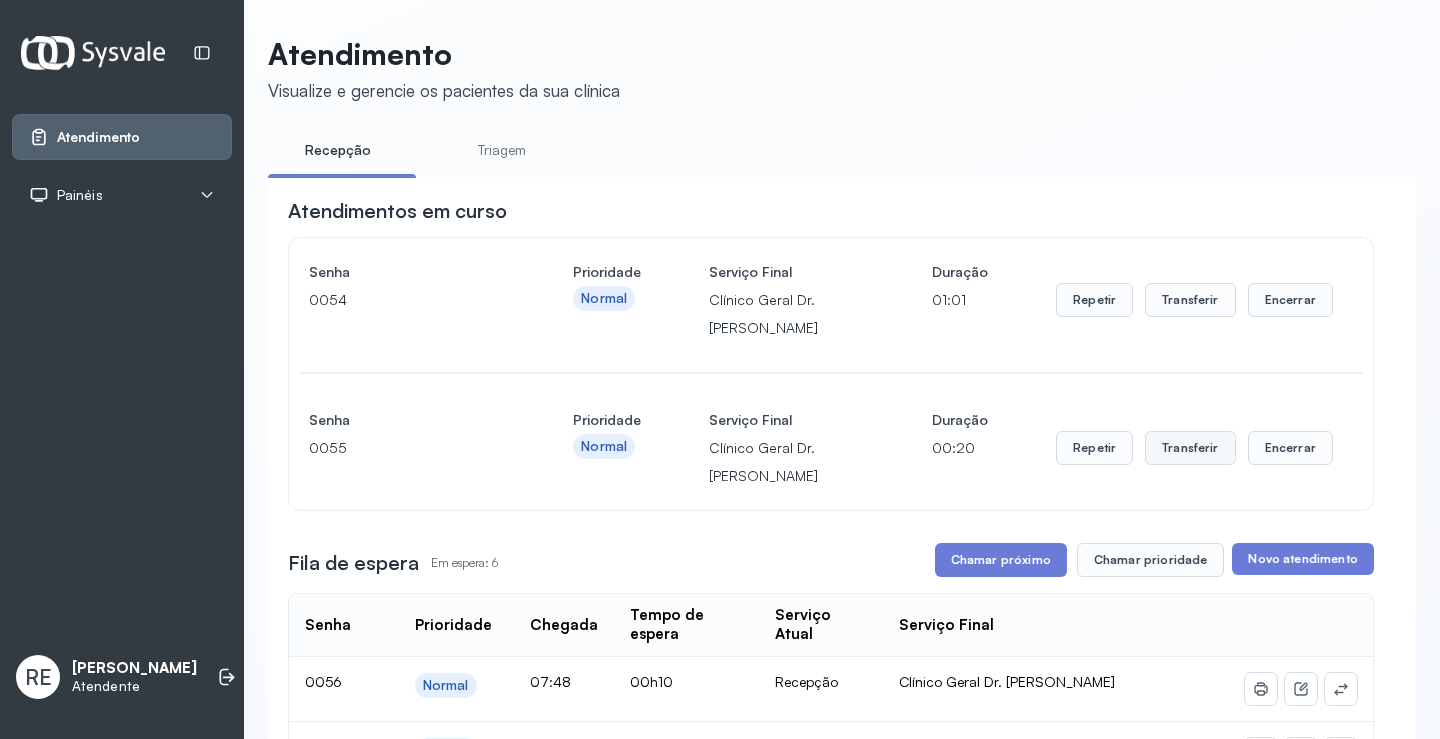 click on "Transferir" at bounding box center [1190, 300] 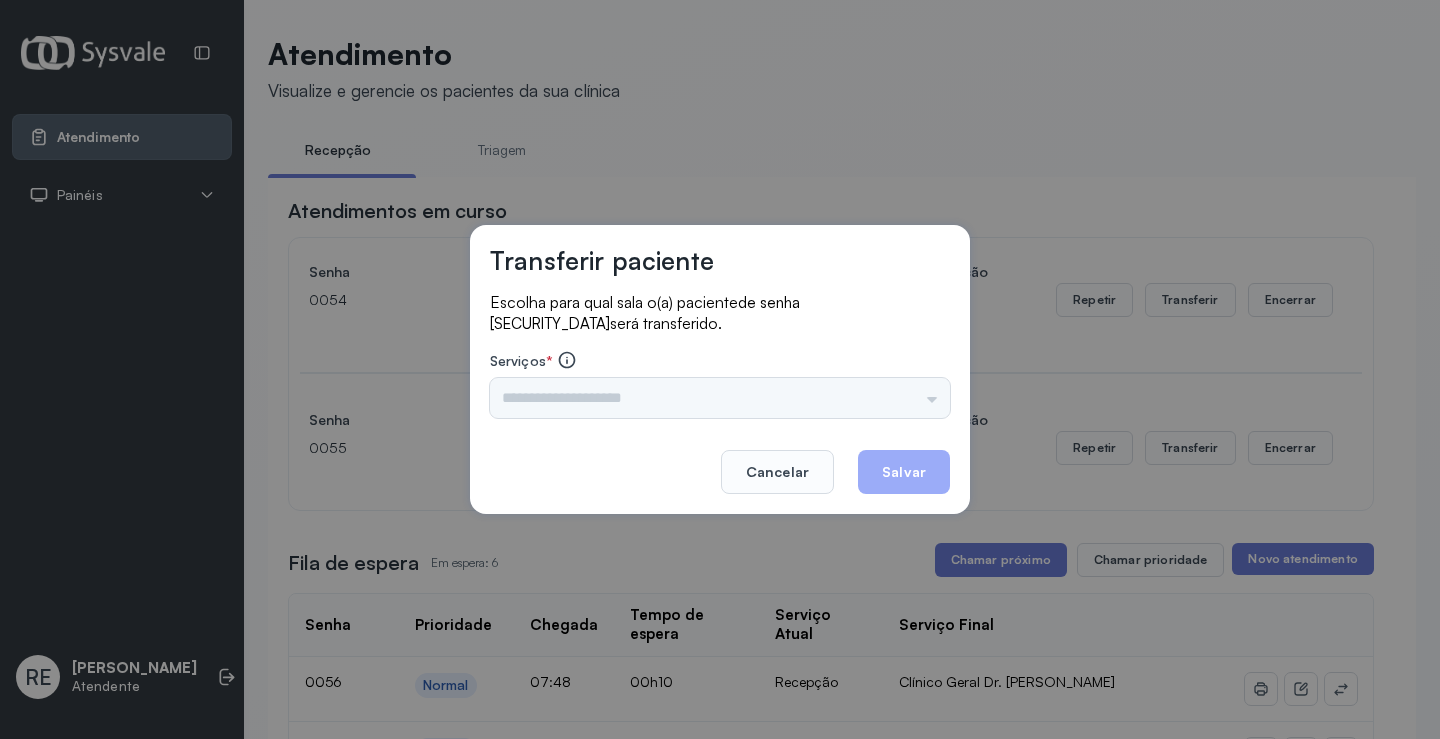 click on "Triagem Ortopedista Dr. [PERSON_NAME] Dr. [PERSON_NAME] Dr. [PERSON_NAME] Dra. Luana Obstetra Dr. Orlindo Obstetra Dra. [PERSON_NAME] Dr. Orlindo Ultrassonografia Dr. [PERSON_NAME] Consulta com Neurologista Dr. Ezir Reumatologista Dr. Juvenilson Endocrinologista [US_STATE] Dermatologista Dra. [PERSON_NAME] Dr. [PERSON_NAME] Dra. [PERSON_NAME] Infectologista Dra. [PERSON_NAME] Oftalmologista Dra. Consulta Proctologista/Cirurgia Geral Dra. [PERSON_NAME] Dr. [PERSON_NAME] Cirurgia Dr. Geislane Pequena Cirurgia Dr. AMILTON ECG Espirometria com Broncodilatador Espirometria sem Broncodilatador Ecocardiograma - Dra. [PERSON_NAME] Exame de PPD Enf. [PERSON_NAME] RETIRADA DE CERUME DR. [PERSON_NAME] Preventivo Enf. [PERSON_NAME] Preventivo Enf. [PERSON_NAME] Consulta de Enfermagem Enf. Tiago Consulta de Enfermagem Enf. [PERSON_NAME] Consulta  Cardiologista Dr. Everson Consulta Enf. [PERSON_NAME] Dispensação de Medicação Agendamento Consulta Enf. [PERSON_NAME] Agendamento consulta Enf. [GEOGRAPHIC_DATA]" at bounding box center (720, 398) 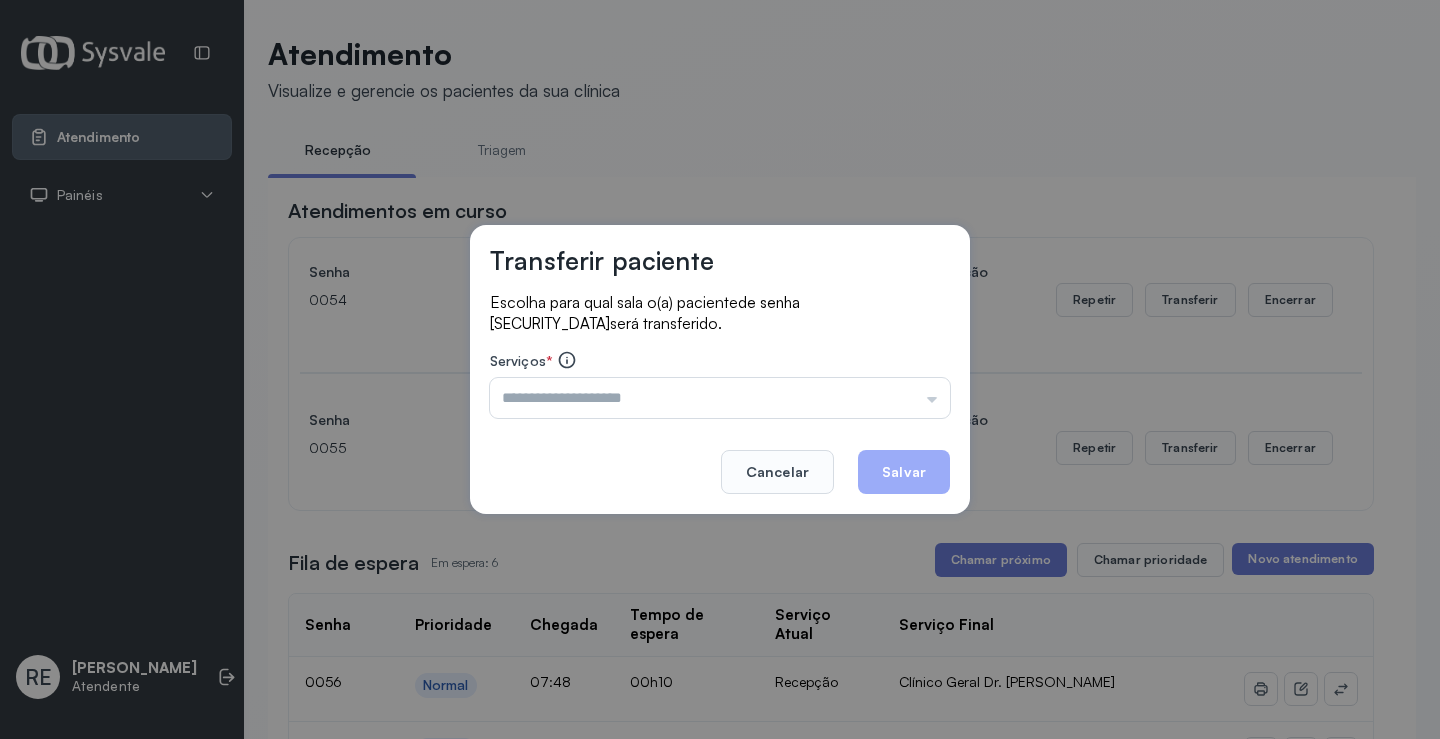click at bounding box center (720, 398) 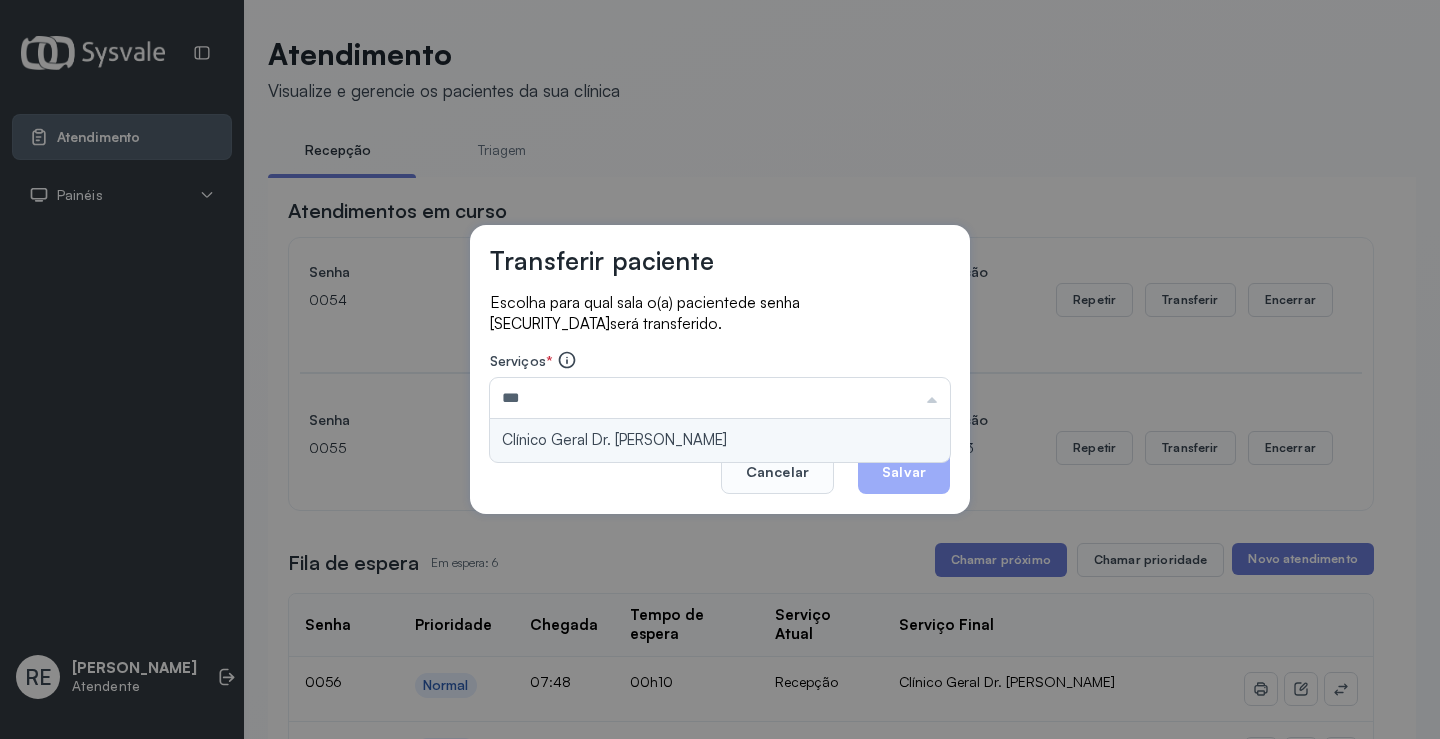 type on "**********" 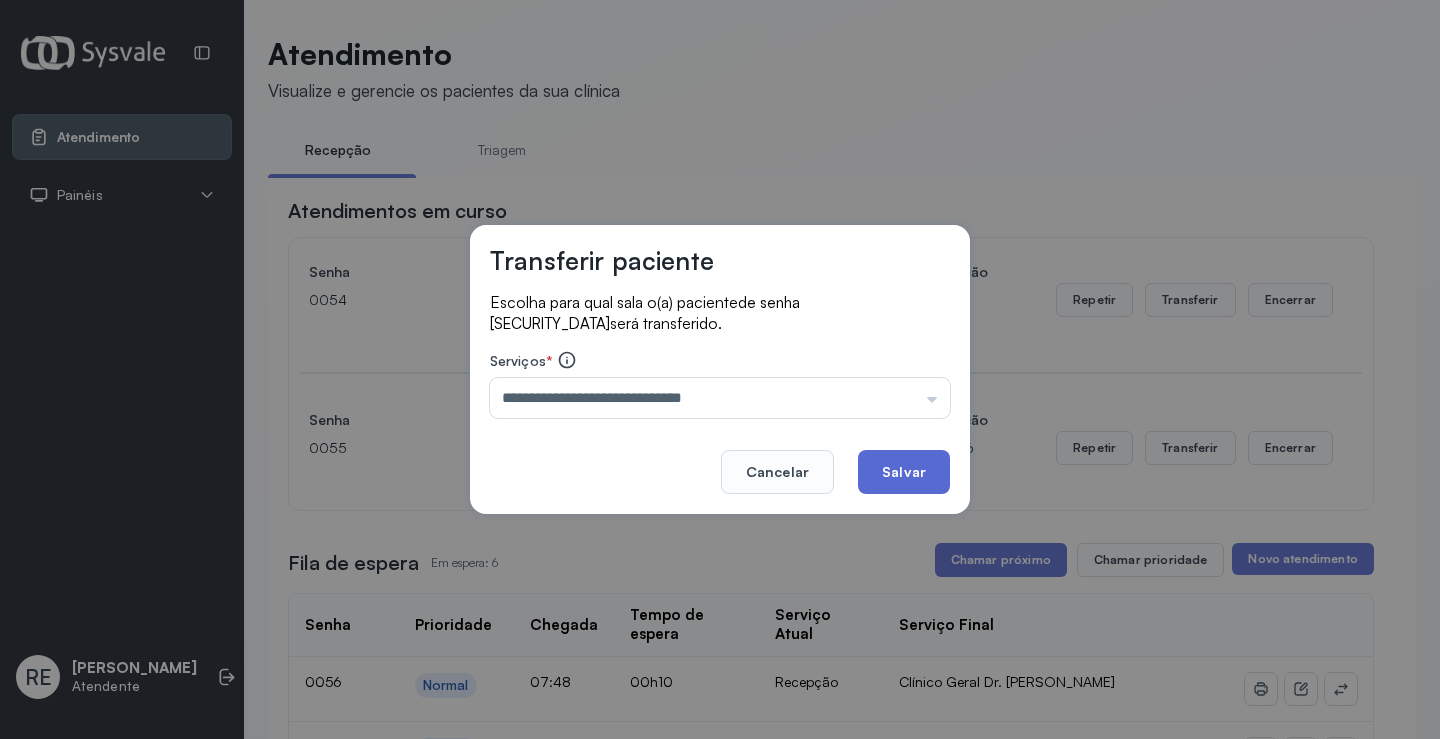 click on "Salvar" 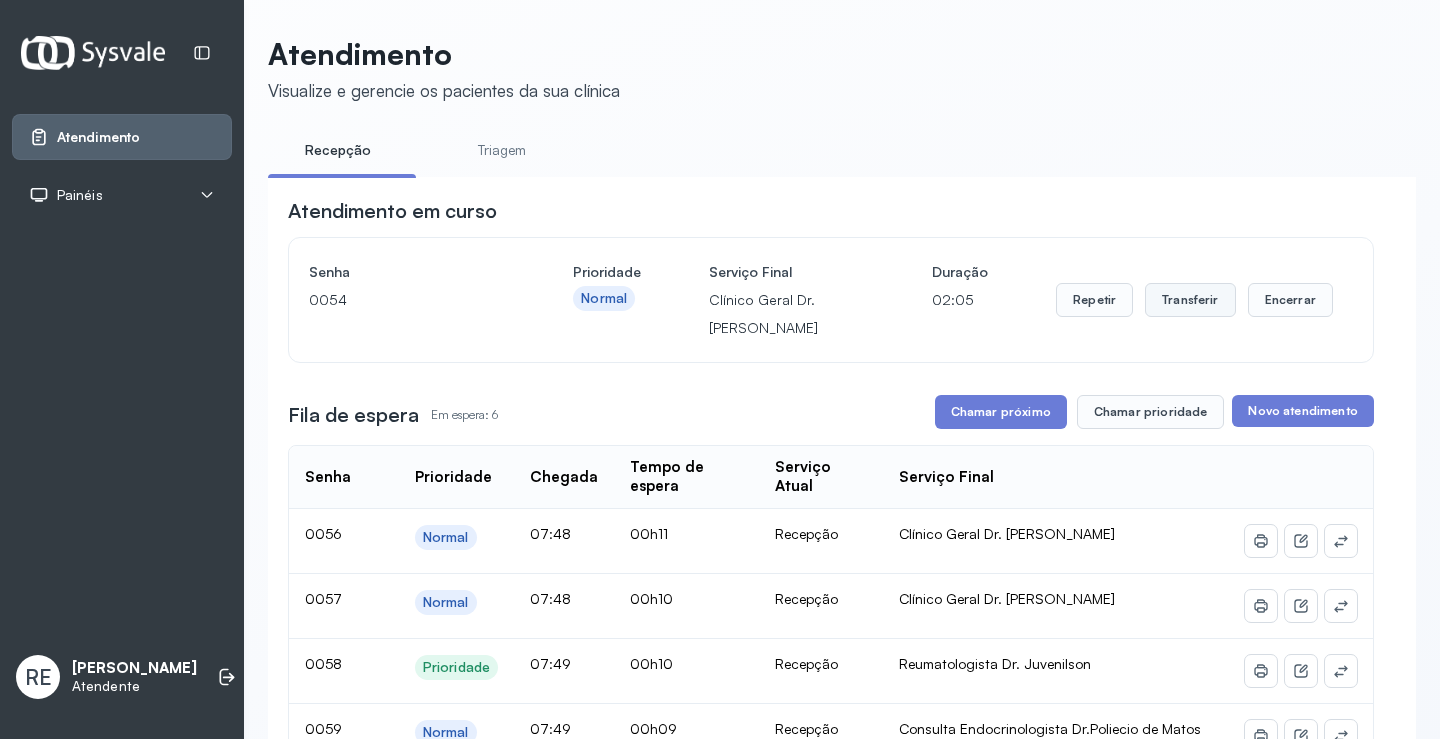 click on "Transferir" at bounding box center (1190, 300) 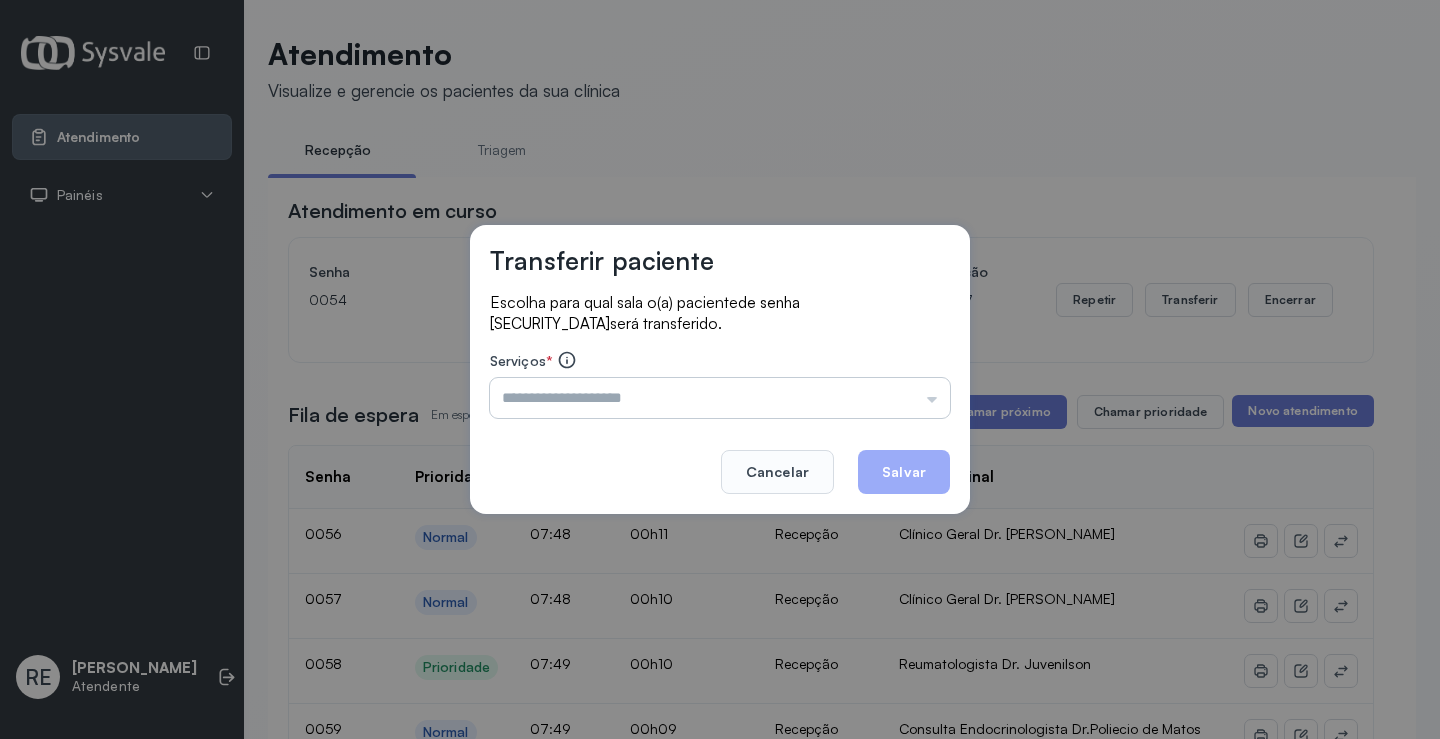 click at bounding box center (720, 398) 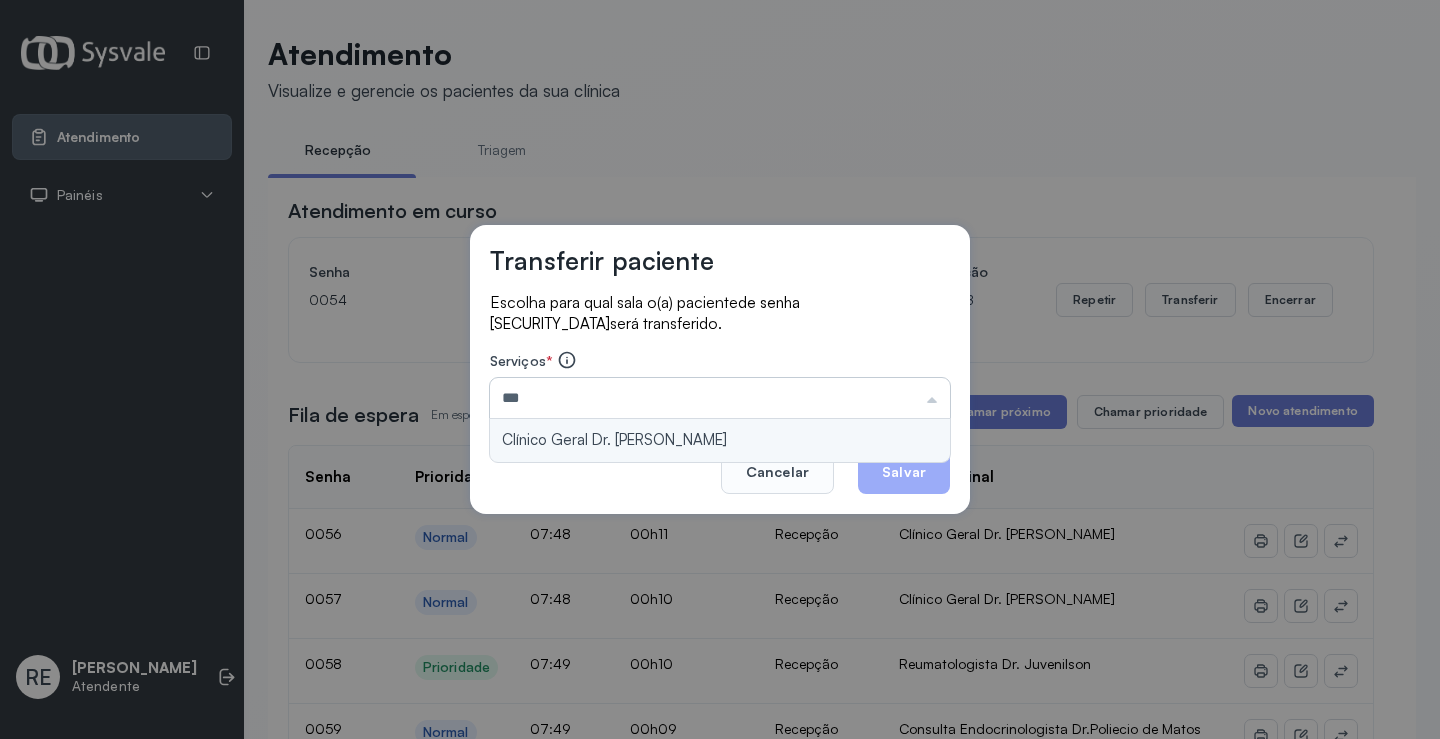 type on "**********" 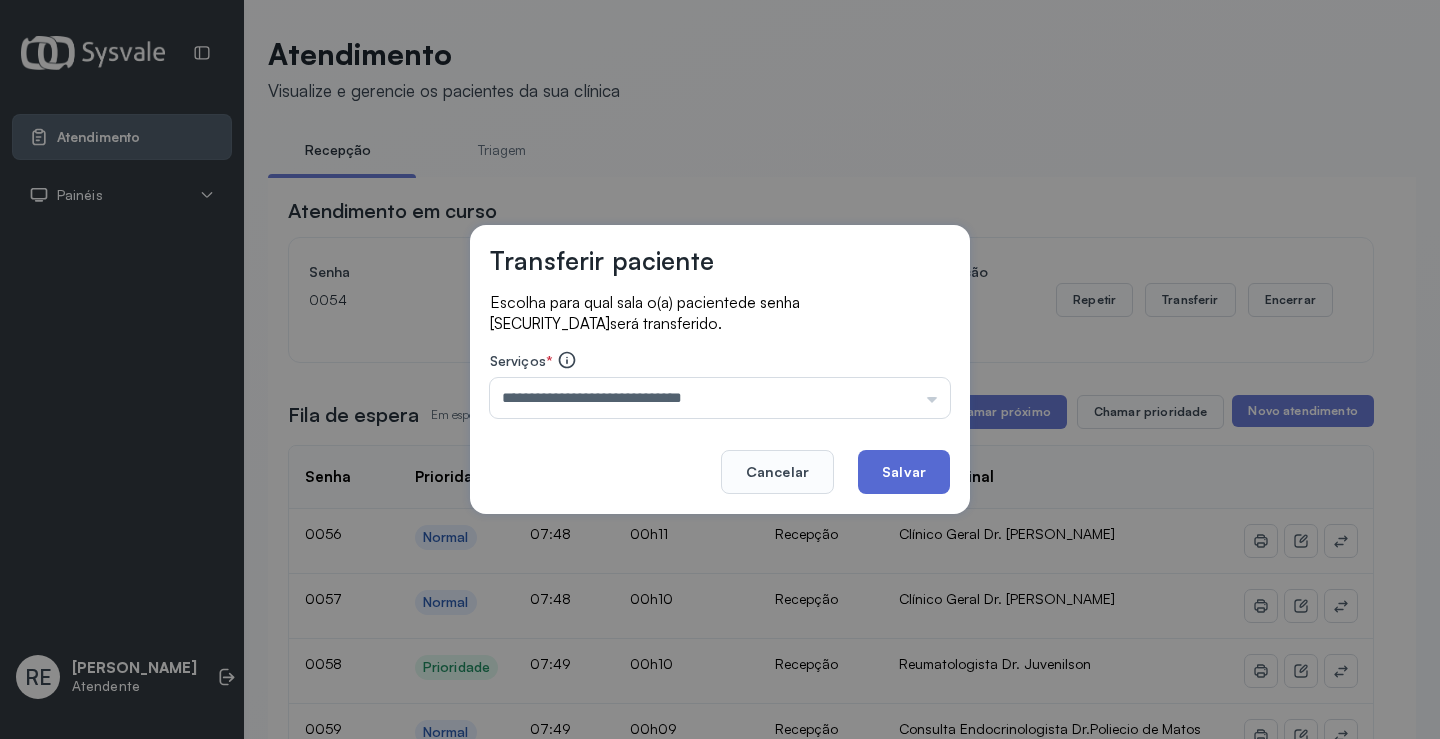 click on "Salvar" 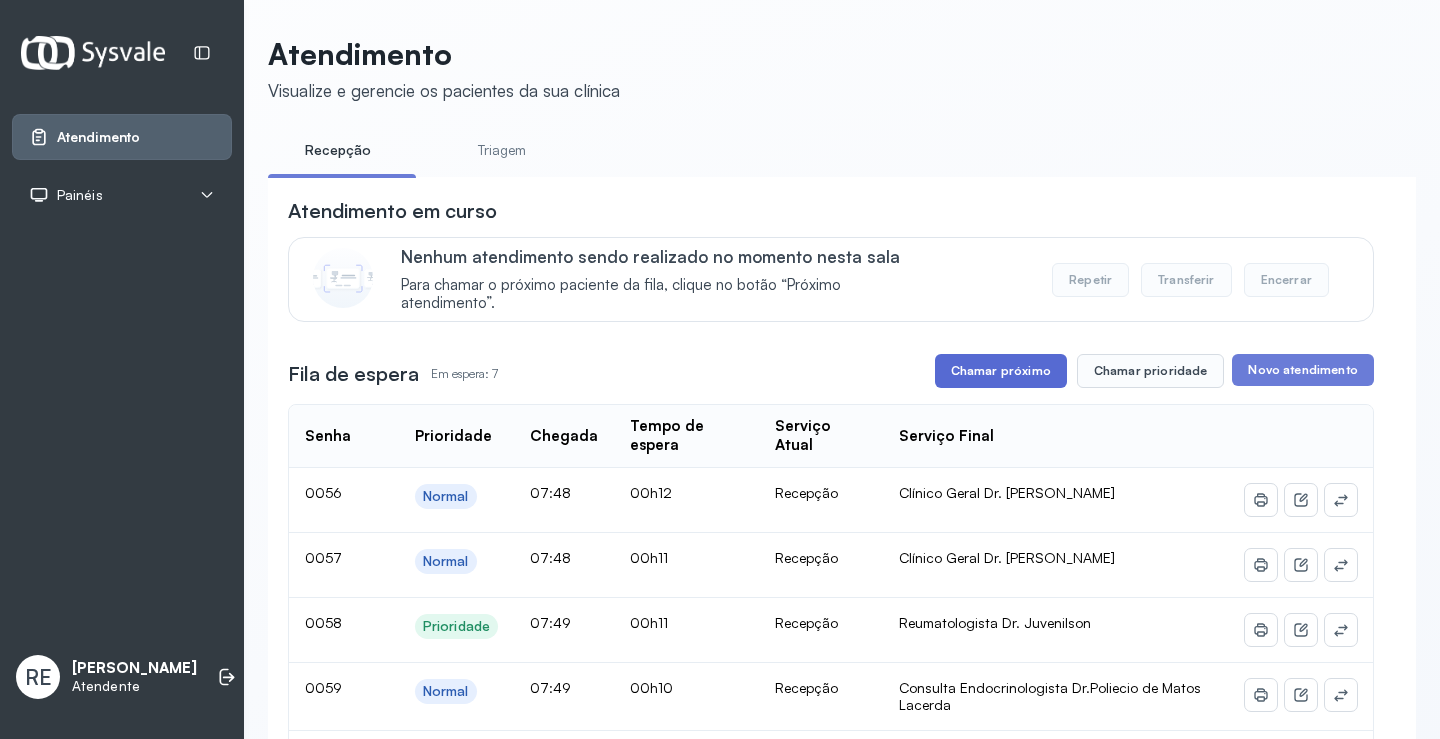 click on "Chamar próximo" at bounding box center [1001, 371] 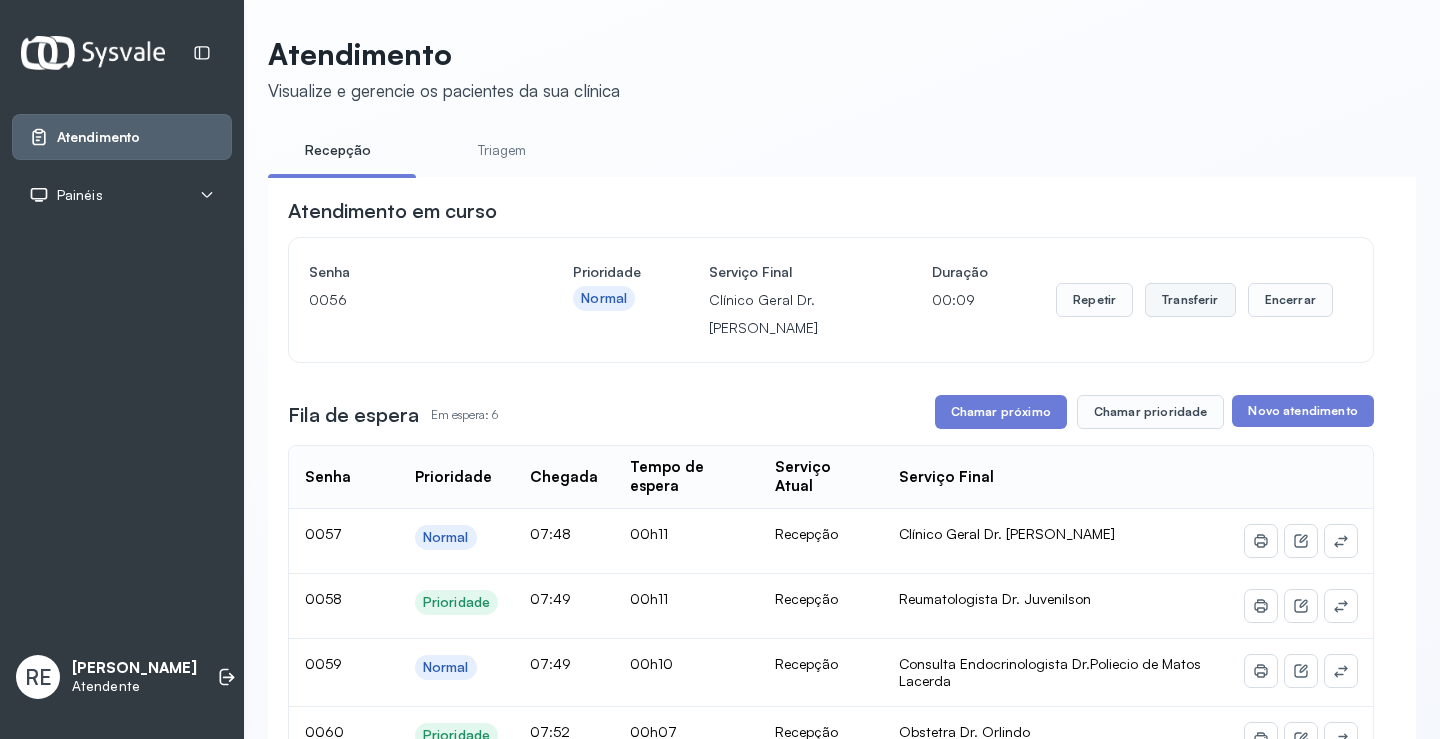 click on "Transferir" at bounding box center (1190, 300) 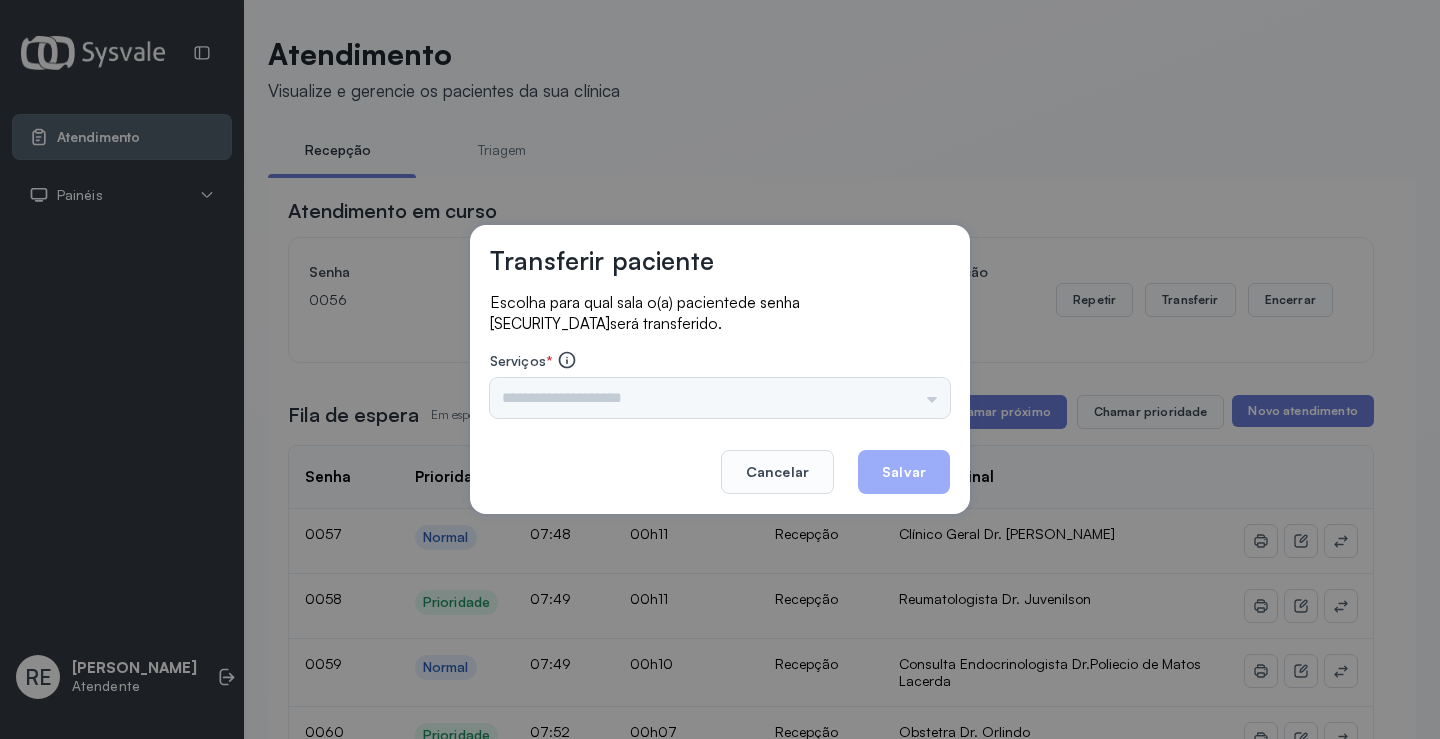 click on "Triagem Ortopedista Dr. [PERSON_NAME] Dr. [PERSON_NAME] Dr. [PERSON_NAME] Dra. Luana Obstetra Dr. Orlindo Obstetra Dra. [PERSON_NAME] Dr. Orlindo Ultrassonografia Dr. [PERSON_NAME] Consulta com Neurologista Dr. Ezir Reumatologista Dr. Juvenilson Endocrinologista [US_STATE] Dermatologista Dra. [PERSON_NAME] Dr. [PERSON_NAME] Dra. [PERSON_NAME] Infectologista Dra. [PERSON_NAME] Oftalmologista Dra. Consulta Proctologista/Cirurgia Geral Dra. [PERSON_NAME] Dr. [PERSON_NAME] Cirurgia Dr. Geislane Pequena Cirurgia Dr. AMILTON ECG Espirometria com Broncodilatador Espirometria sem Broncodilatador Ecocardiograma - Dra. [PERSON_NAME] Exame de PPD Enf. [PERSON_NAME] RETIRADA DE CERUME DR. [PERSON_NAME] Preventivo Enf. [PERSON_NAME] Preventivo Enf. [PERSON_NAME] Consulta de Enfermagem Enf. Tiago Consulta de Enfermagem Enf. [PERSON_NAME] Consulta  Cardiologista Dr. Everson Consulta Enf. [PERSON_NAME] Dispensação de Medicação Agendamento Consulta Enf. [PERSON_NAME] Agendamento consulta Enf. [GEOGRAPHIC_DATA]" at bounding box center (720, 398) 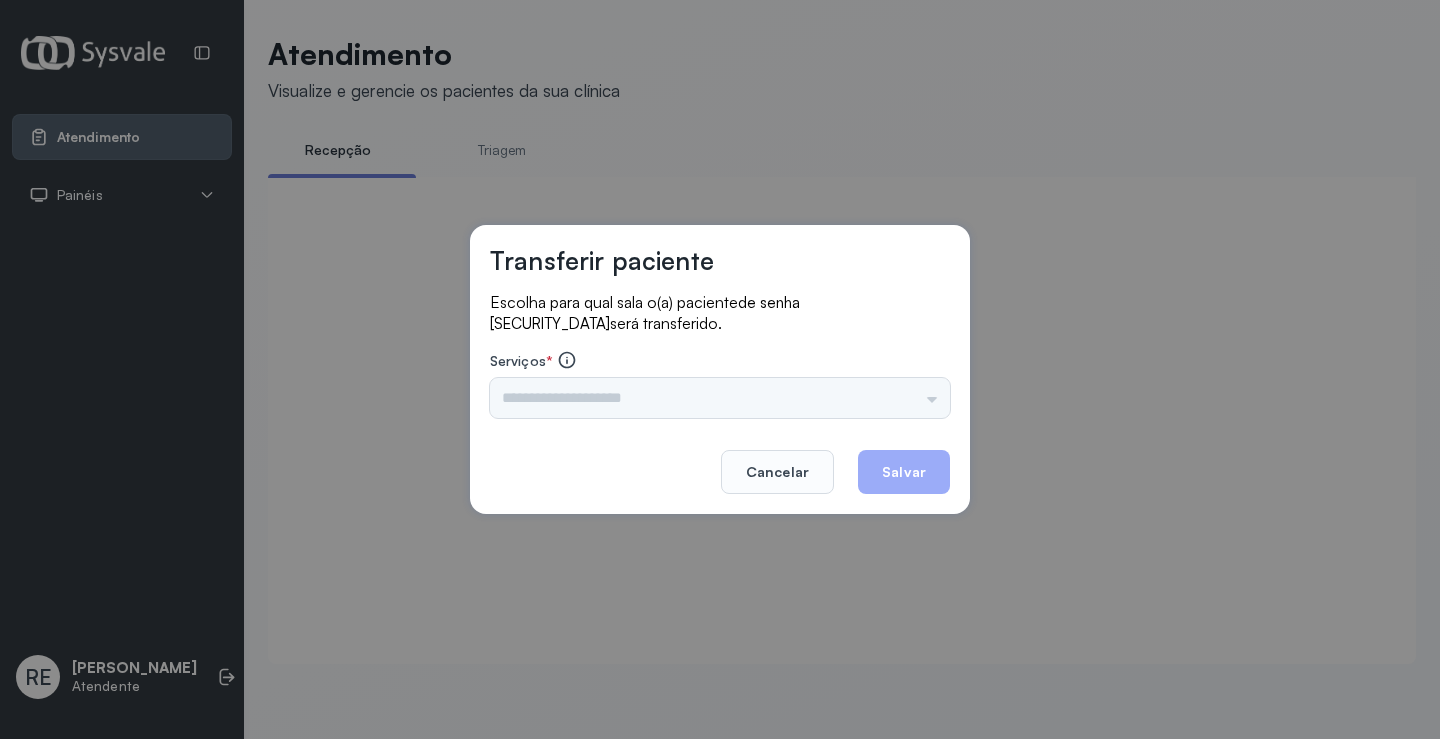 click on "Triagem Ortopedista Dr. [PERSON_NAME] Dr. [PERSON_NAME] Dr. [PERSON_NAME] Dra. Luana Obstetra Dr. Orlindo Obstetra Dra. [PERSON_NAME] Dr. Orlindo Ultrassonografia Dr. [PERSON_NAME] Consulta com Neurologista Dr. Ezir Reumatologista Dr. Juvenilson Endocrinologista [US_STATE] Dermatologista Dra. [PERSON_NAME] Dr. [PERSON_NAME] Dra. [PERSON_NAME] Infectologista Dra. [PERSON_NAME] Oftalmologista Dra. Consulta Proctologista/Cirurgia Geral Dra. [PERSON_NAME] Dr. [PERSON_NAME] Cirurgia Dr. Geislane Pequena Cirurgia Dr. AMILTON ECG Espirometria com Broncodilatador Espirometria sem Broncodilatador Ecocardiograma - Dra. [PERSON_NAME] Exame de PPD Enf. [PERSON_NAME] RETIRADA DE CERUME DR. [PERSON_NAME] Preventivo Enf. [PERSON_NAME] Preventivo Enf. [PERSON_NAME] Consulta de Enfermagem Enf. Tiago Consulta de Enfermagem Enf. [PERSON_NAME] Consulta  Cardiologista Dr. Everson Consulta Enf. [PERSON_NAME] Dispensação de Medicação Agendamento Consulta Enf. [PERSON_NAME] Agendamento consulta Enf. [GEOGRAPHIC_DATA]" at bounding box center (720, 398) 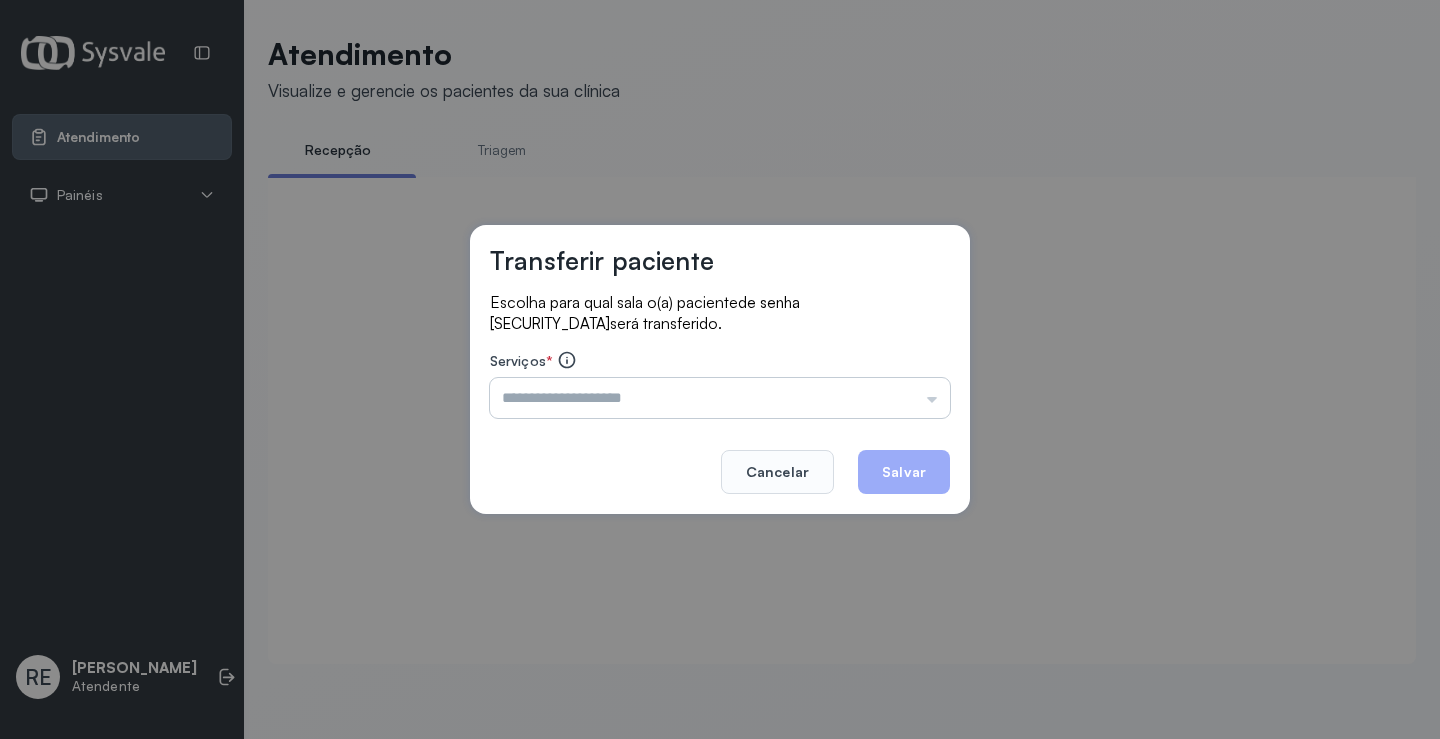 click at bounding box center (720, 398) 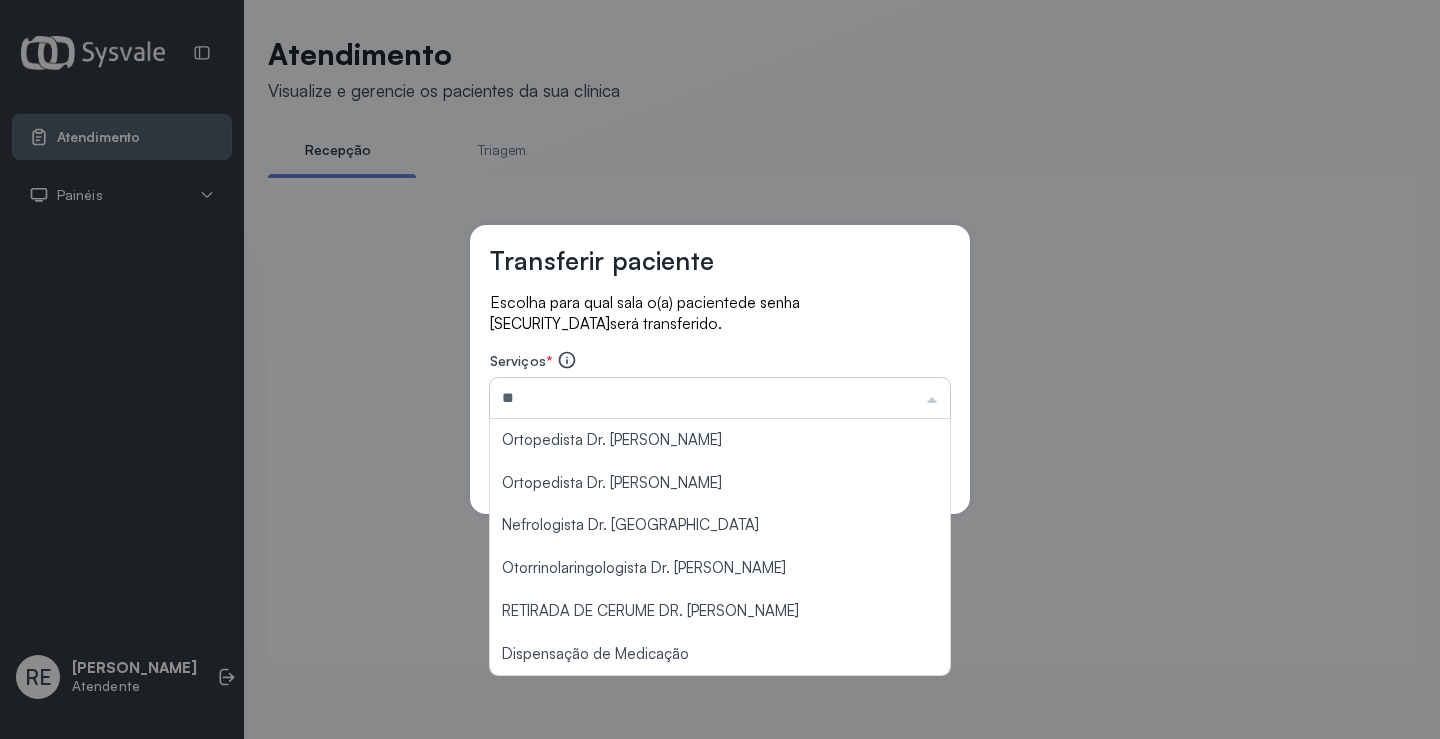 type on "*" 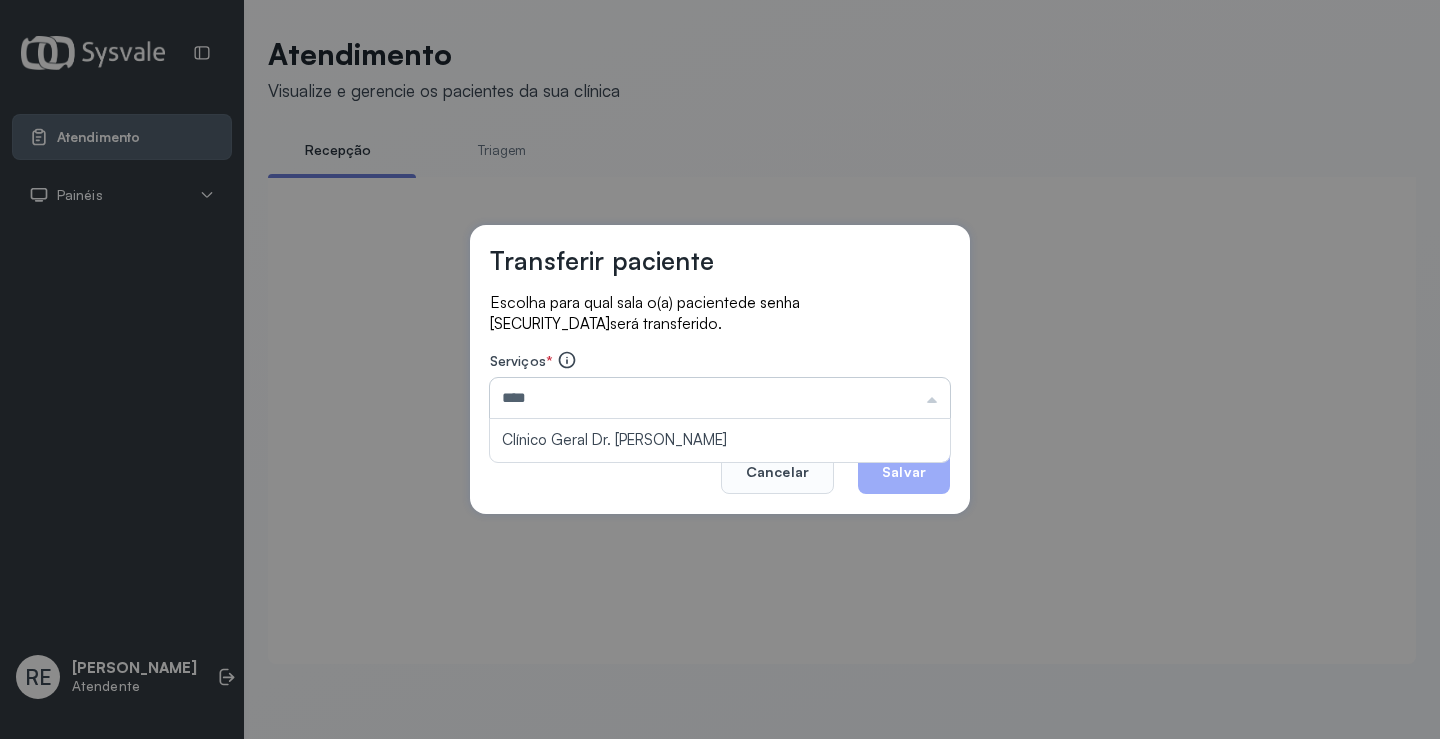 type on "**********" 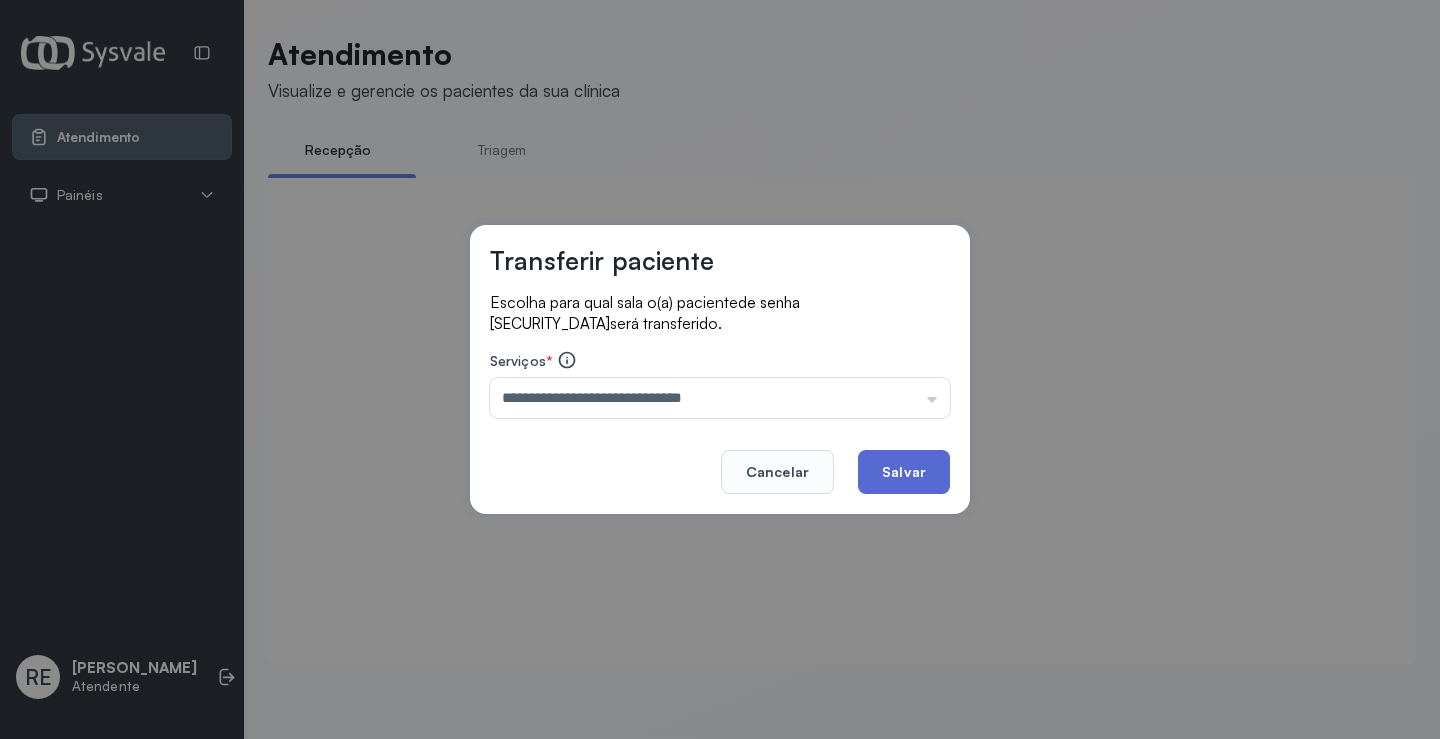 click on "Salvar" 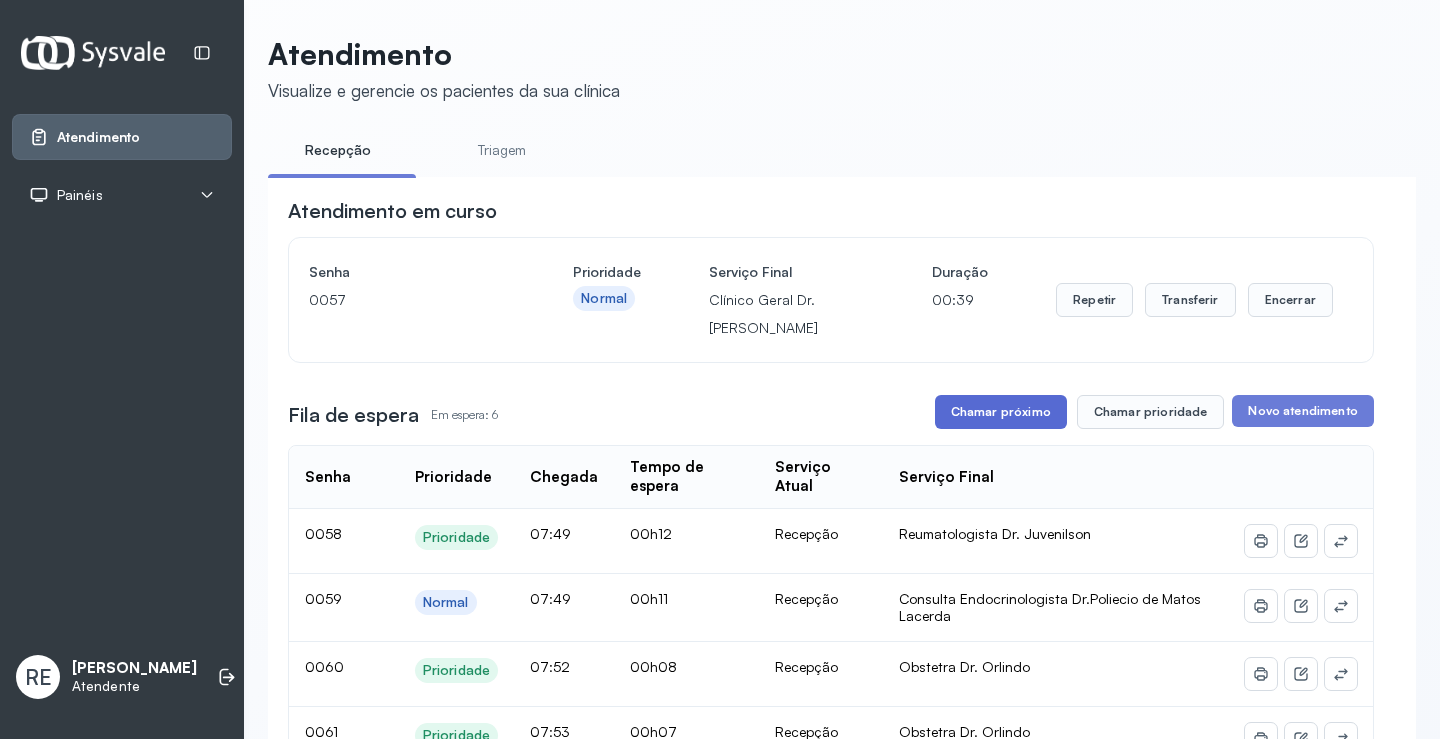click on "Chamar próximo" at bounding box center [1001, 412] 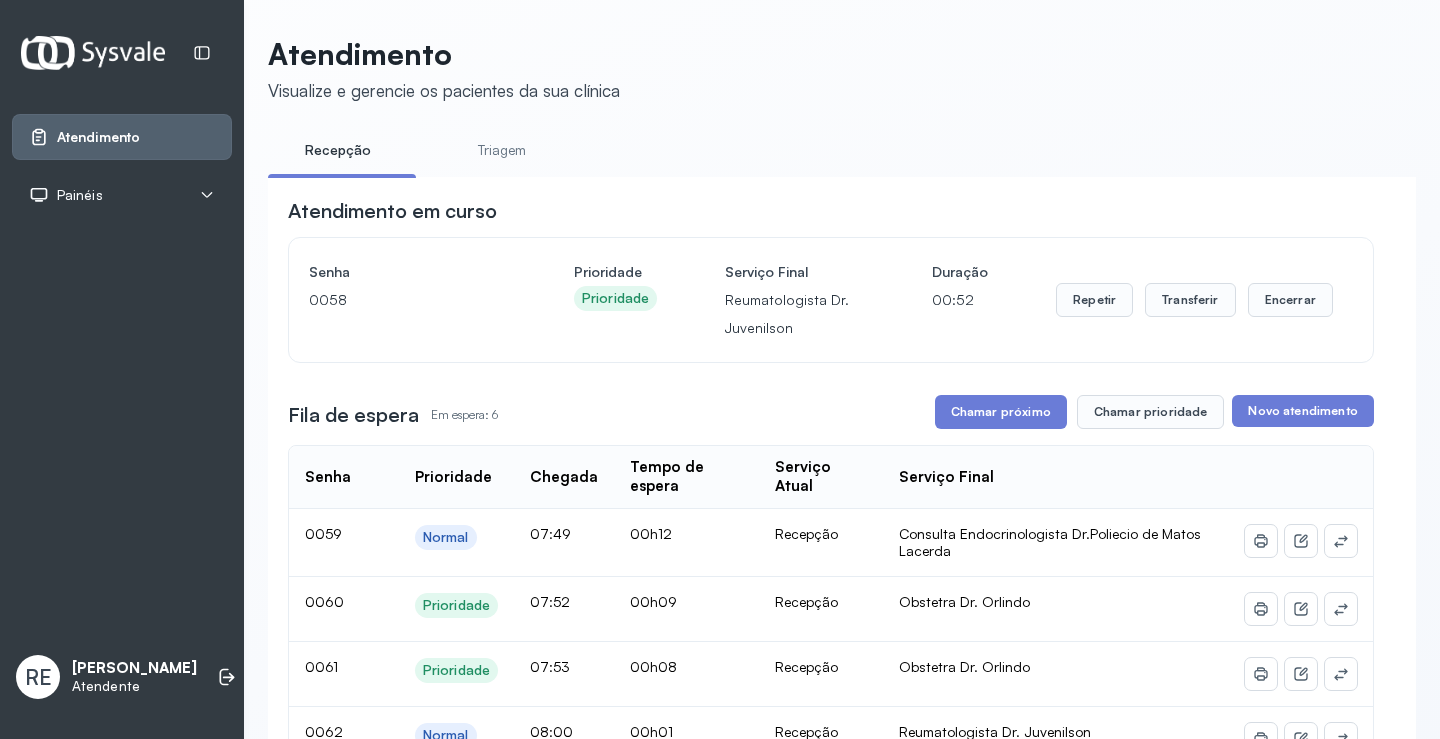 drag, startPoint x: 821, startPoint y: 21, endPoint x: 968, endPoint y: 140, distance: 189.12958 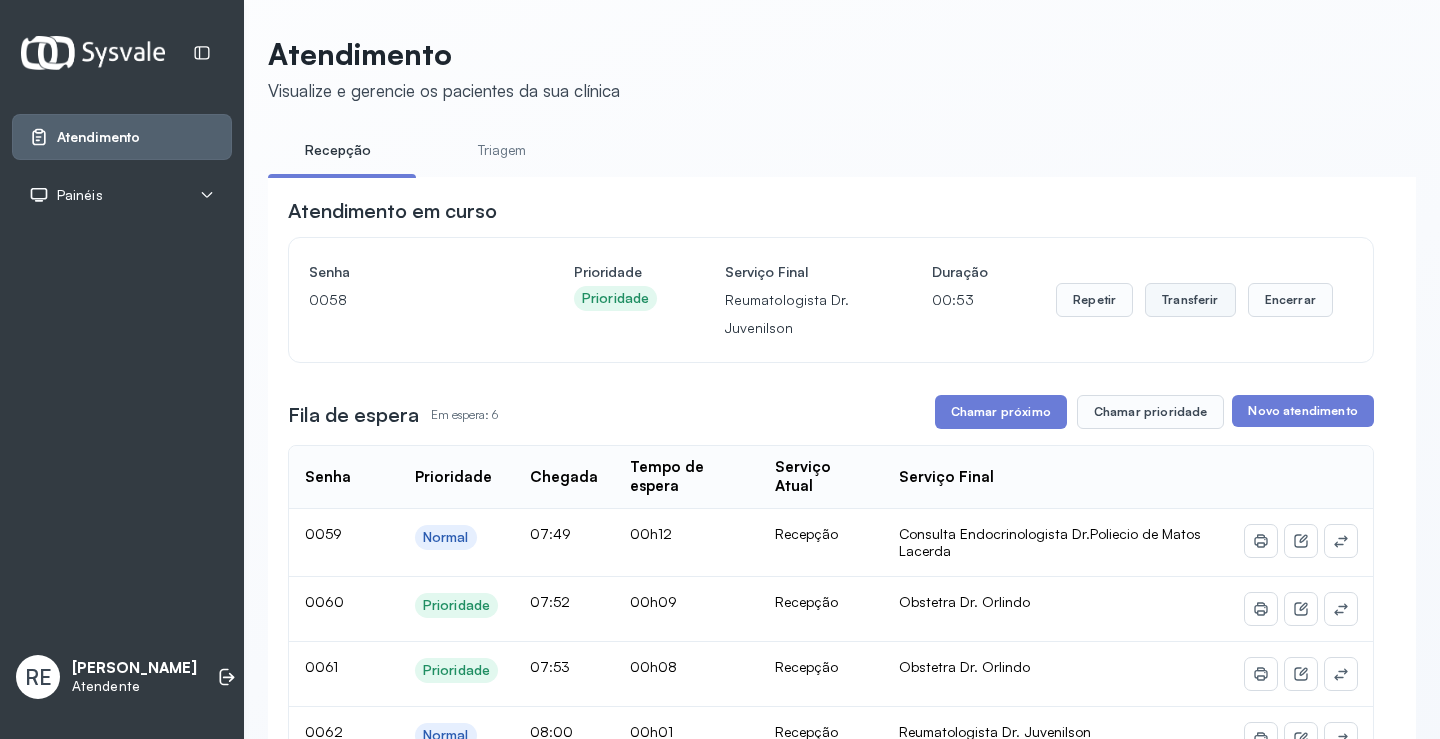 click on "Transferir" at bounding box center (1190, 300) 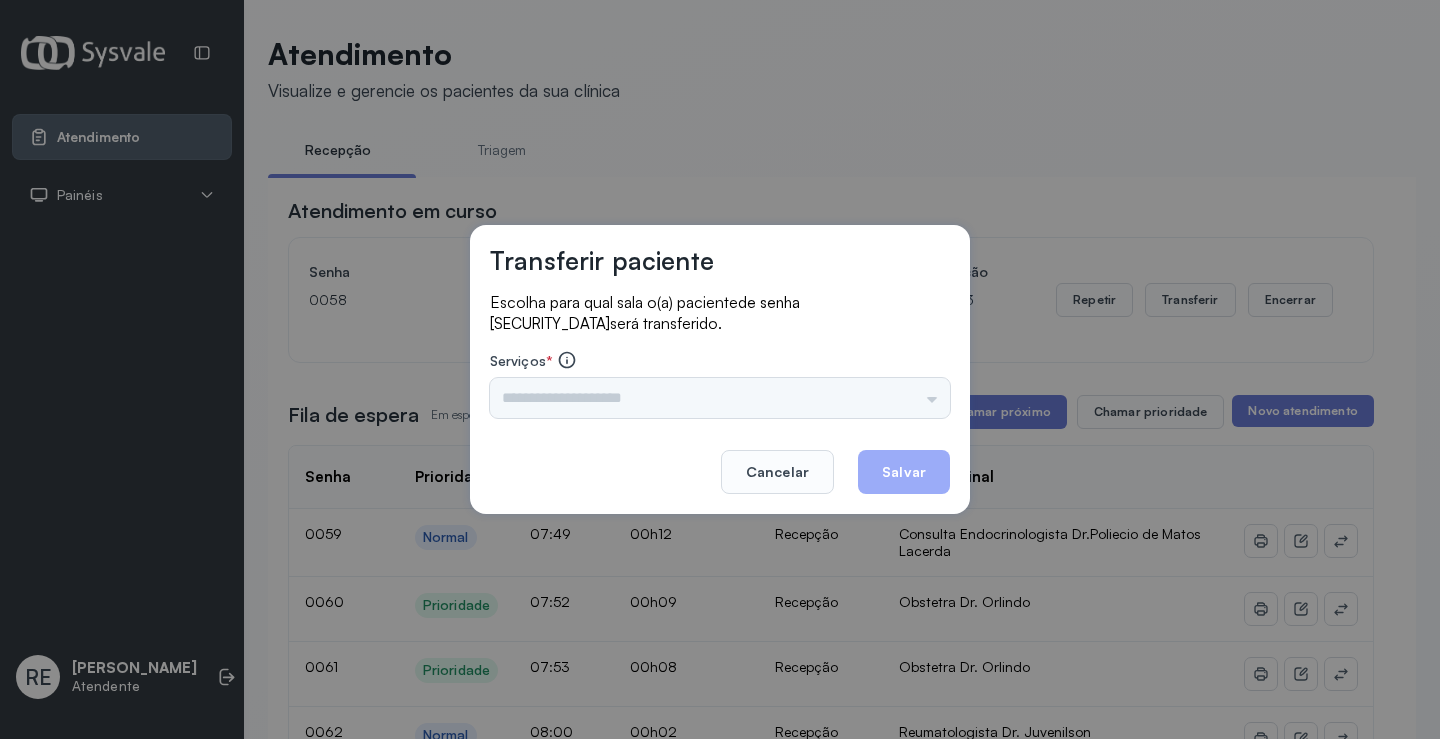 drag, startPoint x: 580, startPoint y: 360, endPoint x: 586, endPoint y: 419, distance: 59.3043 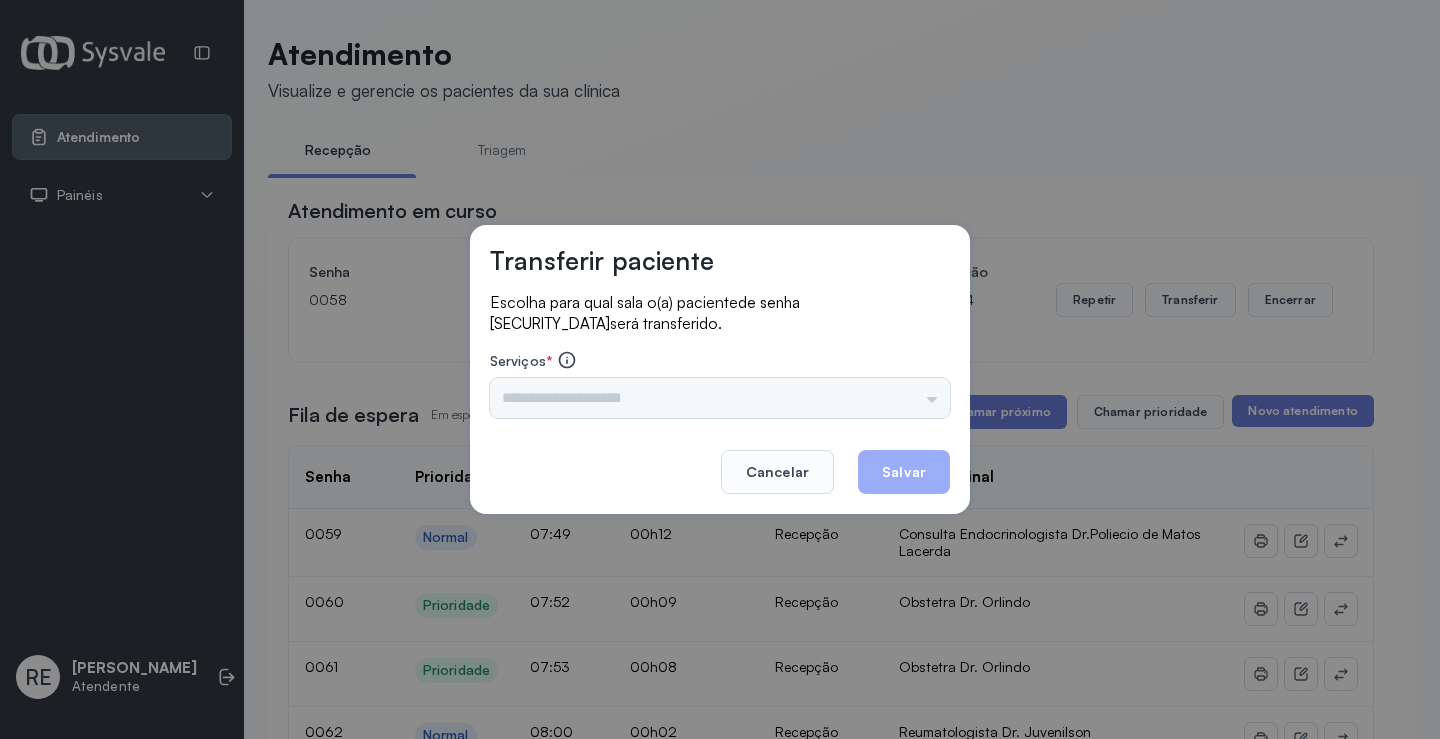 click on "Escolha para qual sala o(a) paciente  de senha 0058  será transferido.  Serviços  *  Triagem Ortopedista Dr. Mauricio Ortopedista Dr. Ramon Ginecologista Dr. Amilton Ginecologista Dra. Luana Obstetra Dr. Orlindo Obstetra Dra. Vera Ultrassonografia Dr. Orlindo Ultrassonografia Dr. Amilton Consulta com Neurologista Dr. Ezir Reumatologista Dr. Juvenilson Endocrinologista Washington Dermatologista Dra. Renata Nefrologista Dr. Edvaldo Geriatra Dra. Vanessa Infectologista Dra. Vanessa Oftalmologista Dra. Consulta Proctologista/Cirurgia Geral Dra. Geislane Otorrinolaringologista Dr. Pedro Pequena Cirurgia Dr. Geislane Pequena Cirurgia Dr. AMILTON ECG Espirometria com Broncodilatador Espirometria sem Broncodilatador Ecocardiograma - Dra. Vanessa Viana Exame de PPD Enf. Jane Raquel RETIRADA DE CERUME DR. PEDRO VACINAÇÃO Preventivo Enf. Luciana Preventivo Enf. Tiago Araujo Consulta de Enfermagem Enf. Tiago Consulta de Enfermagem Enf. Luciana Consulta  Cardiologista Dr. Everson Consulta Enf. Jane Raquel" at bounding box center (720, 356) 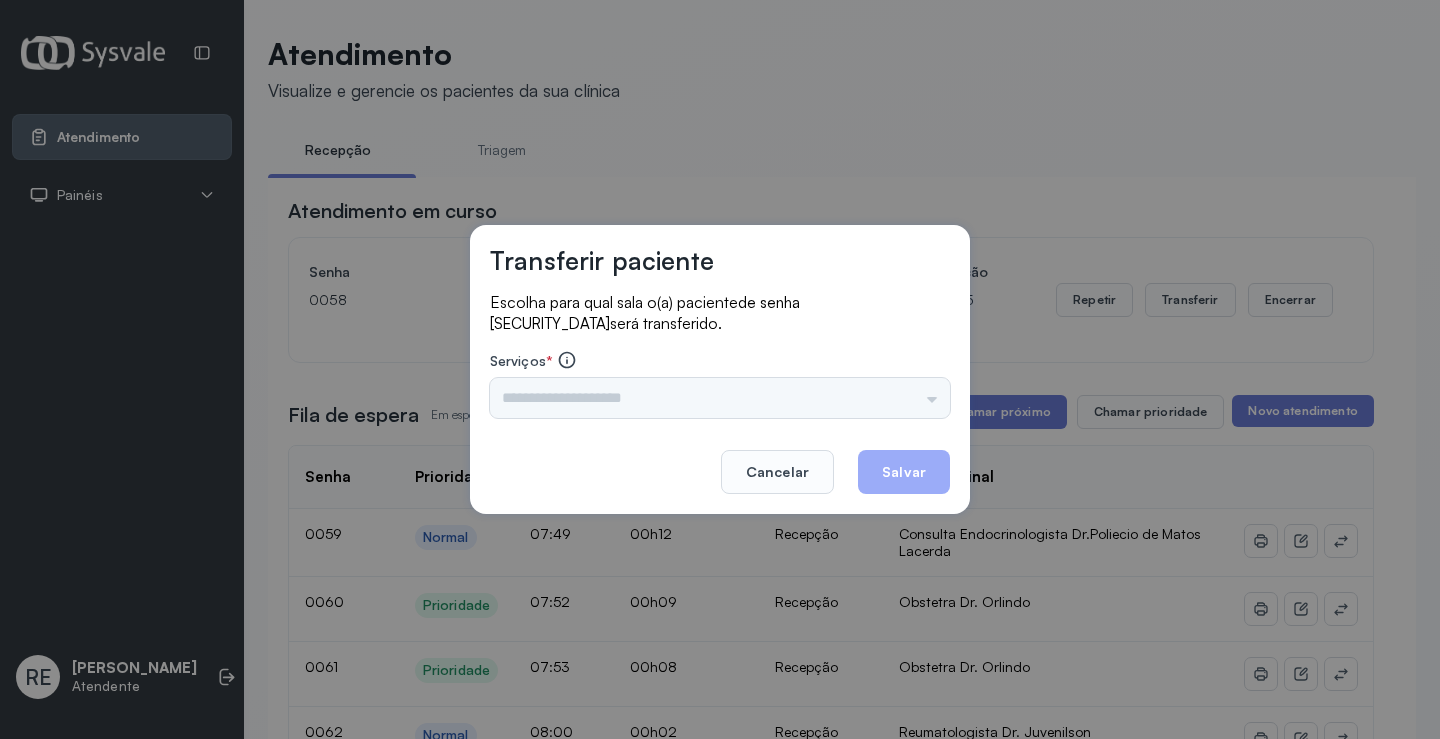 click on "Triagem Ortopedista Dr. [PERSON_NAME] Dr. [PERSON_NAME] Dr. [PERSON_NAME] Dra. Luana Obstetra Dr. Orlindo Obstetra Dra. [PERSON_NAME] Dr. Orlindo Ultrassonografia Dr. [PERSON_NAME] Consulta com Neurologista Dr. Ezir Reumatologista Dr. Juvenilson Endocrinologista [US_STATE] Dermatologista Dra. [PERSON_NAME] Dr. [PERSON_NAME] Dra. [PERSON_NAME] Infectologista Dra. [PERSON_NAME] Oftalmologista Dra. Consulta Proctologista/Cirurgia Geral Dra. [PERSON_NAME] Dr. [PERSON_NAME] Cirurgia Dr. Geislane Pequena Cirurgia Dr. AMILTON ECG Espirometria com Broncodilatador Espirometria sem Broncodilatador Ecocardiograma - Dra. [PERSON_NAME] Exame de PPD Enf. [PERSON_NAME] RETIRADA DE CERUME DR. [PERSON_NAME] Preventivo Enf. [PERSON_NAME] Preventivo Enf. [PERSON_NAME] Consulta de Enfermagem Enf. Tiago Consulta de Enfermagem Enf. [PERSON_NAME] Consulta  Cardiologista Dr. Everson Consulta Enf. [PERSON_NAME] Dispensação de Medicação Agendamento Consulta Enf. [PERSON_NAME] Agendamento consulta Enf. [GEOGRAPHIC_DATA]" at bounding box center [720, 398] 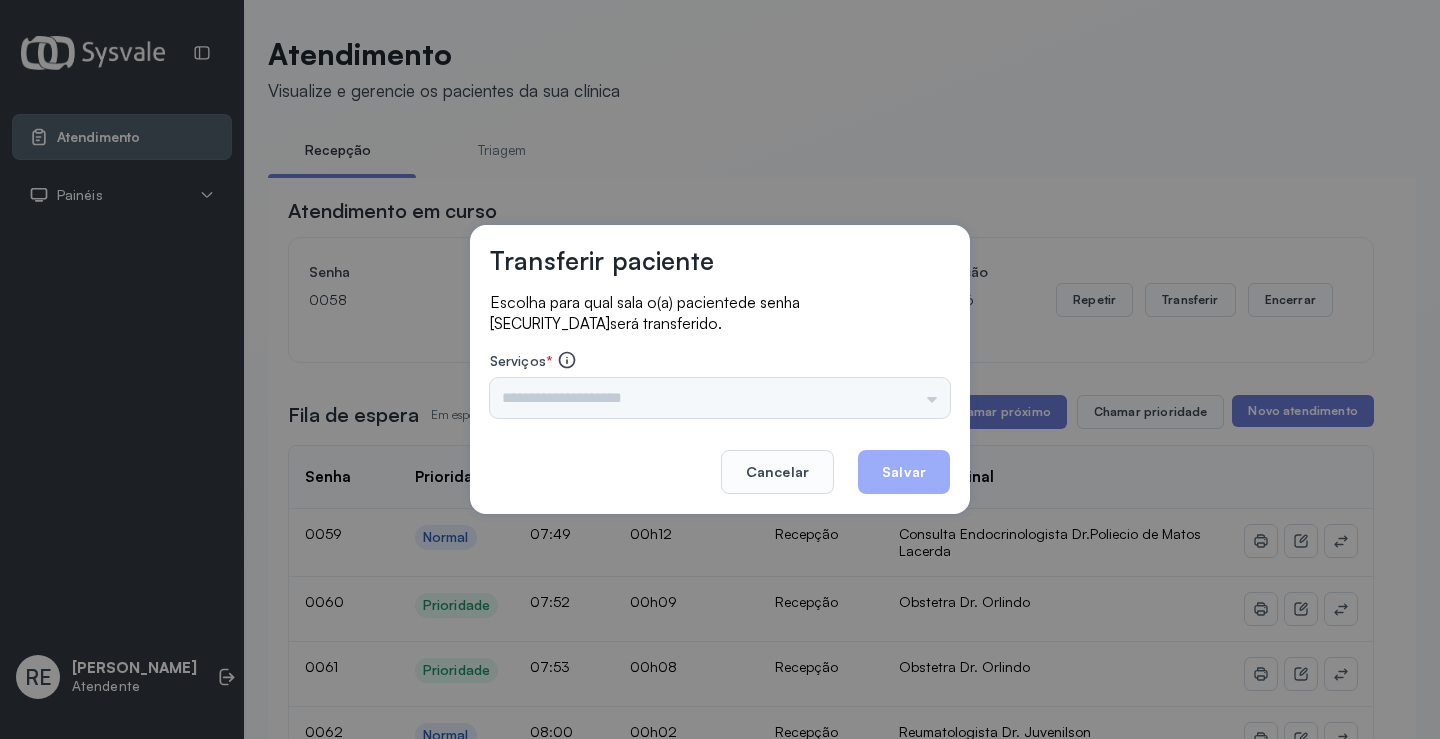 drag, startPoint x: 627, startPoint y: 393, endPoint x: 614, endPoint y: 397, distance: 13.601471 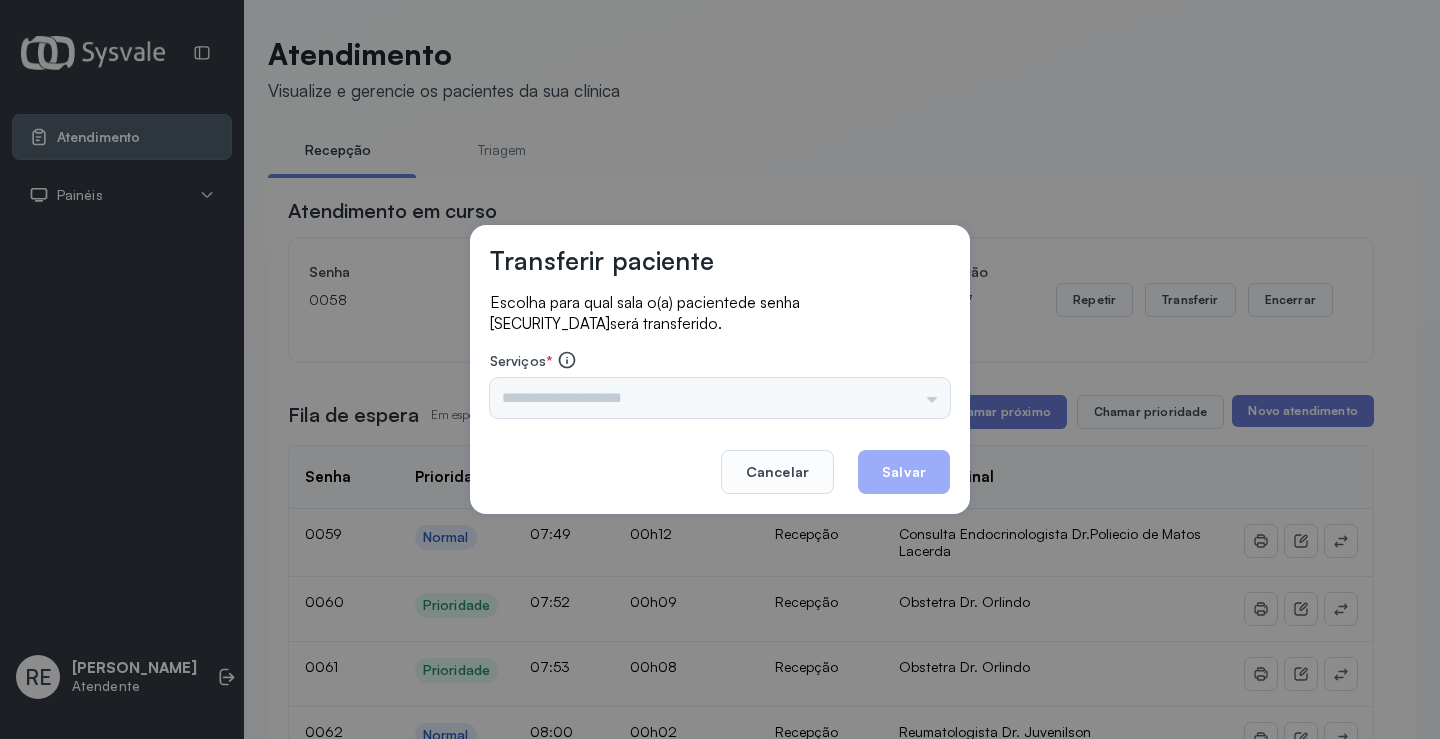 click on "Triagem Ortopedista Dr. [PERSON_NAME] Dr. [PERSON_NAME] Dr. [PERSON_NAME] Dra. Luana Obstetra Dr. Orlindo Obstetra Dra. [PERSON_NAME] Dr. Orlindo Ultrassonografia Dr. [PERSON_NAME] Consulta com Neurologista Dr. Ezir Reumatologista Dr. Juvenilson Endocrinologista [US_STATE] Dermatologista Dra. [PERSON_NAME] Dr. [PERSON_NAME] Dra. [PERSON_NAME] Infectologista Dra. [PERSON_NAME] Oftalmologista Dra. Consulta Proctologista/Cirurgia Geral Dra. [PERSON_NAME] Dr. [PERSON_NAME] Cirurgia Dr. Geislane Pequena Cirurgia Dr. AMILTON ECG Espirometria com Broncodilatador Espirometria sem Broncodilatador Ecocardiograma - Dra. [PERSON_NAME] Exame de PPD Enf. [PERSON_NAME] RETIRADA DE CERUME DR. [PERSON_NAME] Preventivo Enf. [PERSON_NAME] Preventivo Enf. [PERSON_NAME] Consulta de Enfermagem Enf. Tiago Consulta de Enfermagem Enf. [PERSON_NAME] Consulta  Cardiologista Dr. Everson Consulta Enf. [PERSON_NAME] Dispensação de Medicação Agendamento Consulta Enf. [PERSON_NAME] Agendamento consulta Enf. [GEOGRAPHIC_DATA]" at bounding box center [720, 398] 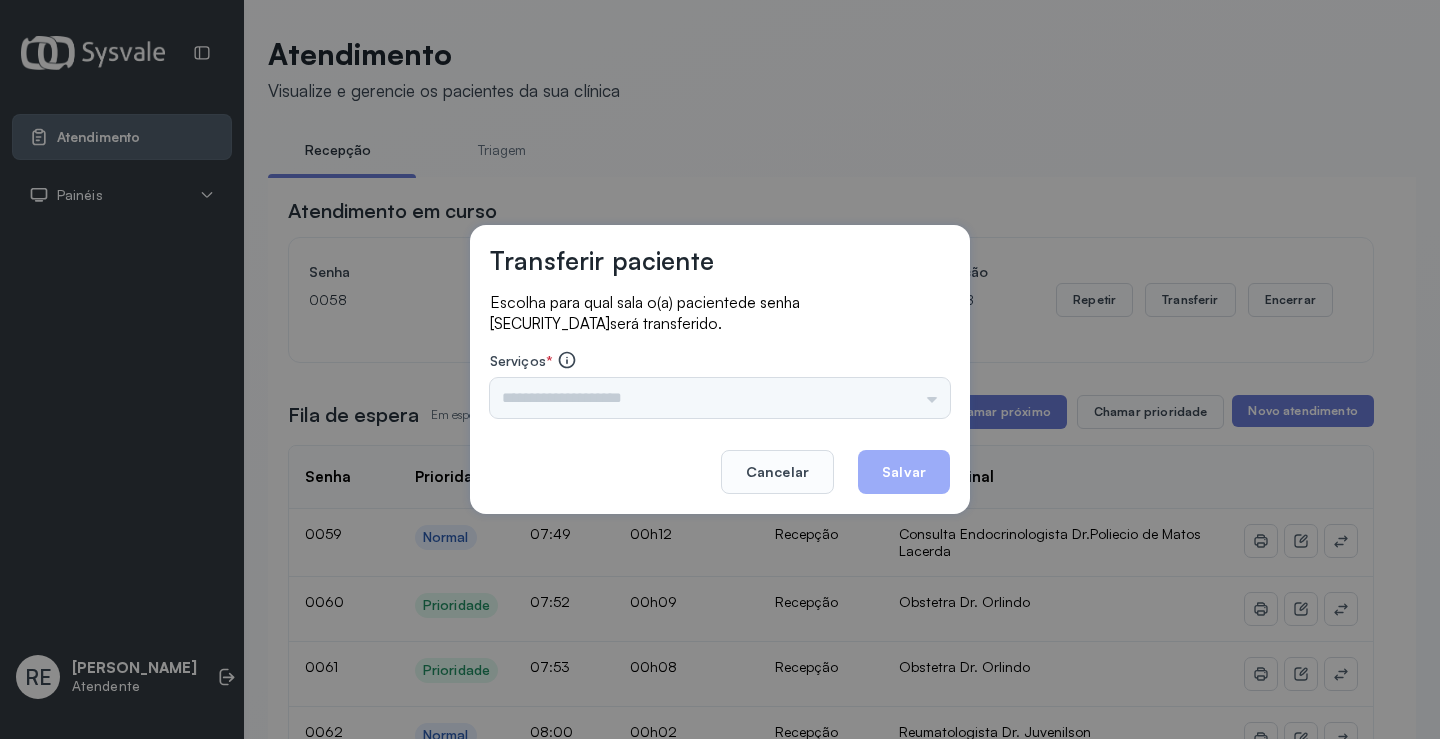 drag, startPoint x: 791, startPoint y: 457, endPoint x: 811, endPoint y: 434, distance: 30.479502 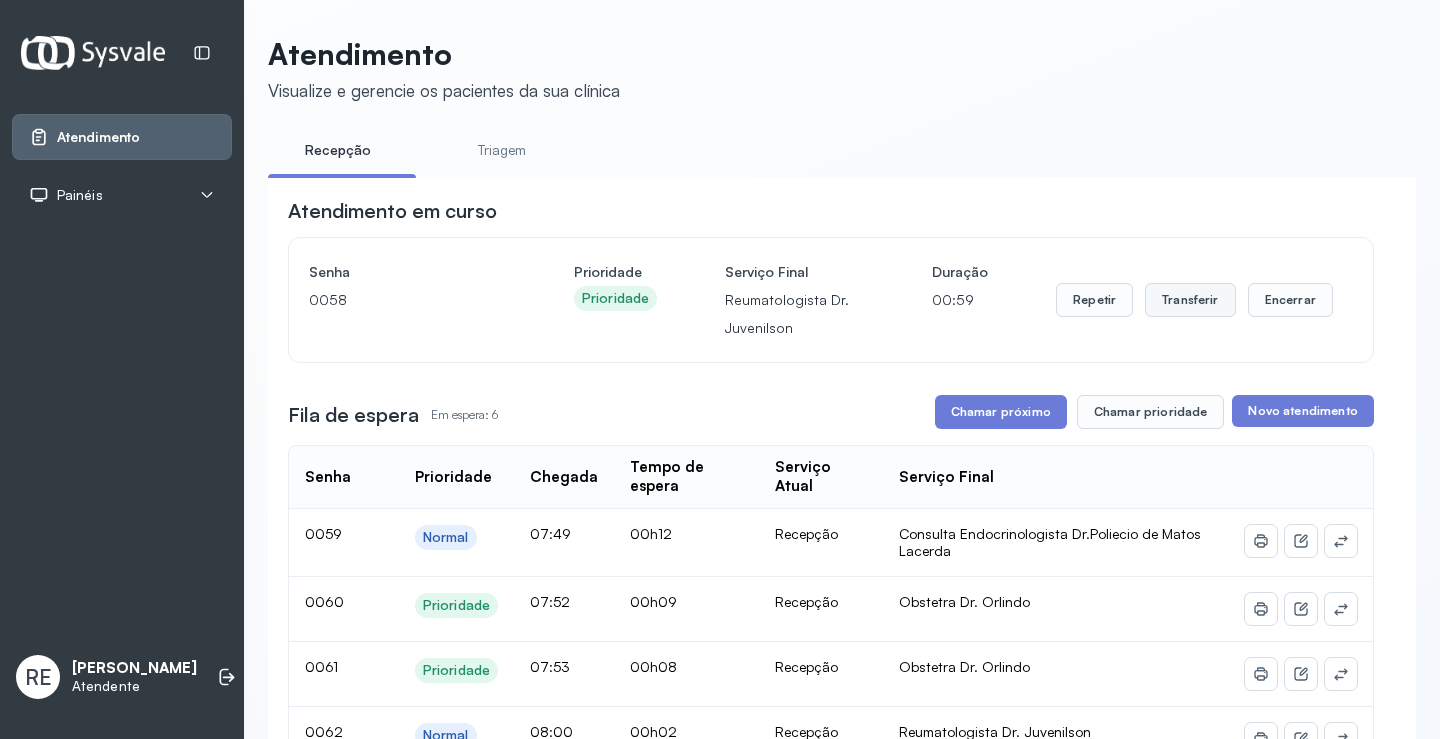 click on "Transferir" at bounding box center (1190, 300) 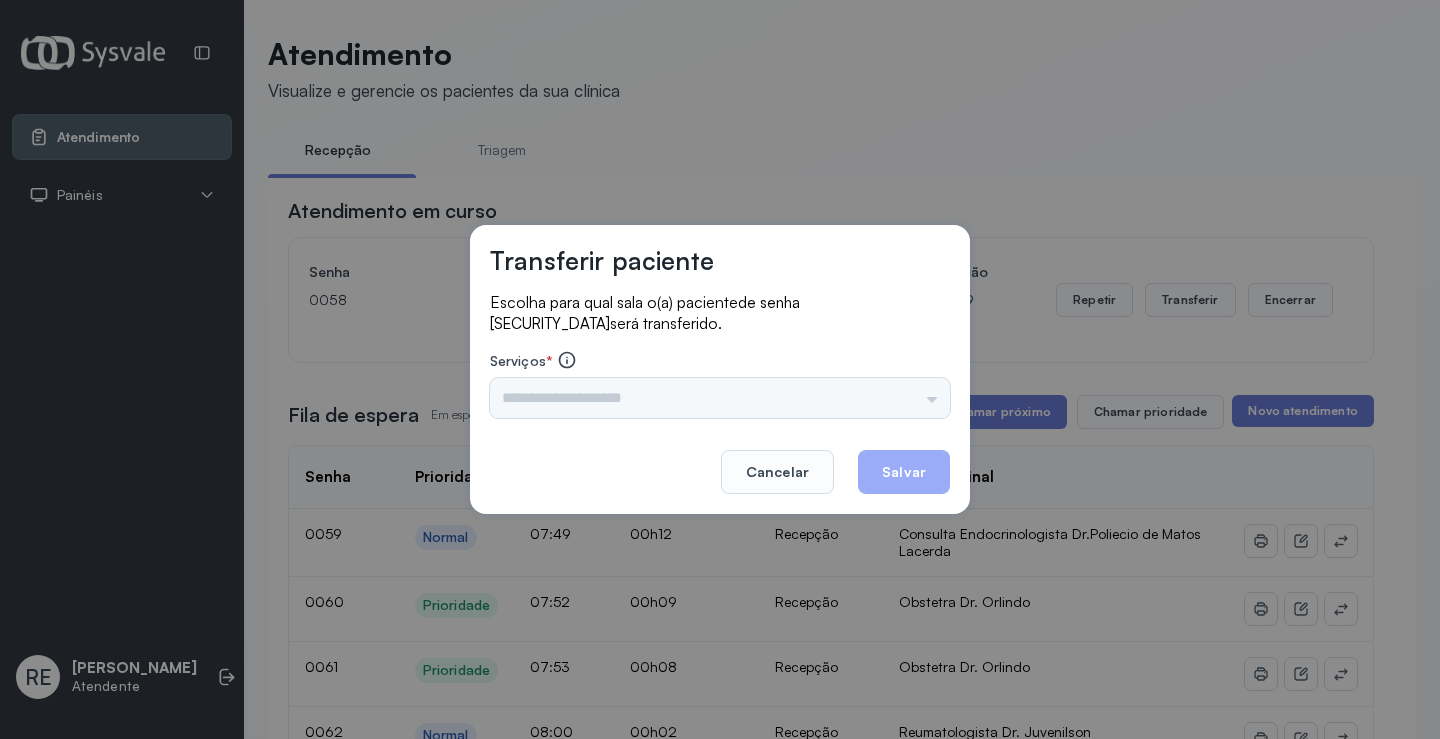 drag, startPoint x: 696, startPoint y: 419, endPoint x: 596, endPoint y: 401, distance: 101.607086 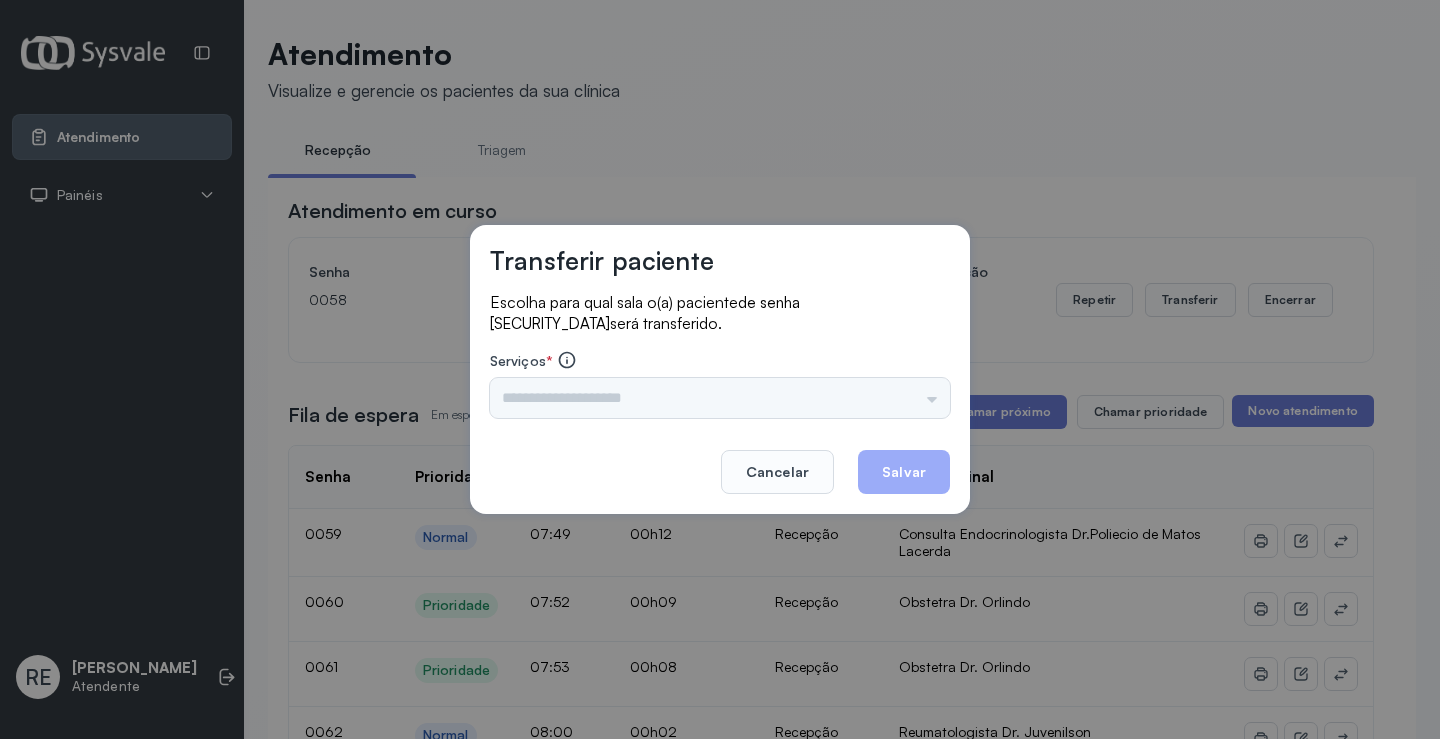 click on "Triagem Ortopedista Dr. [PERSON_NAME] Dr. [PERSON_NAME] Dr. [PERSON_NAME] Dra. Luana Obstetra Dr. Orlindo Obstetra Dra. [PERSON_NAME] Dr. Orlindo Ultrassonografia Dr. [PERSON_NAME] Consulta com Neurologista Dr. Ezir Reumatologista Dr. Juvenilson Endocrinologista [US_STATE] Dermatologista Dra. [PERSON_NAME] Dr. [PERSON_NAME] Dra. [PERSON_NAME] Infectologista Dra. [PERSON_NAME] Oftalmologista Dra. Consulta Proctologista/Cirurgia Geral Dra. [PERSON_NAME] Dr. [PERSON_NAME] Cirurgia Dr. Geislane Pequena Cirurgia Dr. AMILTON ECG Espirometria com Broncodilatador Espirometria sem Broncodilatador Ecocardiograma - Dra. [PERSON_NAME] Exame de PPD Enf. [PERSON_NAME] RETIRADA DE CERUME DR. [PERSON_NAME] Preventivo Enf. [PERSON_NAME] Preventivo Enf. [PERSON_NAME] Consulta de Enfermagem Enf. Tiago Consulta de Enfermagem Enf. [PERSON_NAME] Consulta  Cardiologista Dr. Everson Consulta Enf. [PERSON_NAME] Dispensação de Medicação Agendamento Consulta Enf. [PERSON_NAME] Agendamento consulta Enf. [GEOGRAPHIC_DATA]" at bounding box center (720, 398) 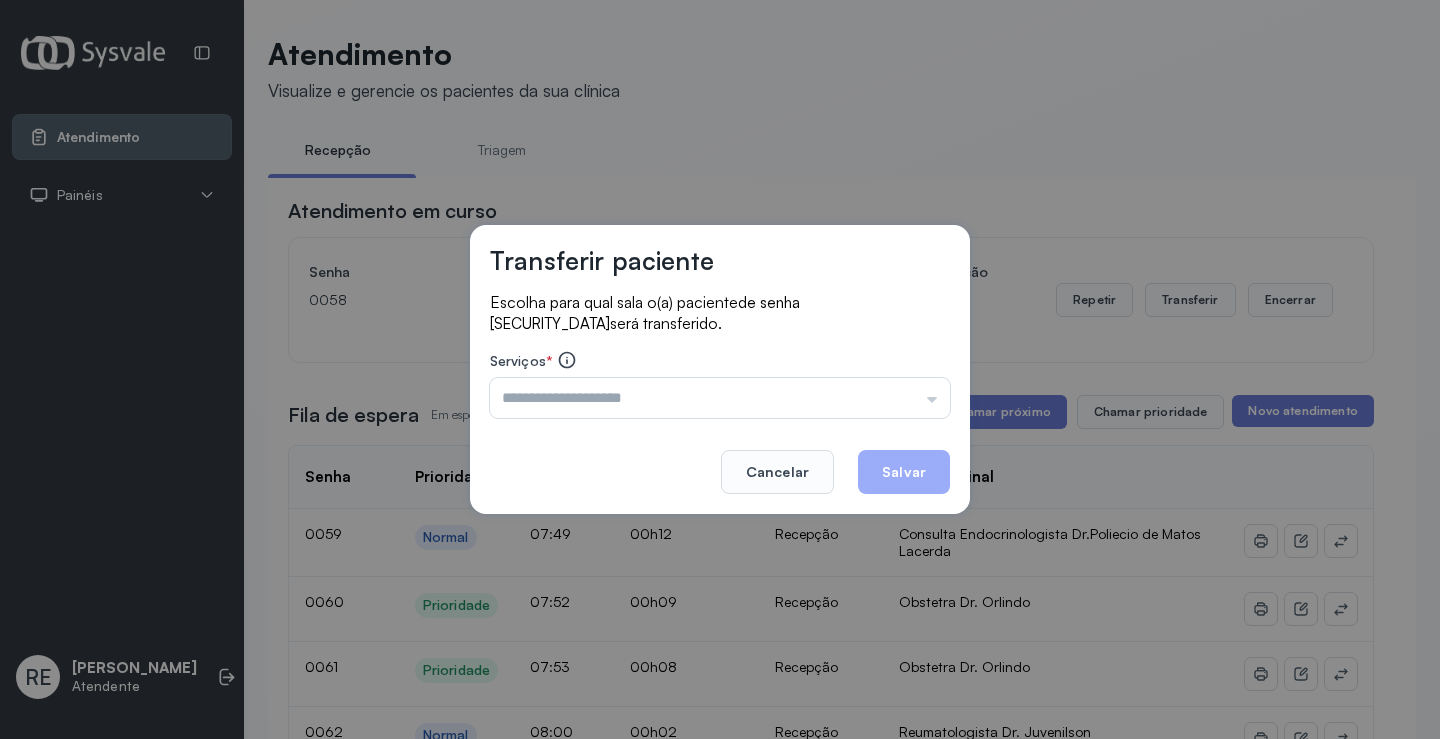 click at bounding box center [720, 398] 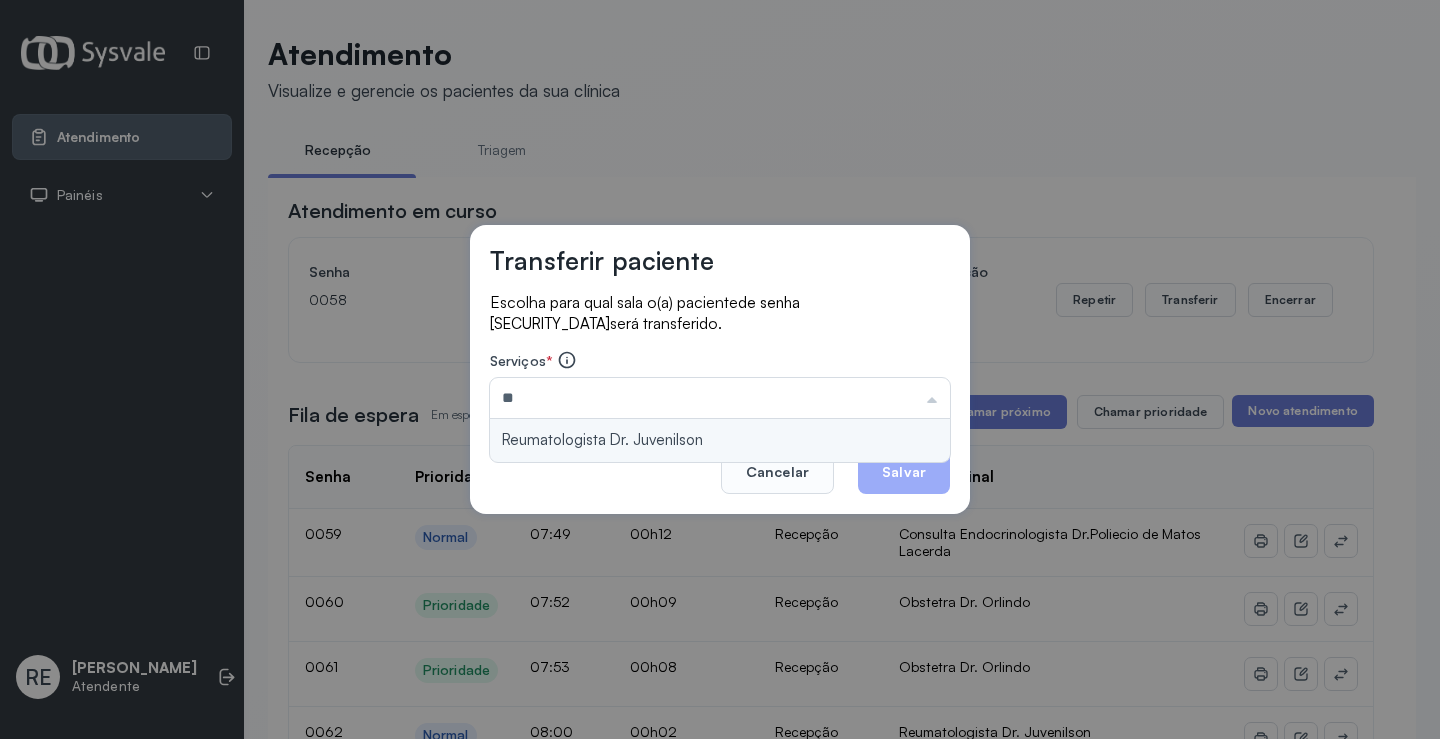type on "**********" 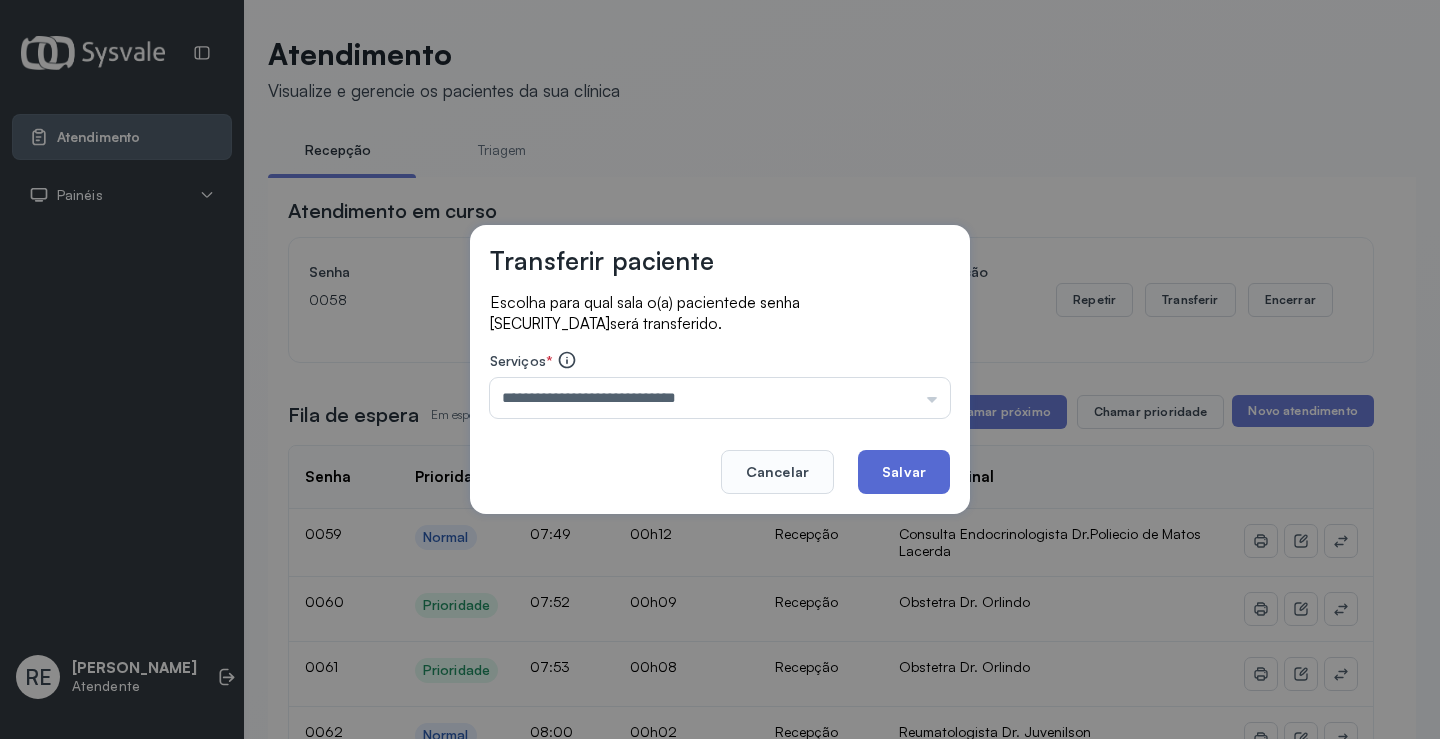 click on "Salvar" 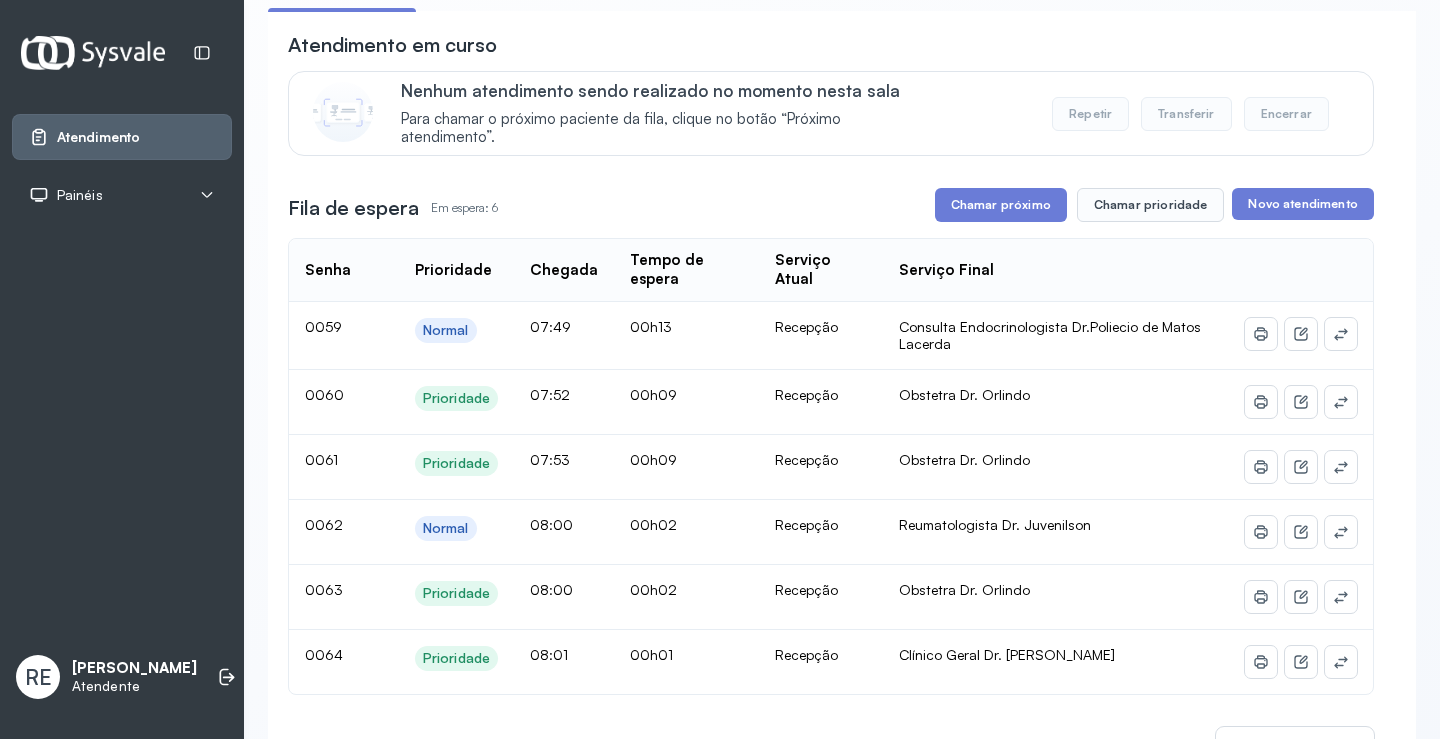 scroll, scrollTop: 200, scrollLeft: 0, axis: vertical 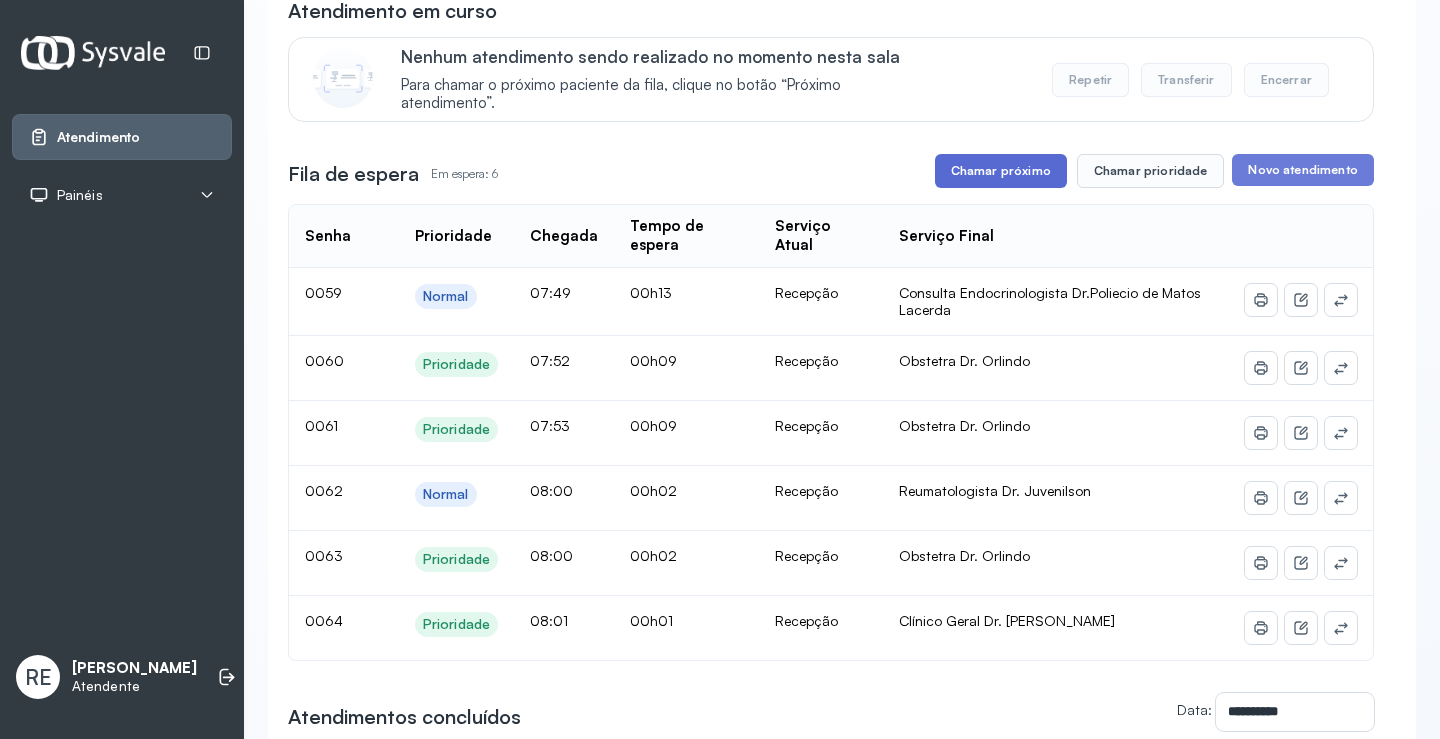 click on "Chamar próximo" at bounding box center [1001, 171] 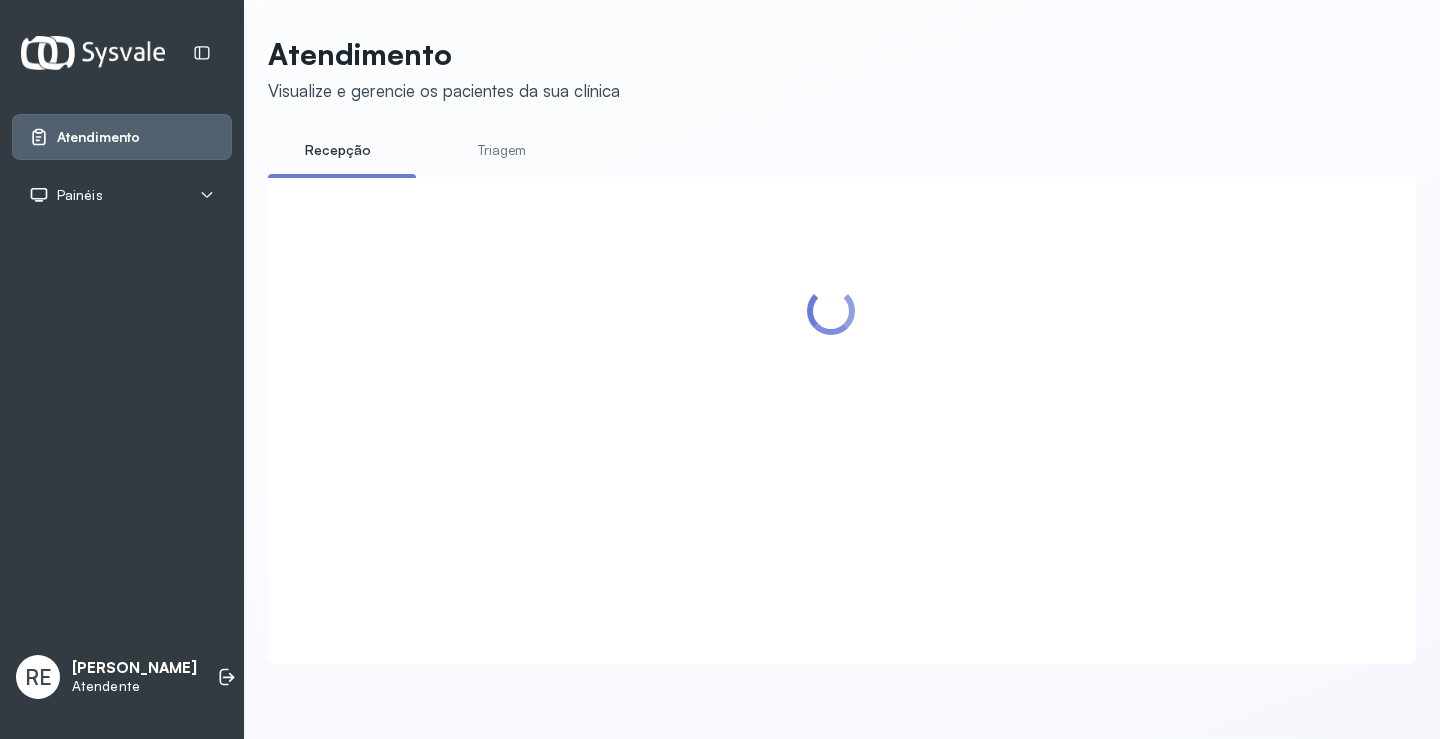 scroll, scrollTop: 1, scrollLeft: 0, axis: vertical 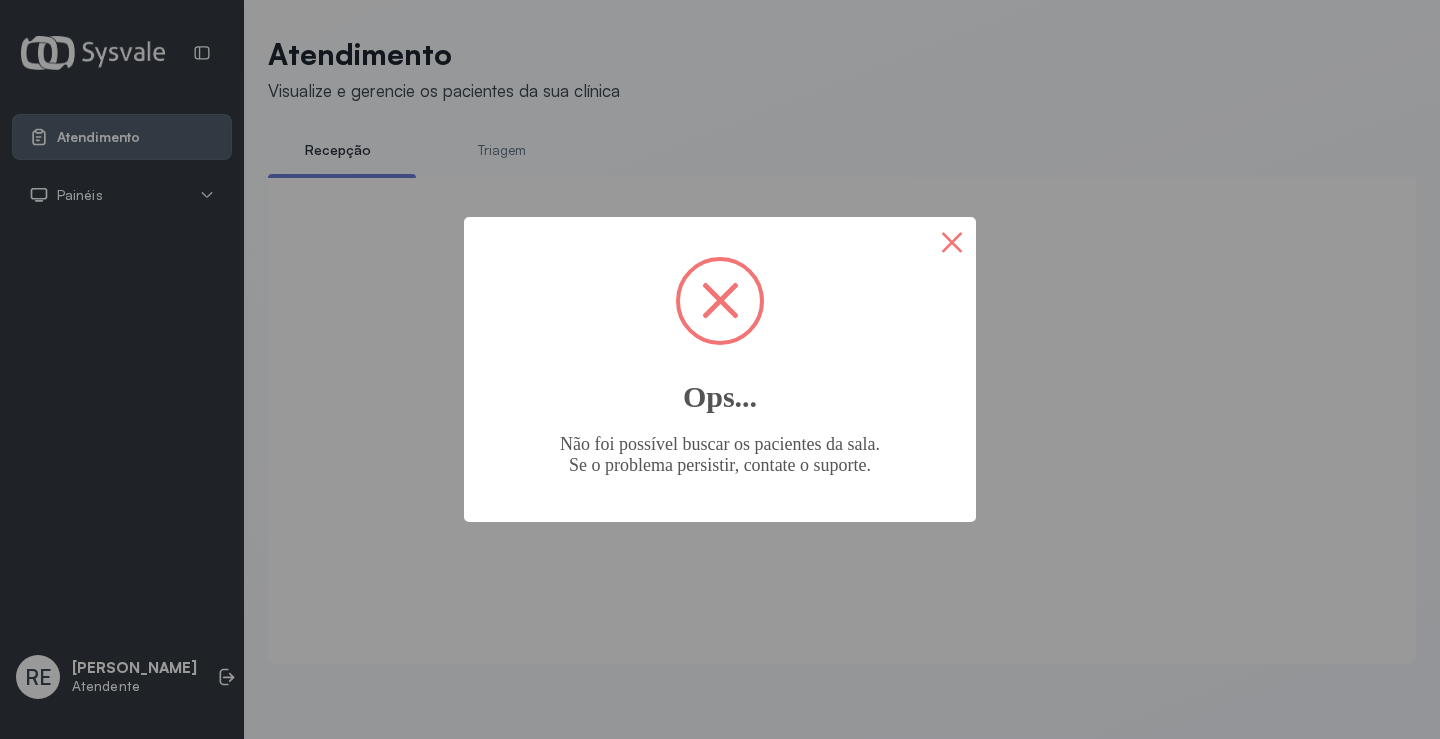 click on "×" at bounding box center (952, 241) 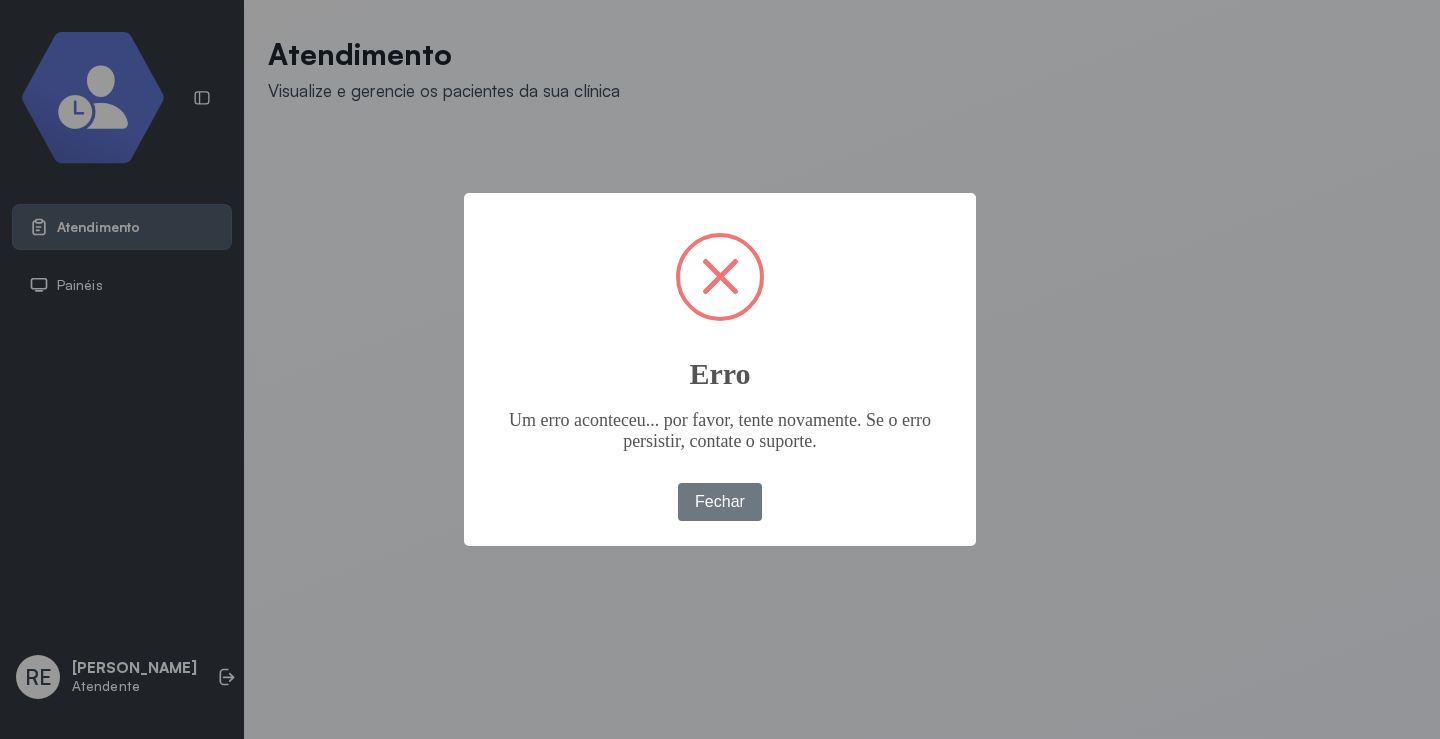 scroll, scrollTop: 0, scrollLeft: 0, axis: both 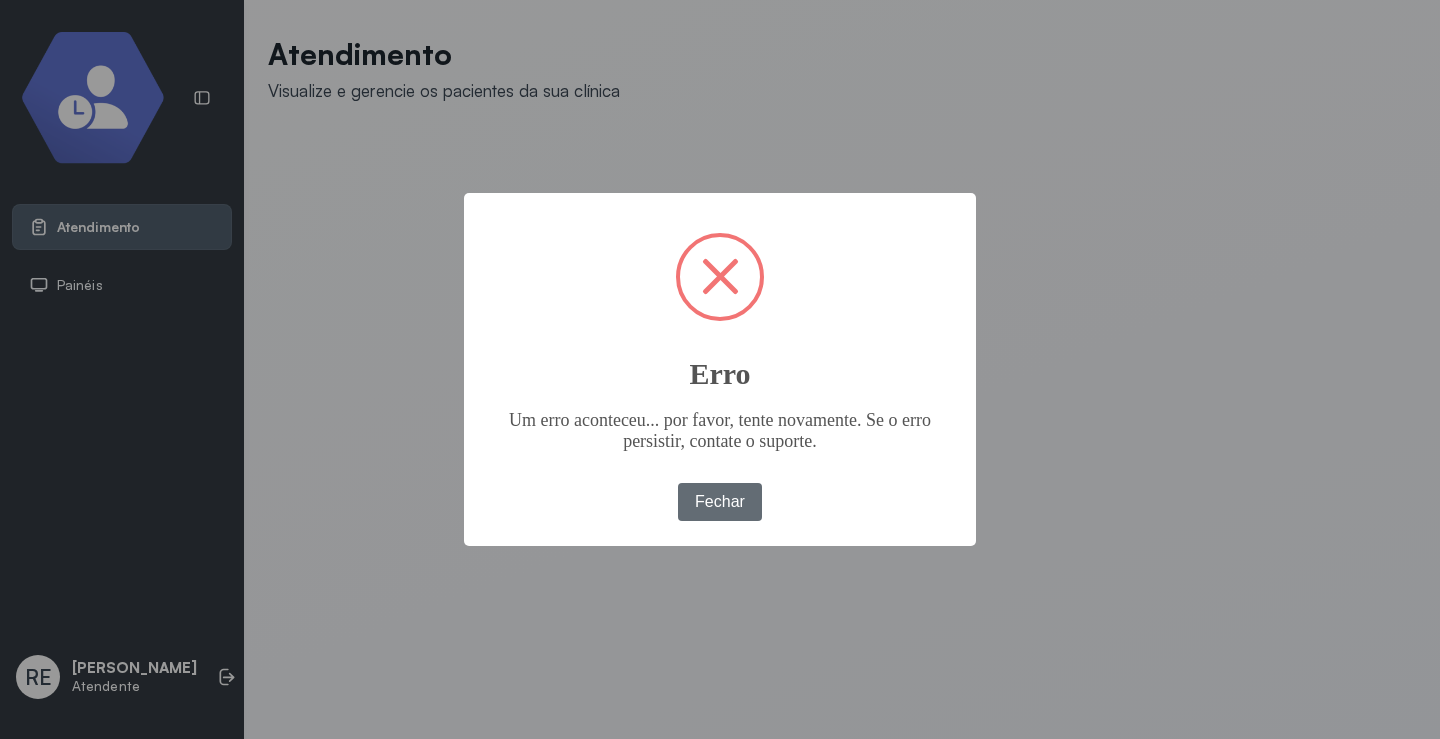 click on "Fechar" at bounding box center [720, 502] 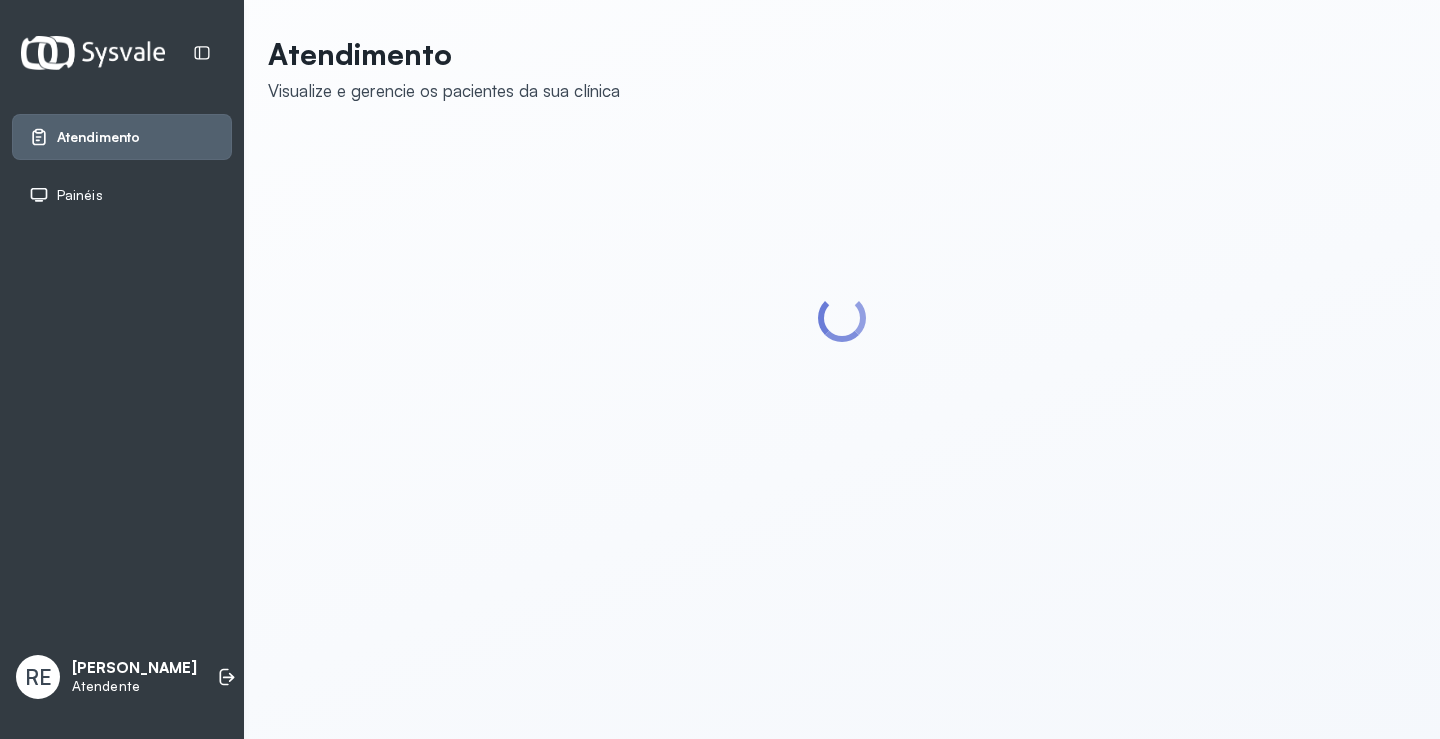 scroll, scrollTop: 0, scrollLeft: 0, axis: both 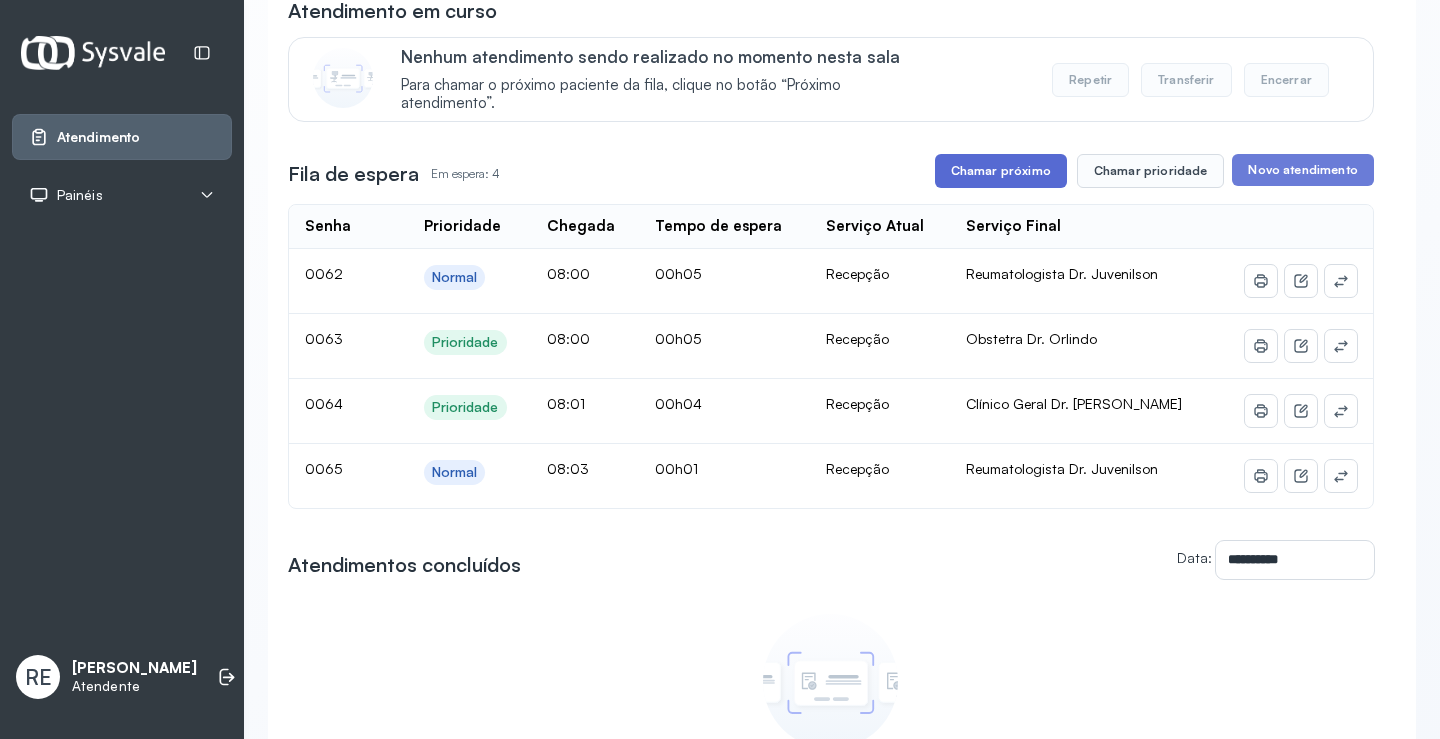 click on "Chamar próximo" at bounding box center [1001, 171] 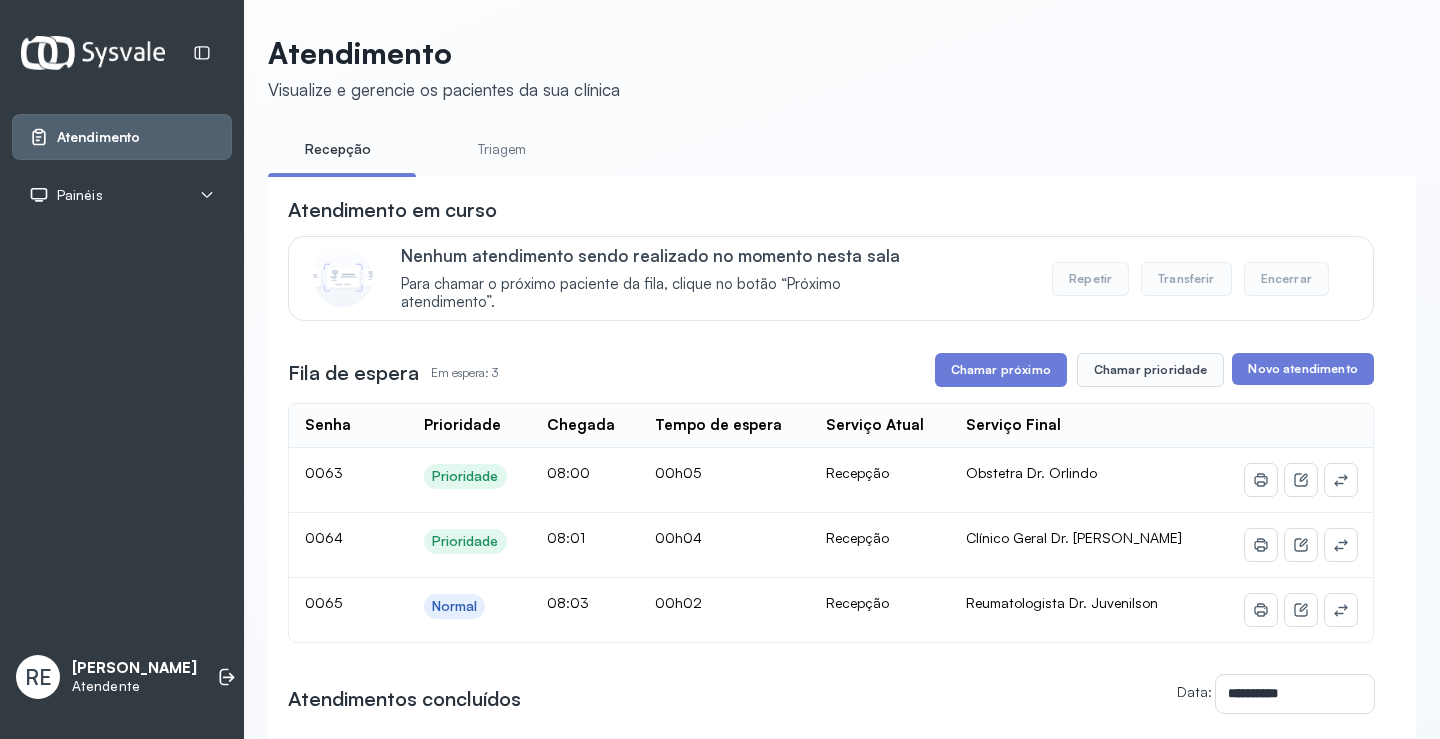 scroll, scrollTop: 200, scrollLeft: 0, axis: vertical 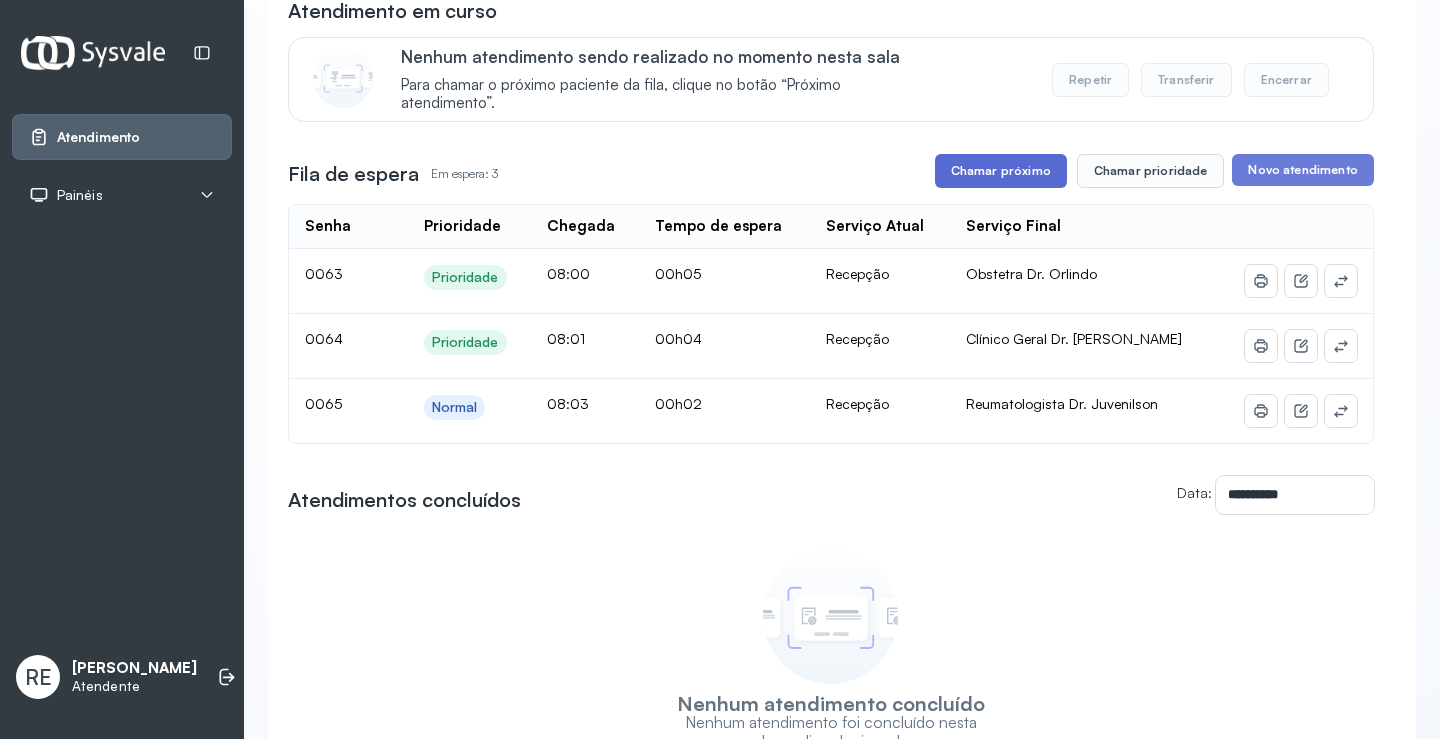 click on "Chamar próximo" at bounding box center (1001, 171) 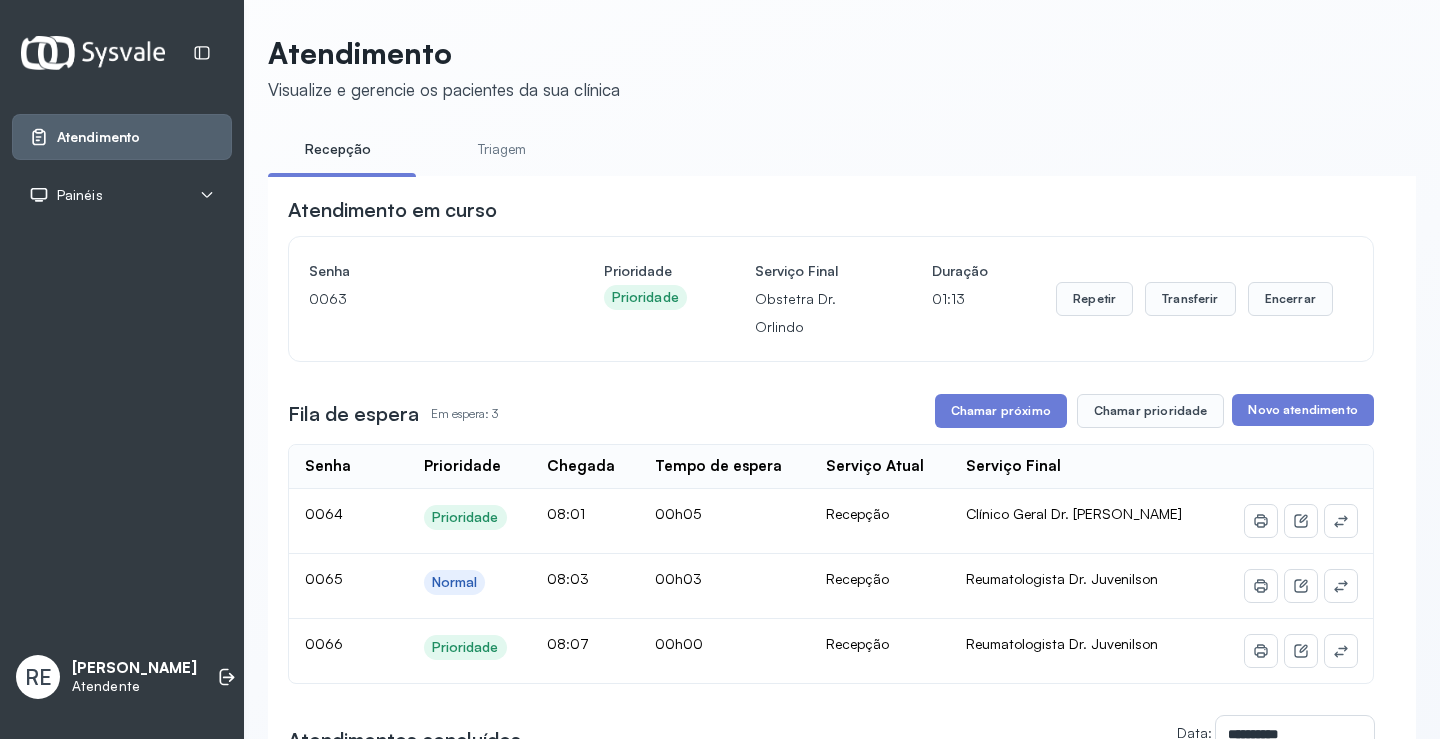 scroll, scrollTop: 200, scrollLeft: 0, axis: vertical 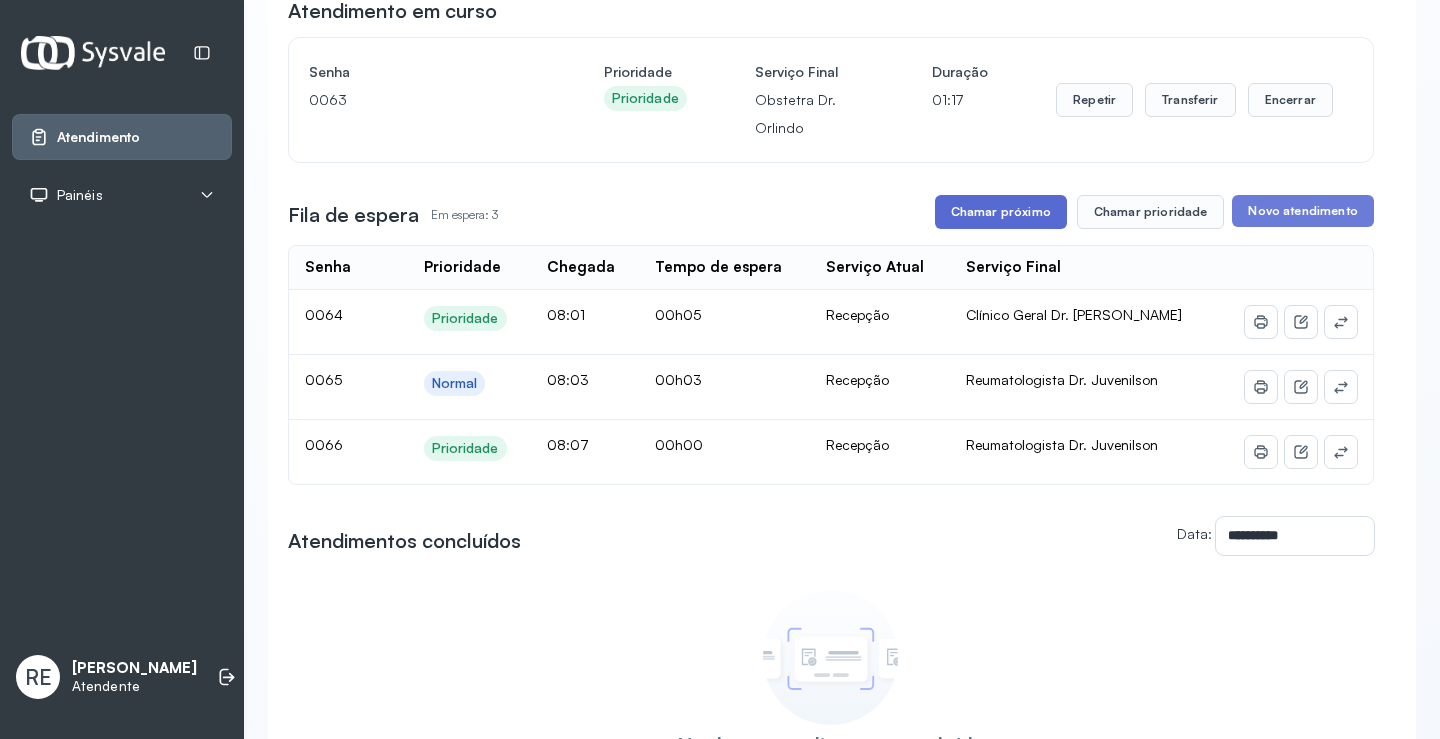 click on "Chamar próximo" at bounding box center (1001, 212) 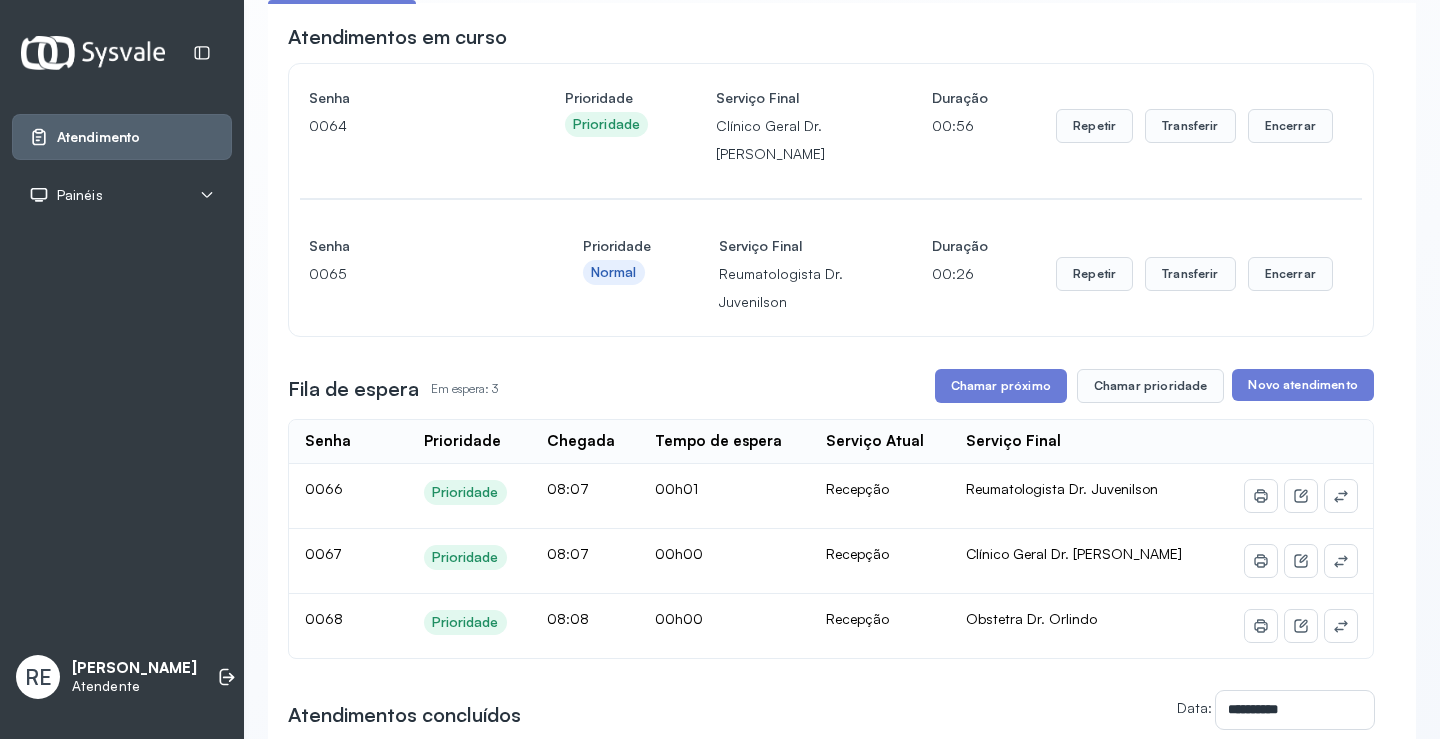 scroll, scrollTop: 100, scrollLeft: 0, axis: vertical 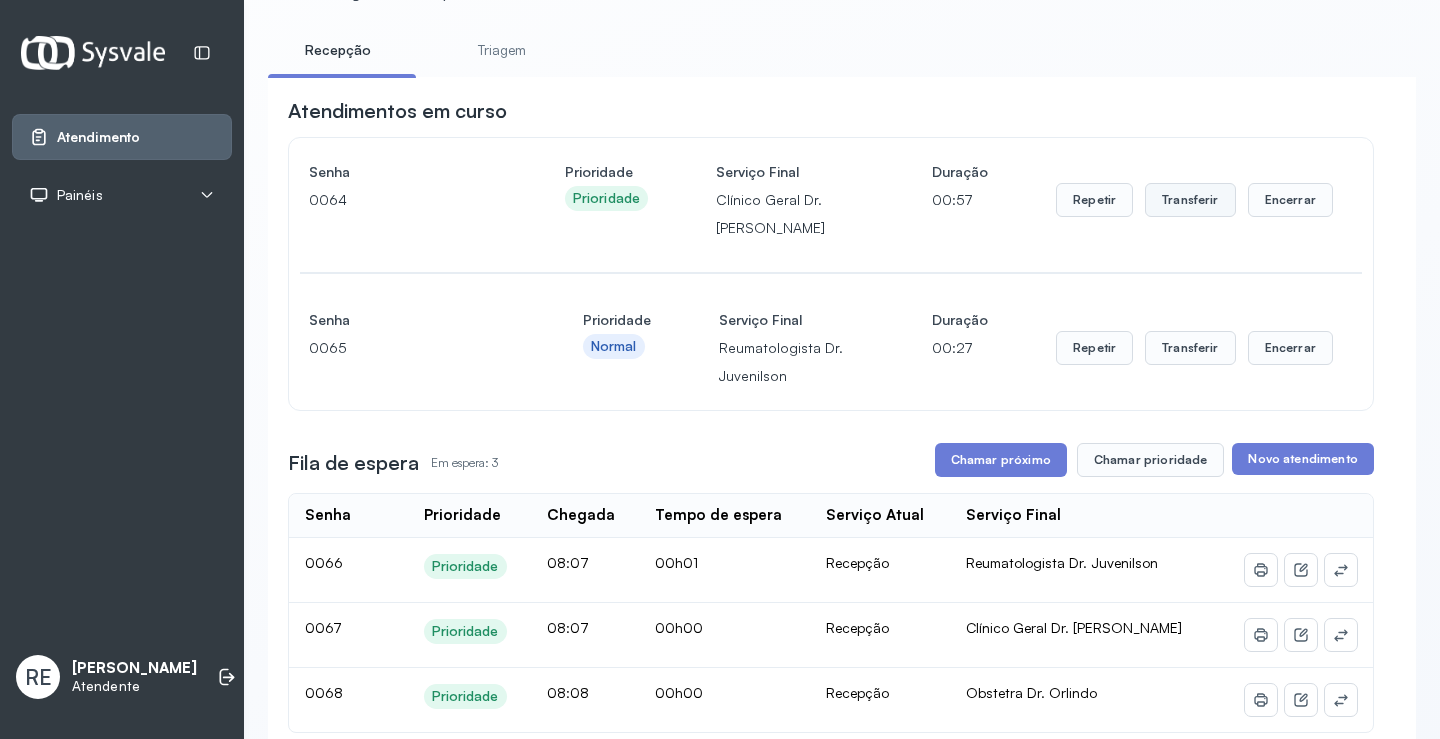 click on "Transferir" at bounding box center [1190, 200] 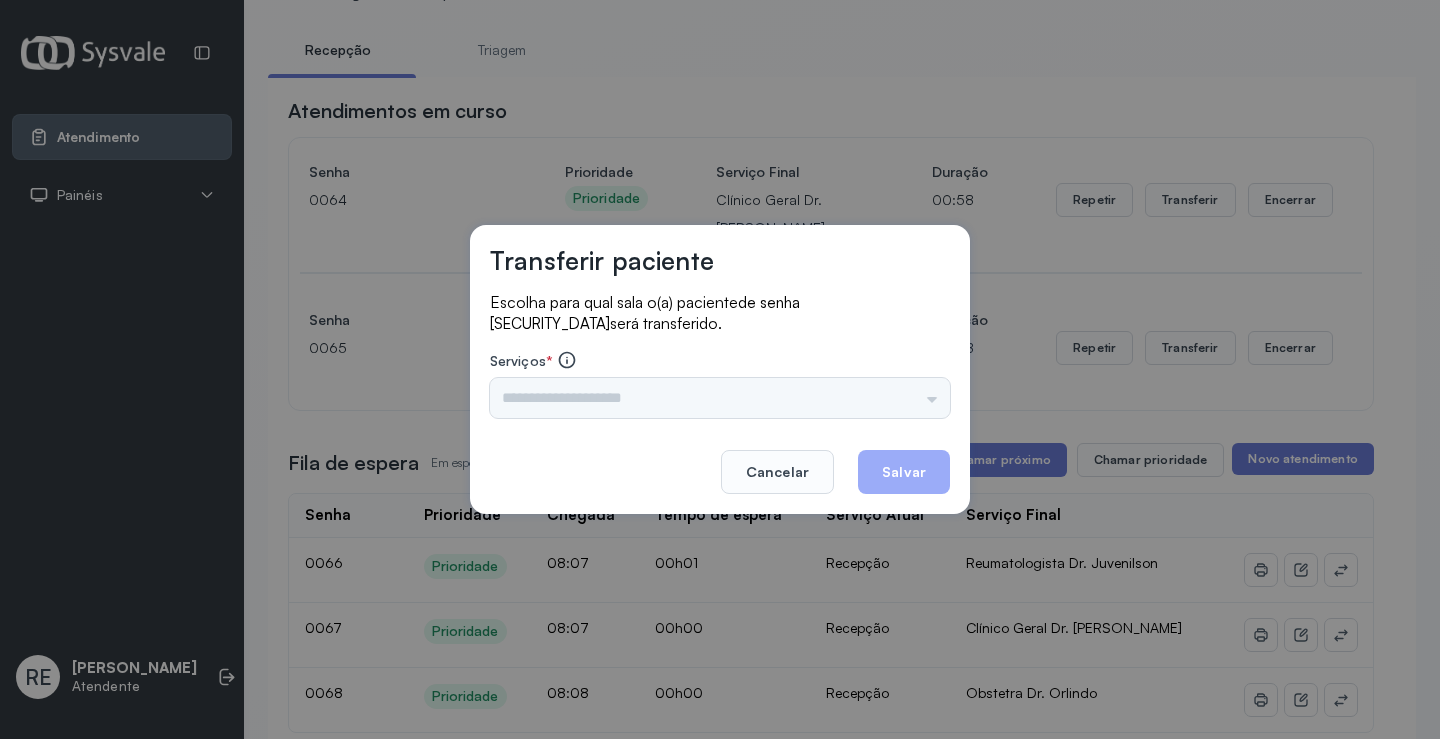 drag, startPoint x: 636, startPoint y: 379, endPoint x: 638, endPoint y: 390, distance: 11.18034 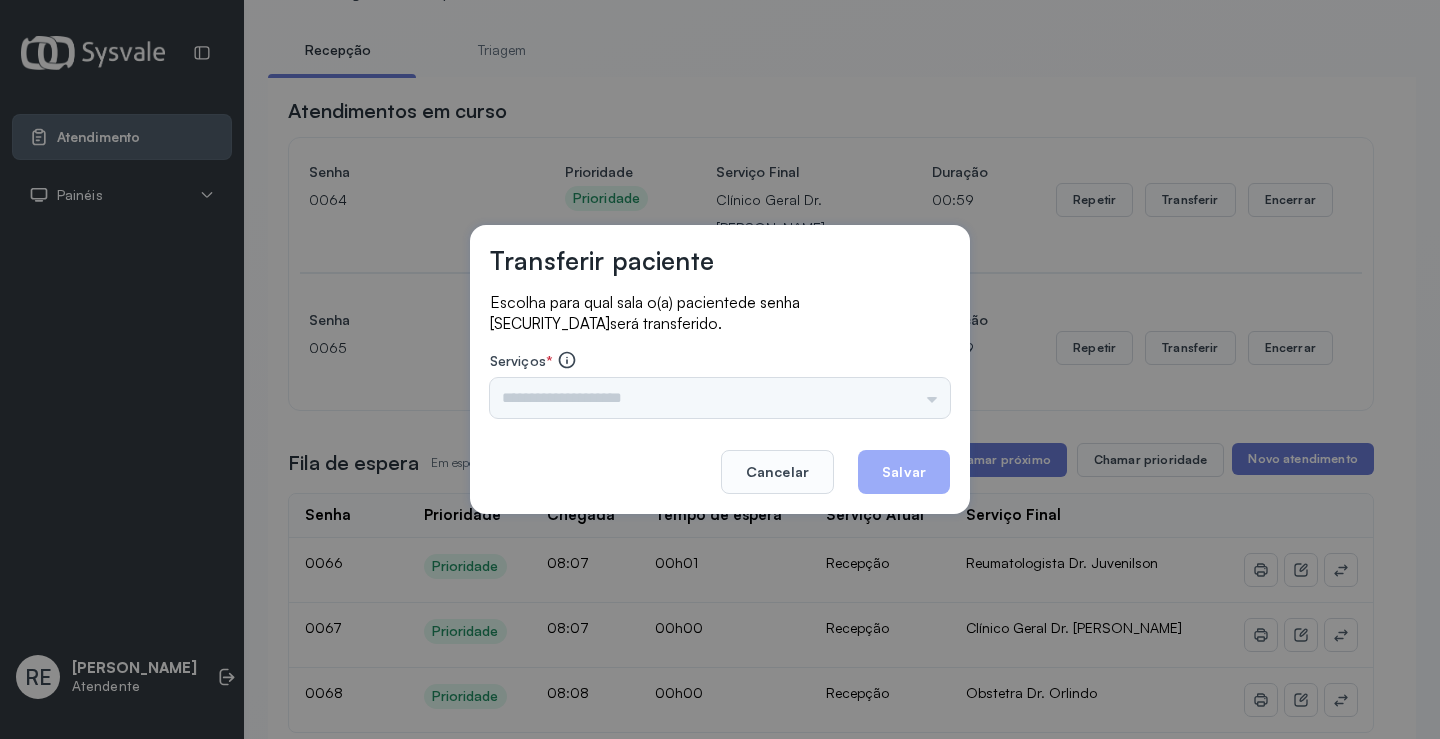 click on "Nenhuma opção encontrada" at bounding box center [720, 398] 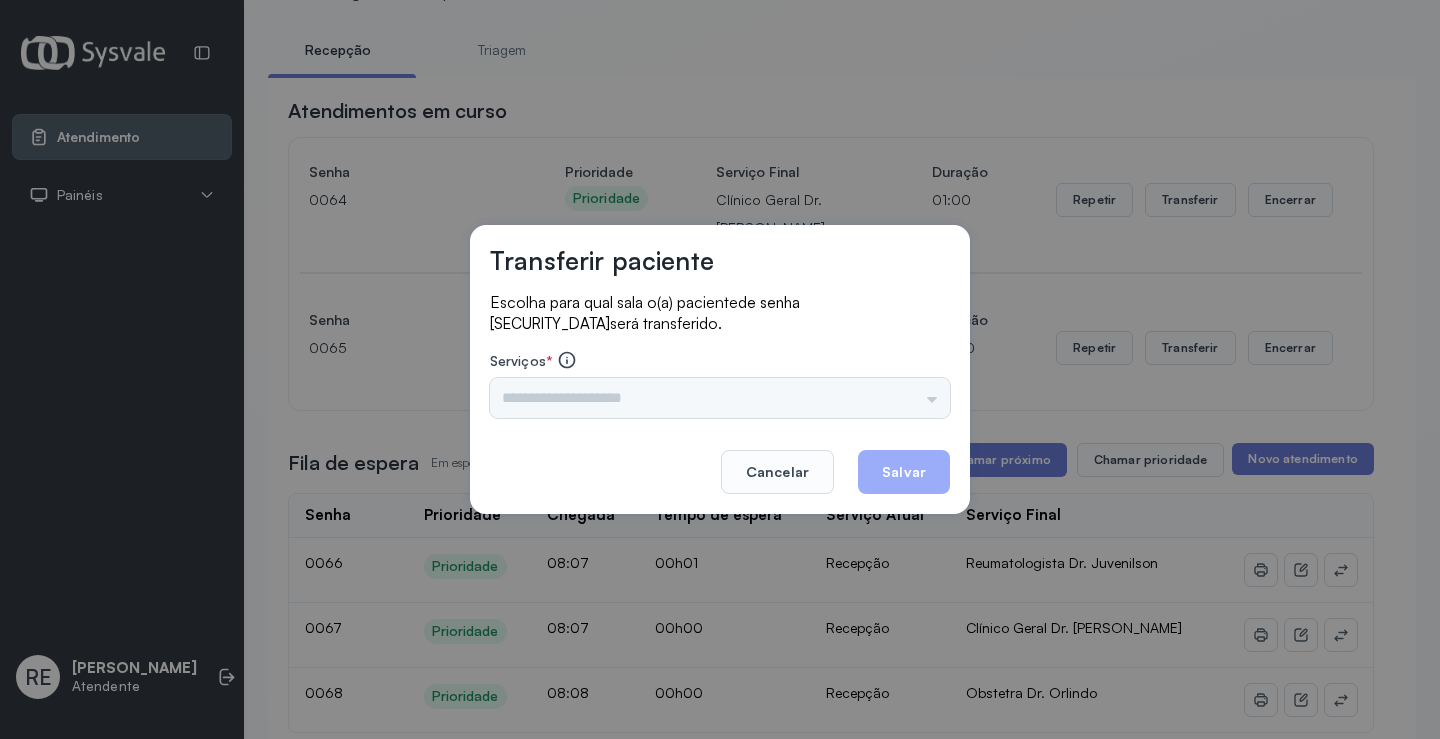 click on "Nenhuma opção encontrada" at bounding box center [720, 398] 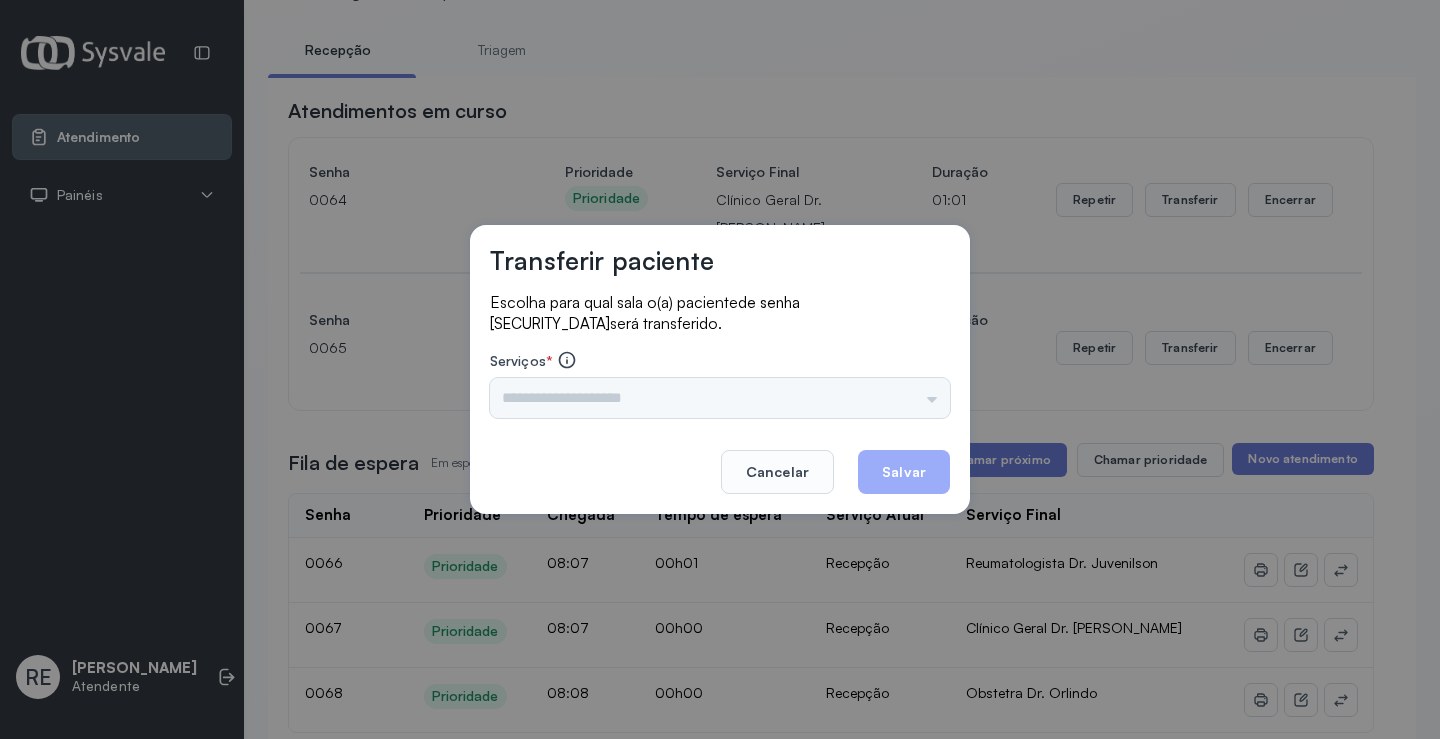 click on "Nenhuma opção encontrada" at bounding box center [720, 398] 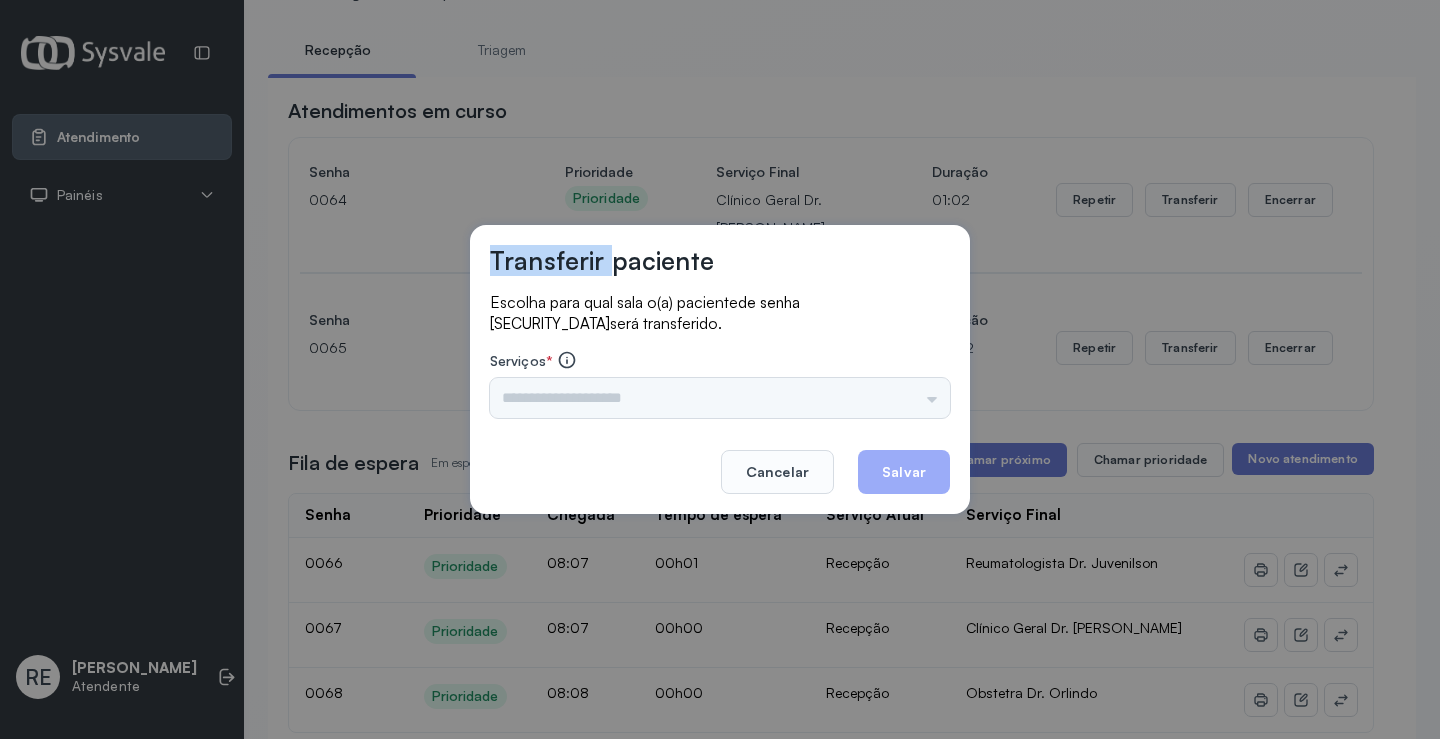 click on "Transferir paciente Escolha para qual sala o(a) paciente  de senha [SECURITY_DATA]  será transferido.  Serviços  *   Nenhuma opção encontrada  Cancelar Salvar" at bounding box center (720, 369) 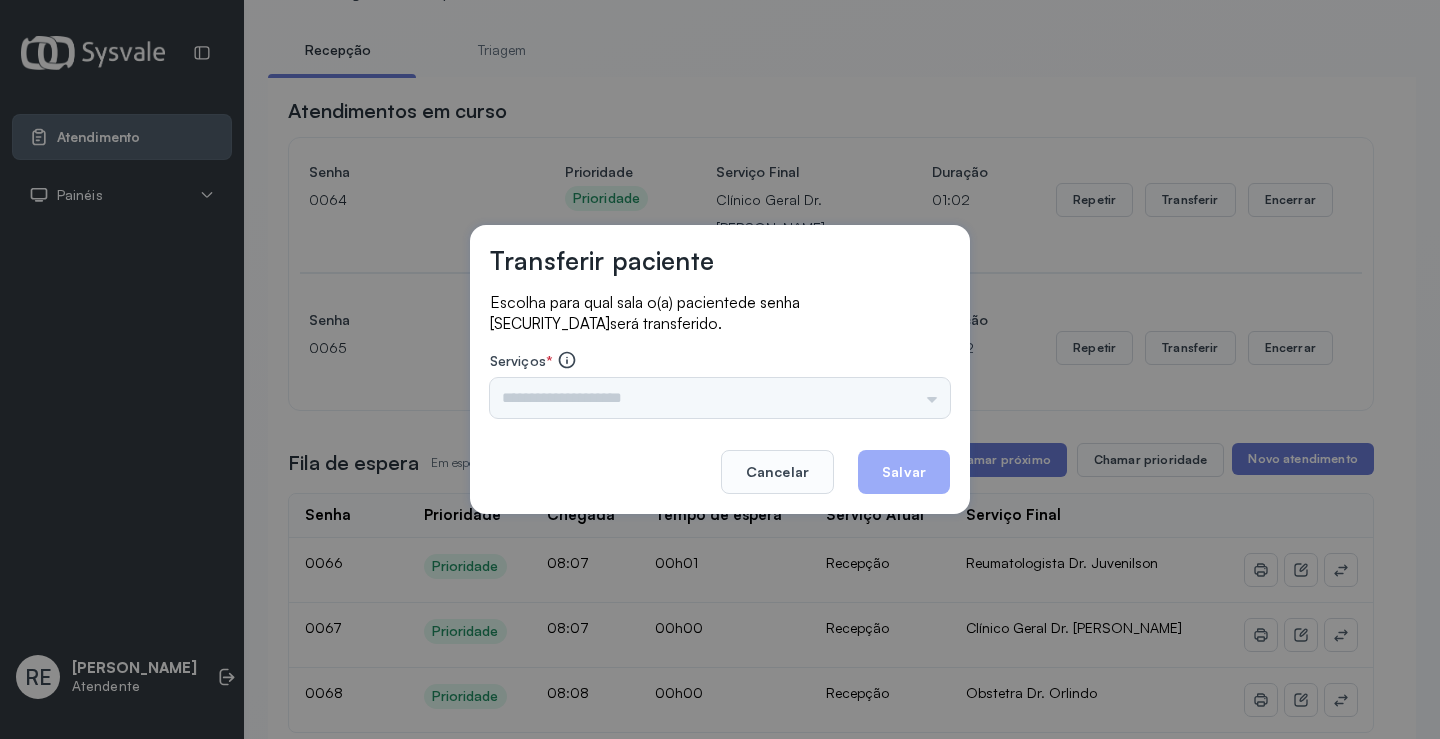 drag, startPoint x: 564, startPoint y: 354, endPoint x: 564, endPoint y: 338, distance: 16 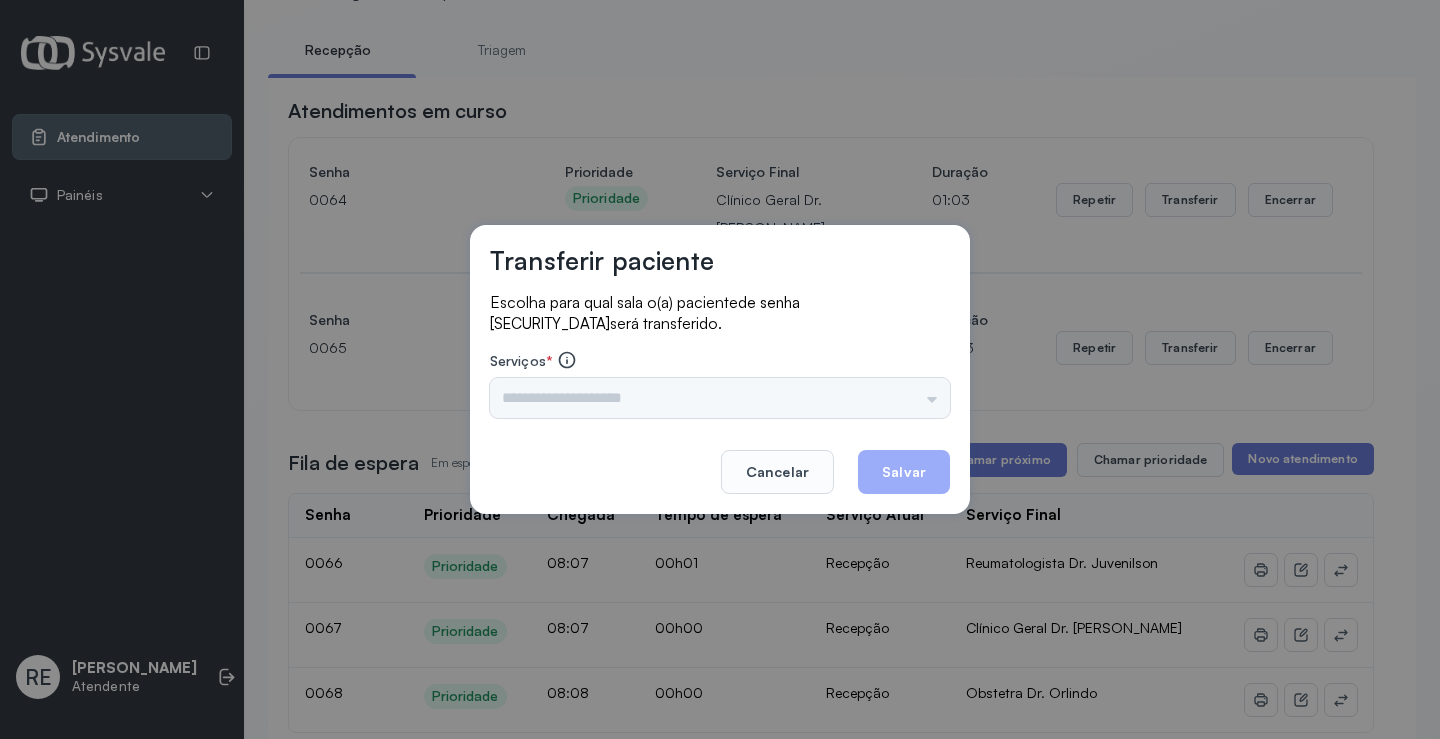click on "Nenhuma opção encontrada" at bounding box center (720, 398) 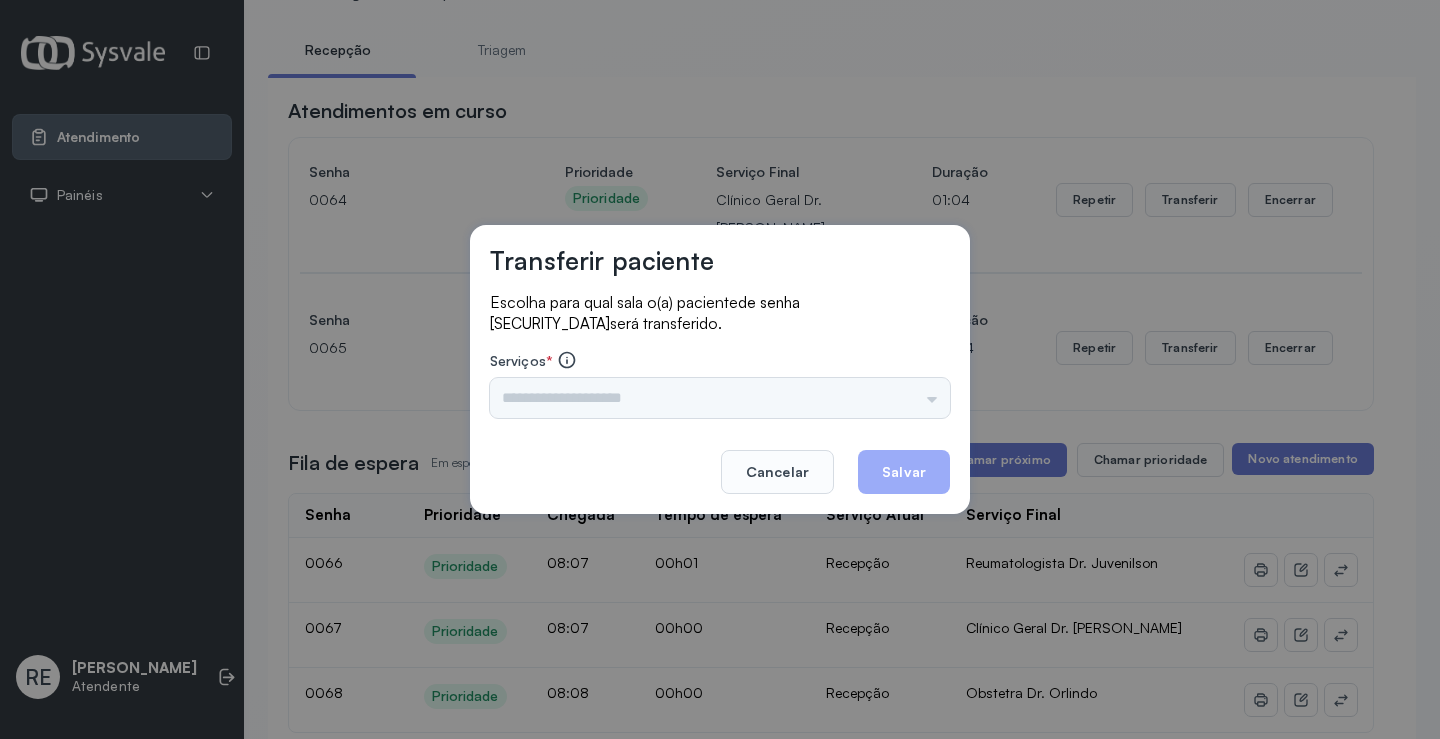 drag, startPoint x: 787, startPoint y: 473, endPoint x: 825, endPoint y: 421, distance: 64.40497 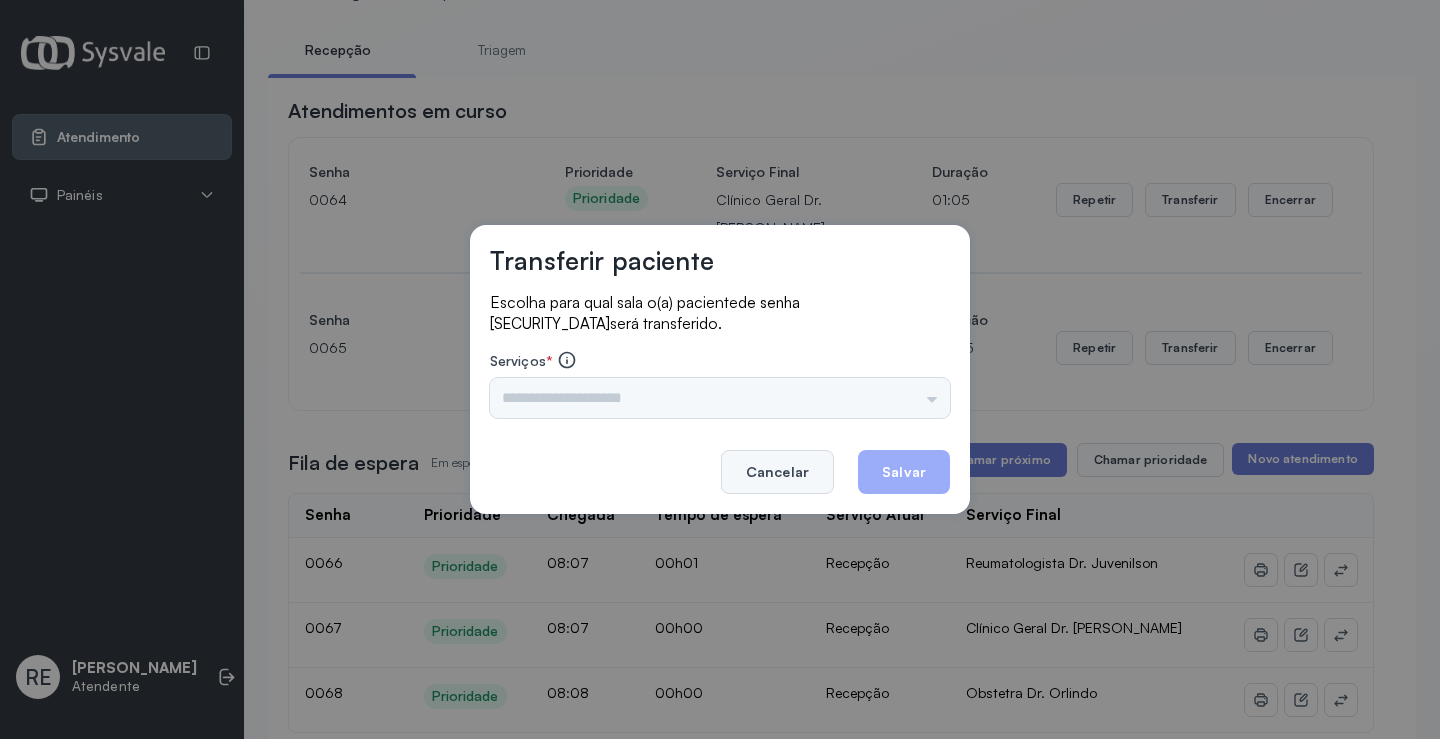 drag, startPoint x: 766, startPoint y: 505, endPoint x: 787, endPoint y: 473, distance: 38.27532 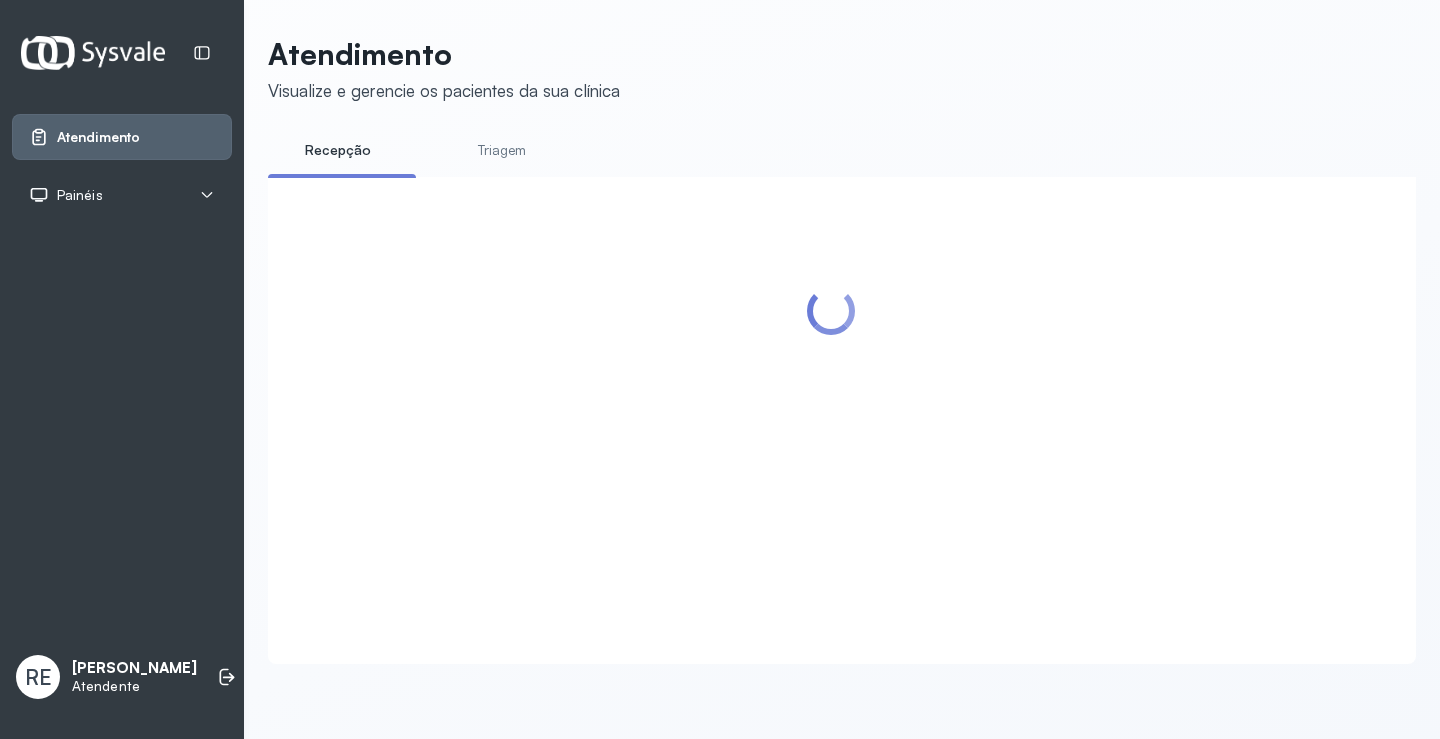 scroll, scrollTop: 1, scrollLeft: 0, axis: vertical 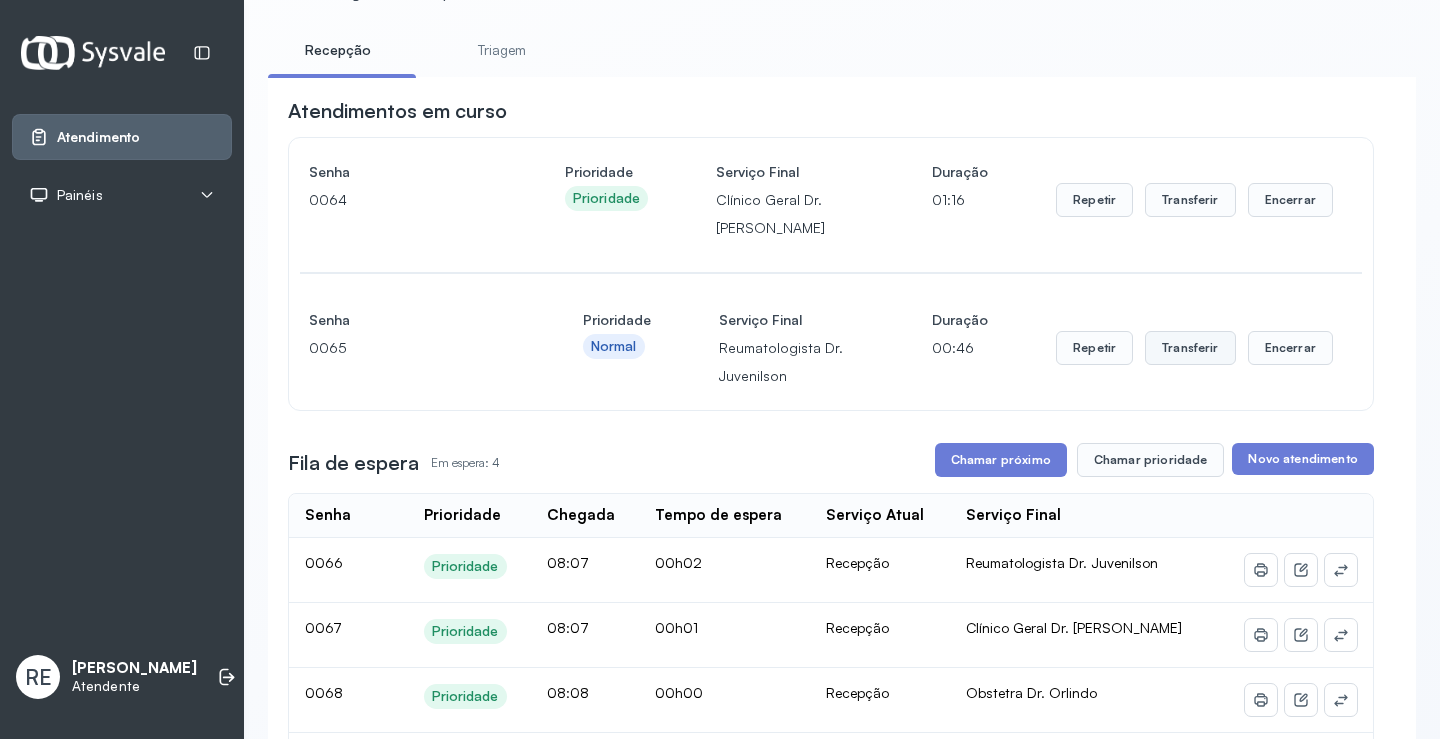 click on "Transferir" at bounding box center (1190, 200) 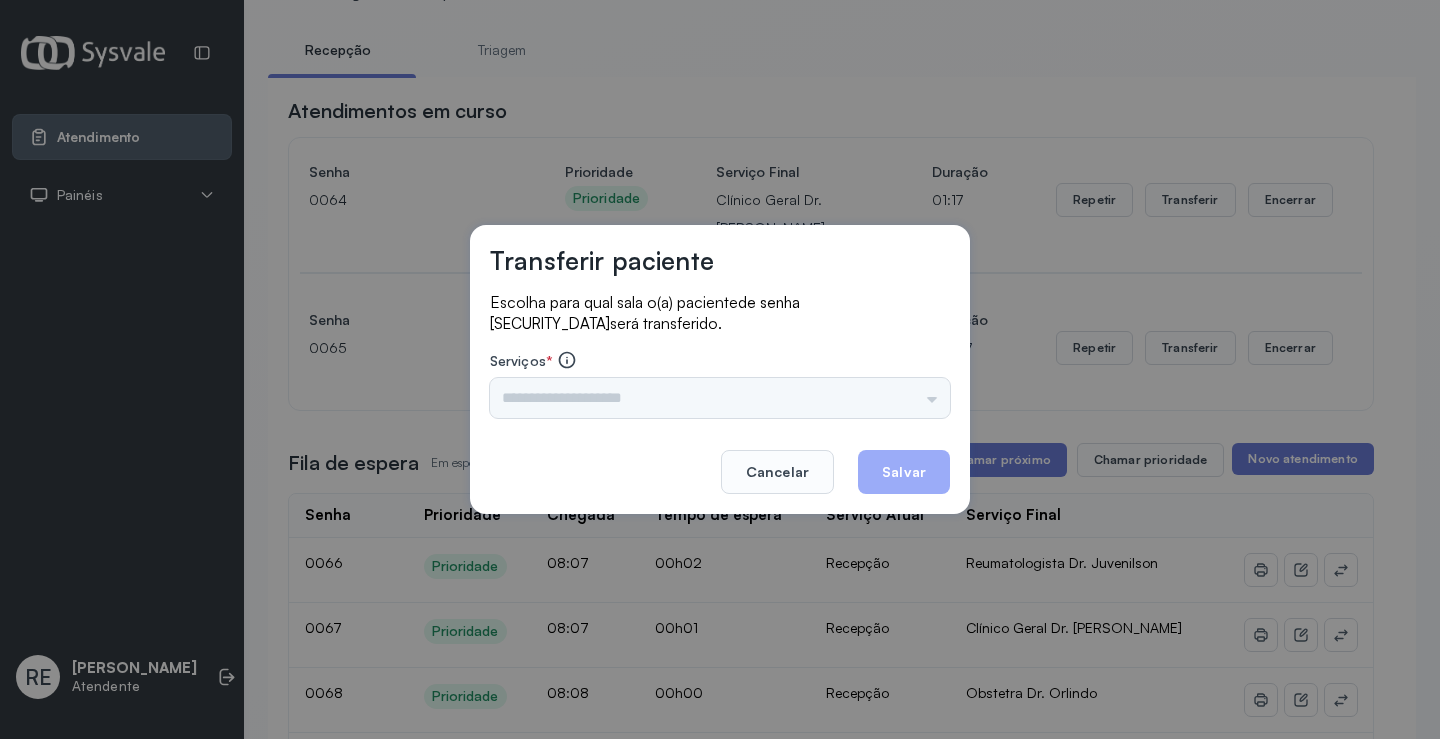 drag, startPoint x: 710, startPoint y: 393, endPoint x: 596, endPoint y: 393, distance: 114 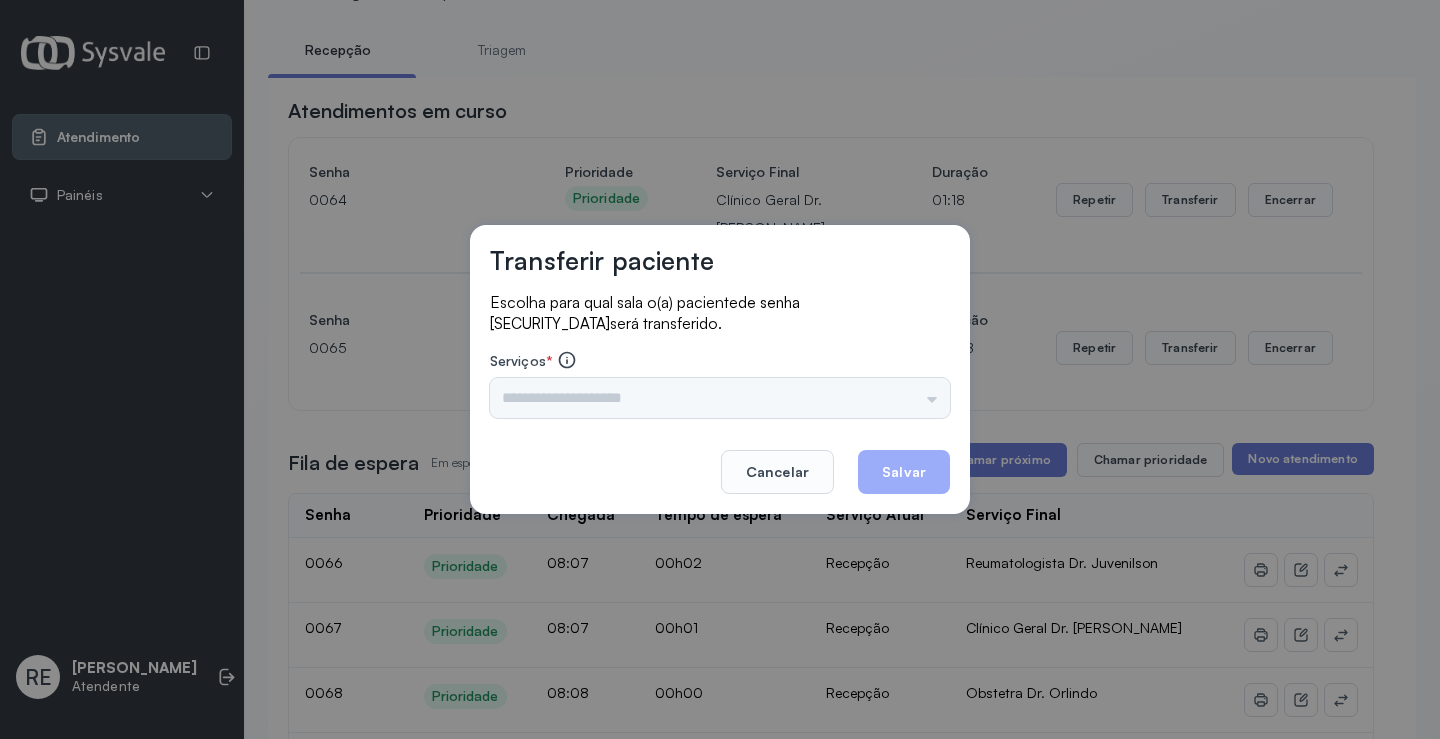 click on "Cancelar" 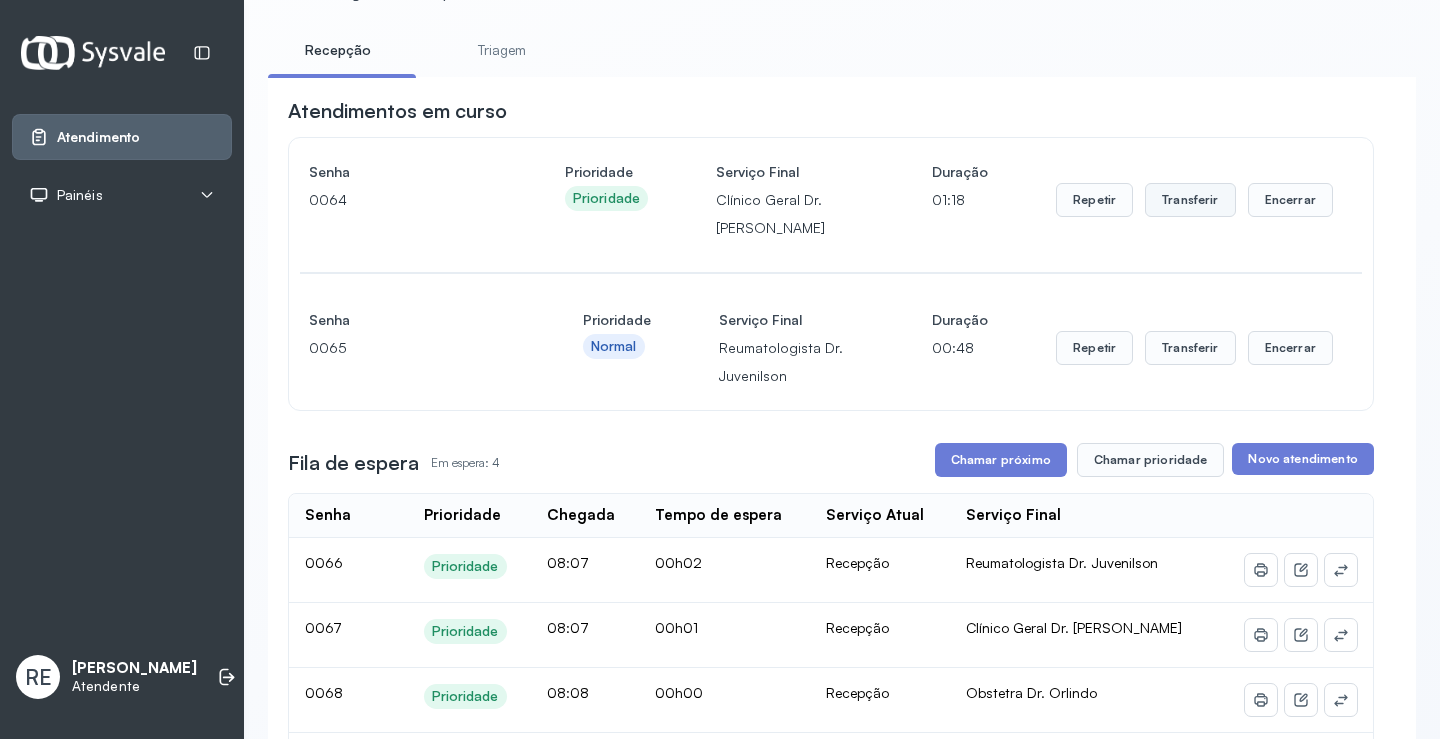 click on "Transferir" at bounding box center (1190, 200) 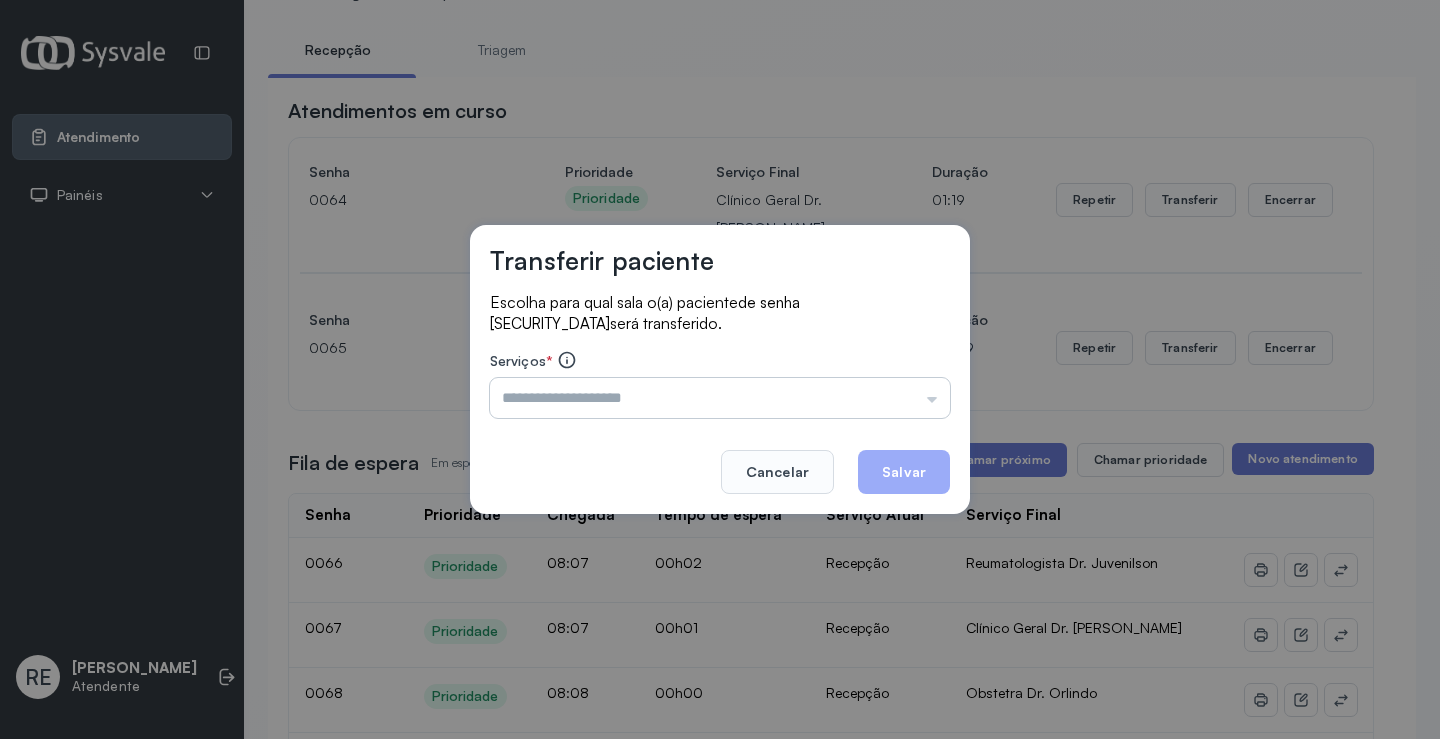 drag, startPoint x: 874, startPoint y: 276, endPoint x: 672, endPoint y: 416, distance: 245.77225 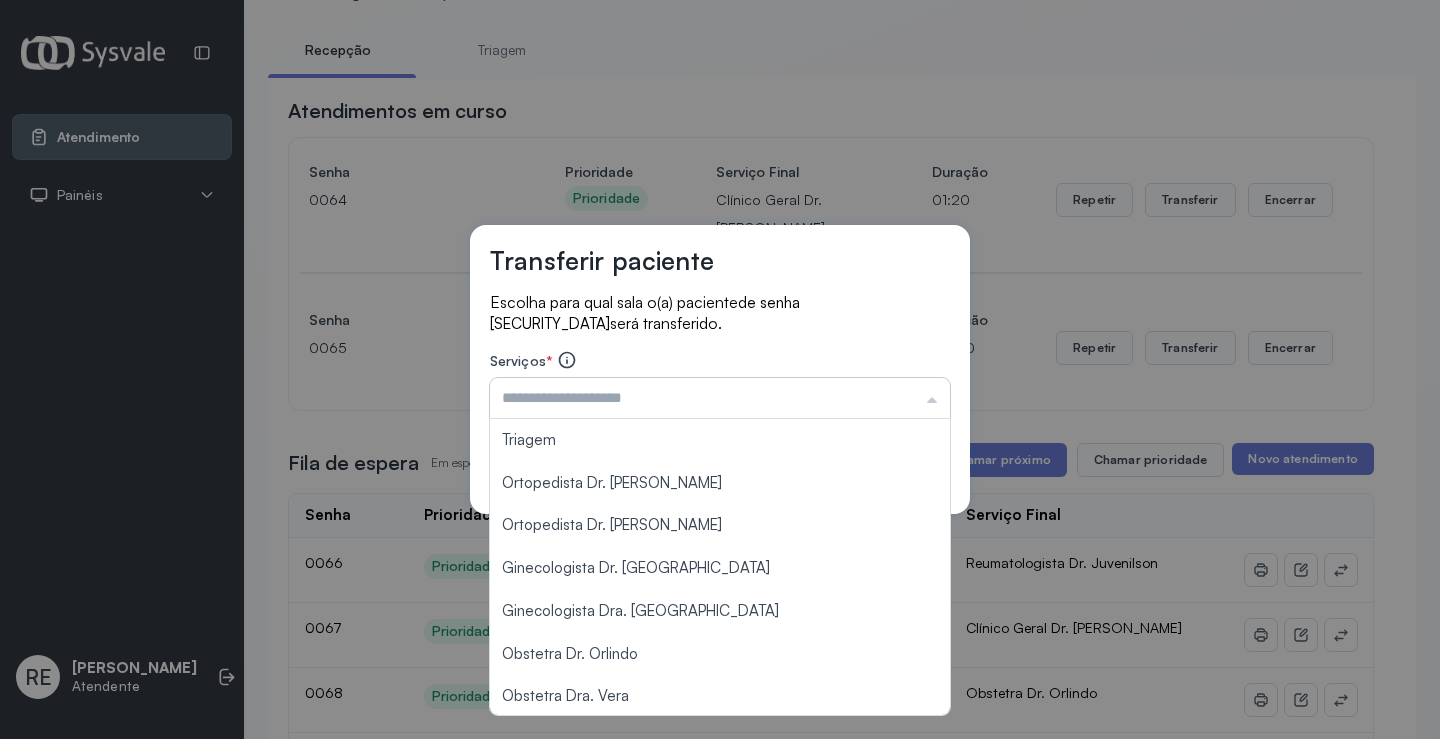 click at bounding box center (720, 398) 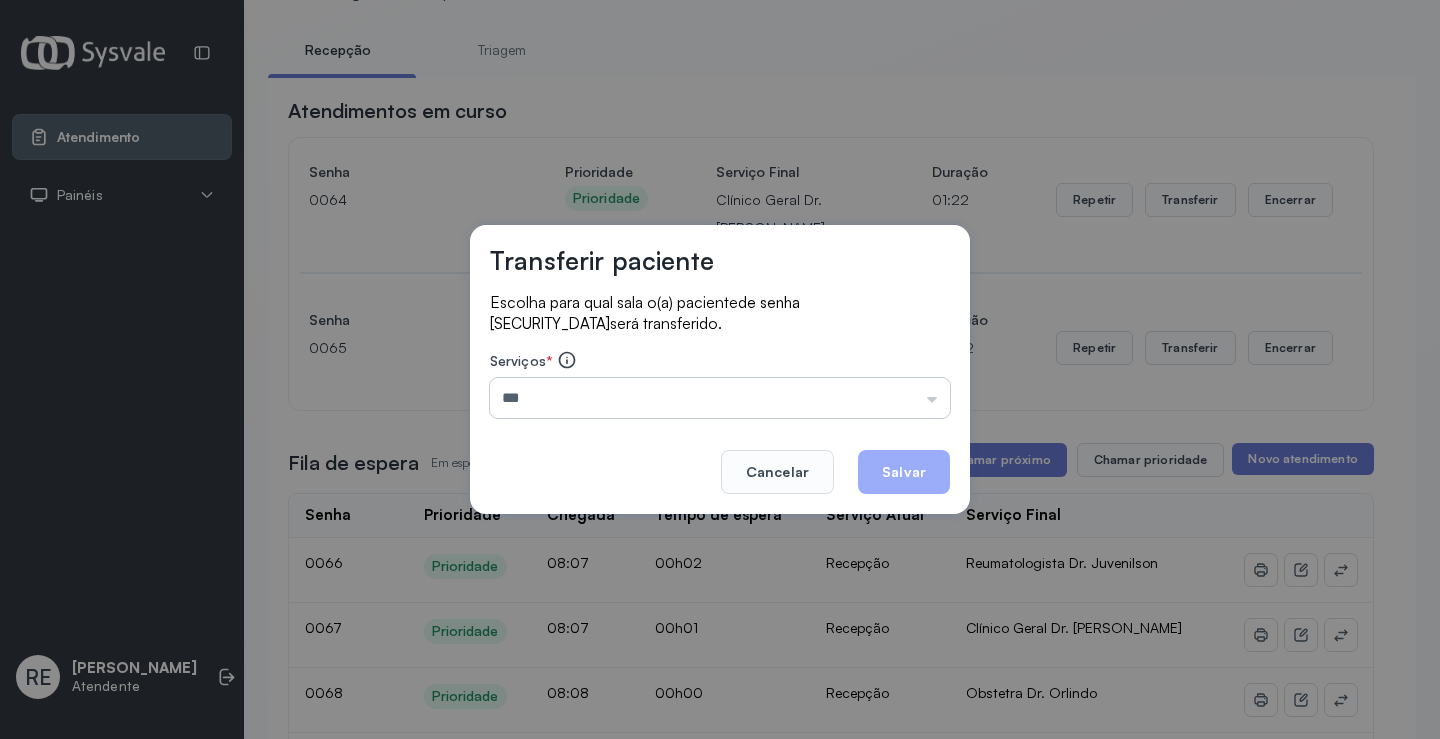 click on "***" at bounding box center (720, 398) 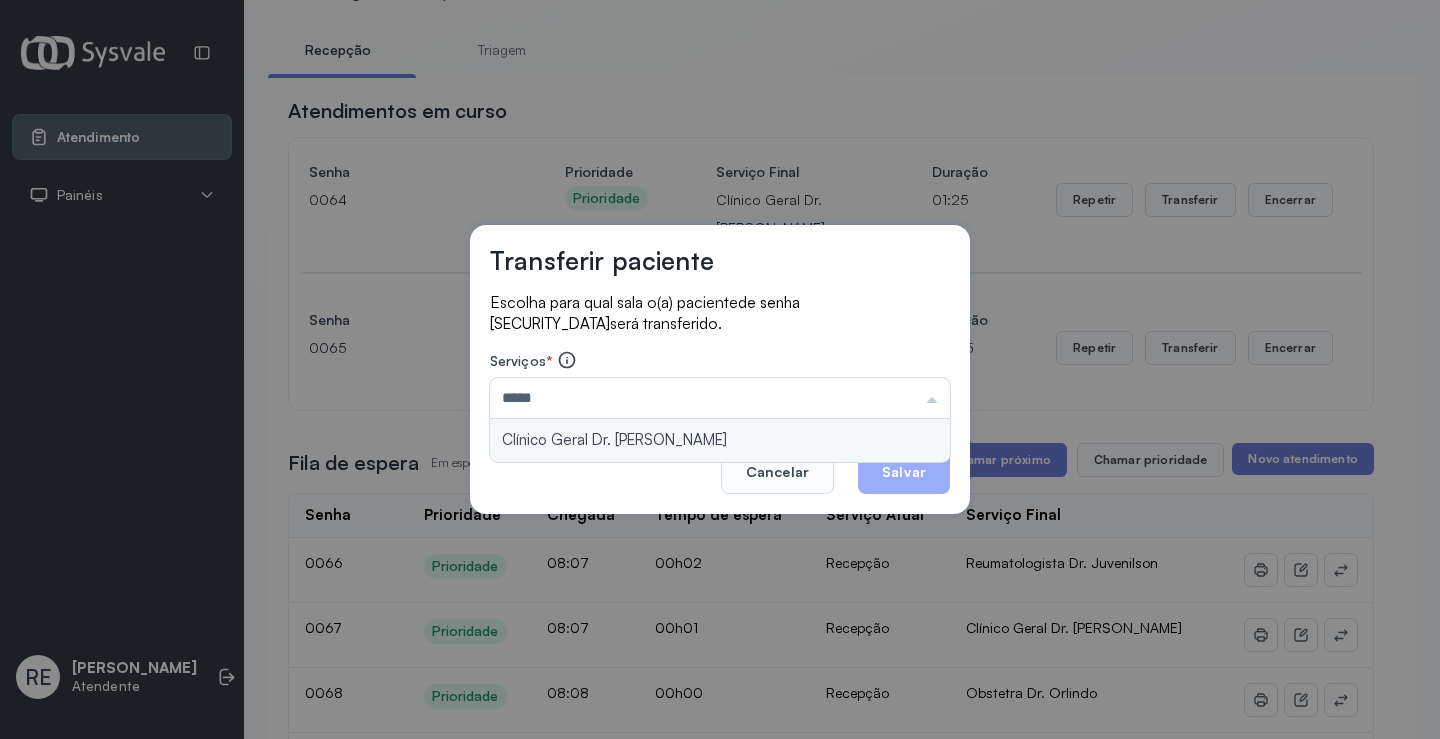 type on "**********" 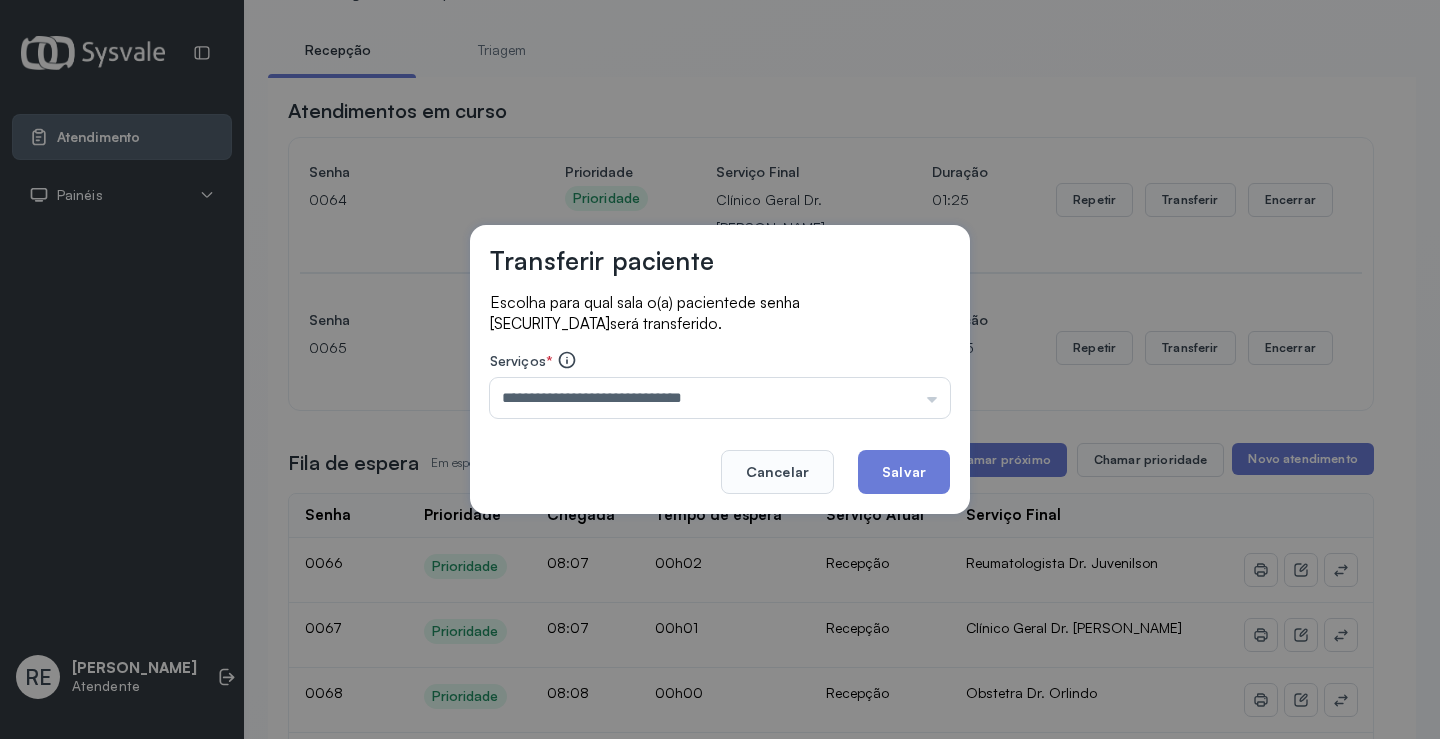 click on "**********" at bounding box center (720, 369) 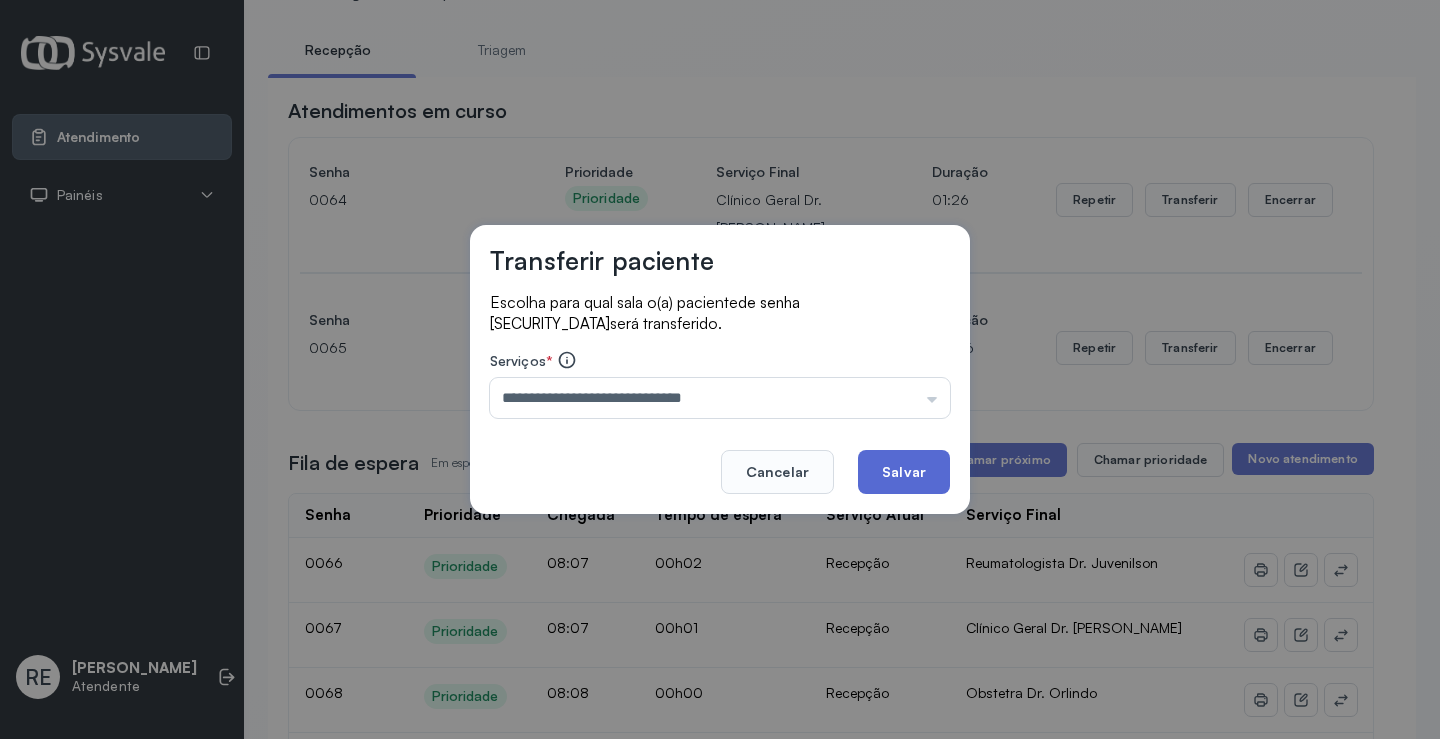 click on "Salvar" 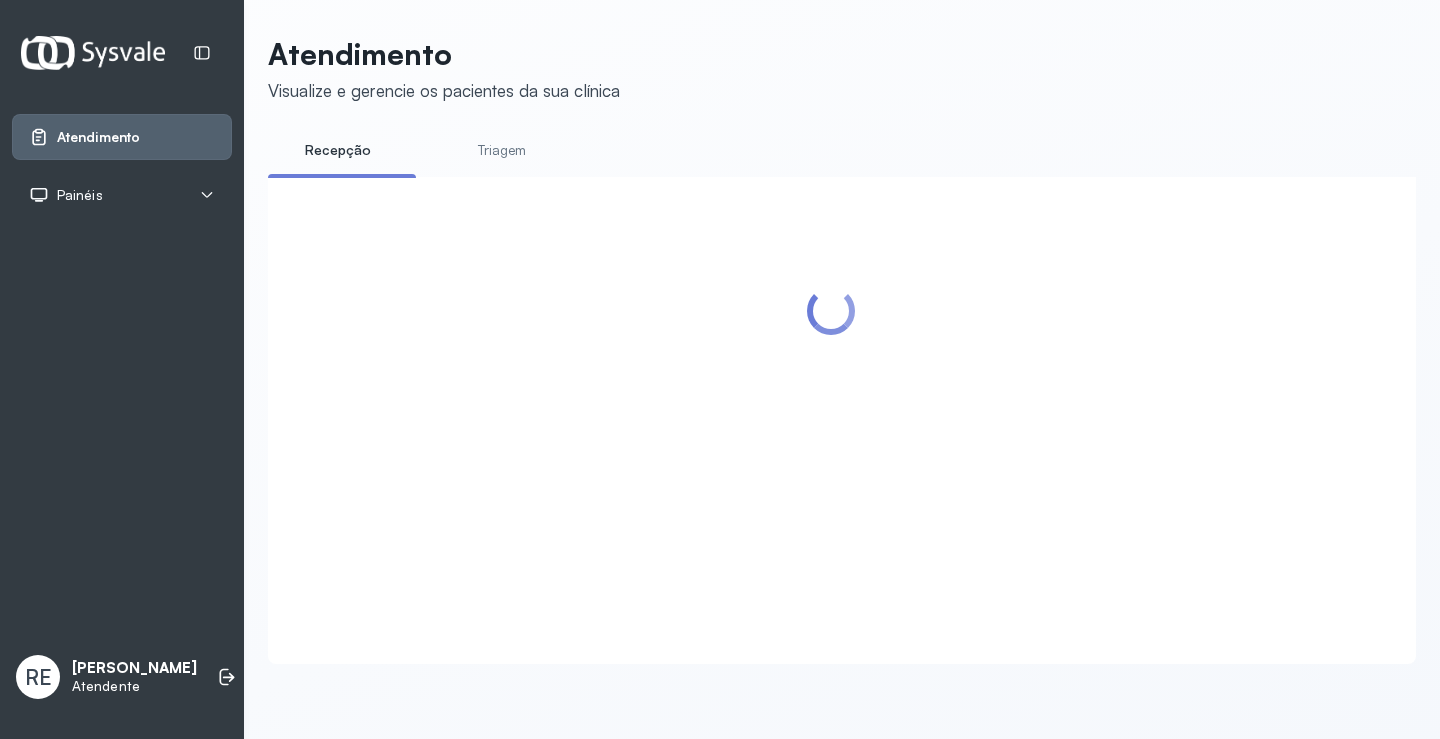 scroll, scrollTop: 0, scrollLeft: 0, axis: both 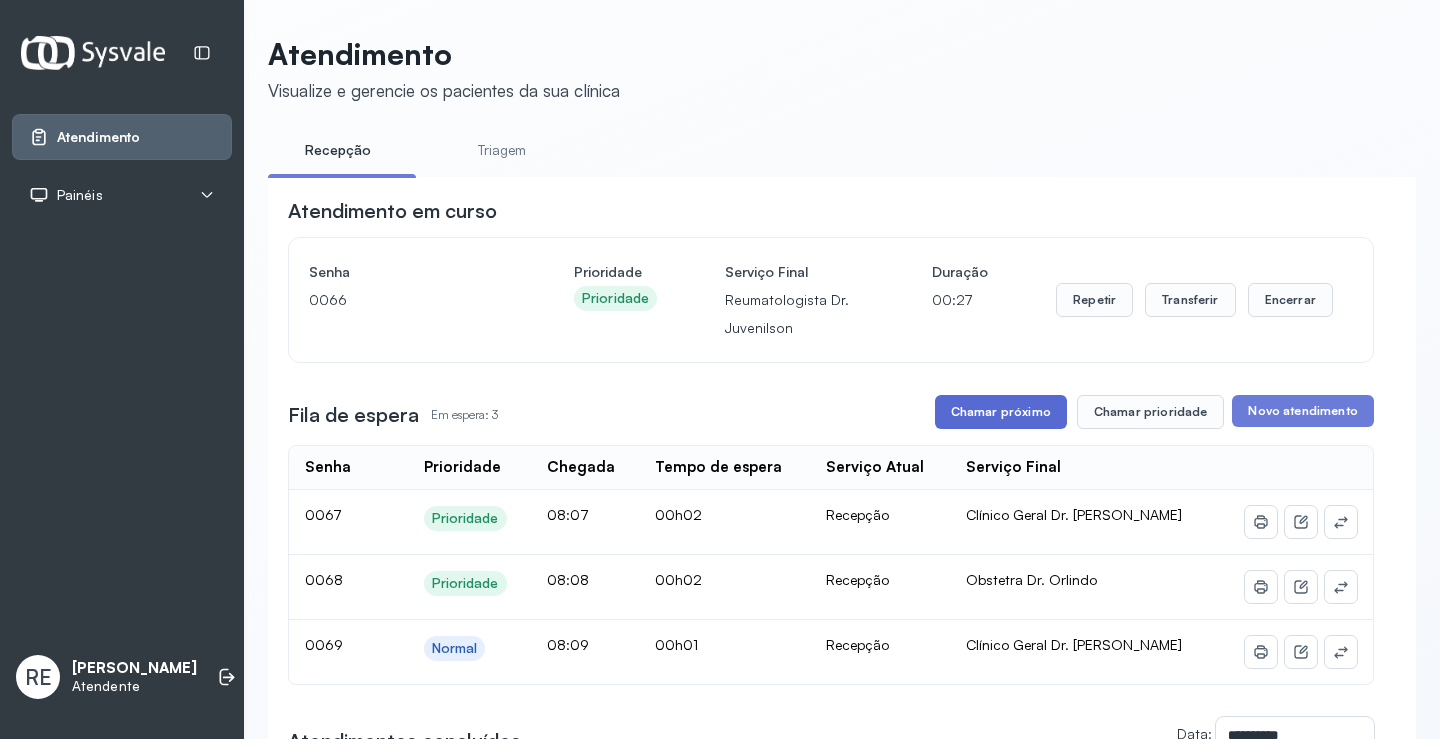 drag, startPoint x: 1000, startPoint y: 421, endPoint x: 896, endPoint y: 352, distance: 124.80785 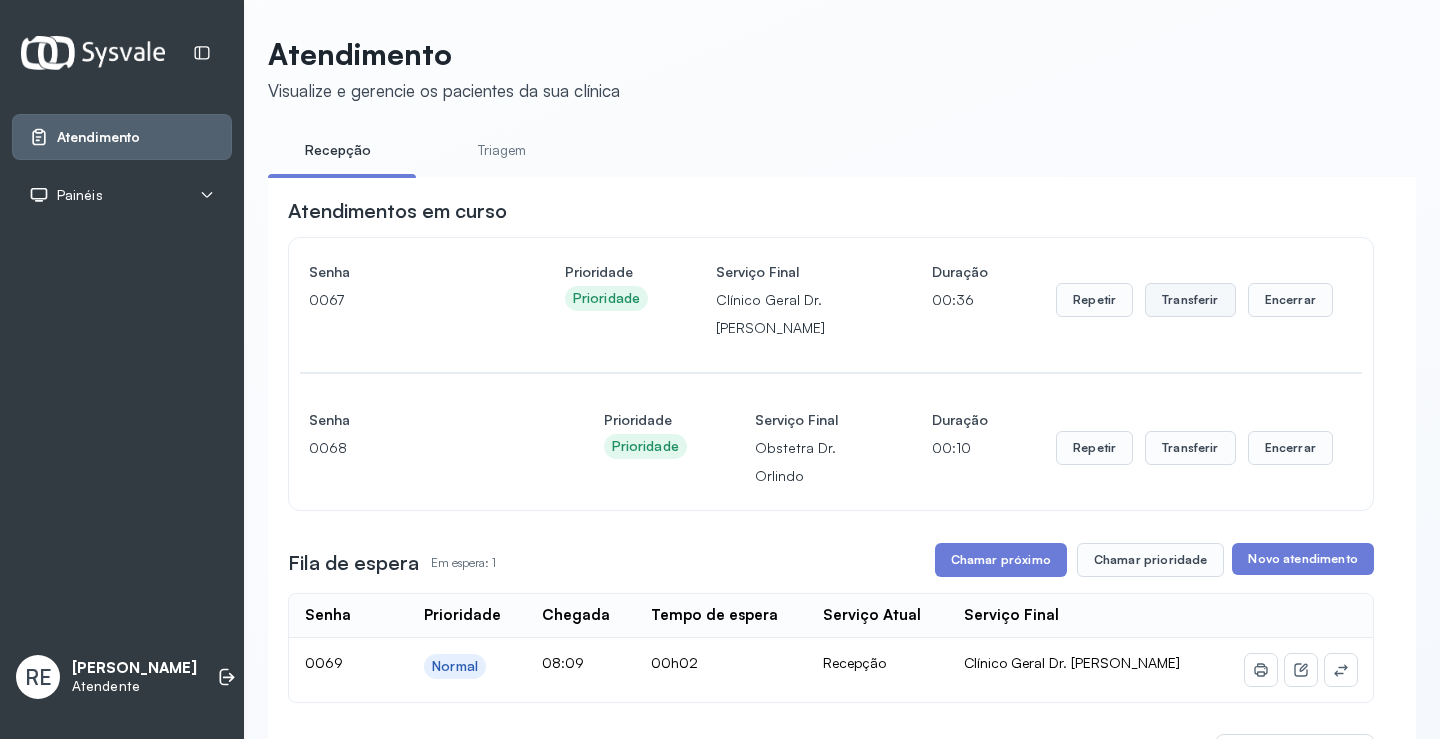 click on "Transferir" at bounding box center [1190, 300] 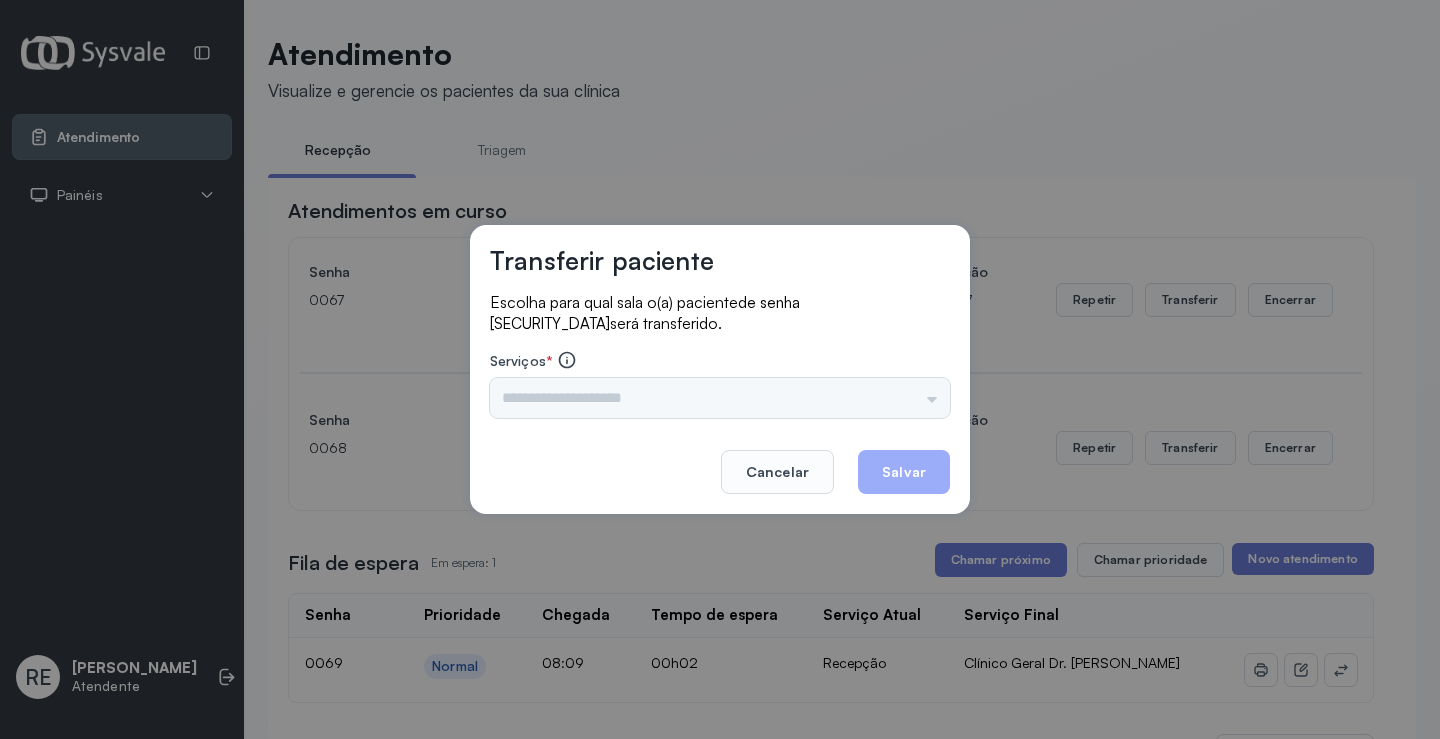 click on "Nenhuma opção encontrada" at bounding box center (720, 398) 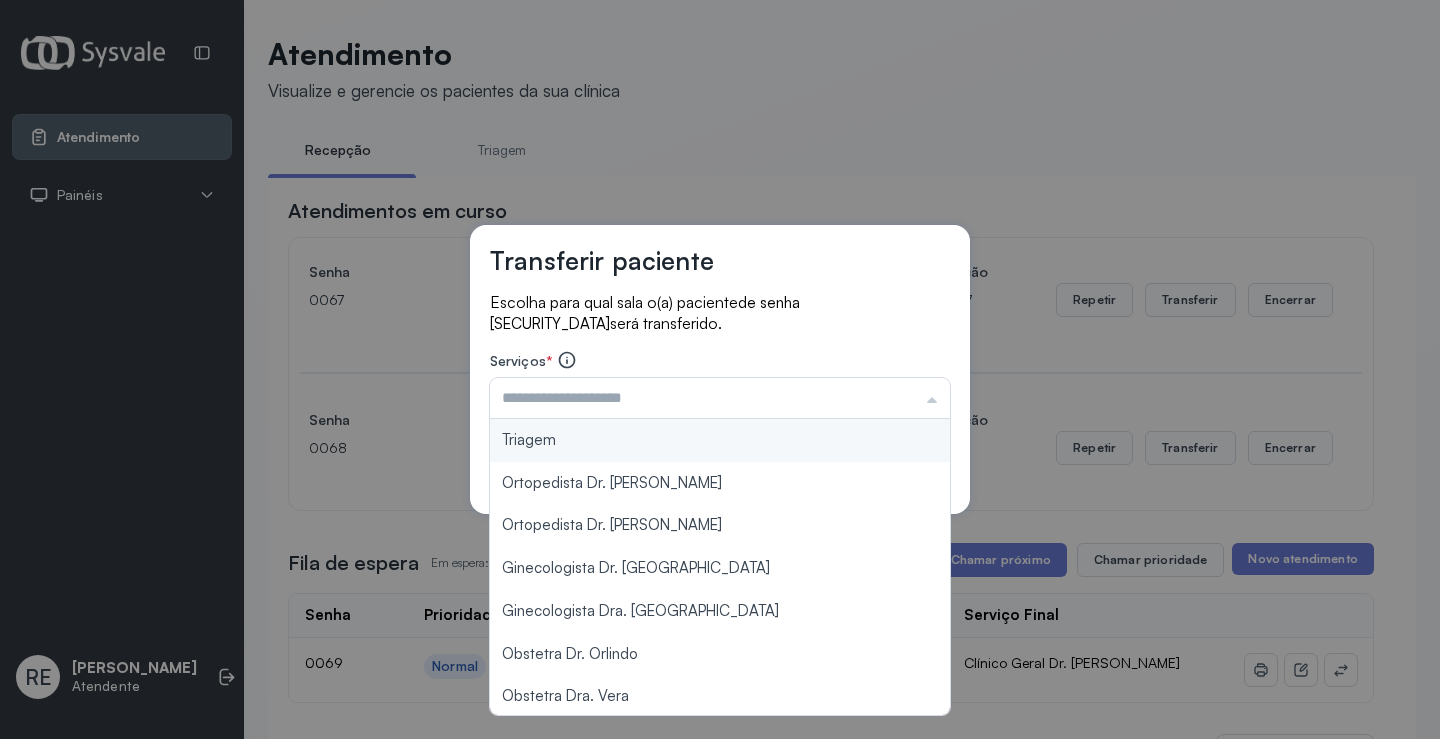 click at bounding box center [720, 398] 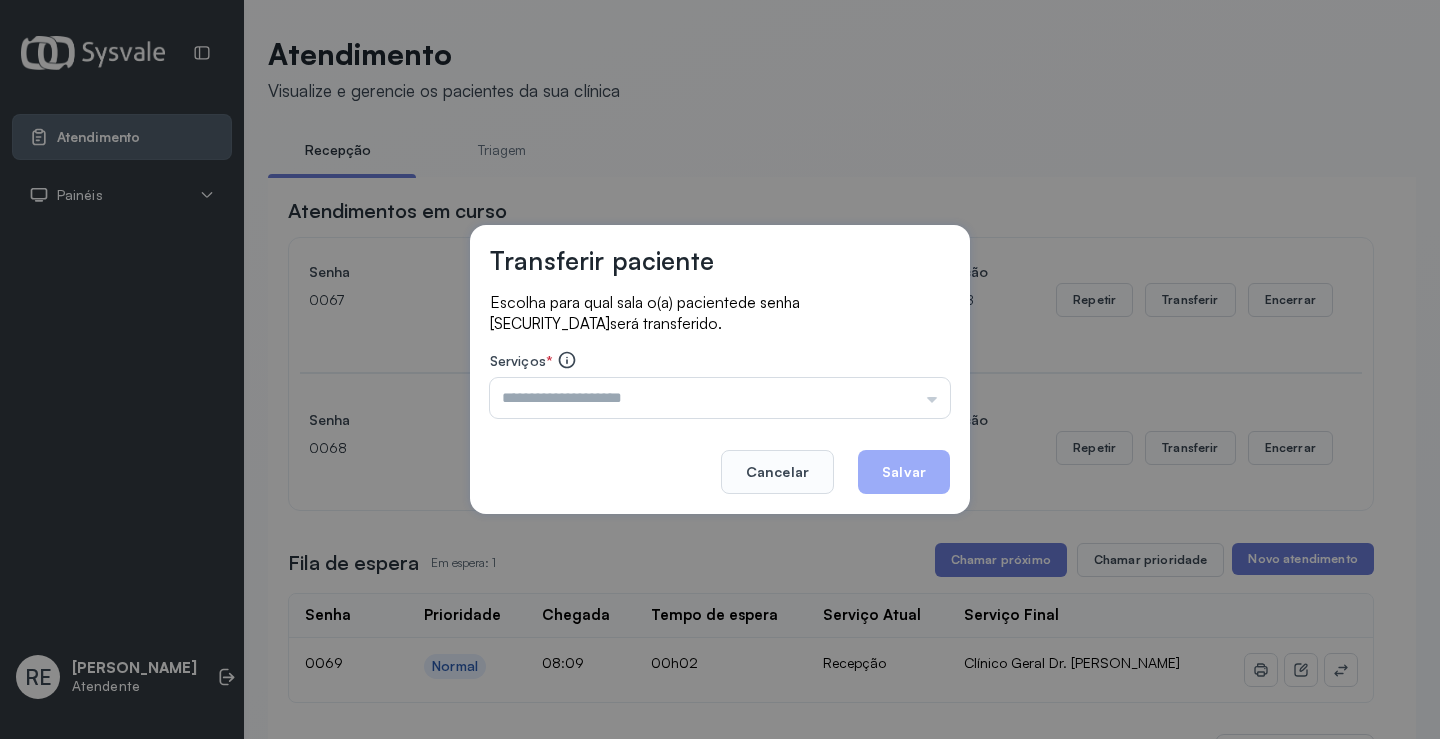 click at bounding box center [720, 398] 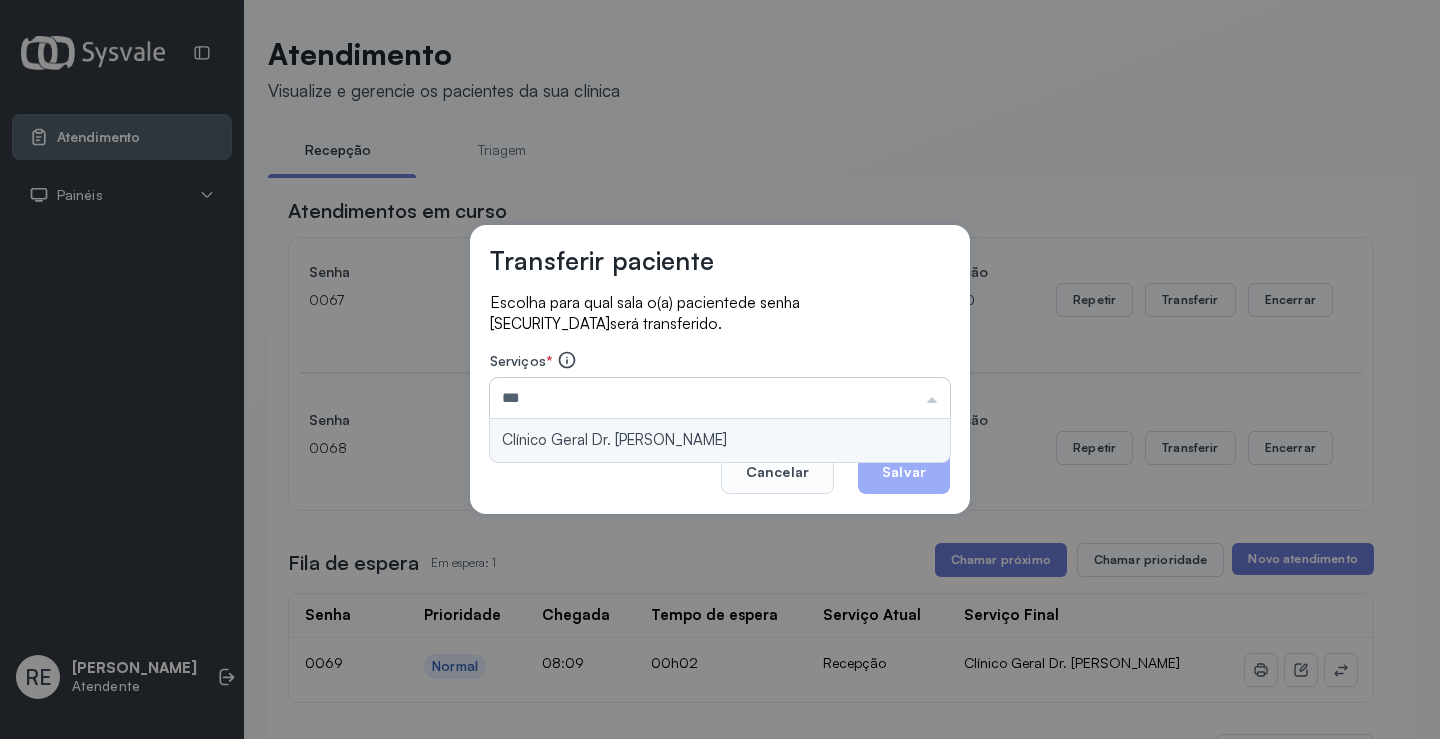 type on "**********" 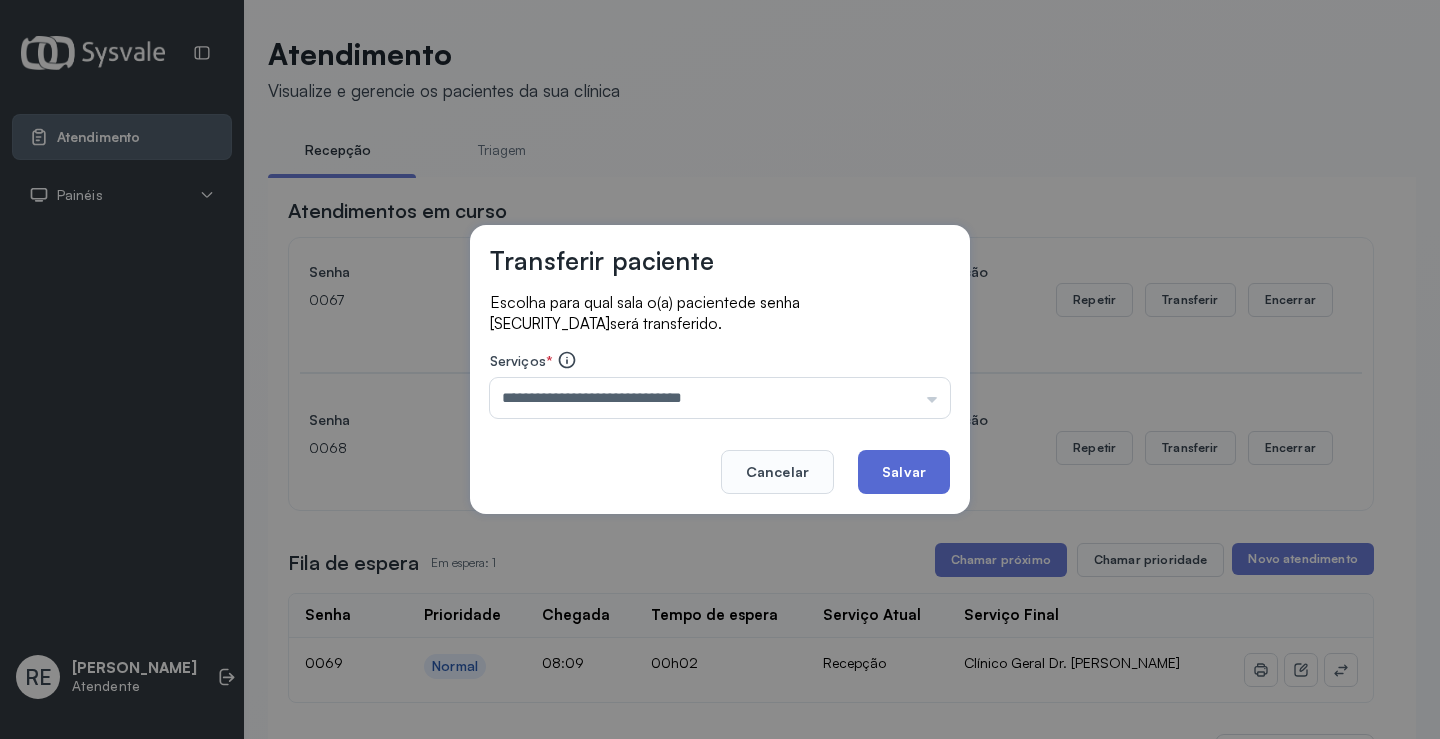 click on "Salvar" 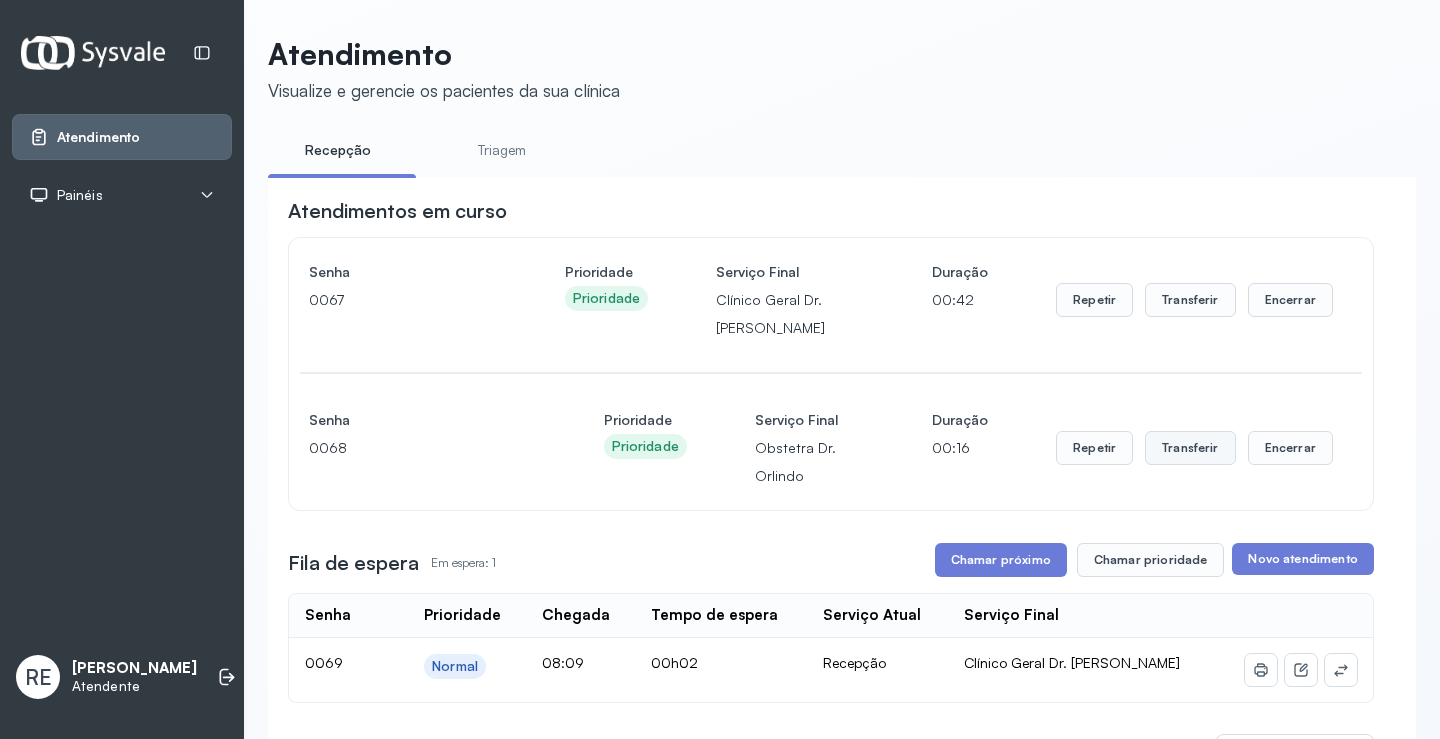 click on "Transferir" at bounding box center [1190, 300] 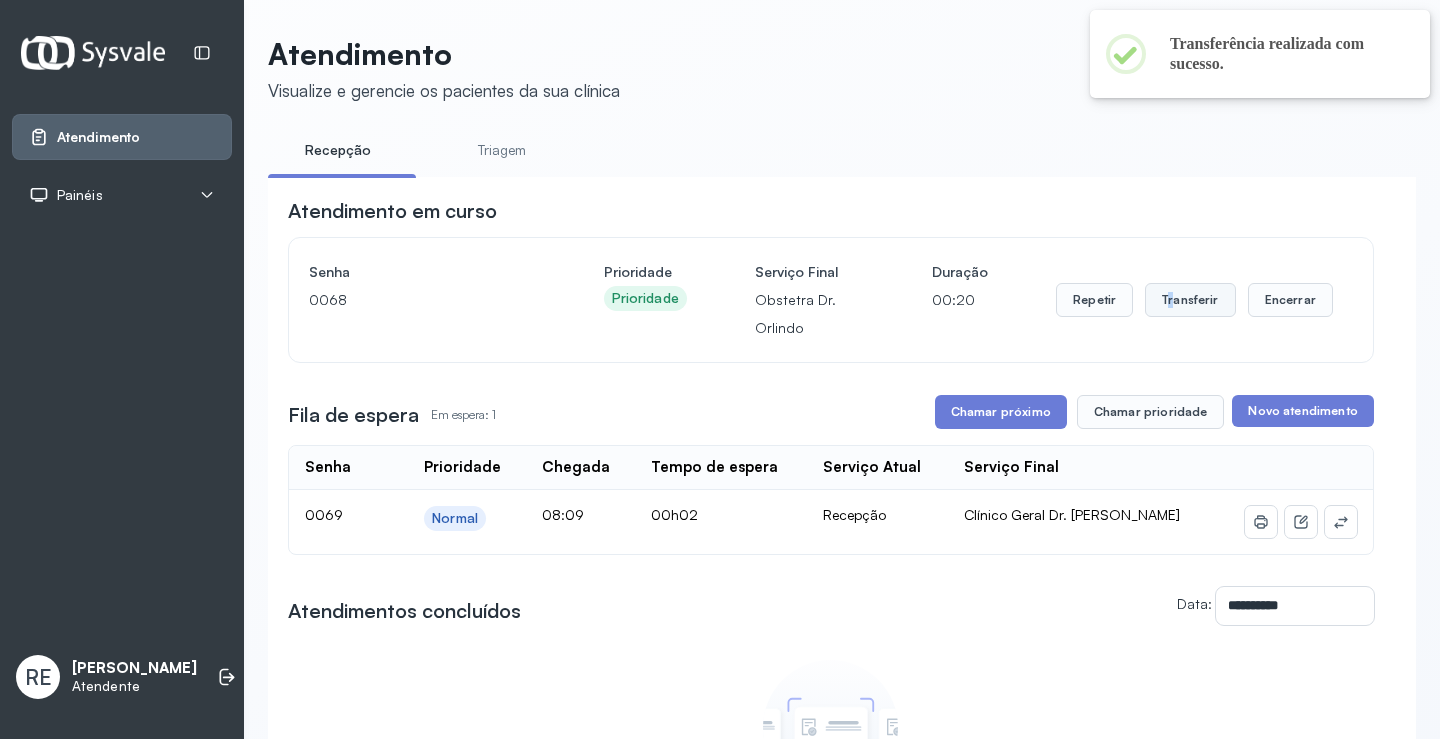 drag, startPoint x: 1160, startPoint y: 287, endPoint x: 1164, endPoint y: 304, distance: 17.464249 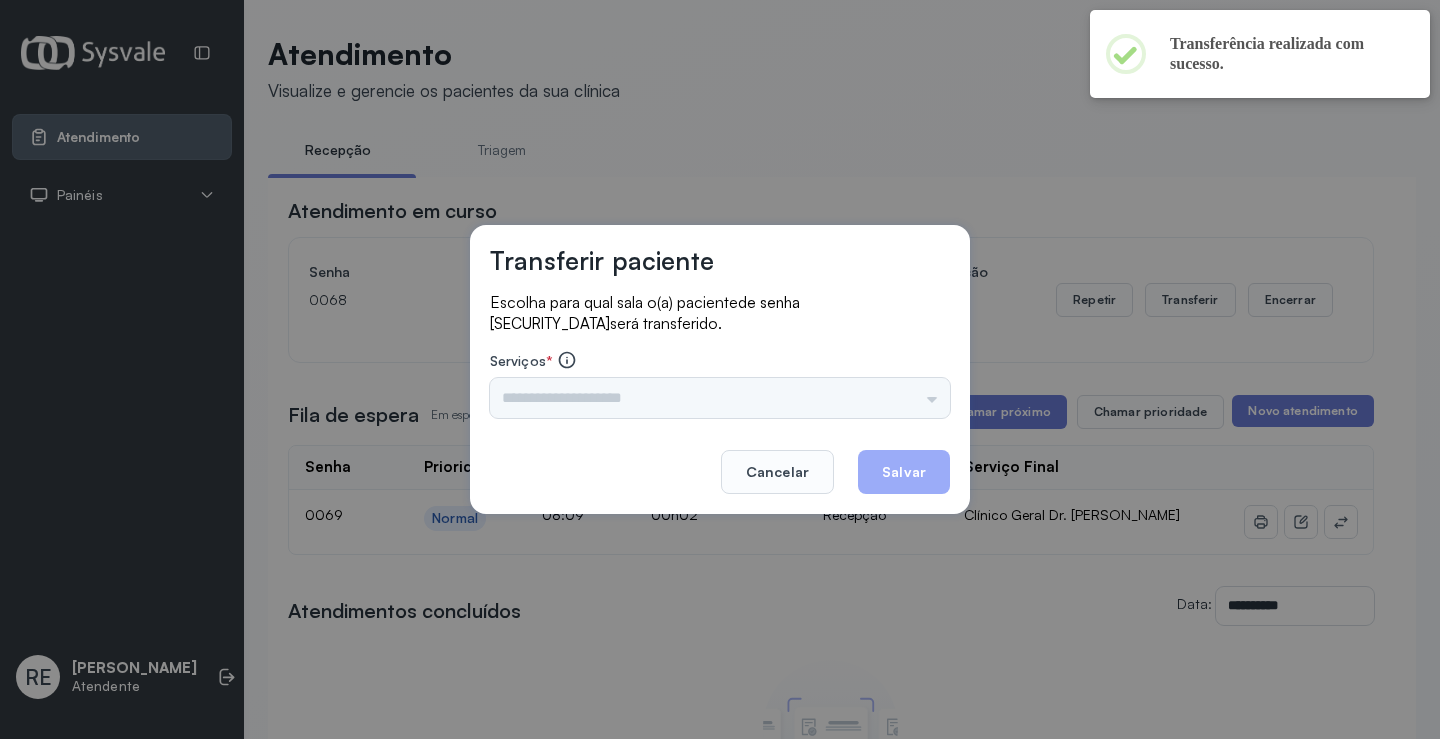 click on "Triagem Ortopedista Dr. [PERSON_NAME] Dr. [PERSON_NAME] Dr. [PERSON_NAME] Dra. Luana Obstetra Dr. Orlindo Obstetra Dra. [PERSON_NAME] Dr. Orlindo Ultrassonografia Dr. [PERSON_NAME] Consulta com Neurologista Dr. Ezir Reumatologista Dr. Juvenilson Endocrinologista [US_STATE] Dermatologista Dra. [PERSON_NAME] Dr. [PERSON_NAME] Dra. [PERSON_NAME] Infectologista Dra. [PERSON_NAME] Oftalmologista Dra. Consulta Proctologista/Cirurgia Geral Dra. [PERSON_NAME] Dr. [PERSON_NAME] Cirurgia Dr. Geislane Pequena Cirurgia Dr. AMILTON ECG Espirometria com Broncodilatador Espirometria sem Broncodilatador Ecocardiograma - Dra. [PERSON_NAME] Exame de PPD Enf. [PERSON_NAME] RETIRADA DE CERUME DR. [PERSON_NAME] Preventivo Enf. [PERSON_NAME] Preventivo Enf. [PERSON_NAME] Consulta de Enfermagem Enf. Tiago Consulta de Enfermagem Enf. [PERSON_NAME] Consulta  Cardiologista Dr. Everson Consulta Enf. [PERSON_NAME] Dispensação de Medicação Agendamento Consulta Enf. [PERSON_NAME] Agendamento consulta Enf. [GEOGRAPHIC_DATA]" at bounding box center [720, 398] 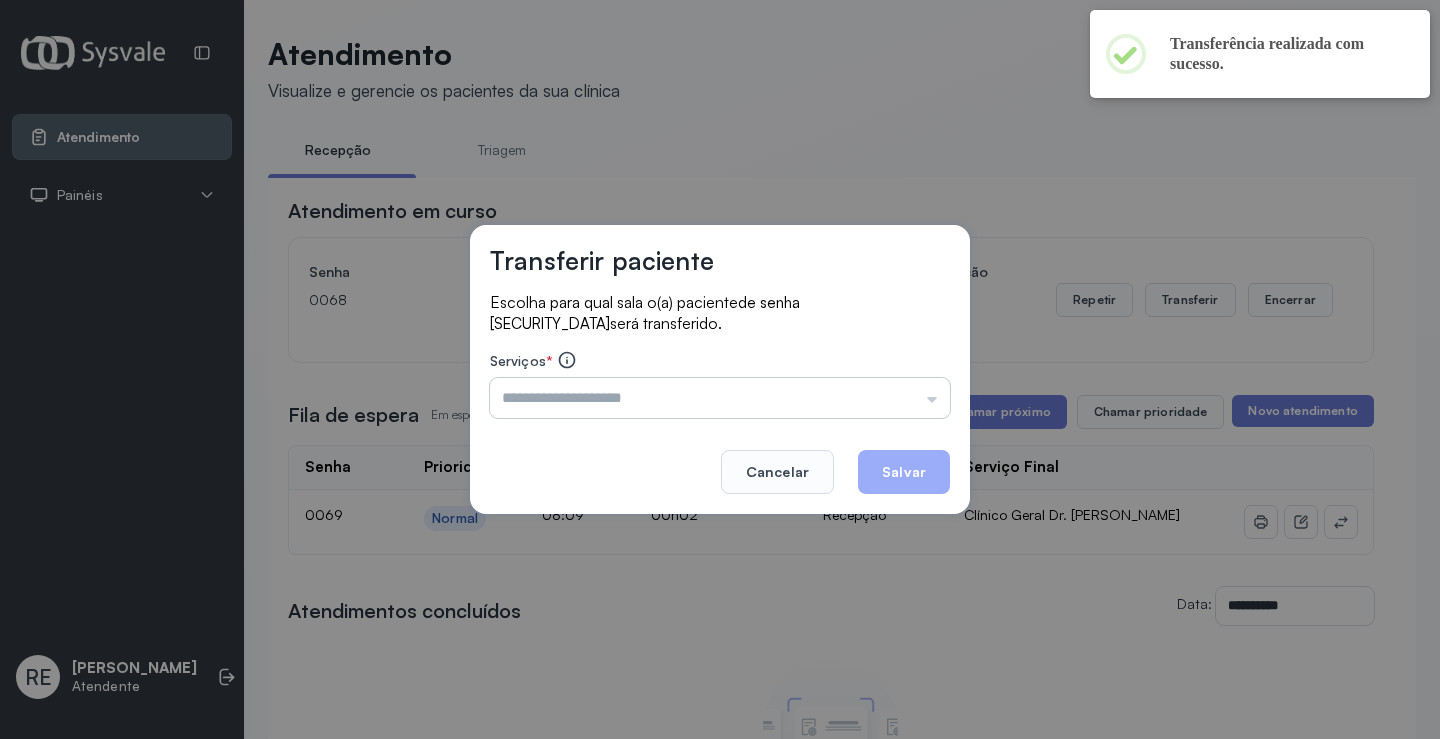 click at bounding box center (720, 398) 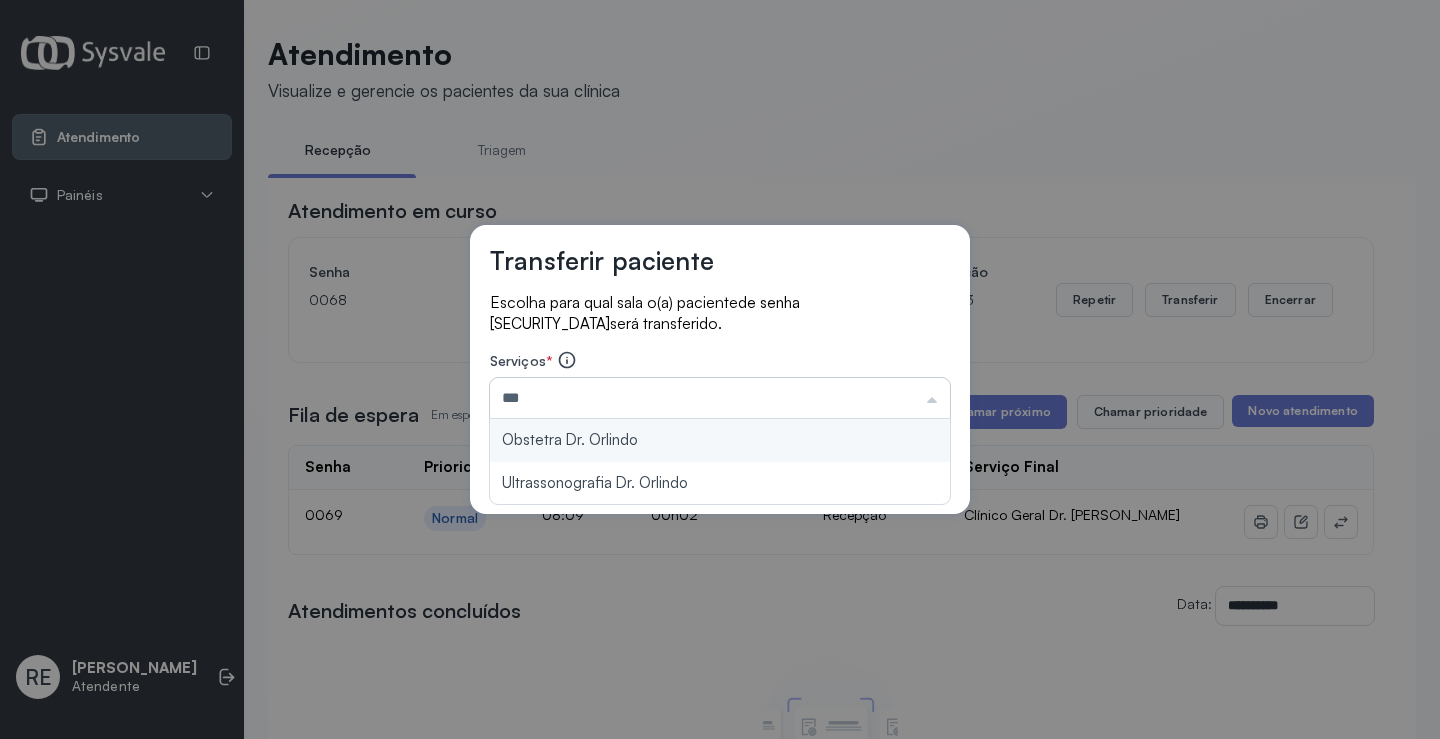 type on "**********" 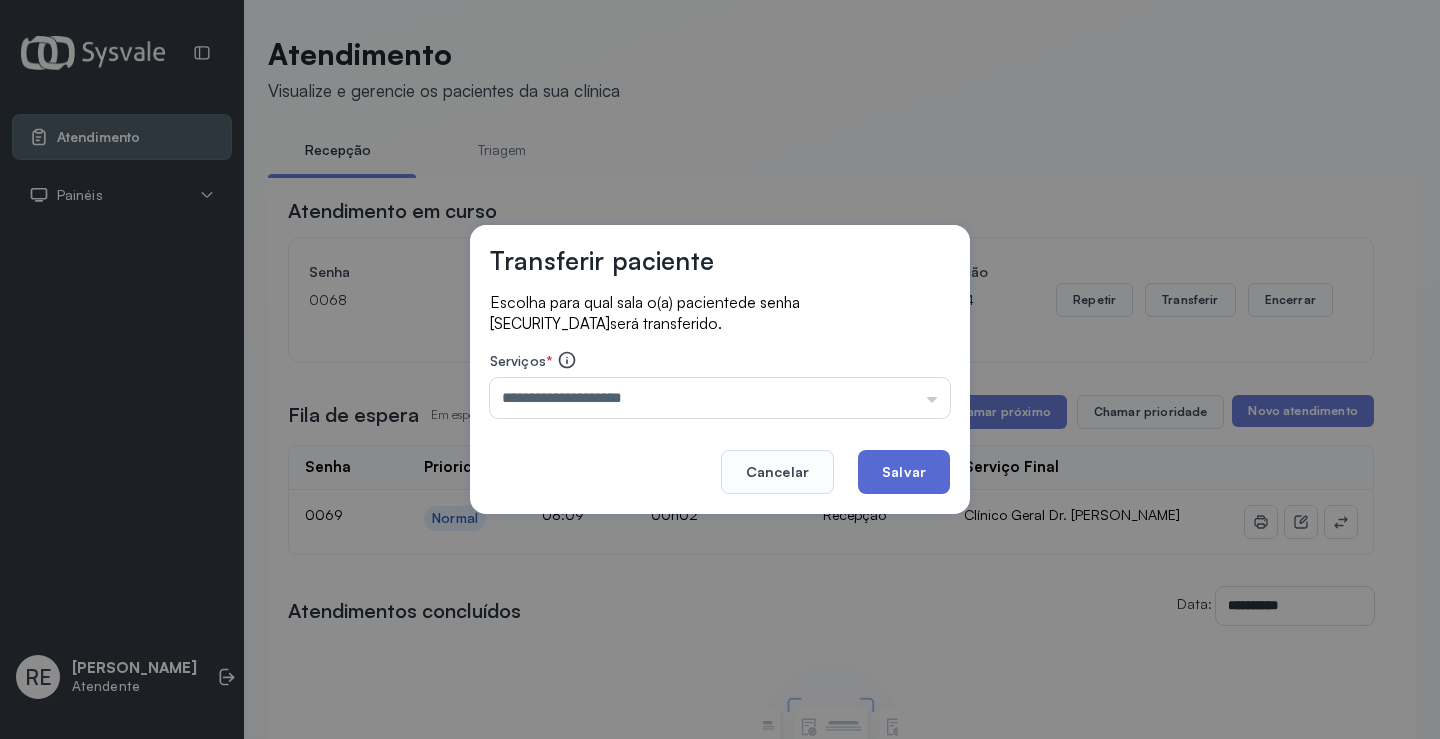 click on "Salvar" 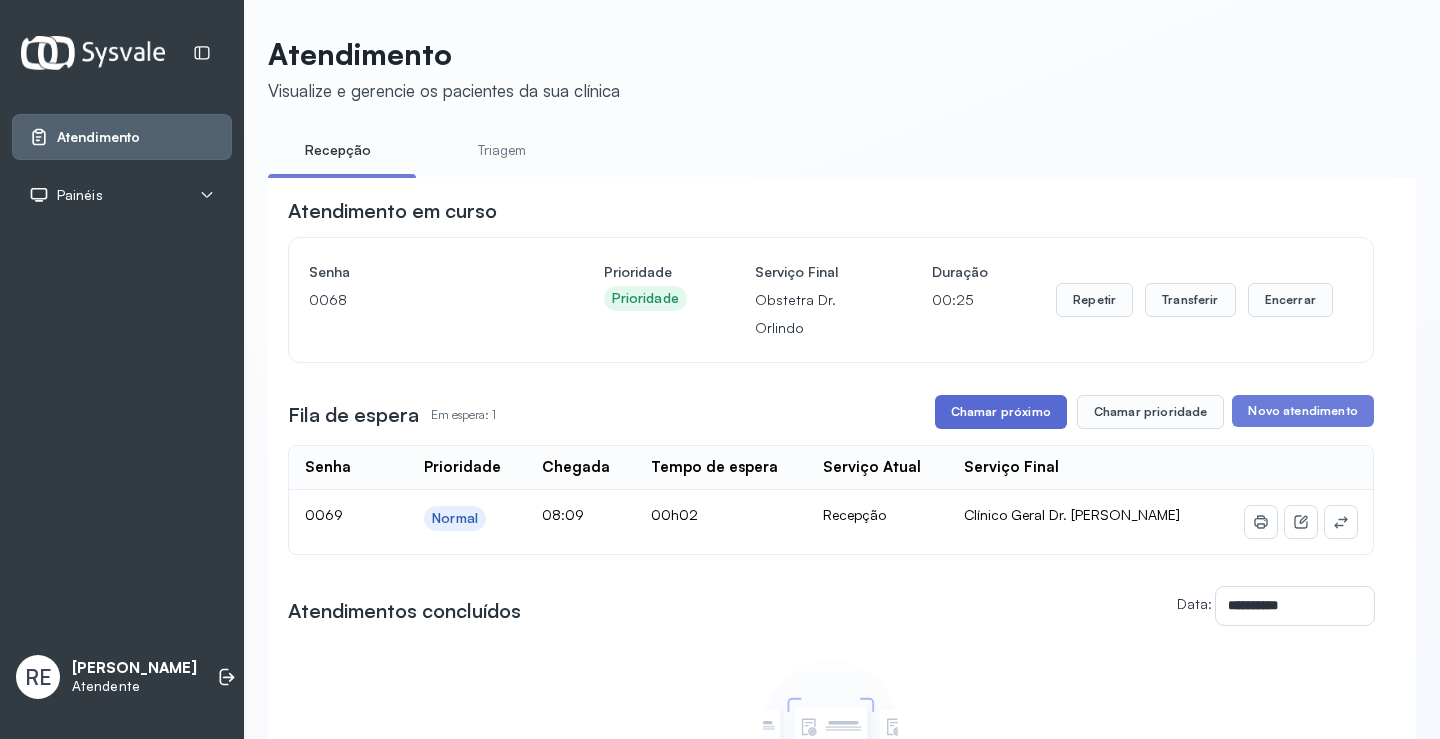 click on "**********" at bounding box center [831, 529] 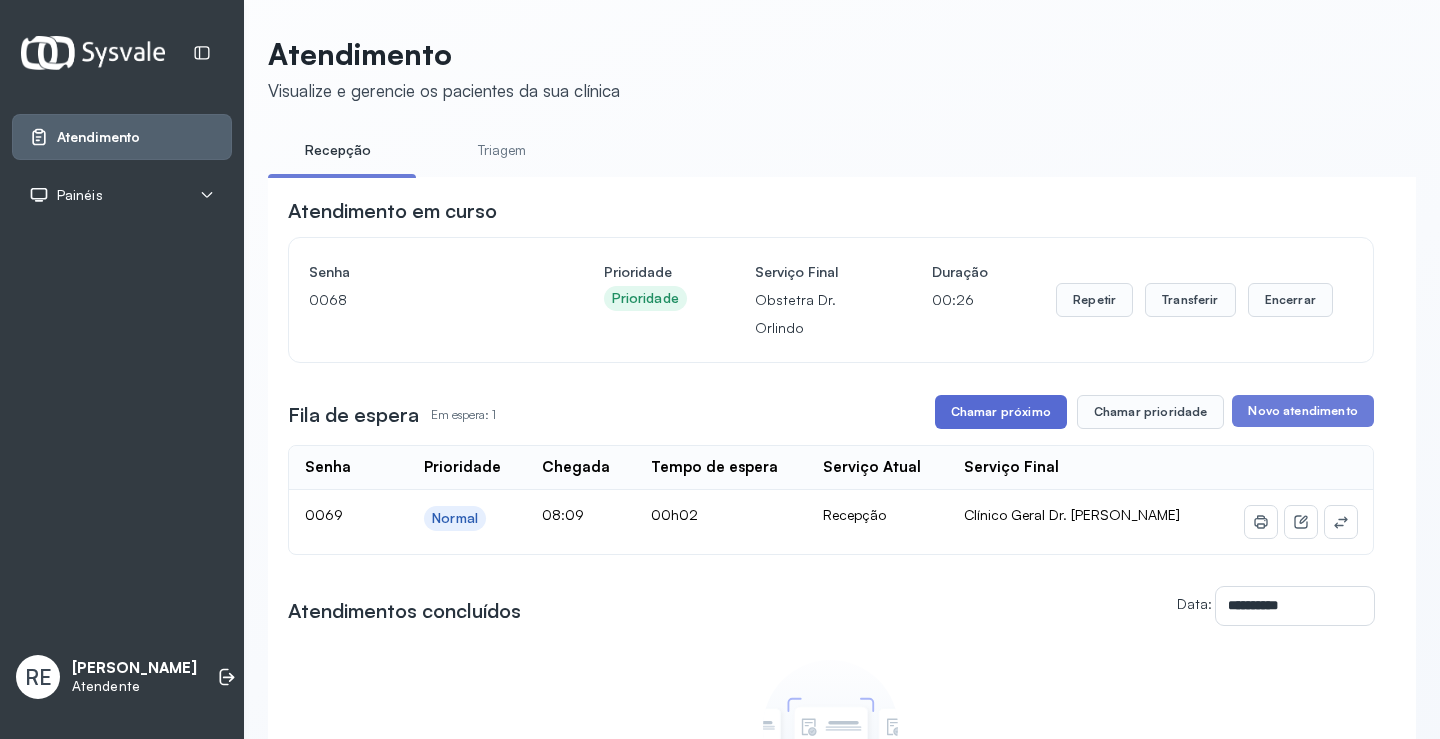 click on "**********" at bounding box center [831, 559] 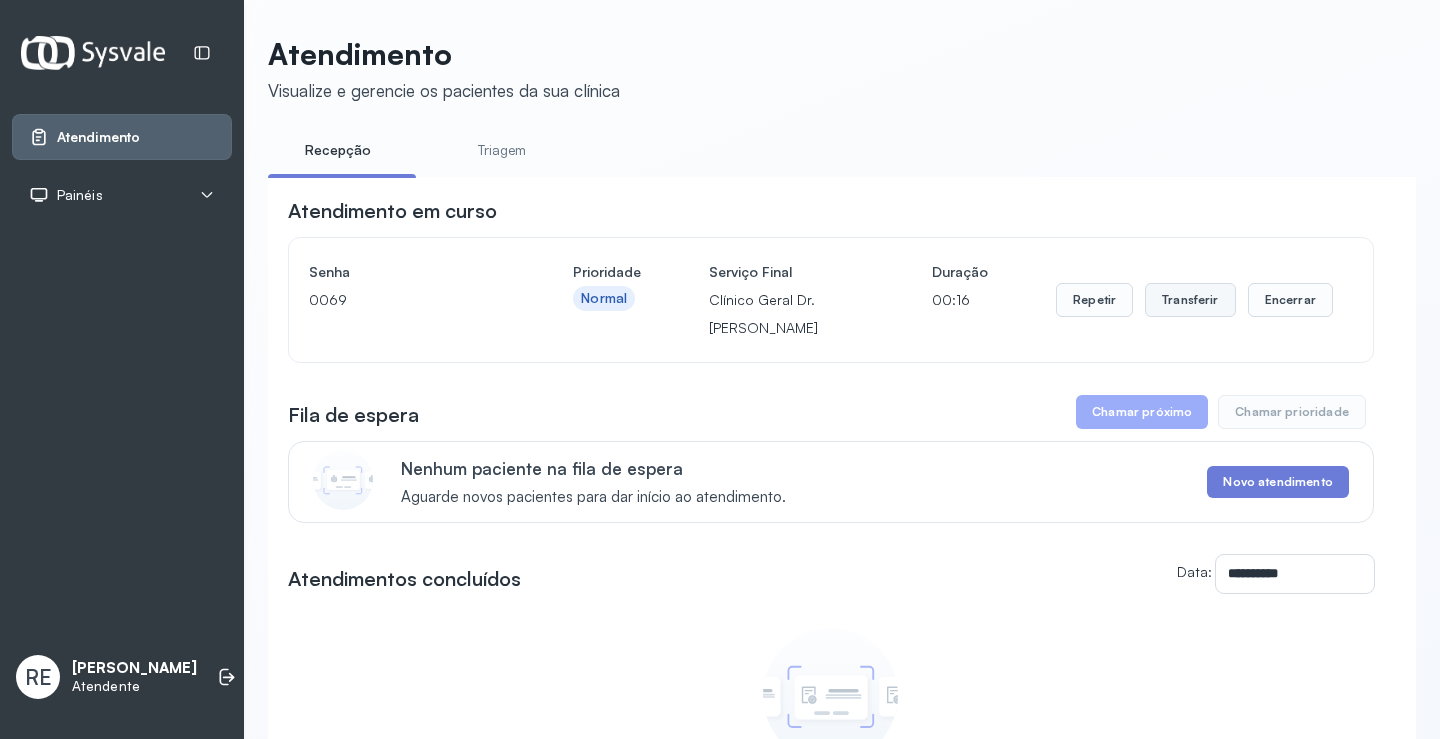 click on "Transferir" at bounding box center [1190, 300] 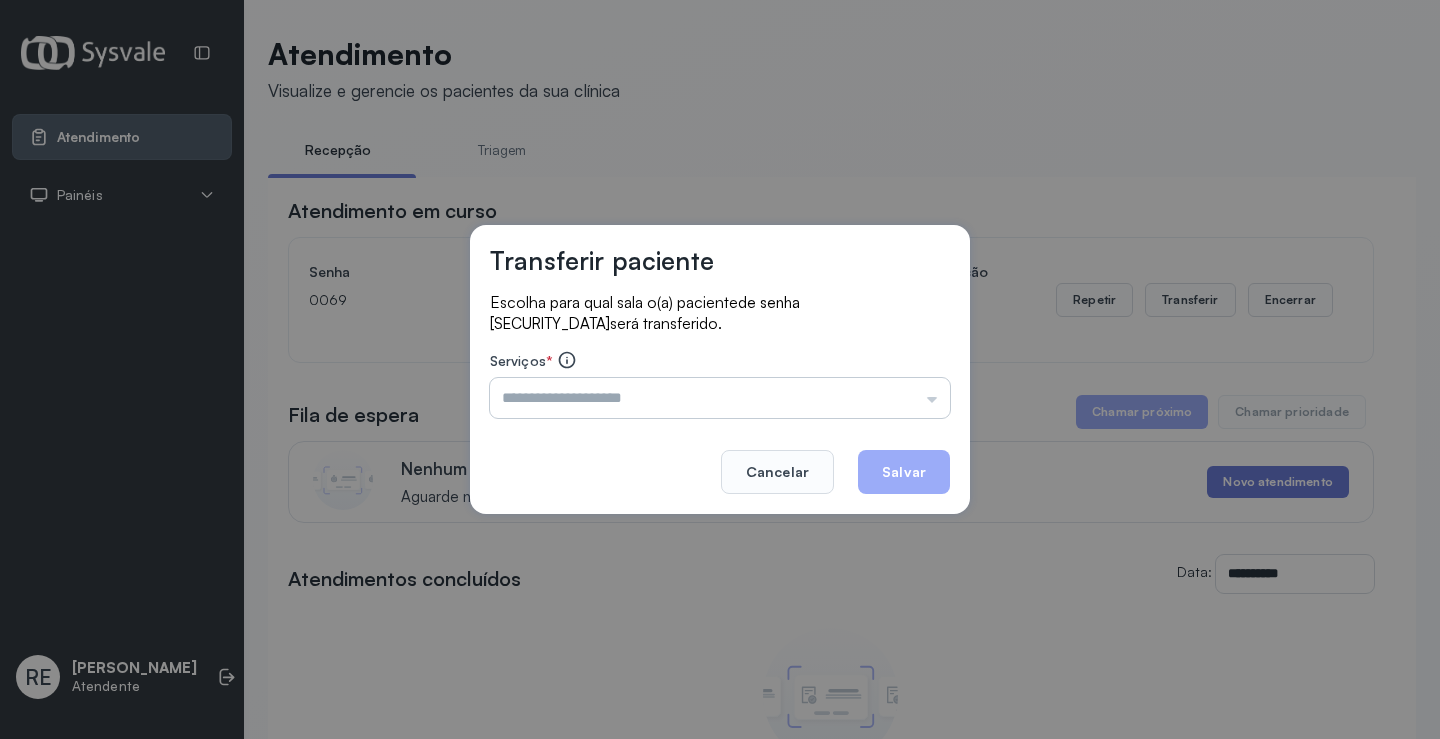 drag, startPoint x: 678, startPoint y: 415, endPoint x: 654, endPoint y: 401, distance: 27.784887 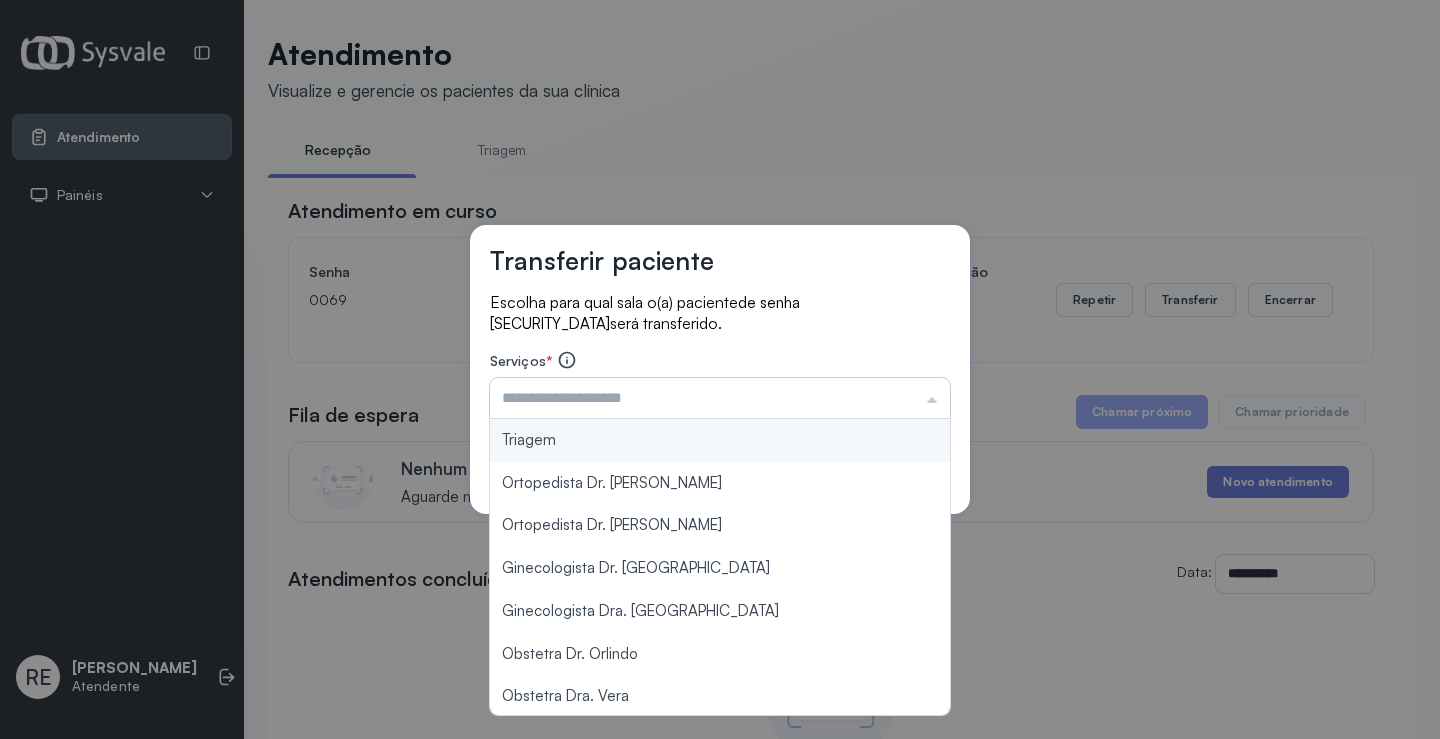 click at bounding box center (720, 398) 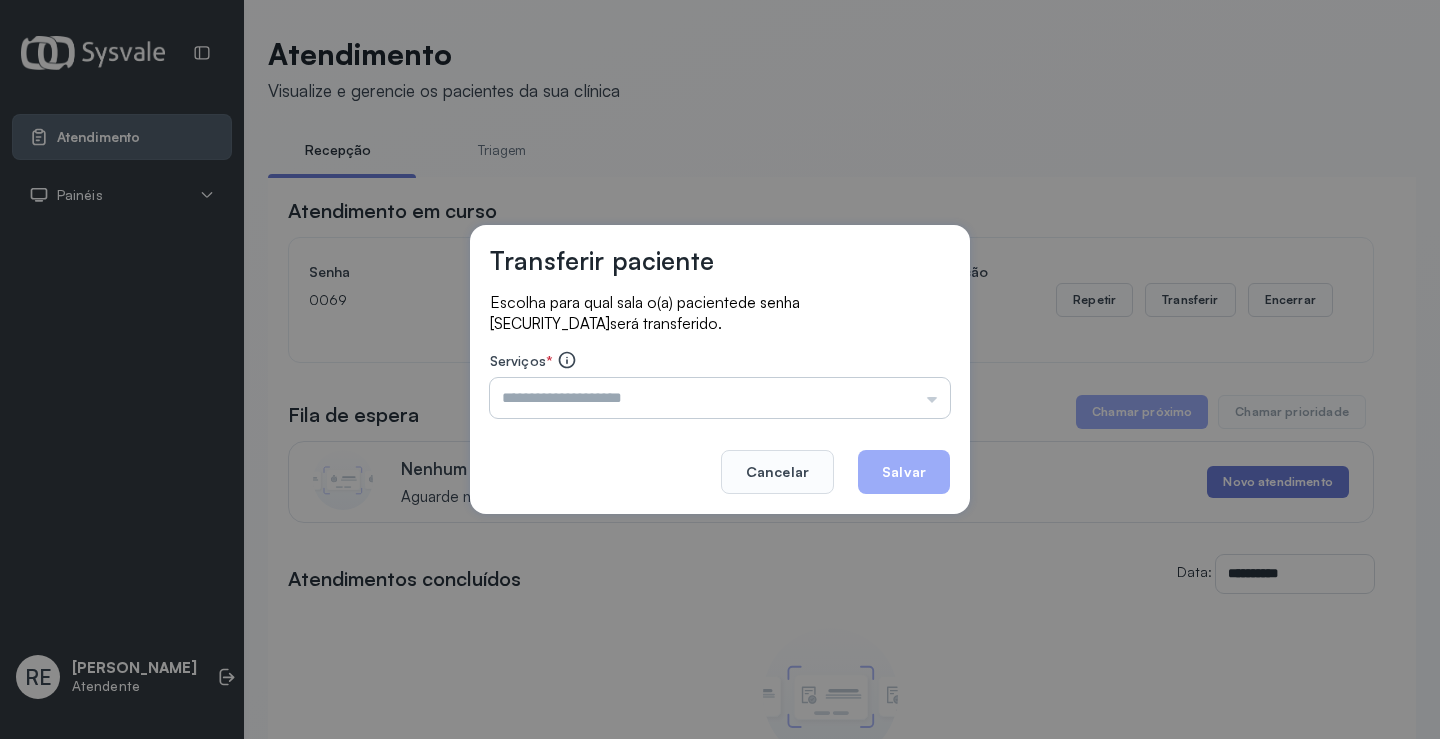 click at bounding box center (720, 398) 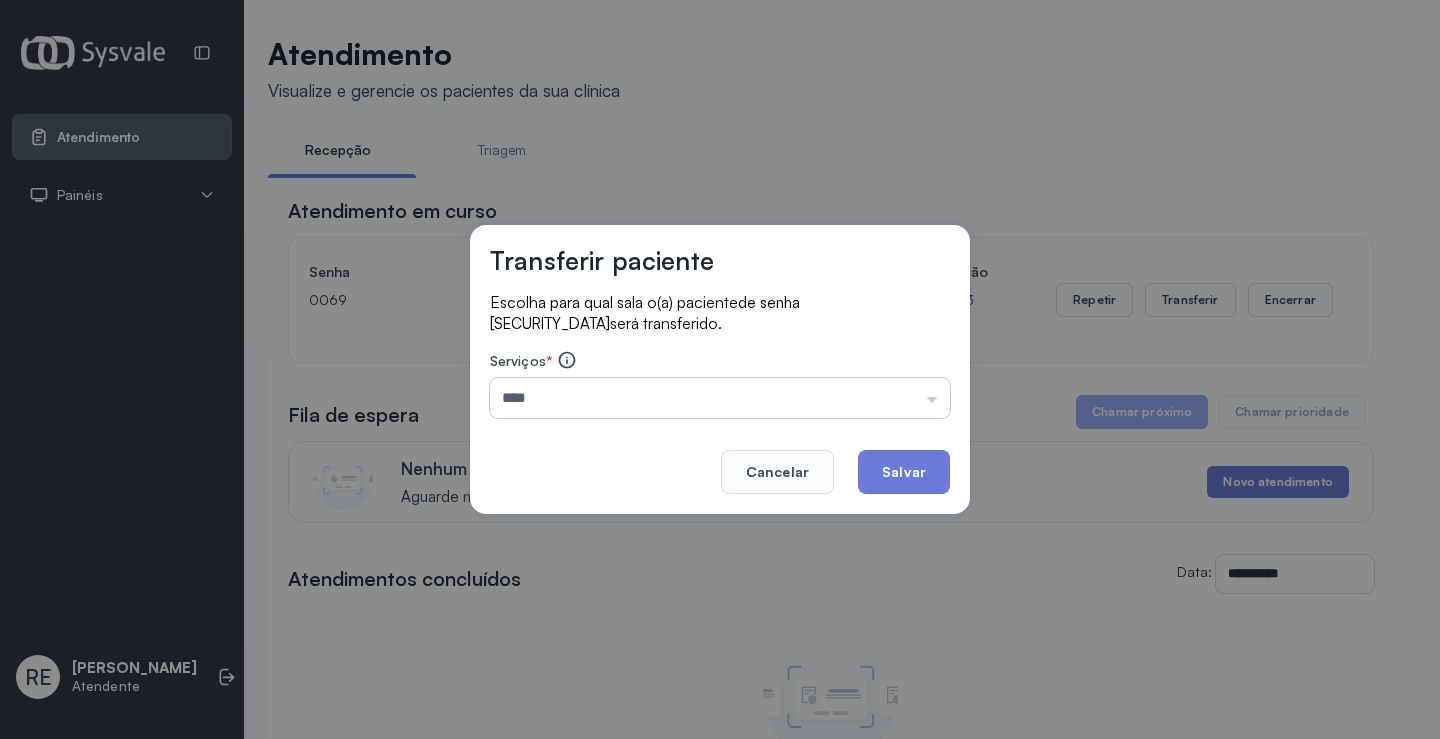 type on "**********" 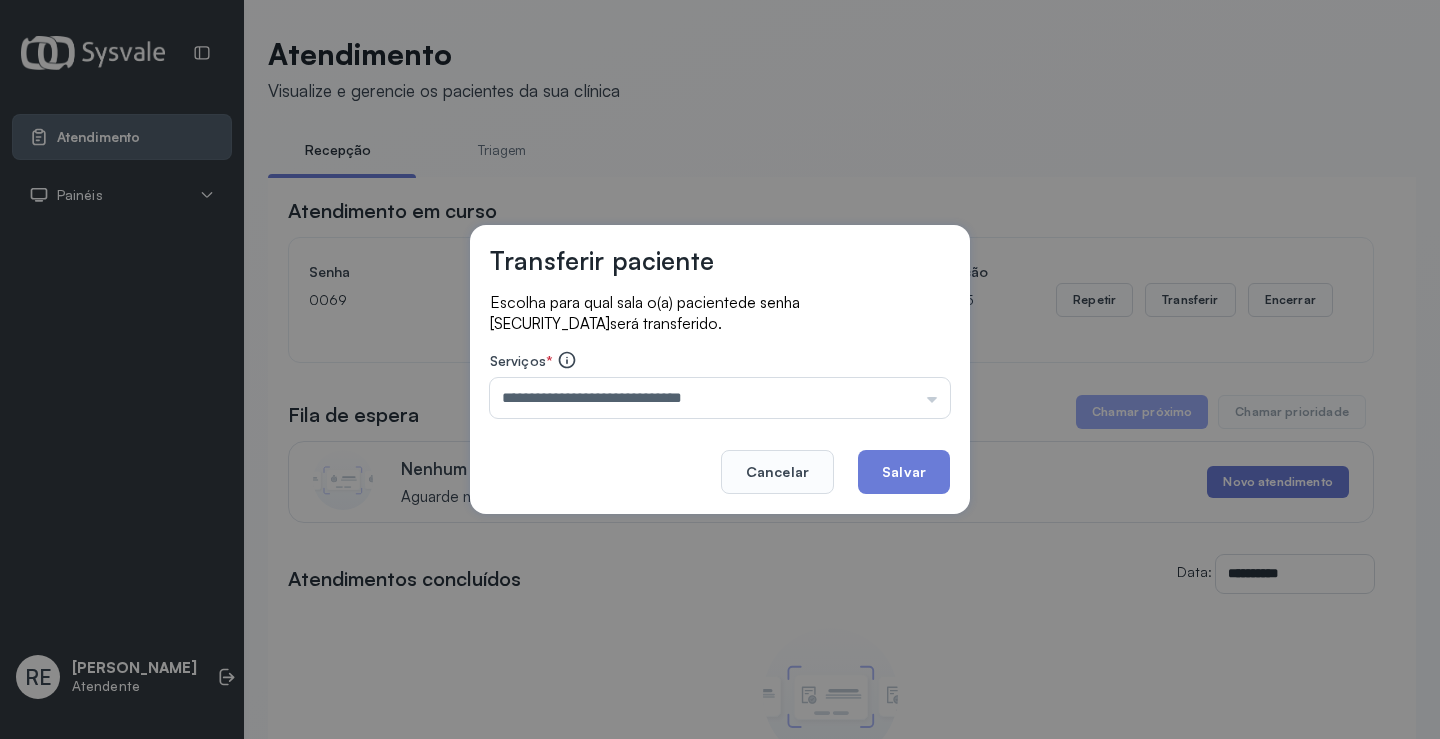 drag, startPoint x: 935, startPoint y: 470, endPoint x: 919, endPoint y: 476, distance: 17.088007 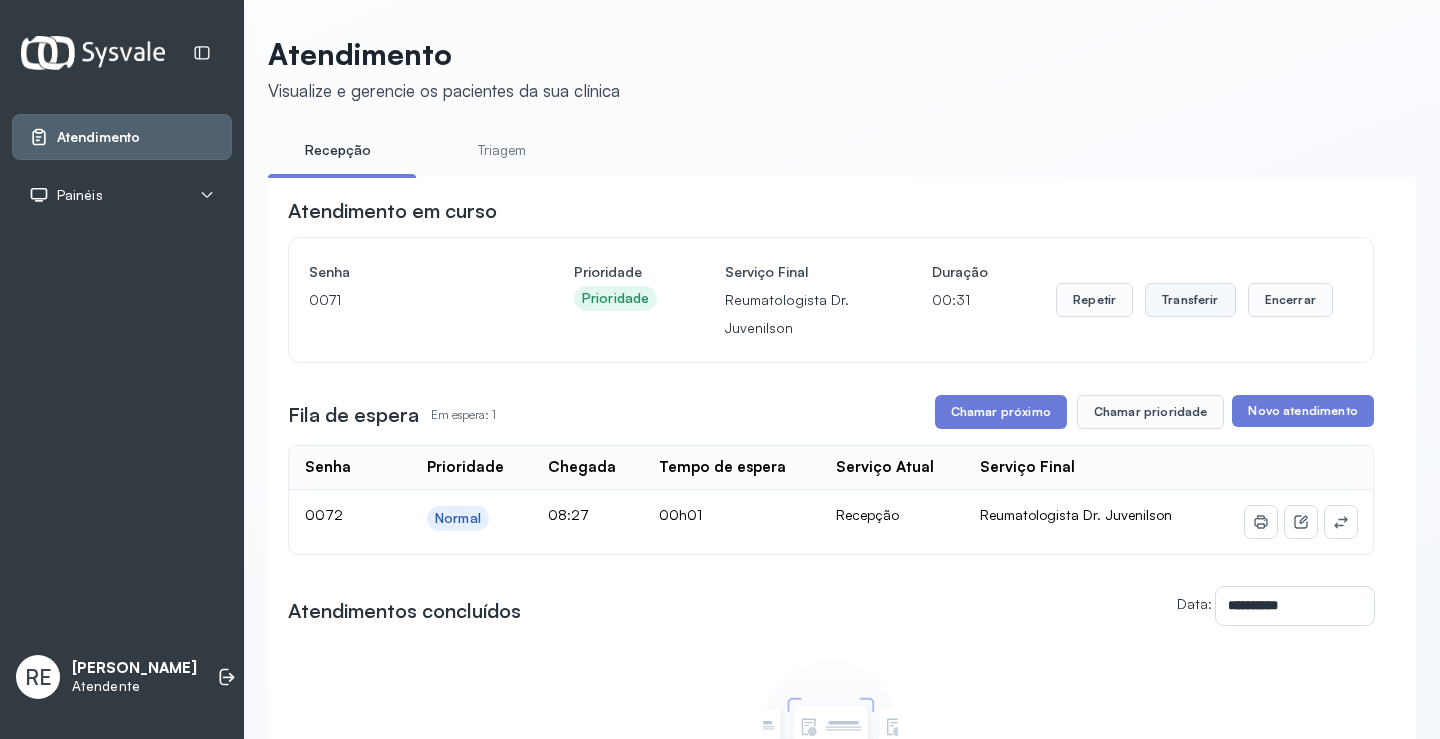 click on "Transferir" at bounding box center (1190, 300) 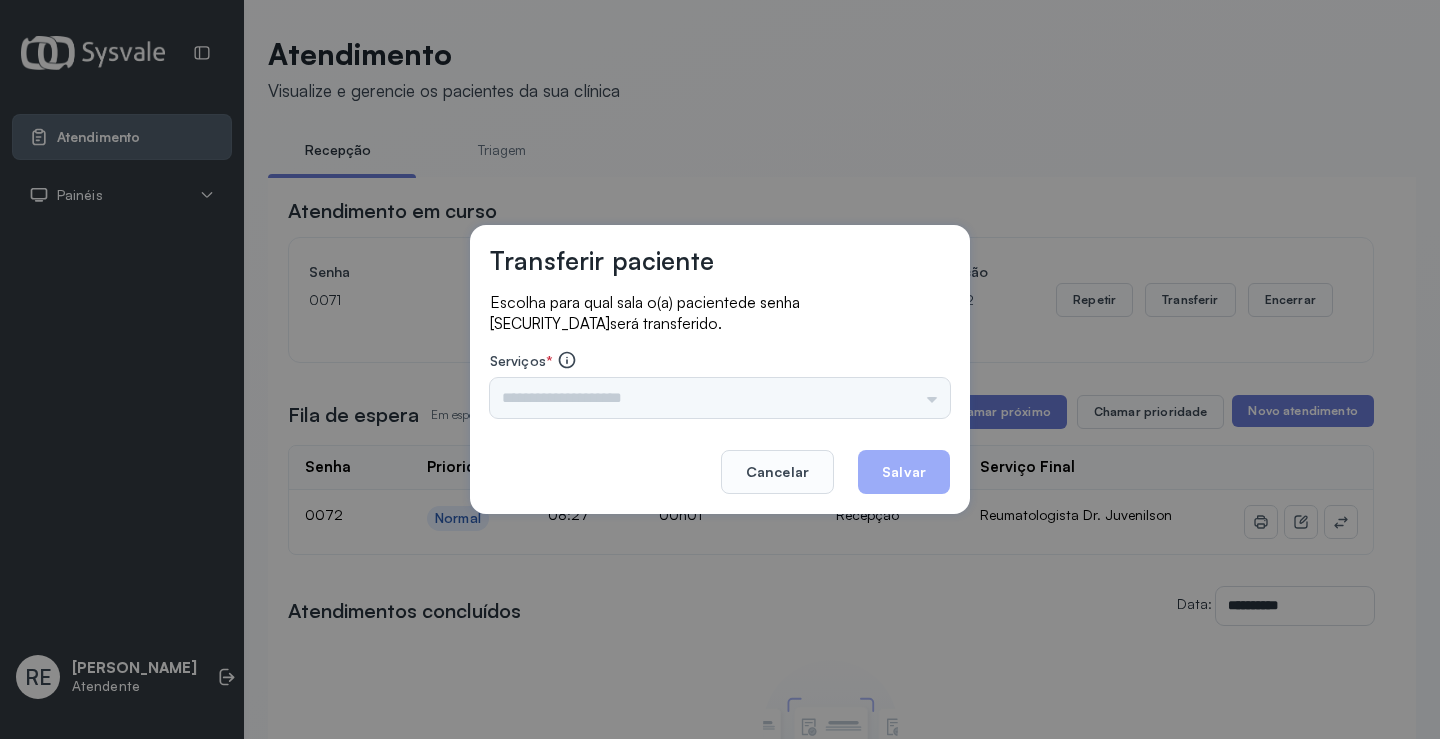 click on "Triagem Ortopedista Dr. [PERSON_NAME] Dr. [PERSON_NAME] Dr. [PERSON_NAME] Dra. Luana Obstetra Dr. Orlindo Obstetra Dra. [PERSON_NAME] Dr. Orlindo Ultrassonografia Dr. [PERSON_NAME] Consulta com Neurologista Dr. Ezir Reumatologista Dr. Juvenilson Endocrinologista [US_STATE] Dermatologista Dra. [PERSON_NAME] Dr. [PERSON_NAME] Dra. [PERSON_NAME] Infectologista Dra. [PERSON_NAME] Oftalmologista Dra. Consulta Proctologista/Cirurgia Geral Dra. [PERSON_NAME] Dr. [PERSON_NAME] Cirurgia Dr. Geislane Pequena Cirurgia Dr. AMILTON ECG Espirometria com Broncodilatador Espirometria sem Broncodilatador Ecocardiograma - Dra. [PERSON_NAME] Exame de PPD Enf. [PERSON_NAME] RETIRADA DE CERUME DR. [PERSON_NAME] Preventivo Enf. [PERSON_NAME] Preventivo Enf. [PERSON_NAME] Consulta de Enfermagem Enf. Tiago Consulta de Enfermagem Enf. [PERSON_NAME] Consulta  Cardiologista Dr. Everson Consulta Enf. [PERSON_NAME] Dispensação de Medicação Agendamento Consulta Enf. [PERSON_NAME] Agendamento consulta Enf. [GEOGRAPHIC_DATA]" at bounding box center (720, 398) 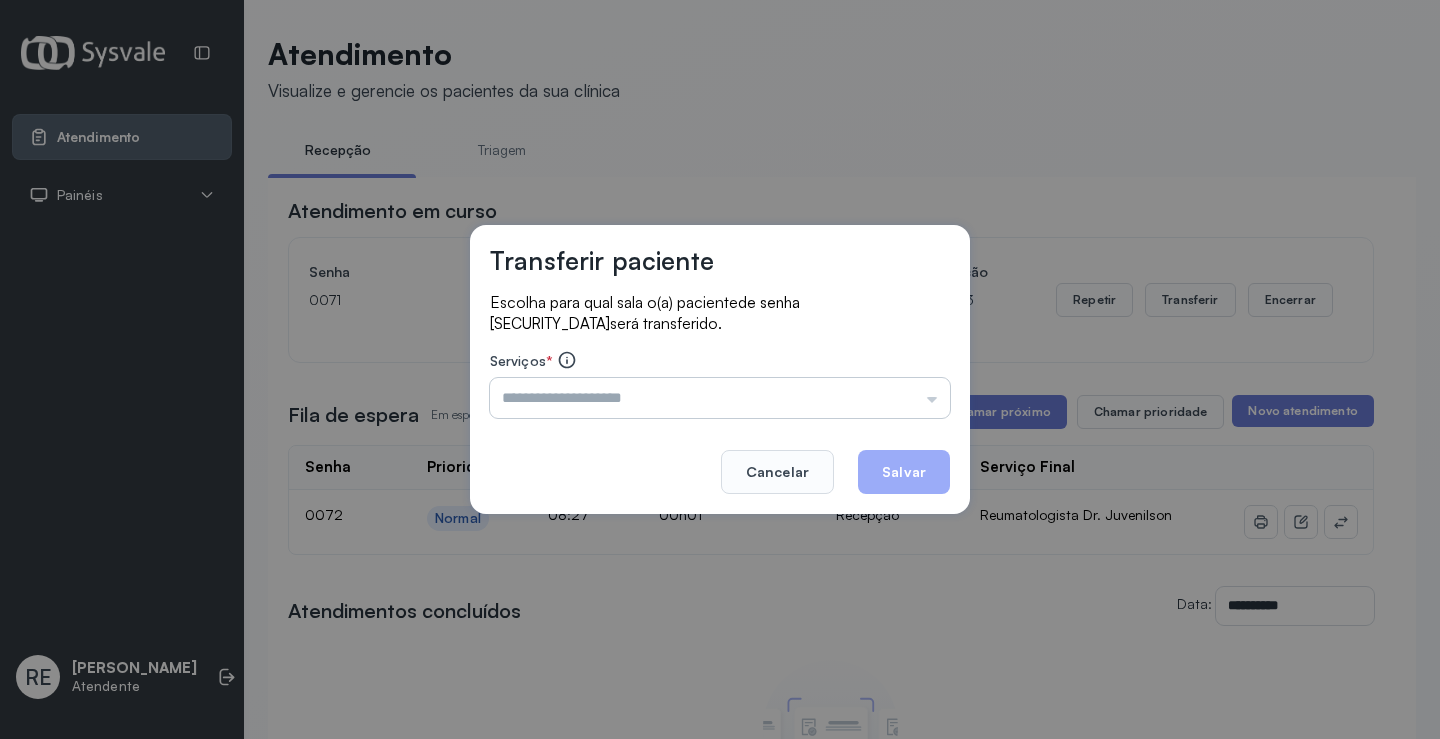 click at bounding box center (720, 398) 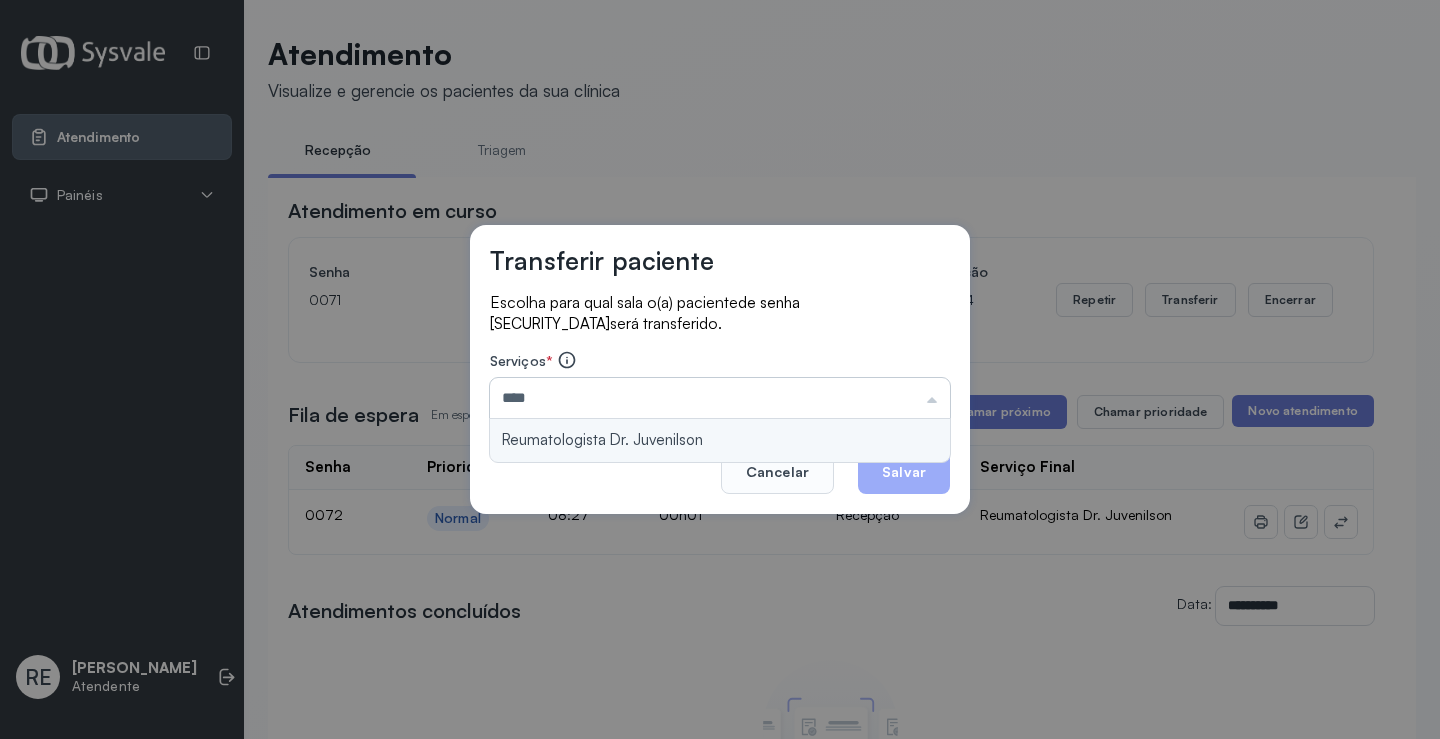 type on "**********" 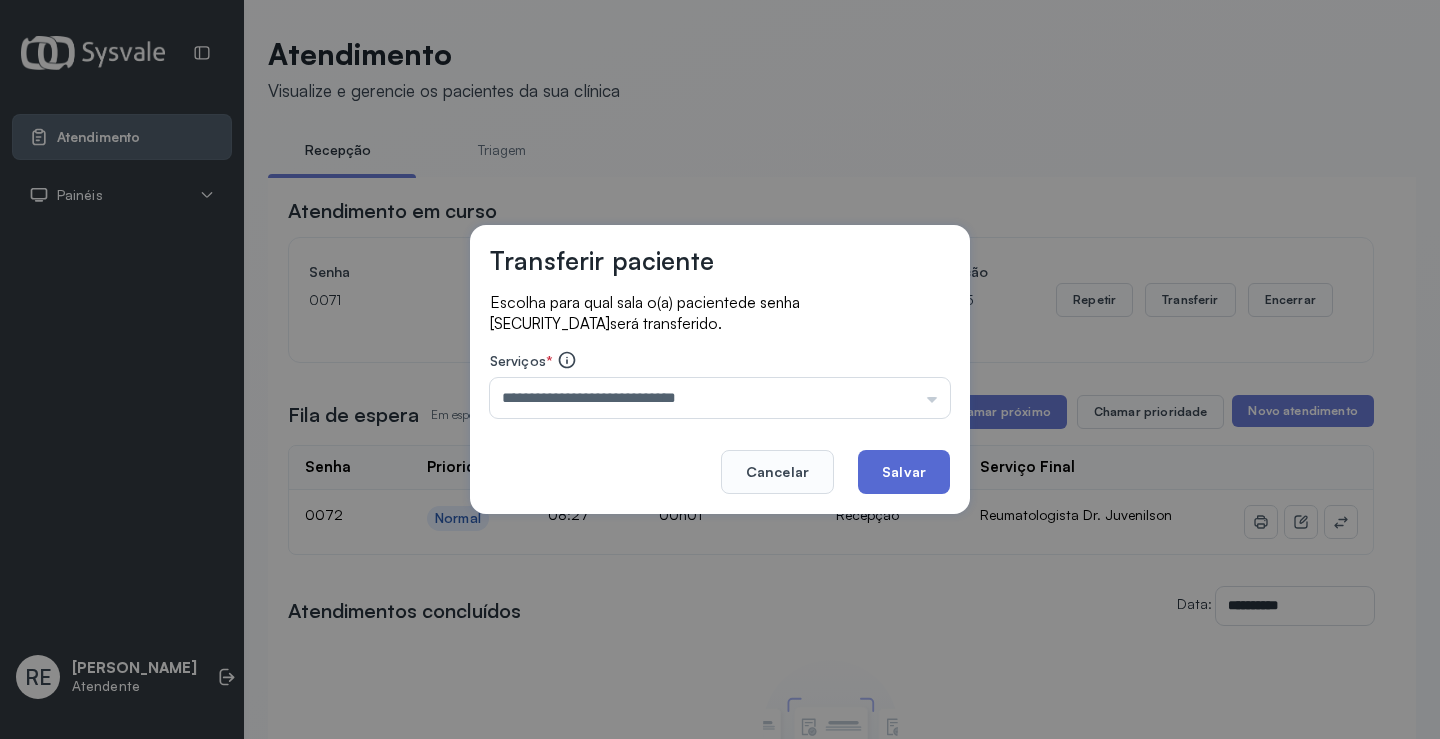 click on "Salvar" 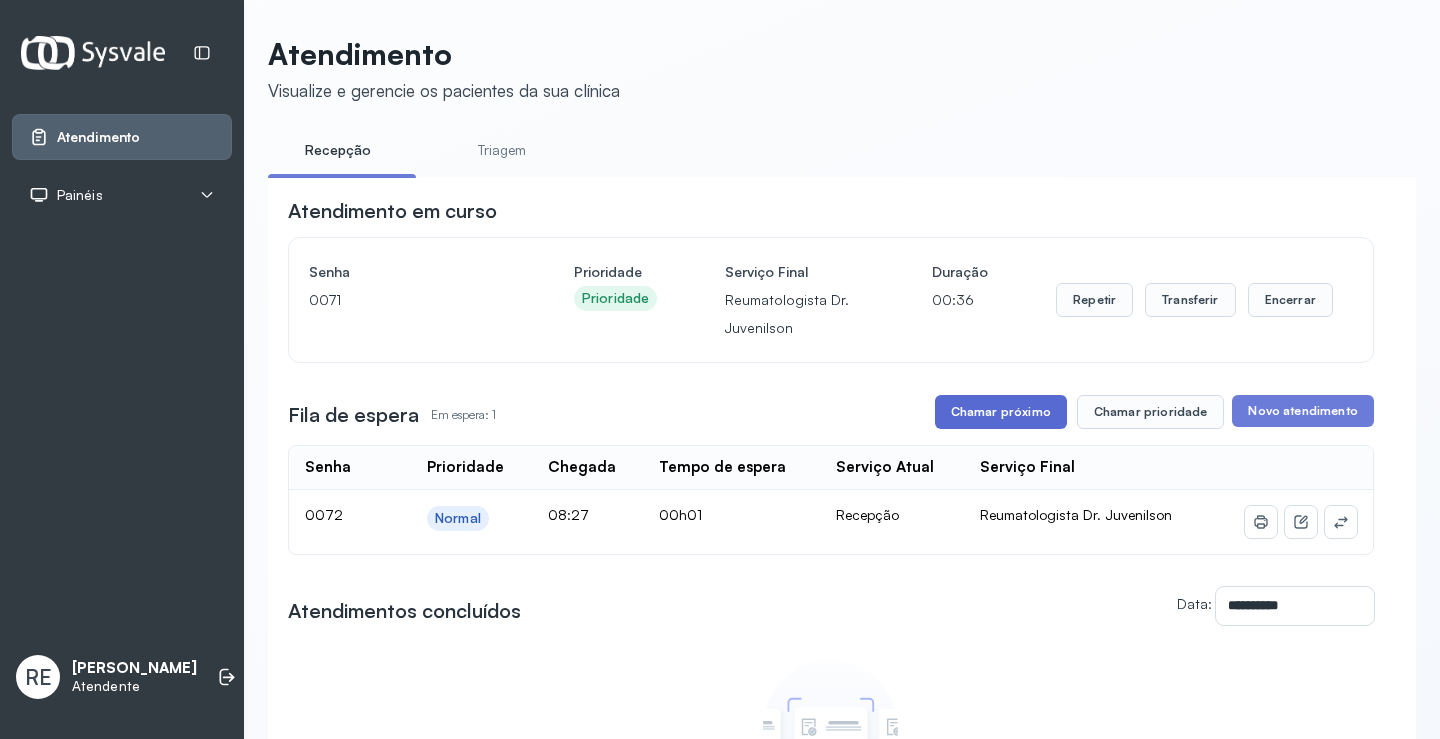 click on "Chamar próximo" at bounding box center [1001, 412] 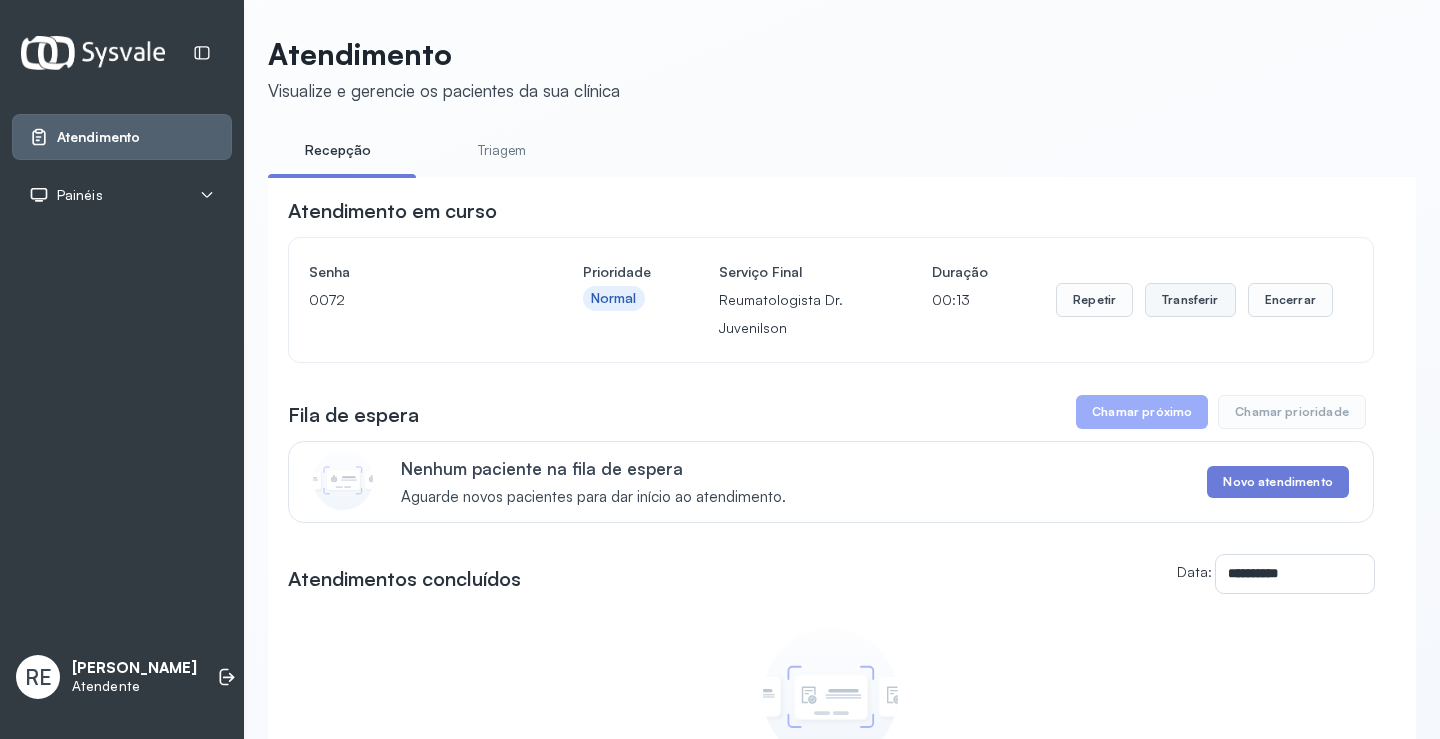 click on "Transferir" at bounding box center (1190, 300) 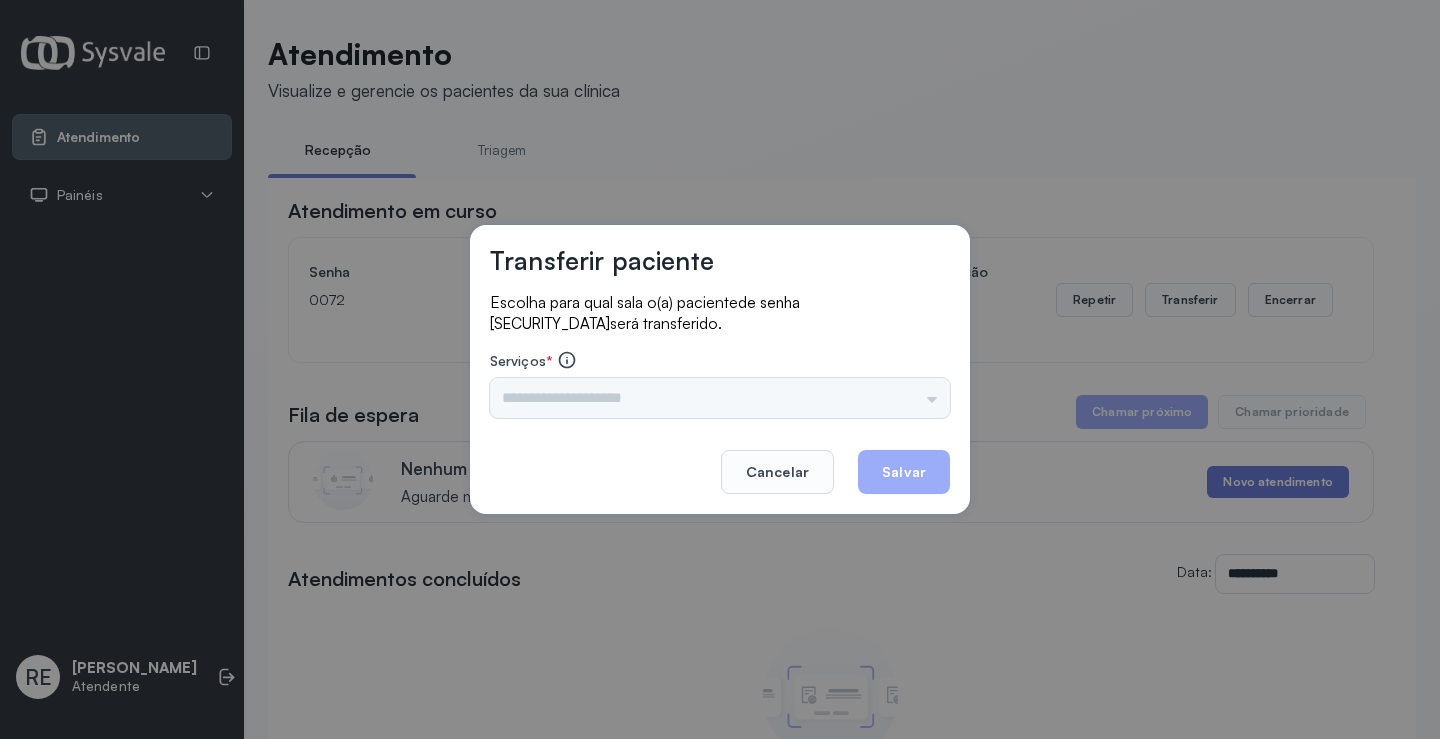 click on "Triagem Ortopedista Dr. [PERSON_NAME] Dr. [PERSON_NAME] Dr. [PERSON_NAME] Dra. Luana Obstetra Dr. Orlindo Obstetra Dra. [PERSON_NAME] Dr. Orlindo Ultrassonografia Dr. [PERSON_NAME] Consulta com Neurologista Dr. Ezir Reumatologista Dr. Juvenilson Endocrinologista [US_STATE] Dermatologista Dra. [PERSON_NAME] Dr. [PERSON_NAME] Dra. [PERSON_NAME] Infectologista Dra. [PERSON_NAME] Oftalmologista Dra. Consulta Proctologista/Cirurgia Geral Dra. [PERSON_NAME] Dr. [PERSON_NAME] Cirurgia Dr. Geislane Pequena Cirurgia Dr. AMILTON ECG Espirometria com Broncodilatador Espirometria sem Broncodilatador Ecocardiograma - Dra. [PERSON_NAME] Exame de PPD Enf. [PERSON_NAME] RETIRADA DE CERUME DR. [PERSON_NAME] Preventivo Enf. [PERSON_NAME] Preventivo Enf. [PERSON_NAME] Consulta de Enfermagem Enf. Tiago Consulta de Enfermagem Enf. [PERSON_NAME] Consulta  Cardiologista Dr. Everson Consulta Enf. [PERSON_NAME] Dispensação de Medicação Agendamento Consulta Enf. [PERSON_NAME] Agendamento consulta Enf. [GEOGRAPHIC_DATA]" at bounding box center [720, 398] 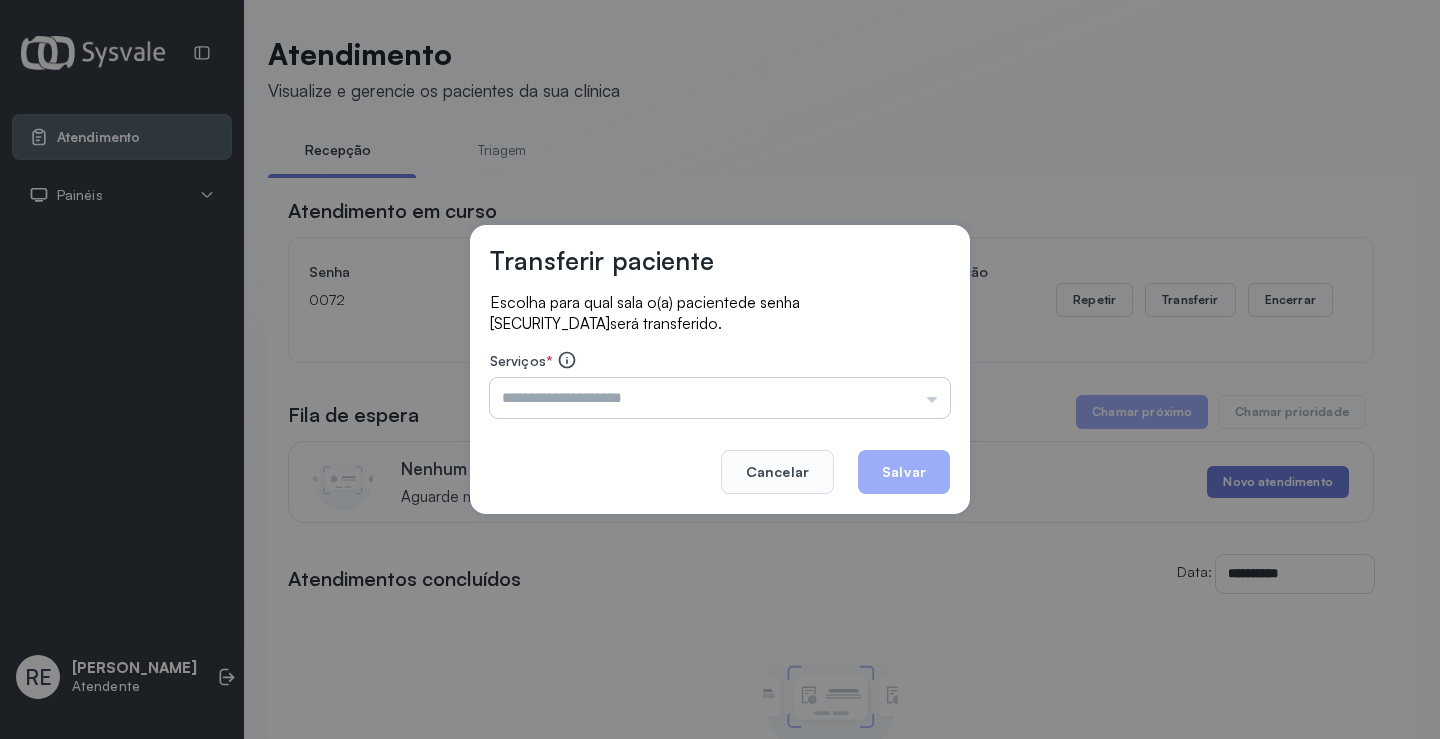 click at bounding box center [720, 398] 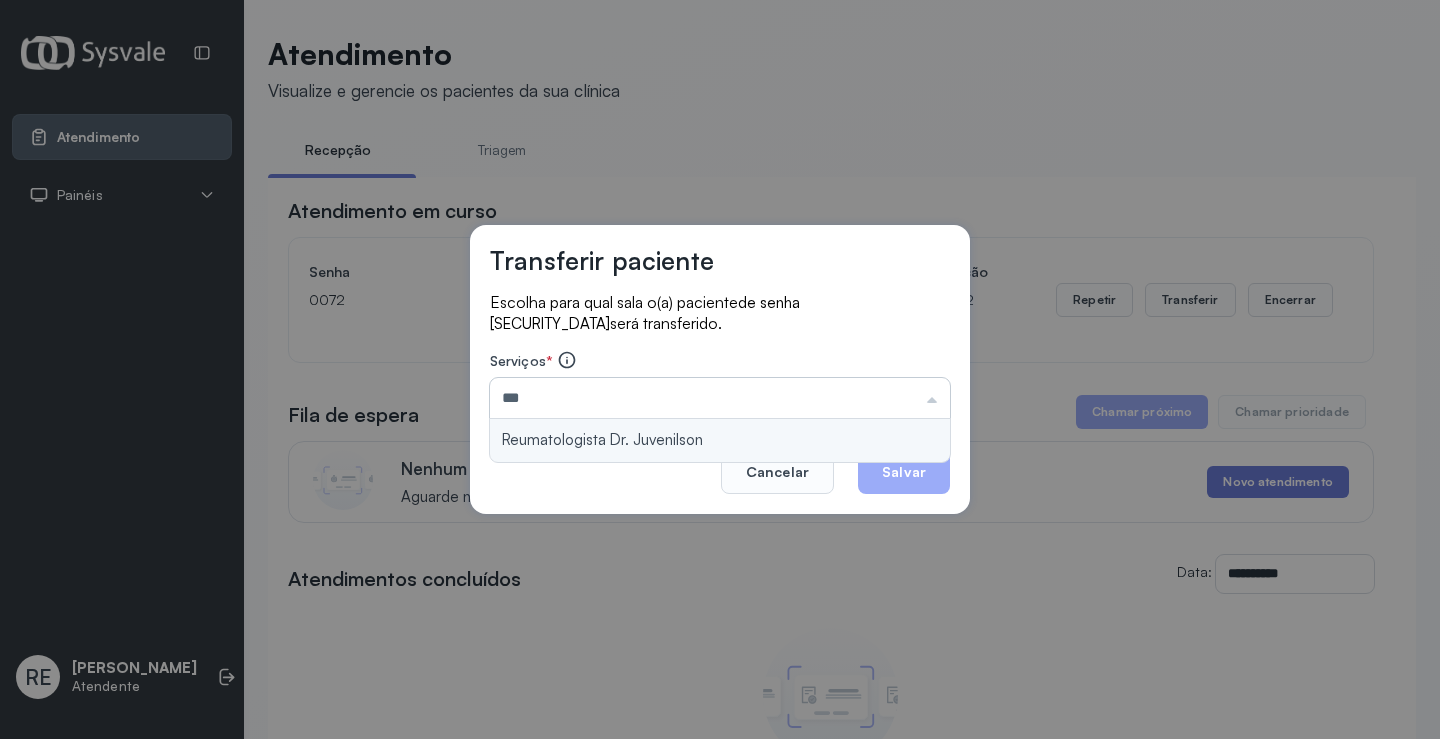 type on "**********" 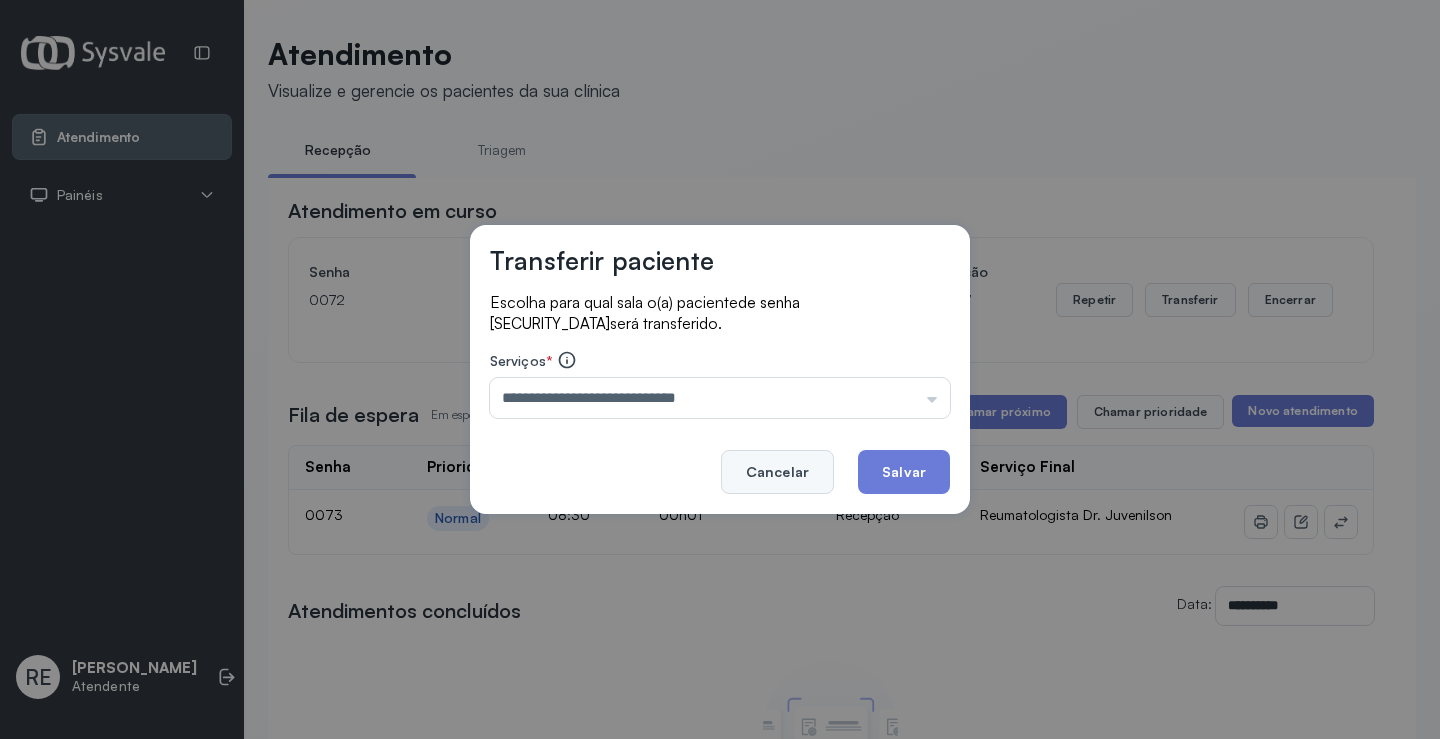 click on "Cancelar" 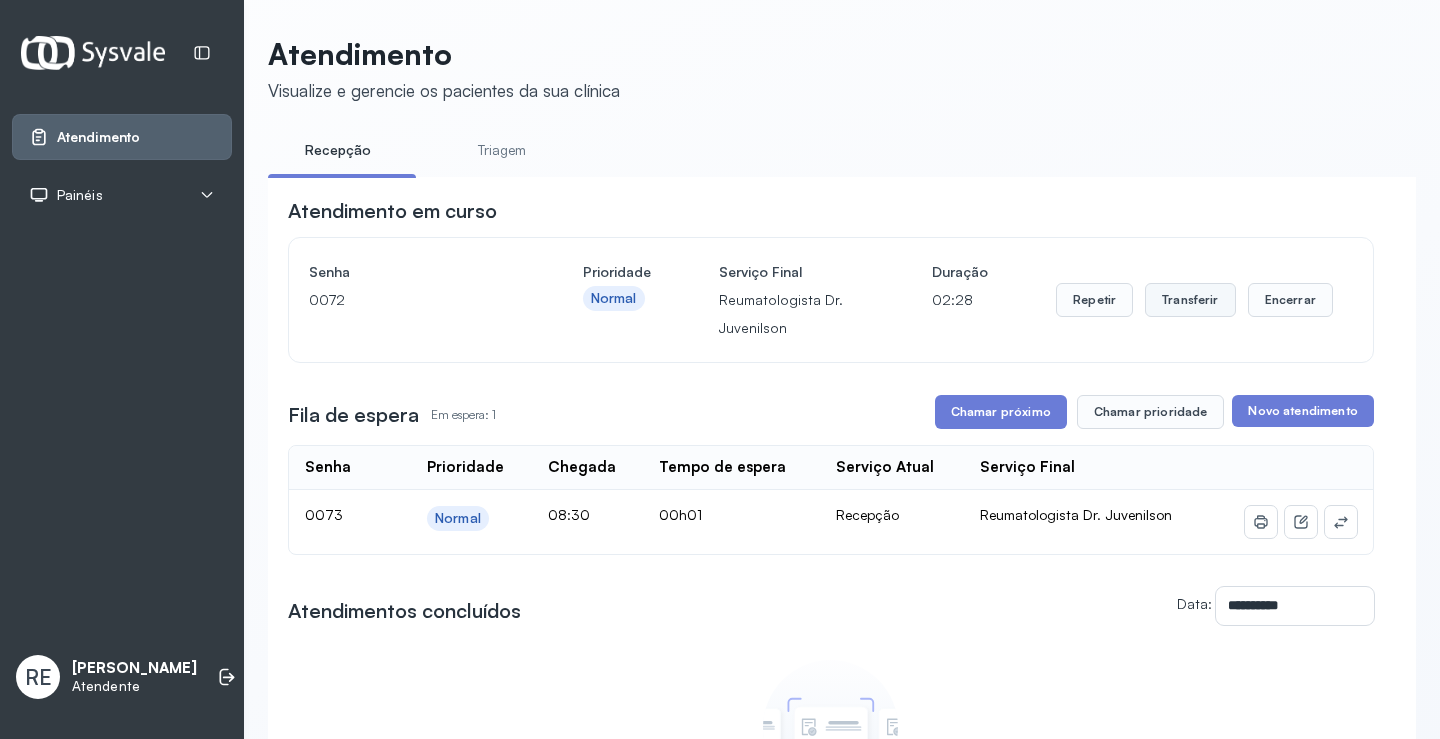 click on "Transferir" at bounding box center (1190, 300) 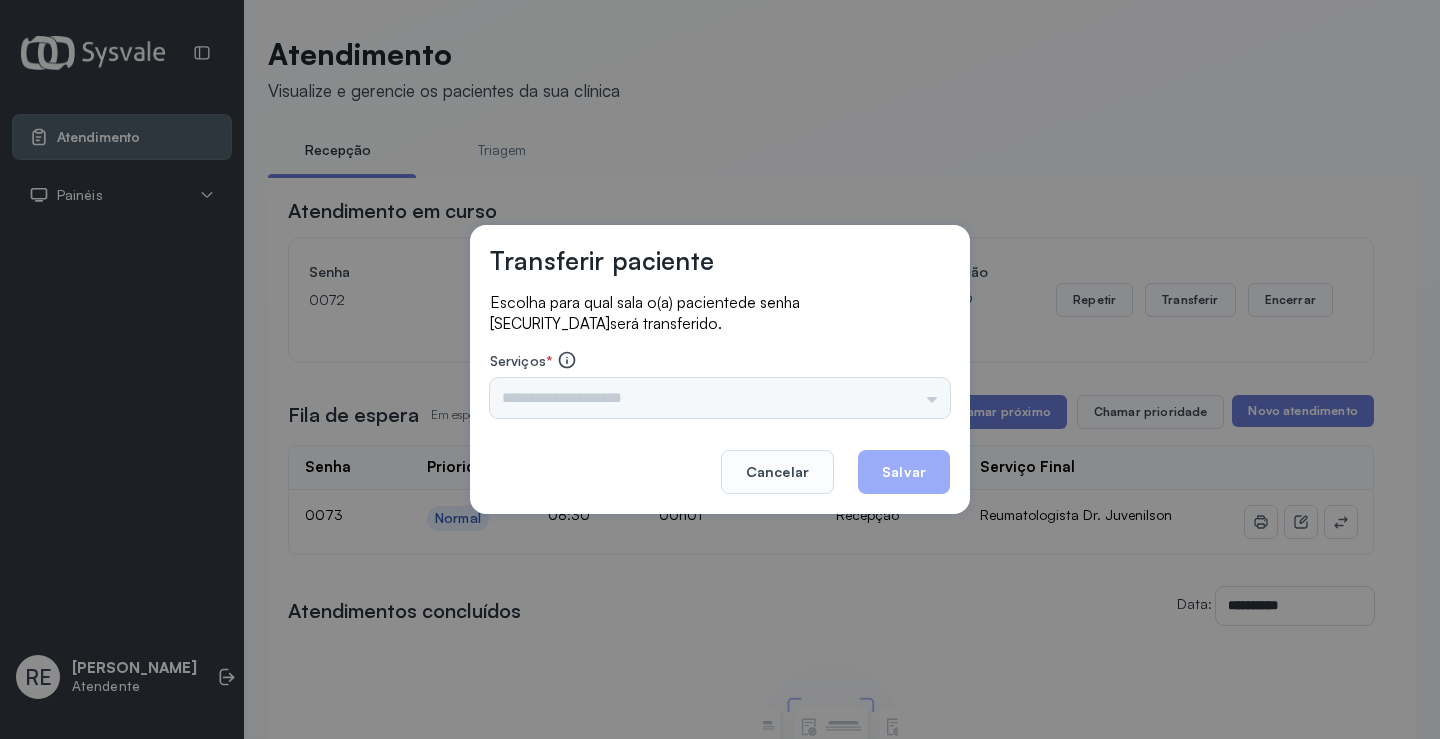click on "Cancelar Salvar" at bounding box center (720, 458) 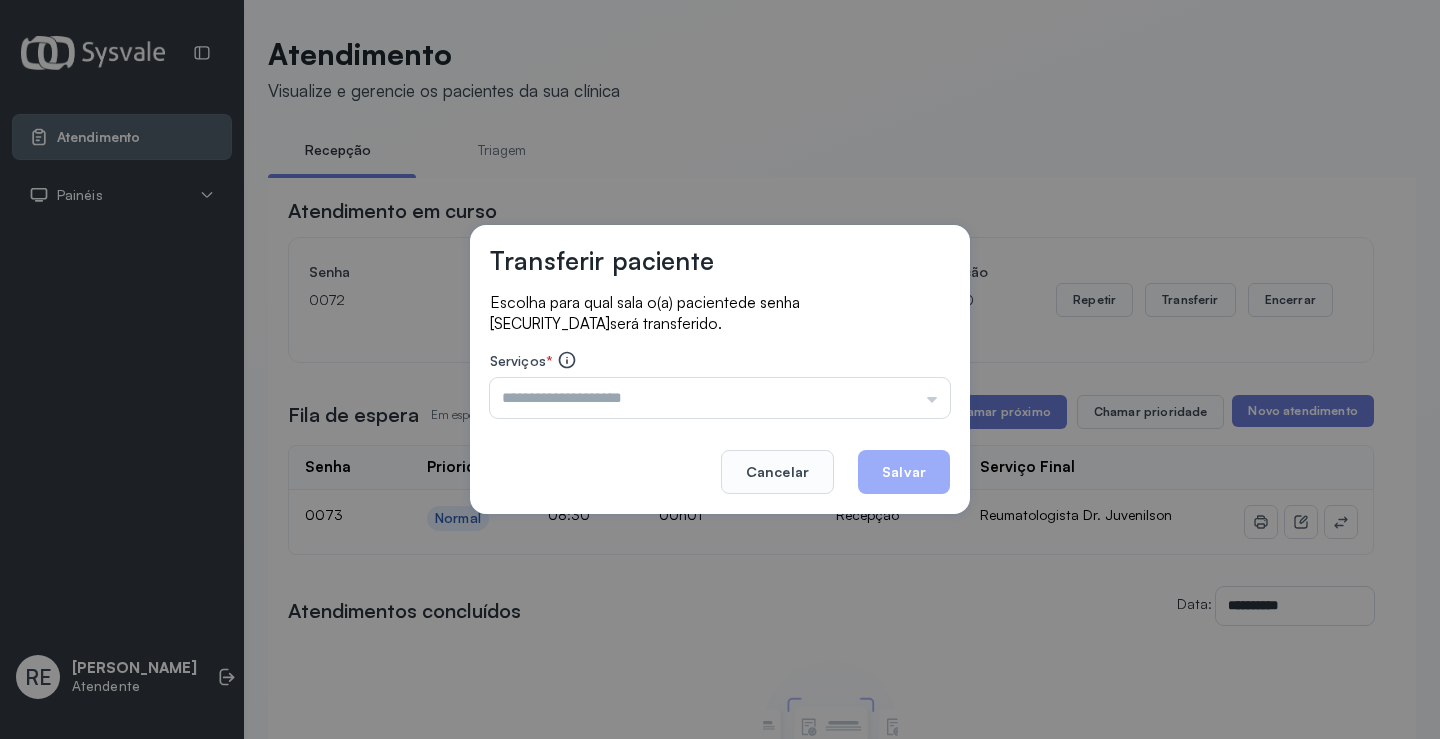 click at bounding box center (720, 398) 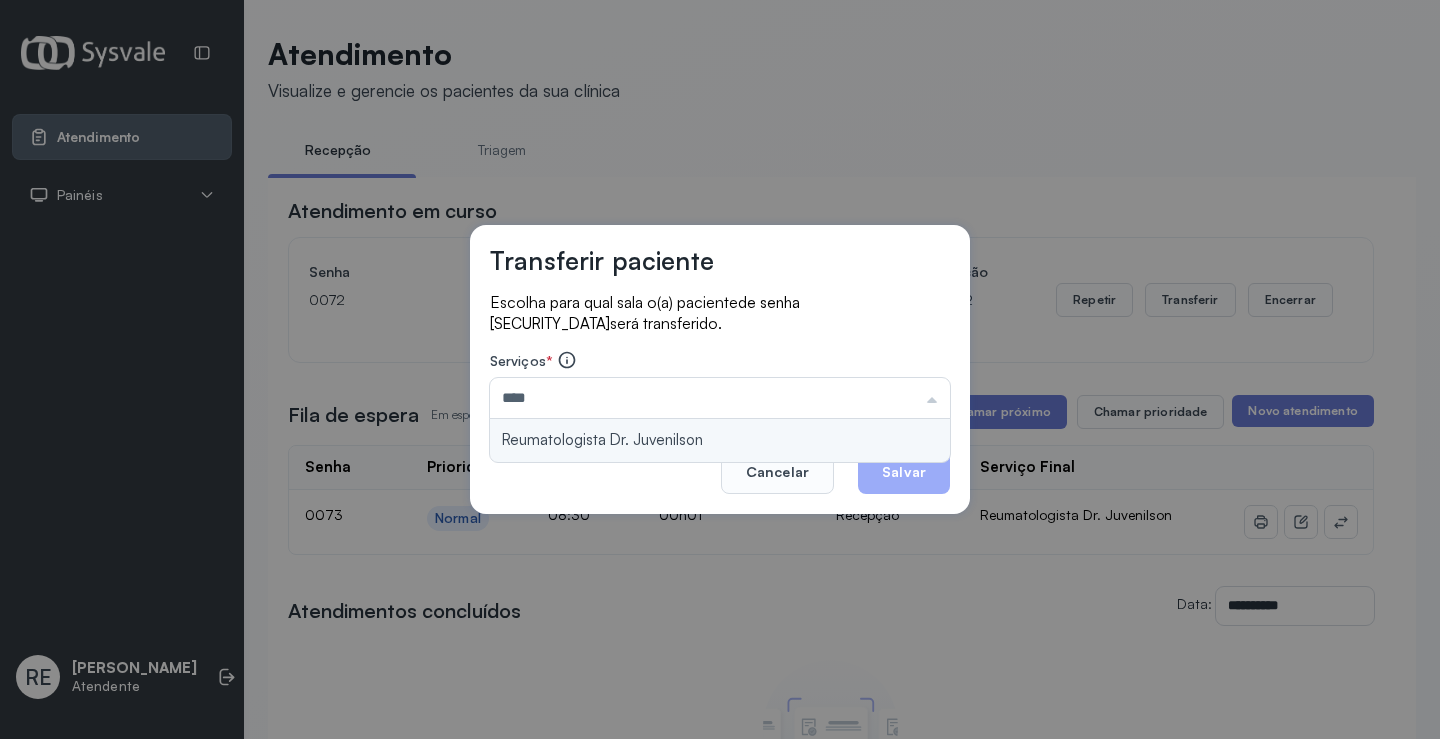 type on "**********" 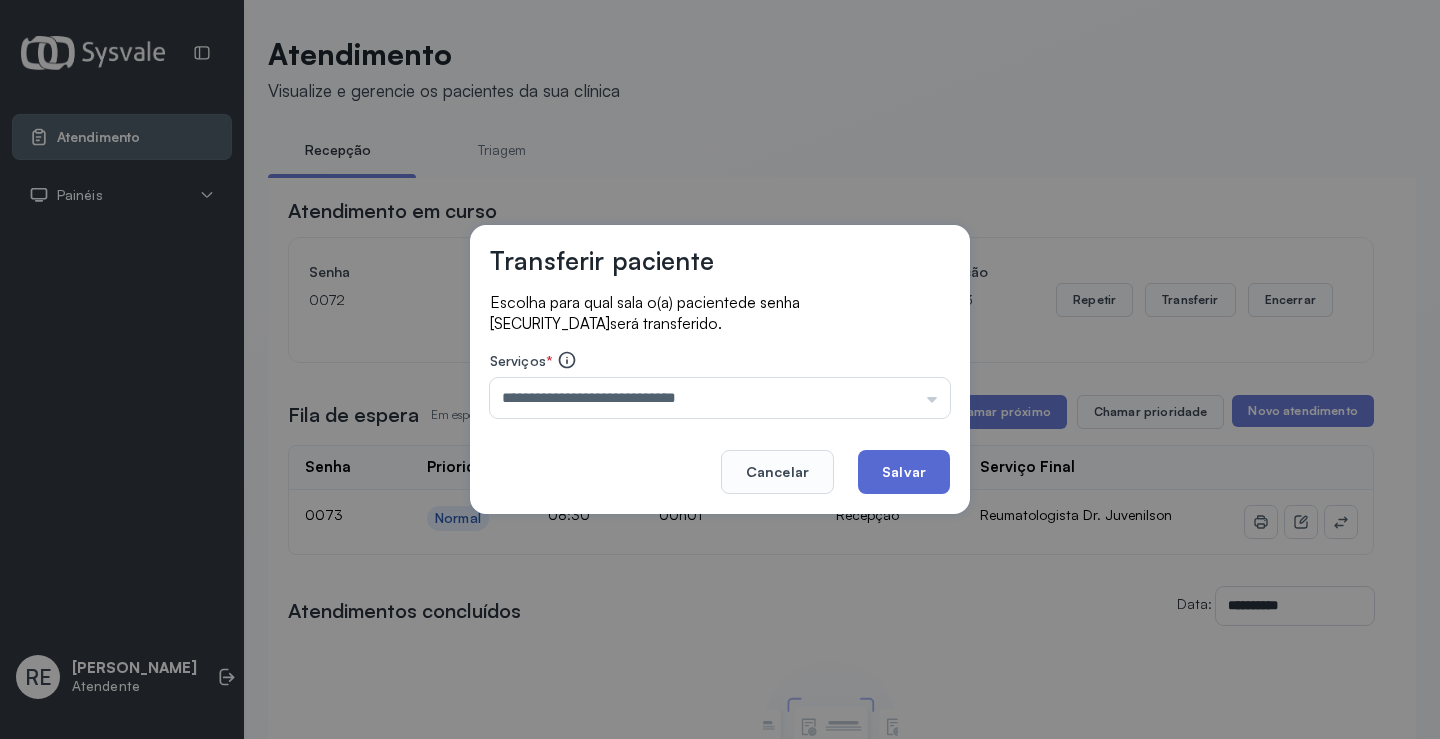 click on "Salvar" 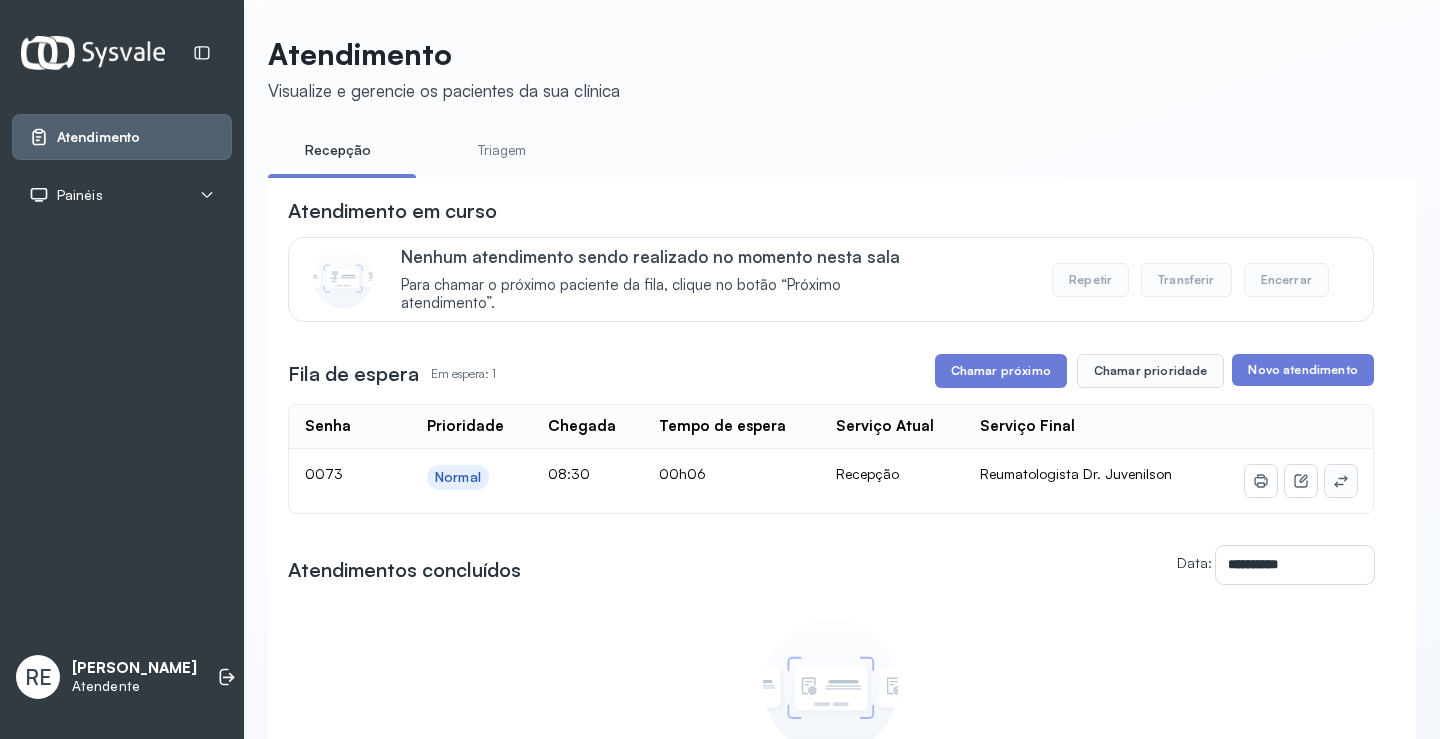 click 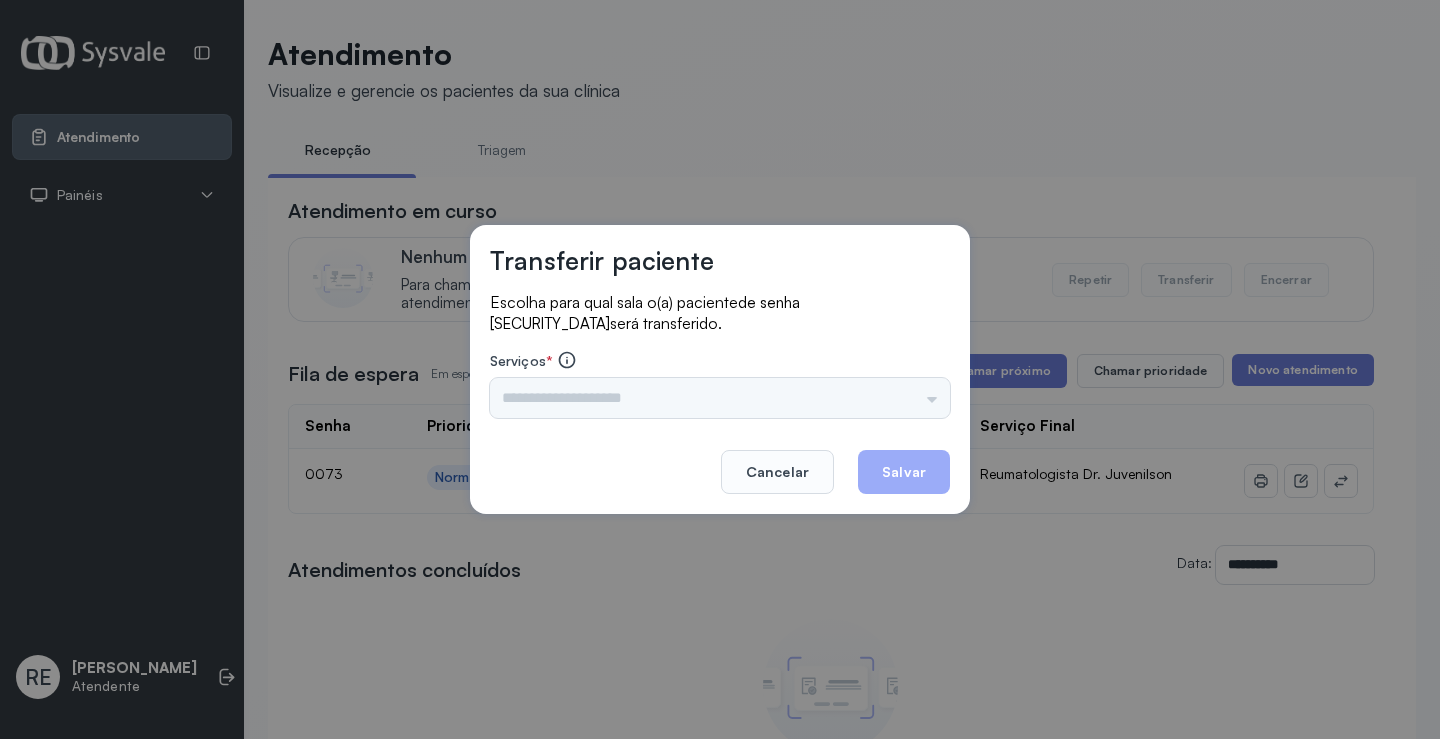 drag, startPoint x: 604, startPoint y: 380, endPoint x: 591, endPoint y: 381, distance: 13.038404 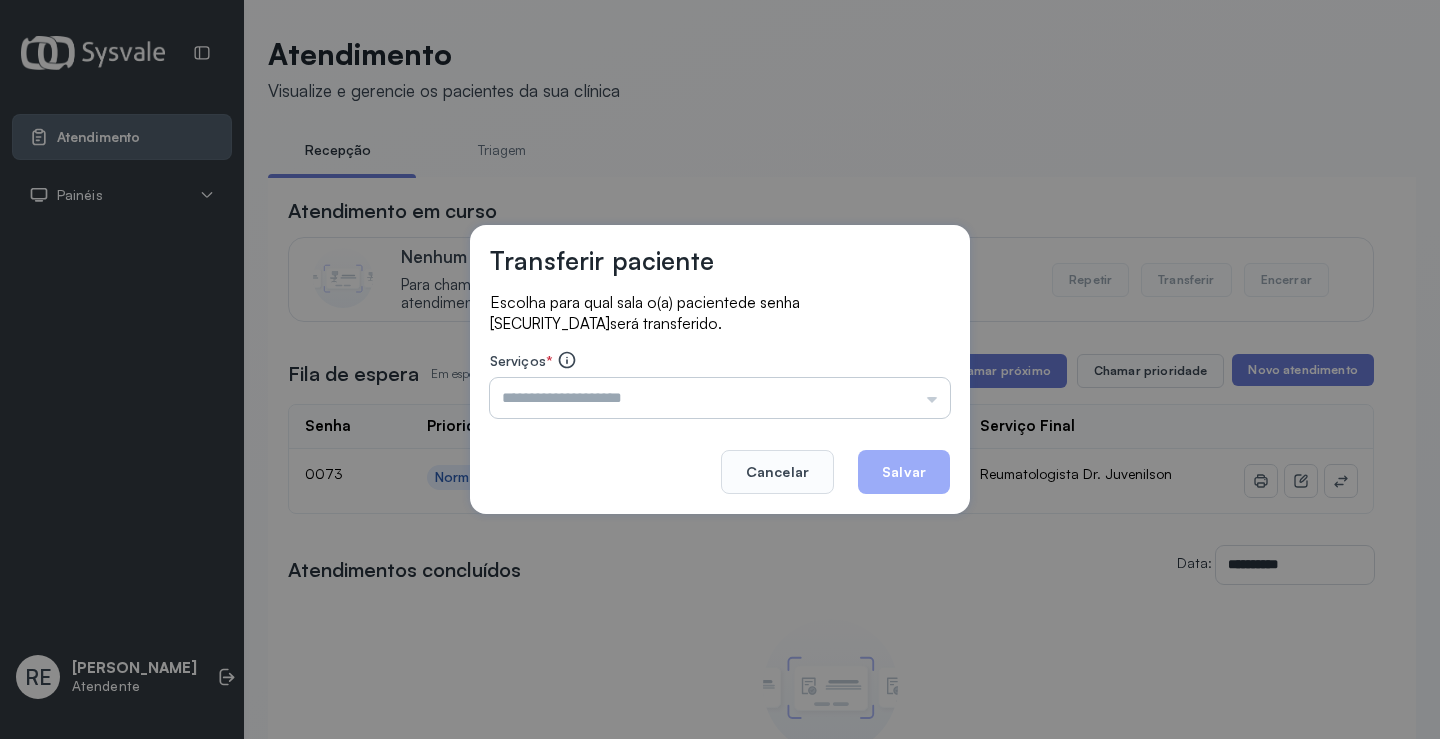 click at bounding box center [720, 398] 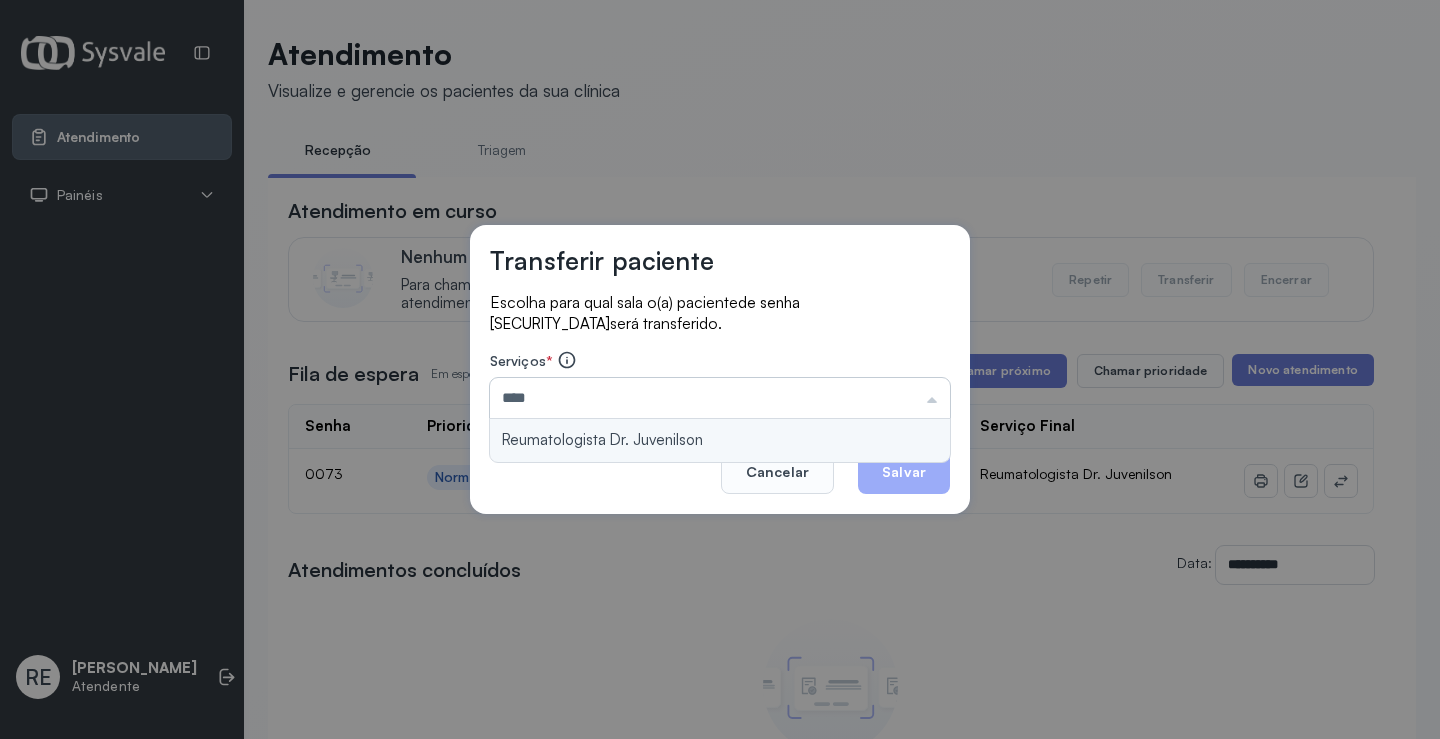 type on "**********" 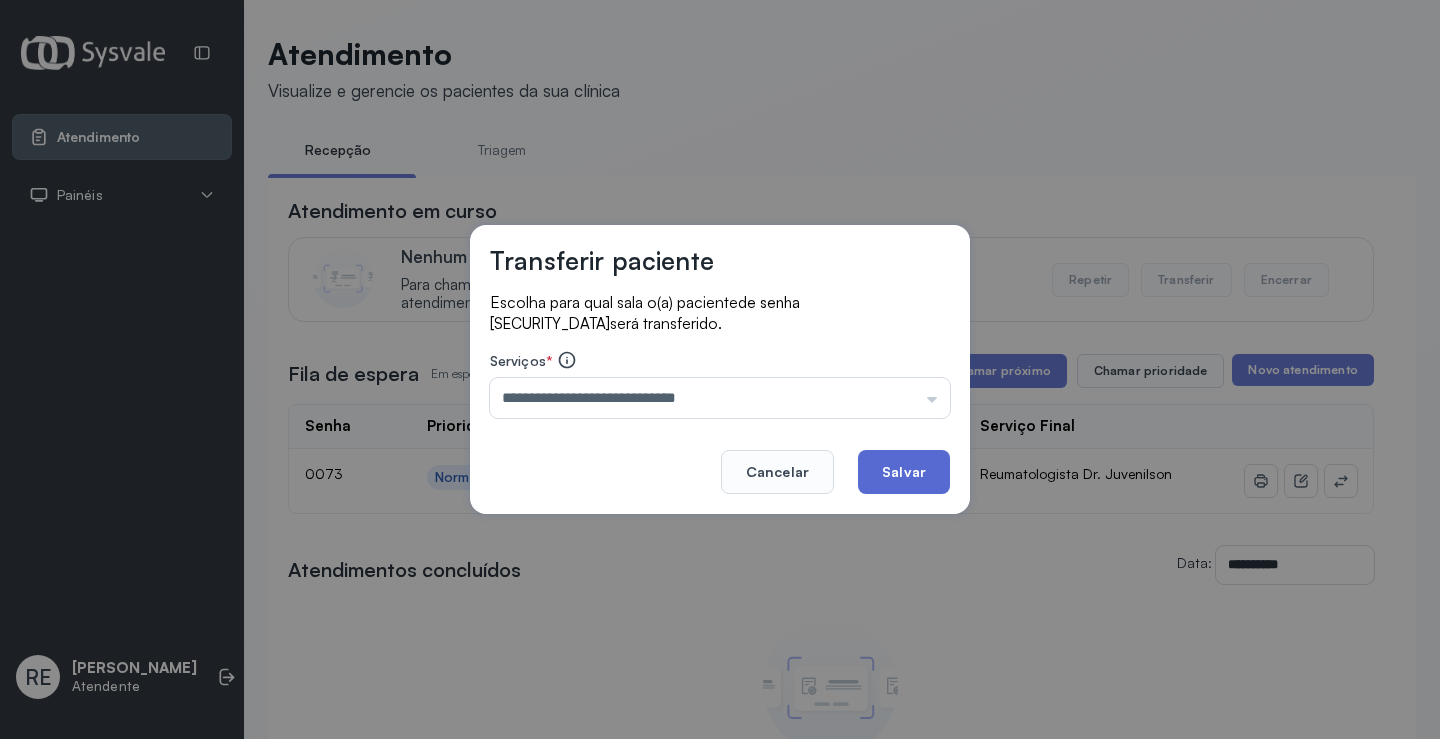 click on "Salvar" 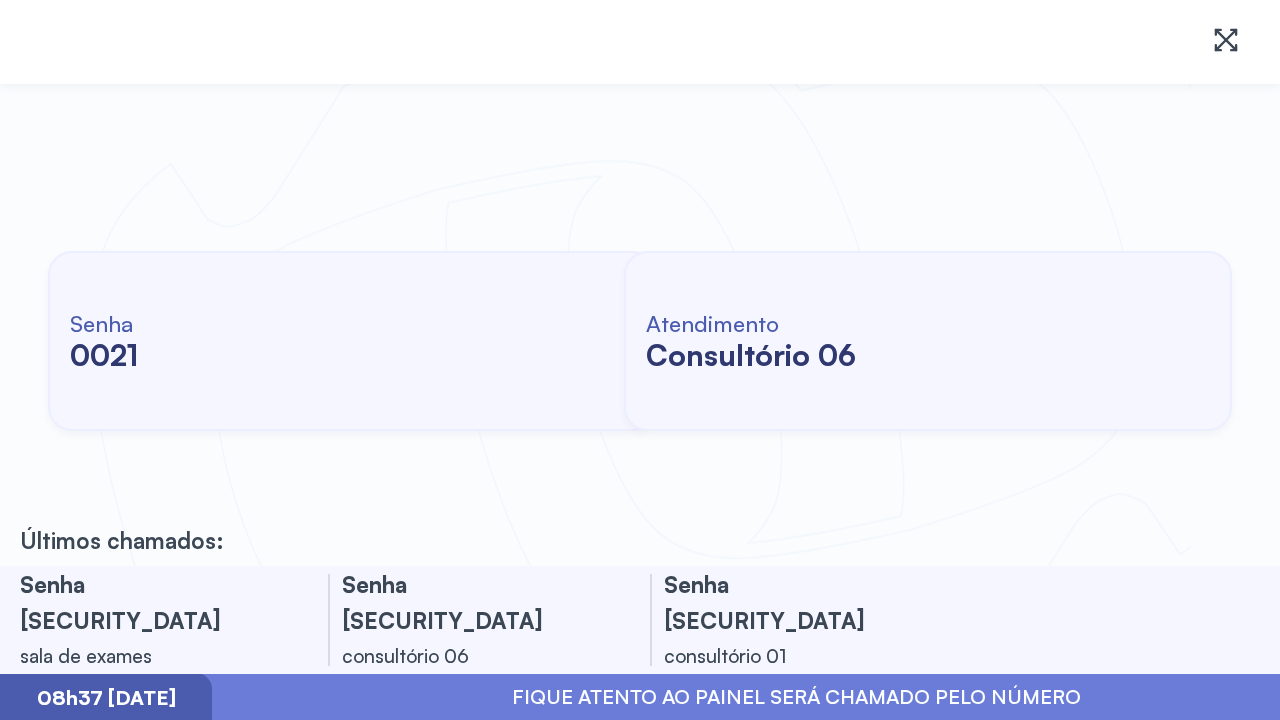 scroll, scrollTop: 0, scrollLeft: 0, axis: both 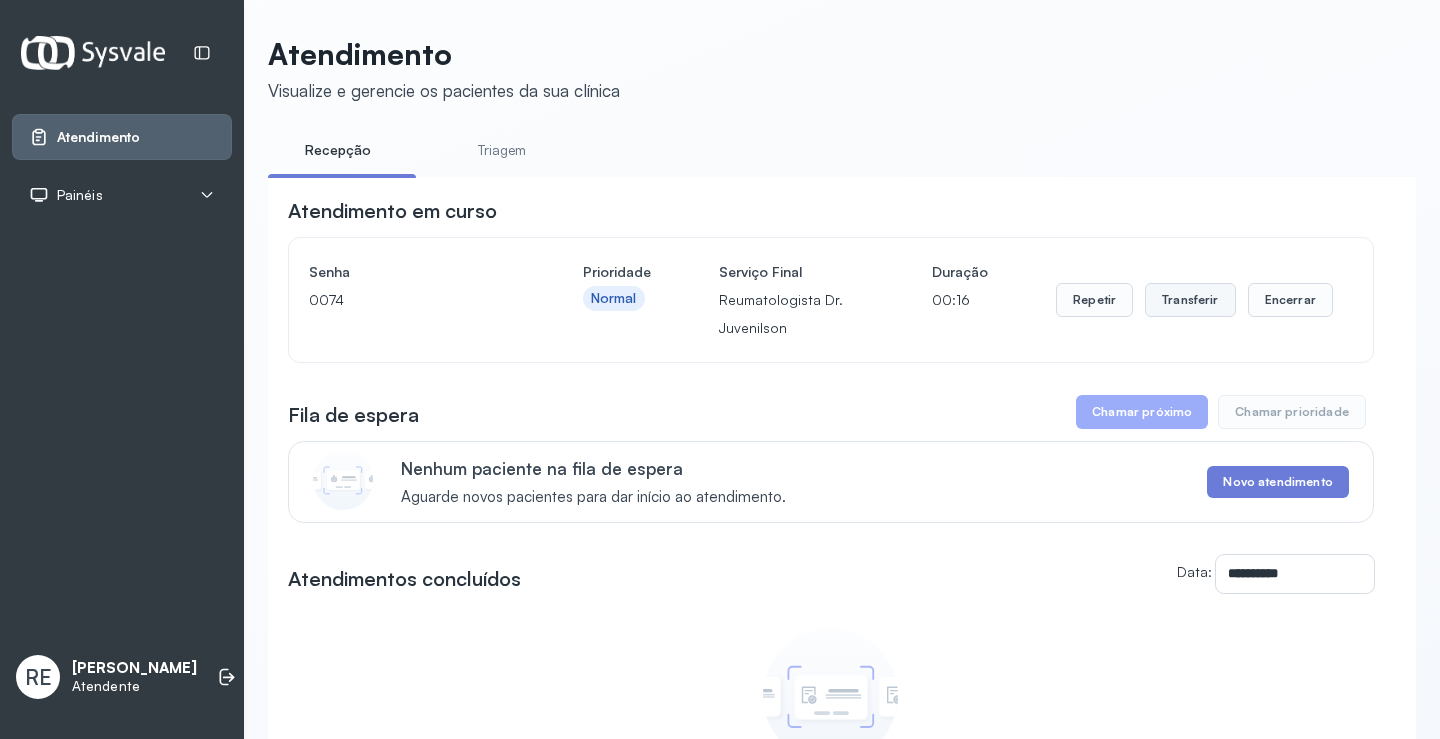 click on "Transferir" at bounding box center [1190, 300] 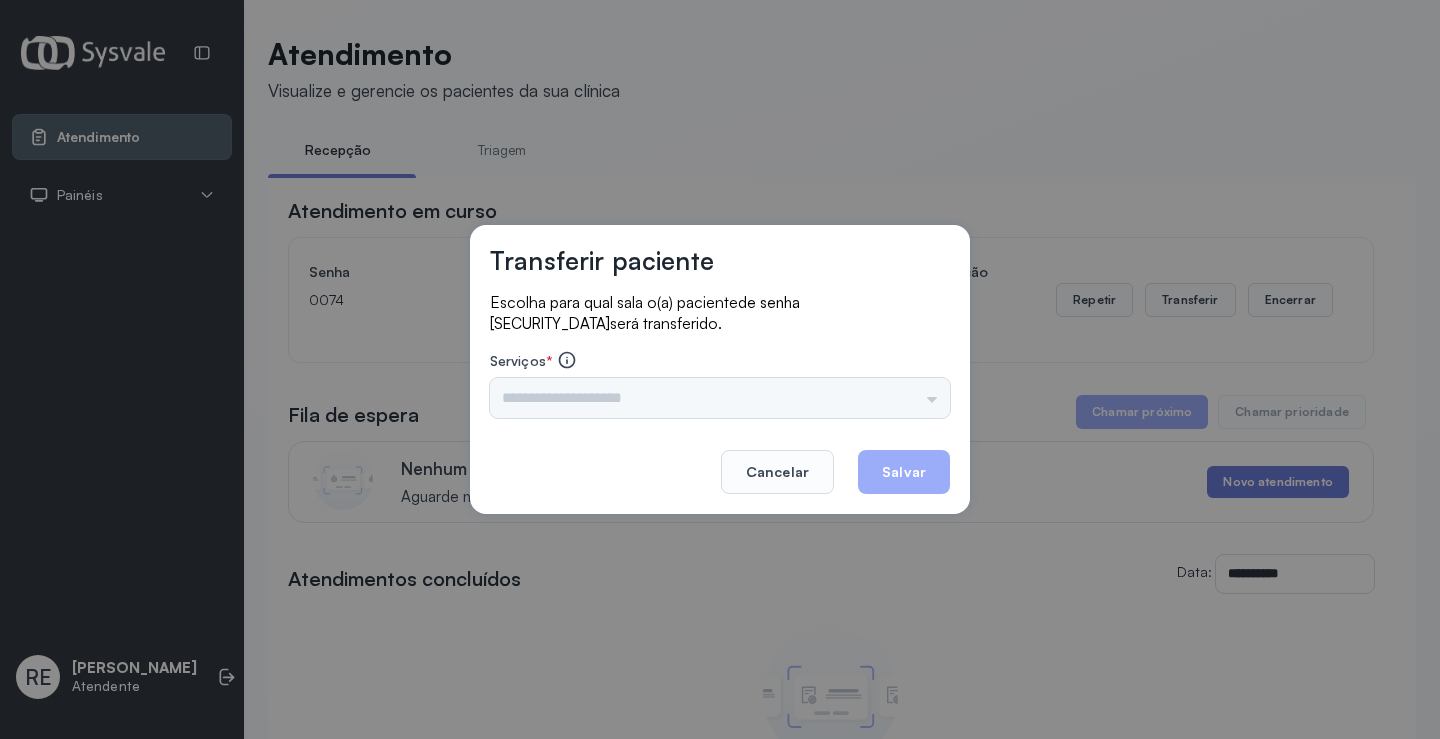 drag, startPoint x: 714, startPoint y: 376, endPoint x: 673, endPoint y: 388, distance: 42.72002 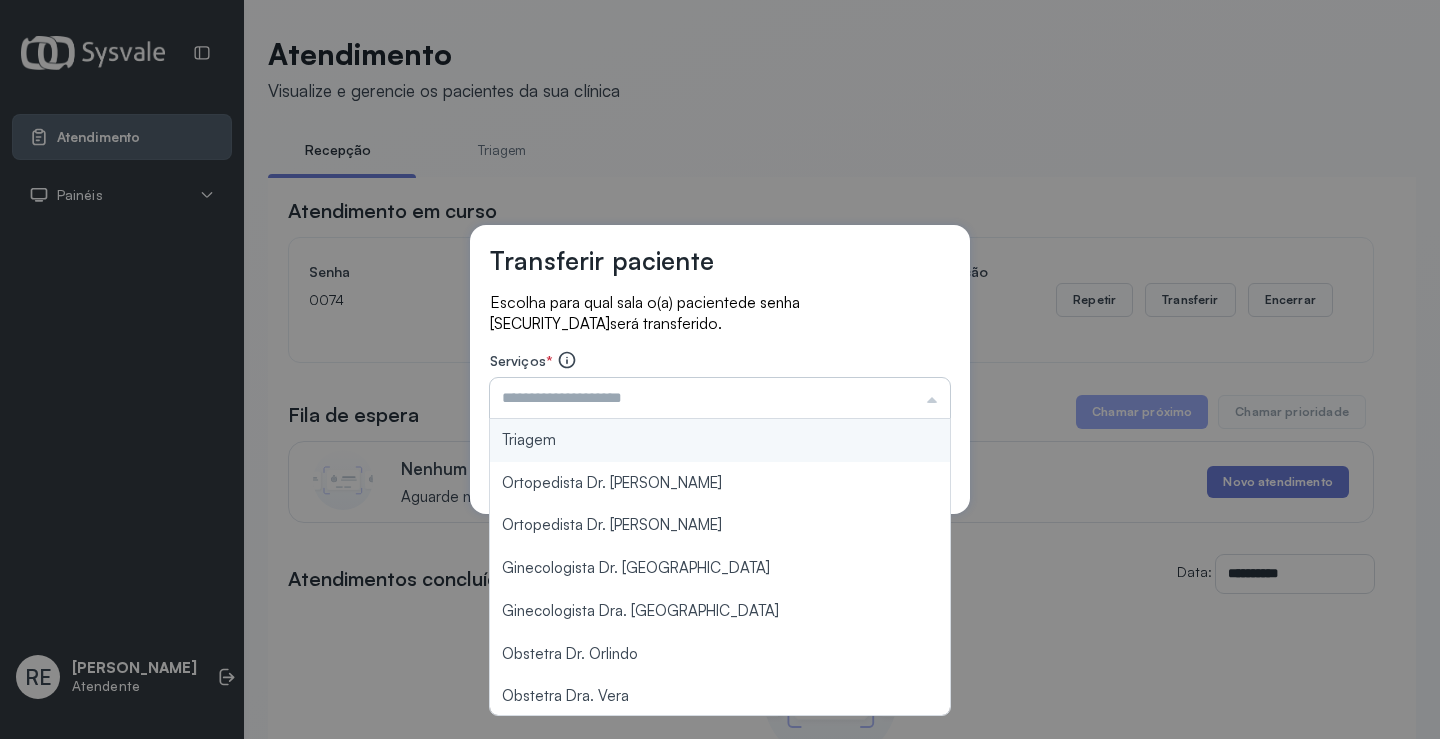 click at bounding box center (720, 398) 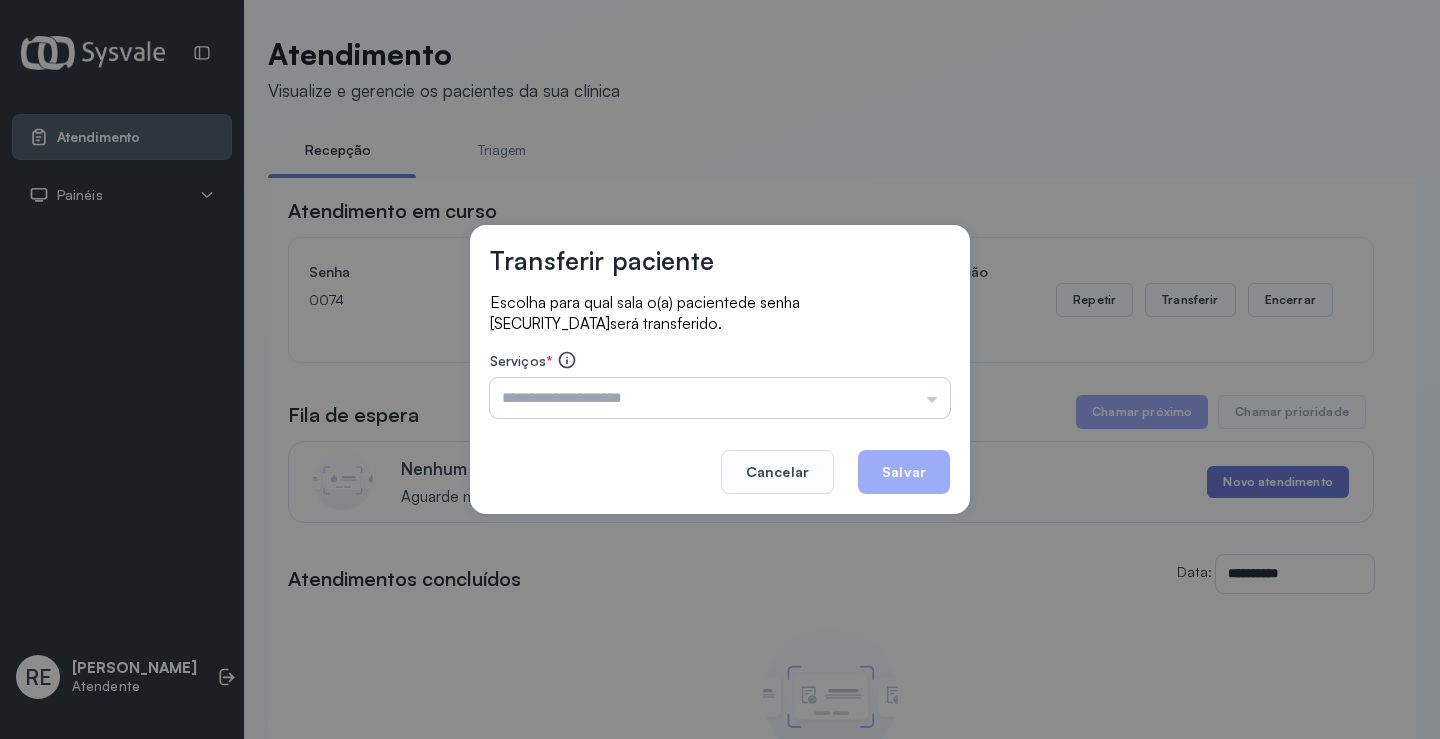 click at bounding box center (720, 398) 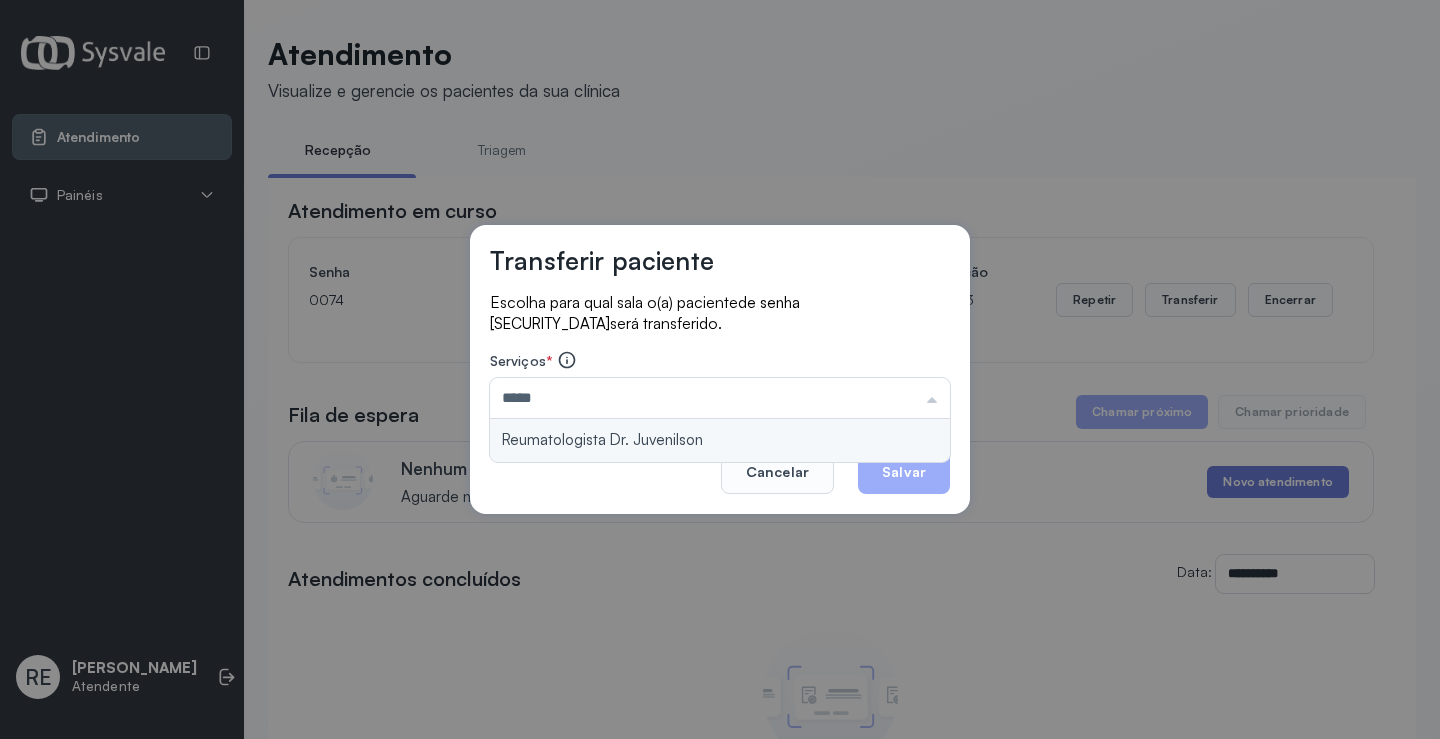type on "**********" 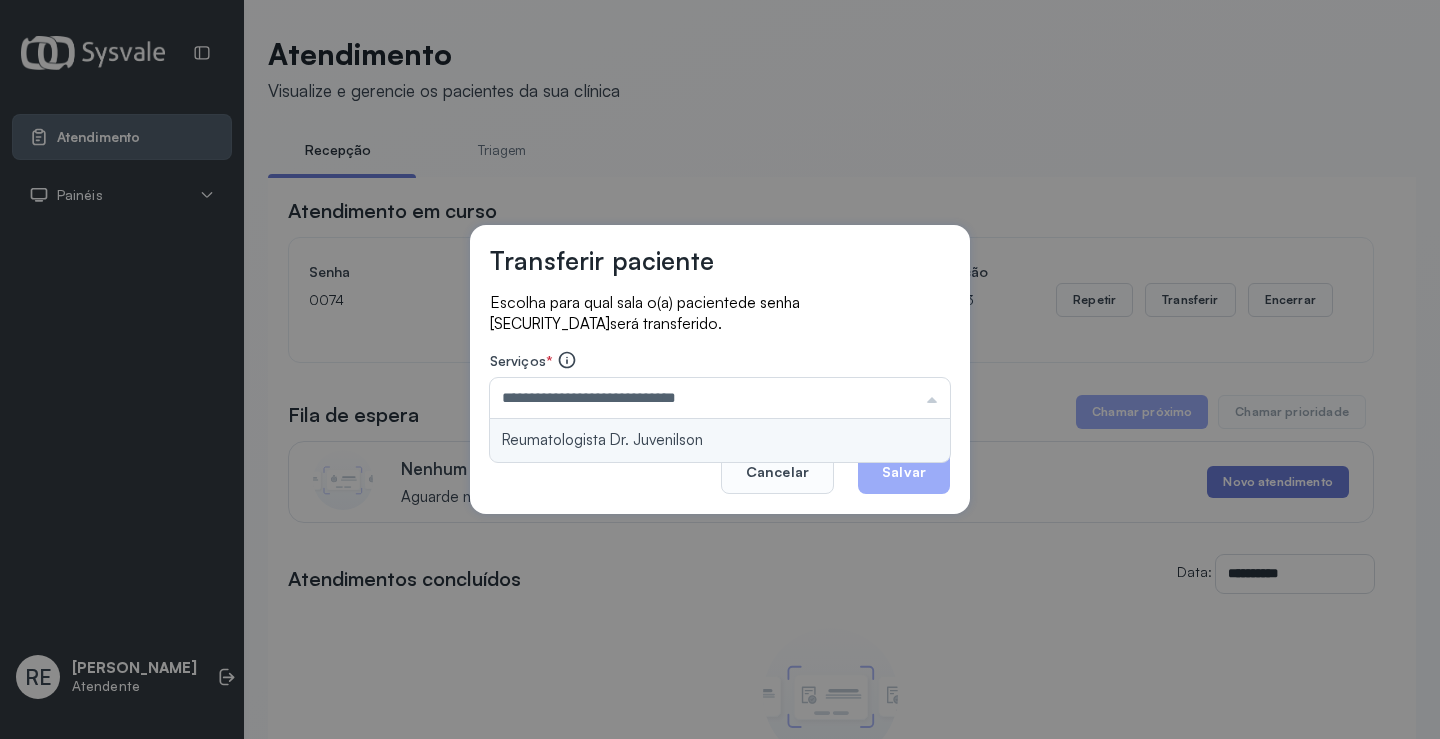 click on "**********" at bounding box center [720, 369] 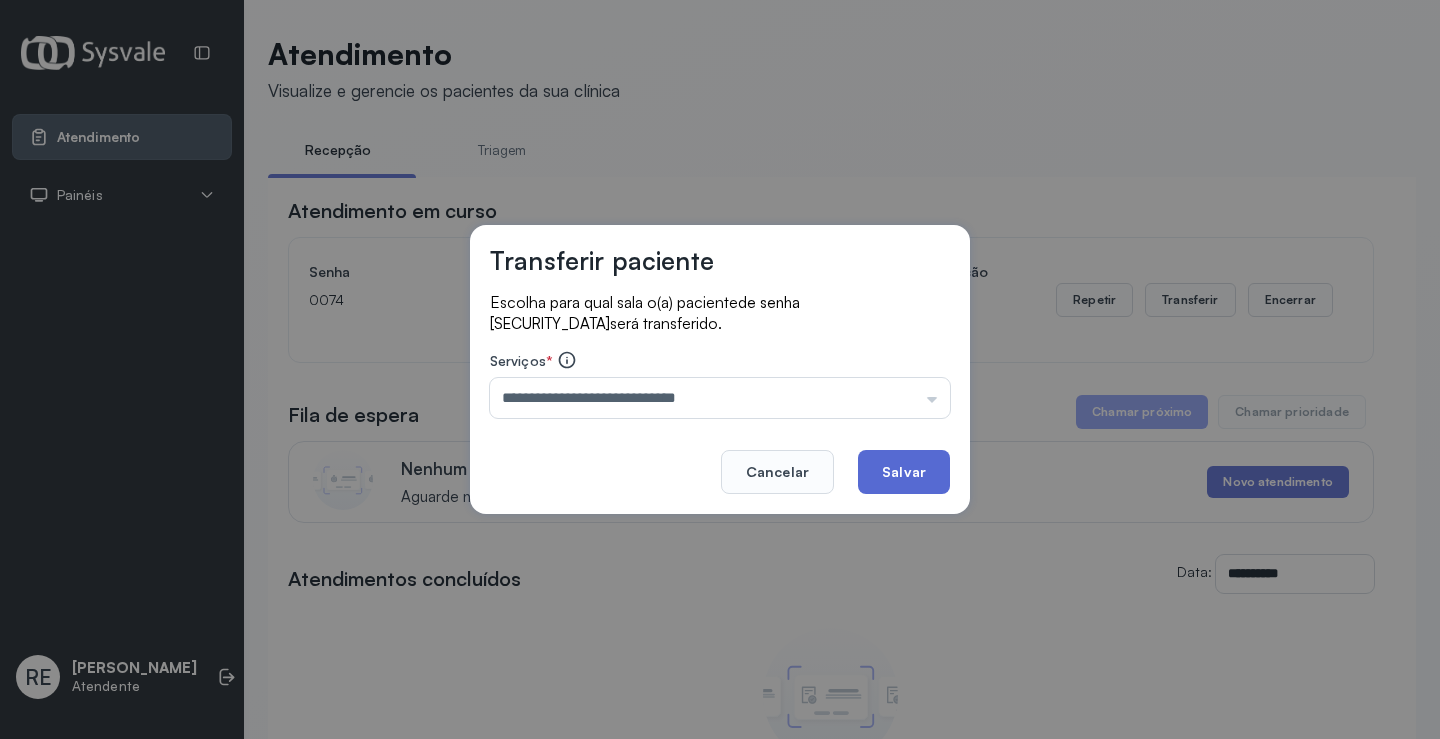 click on "Salvar" 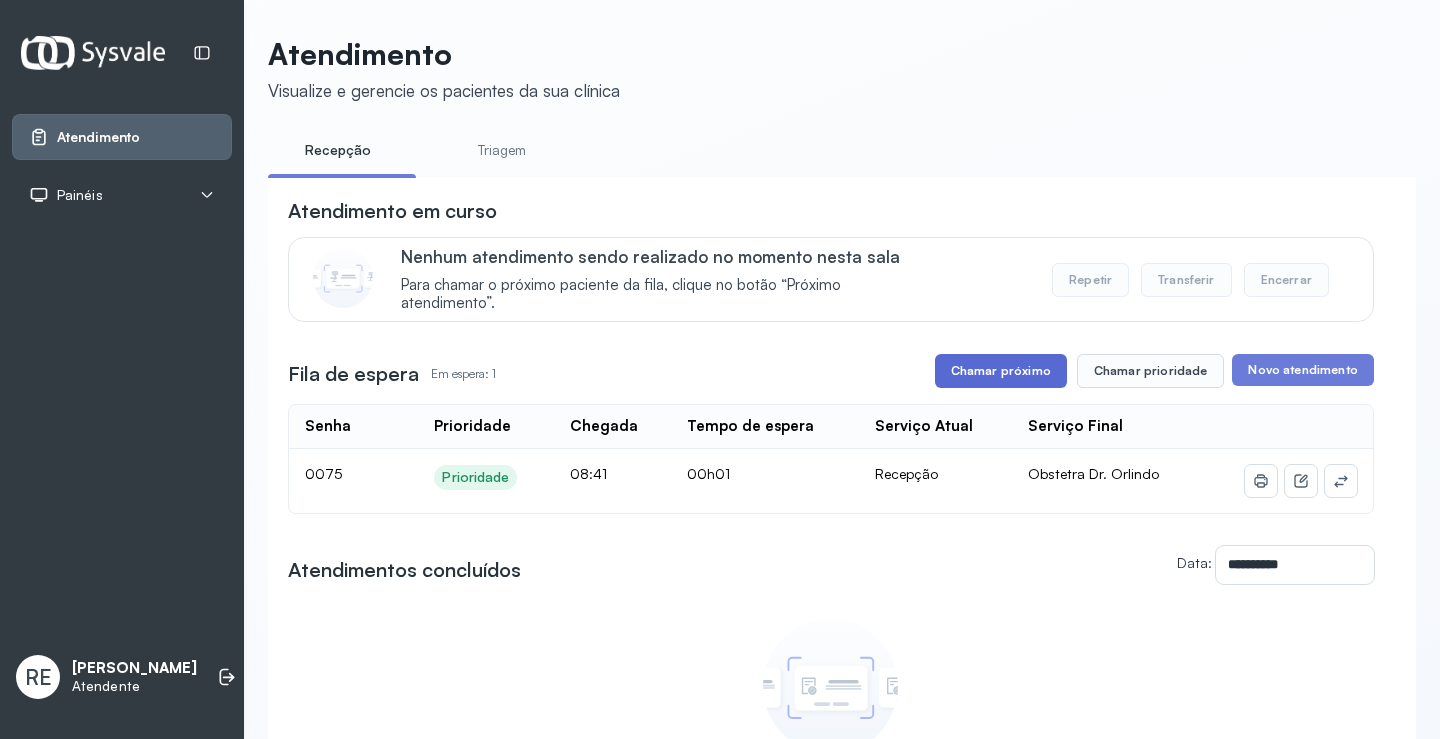 click on "Chamar próximo" at bounding box center [1001, 371] 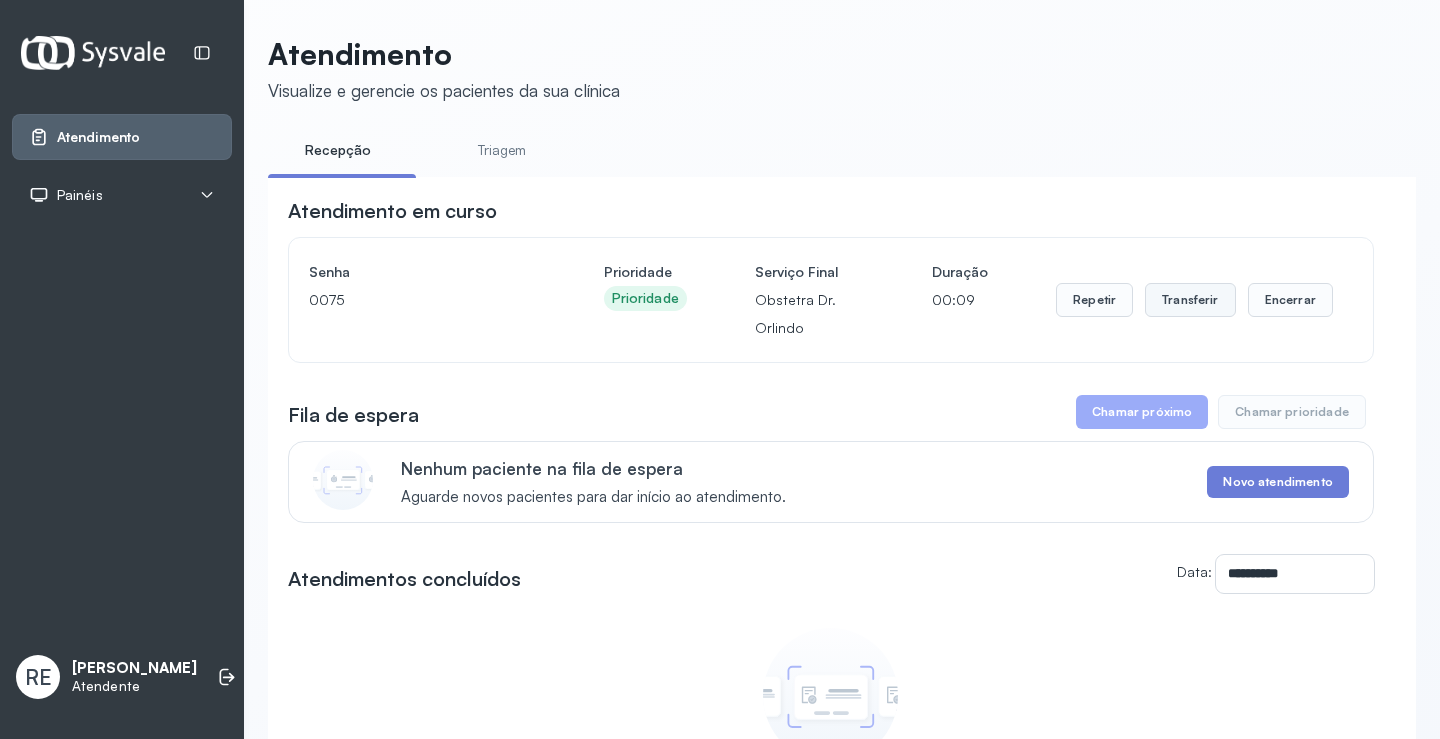 click on "Transferir" at bounding box center (1190, 300) 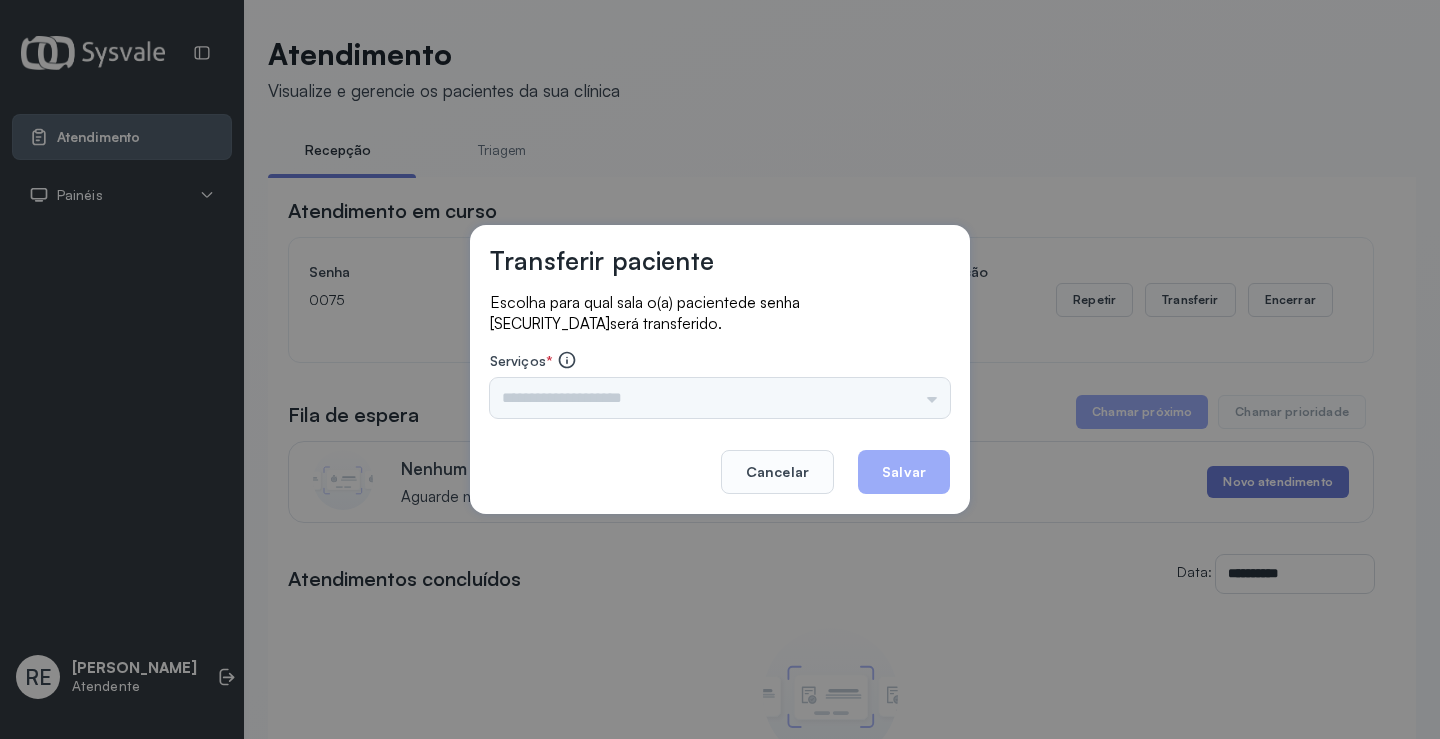 click on "Triagem Ortopedista Dr. [PERSON_NAME] Dr. [PERSON_NAME] Dr. [PERSON_NAME] Dra. Luana Obstetra Dr. Orlindo Obstetra Dra. [PERSON_NAME] Dr. Orlindo Ultrassonografia Dr. [PERSON_NAME] Consulta com Neurologista Dr. Ezir Reumatologista Dr. Juvenilson Endocrinologista [US_STATE] Dermatologista Dra. [PERSON_NAME] Dr. [PERSON_NAME] Dra. [PERSON_NAME] Infectologista Dra. [PERSON_NAME] Oftalmologista Dra. Consulta Proctologista/Cirurgia Geral Dra. [PERSON_NAME] Dr. [PERSON_NAME] Cirurgia Dr. Geislane Pequena Cirurgia Dr. AMILTON ECG Espirometria com Broncodilatador Espirometria sem Broncodilatador Ecocardiograma - Dra. [PERSON_NAME] Exame de PPD Enf. [PERSON_NAME] RETIRADA DE CERUME DR. [PERSON_NAME] Preventivo Enf. [PERSON_NAME] Preventivo Enf. [PERSON_NAME] Consulta de Enfermagem Enf. Tiago Consulta de Enfermagem Enf. [PERSON_NAME] Consulta  Cardiologista Dr. Everson Consulta Enf. [PERSON_NAME] Dispensação de Medicação Agendamento Consulta Enf. [PERSON_NAME] Agendamento consulta Enf. [GEOGRAPHIC_DATA]" at bounding box center [720, 398] 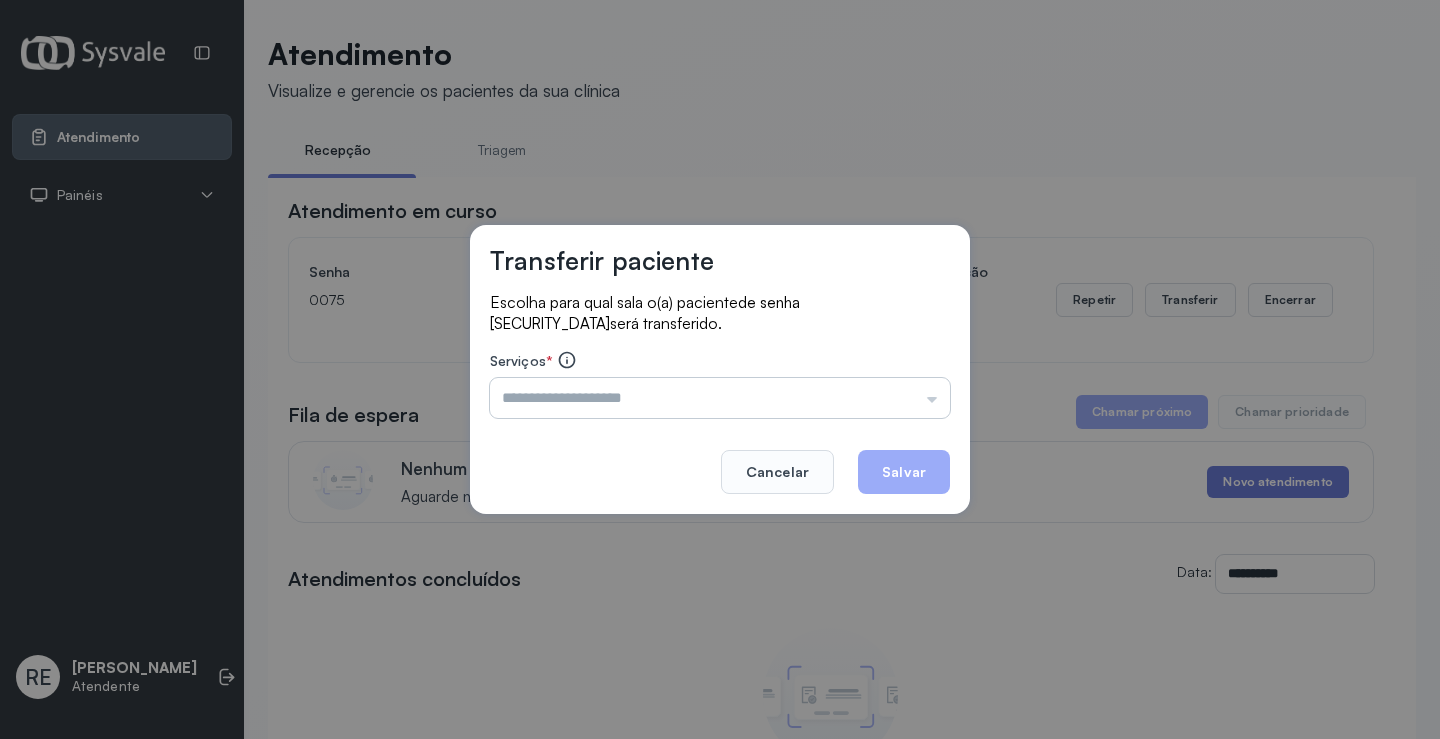 click at bounding box center [720, 398] 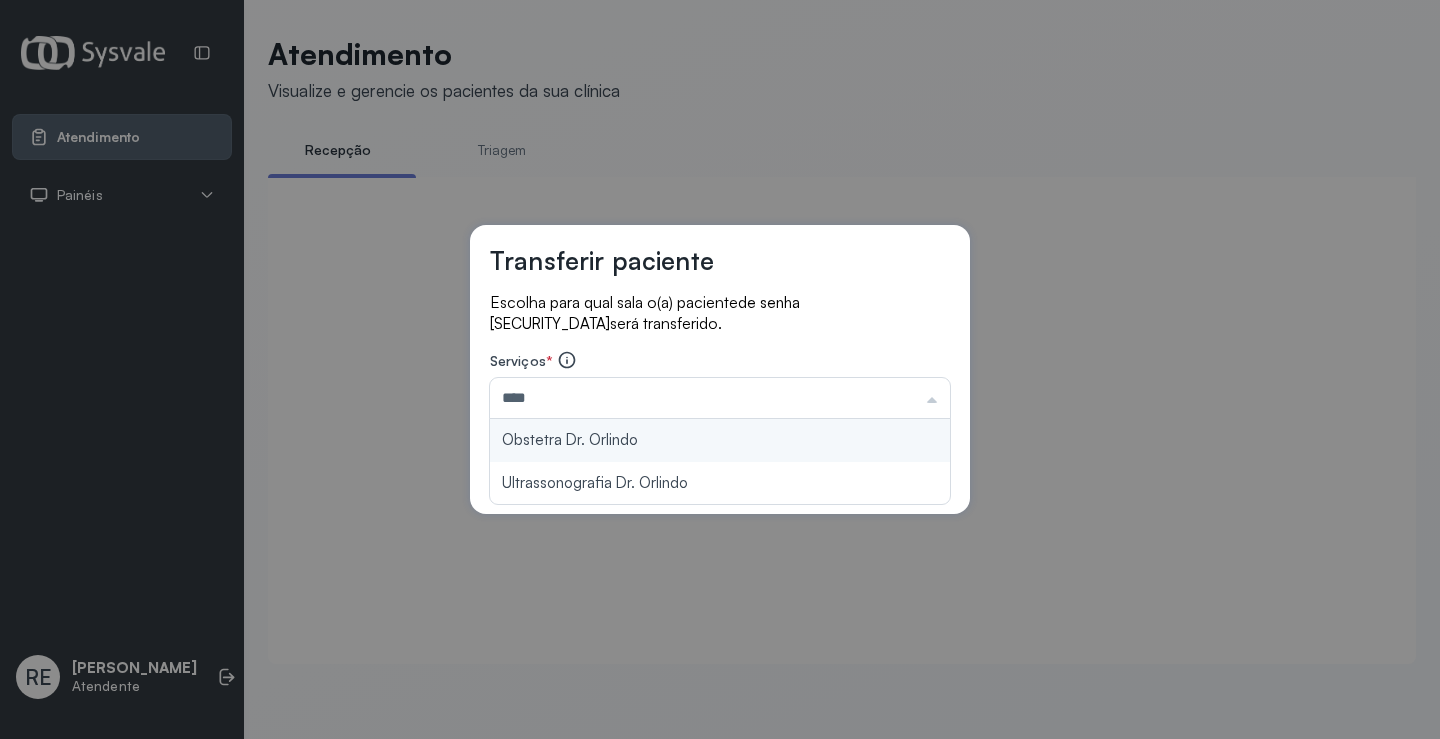type on "**********" 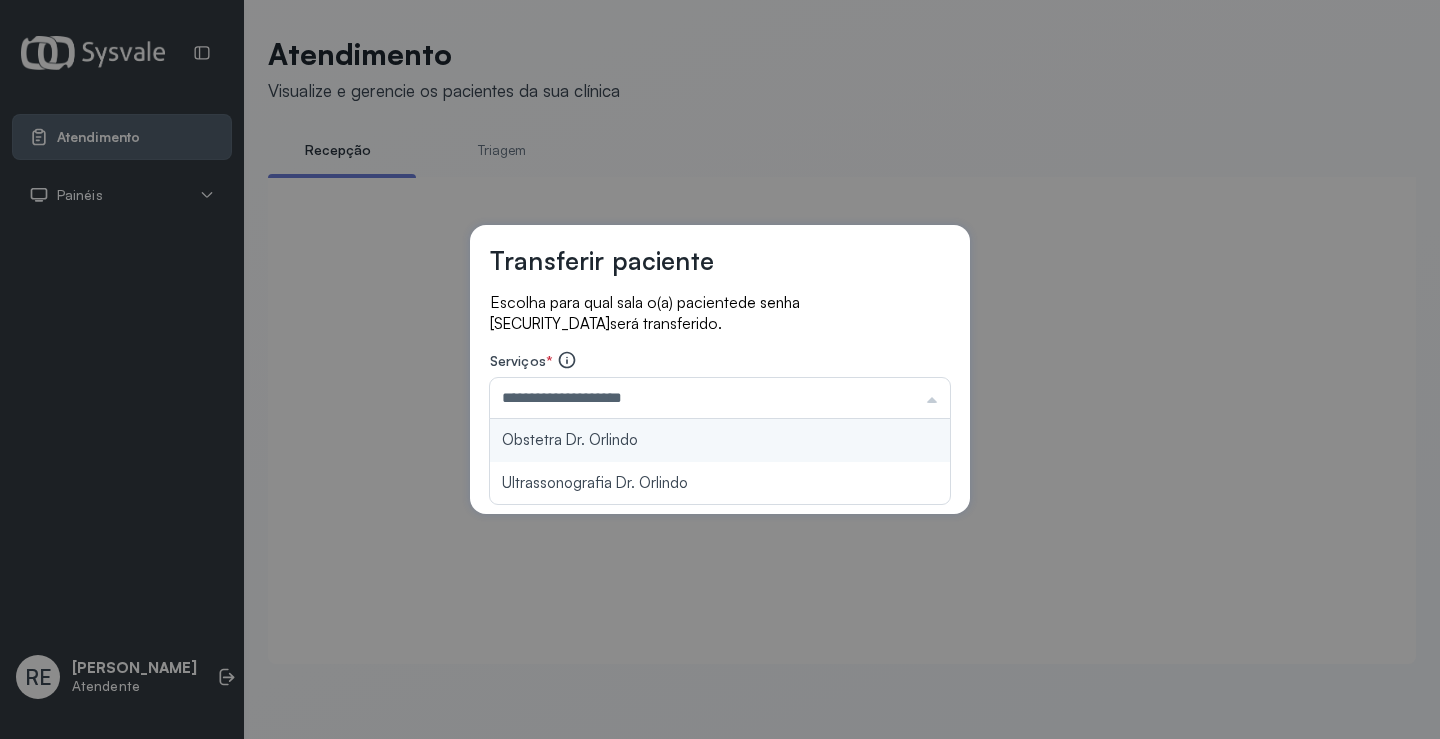 click on "**********" at bounding box center [720, 356] 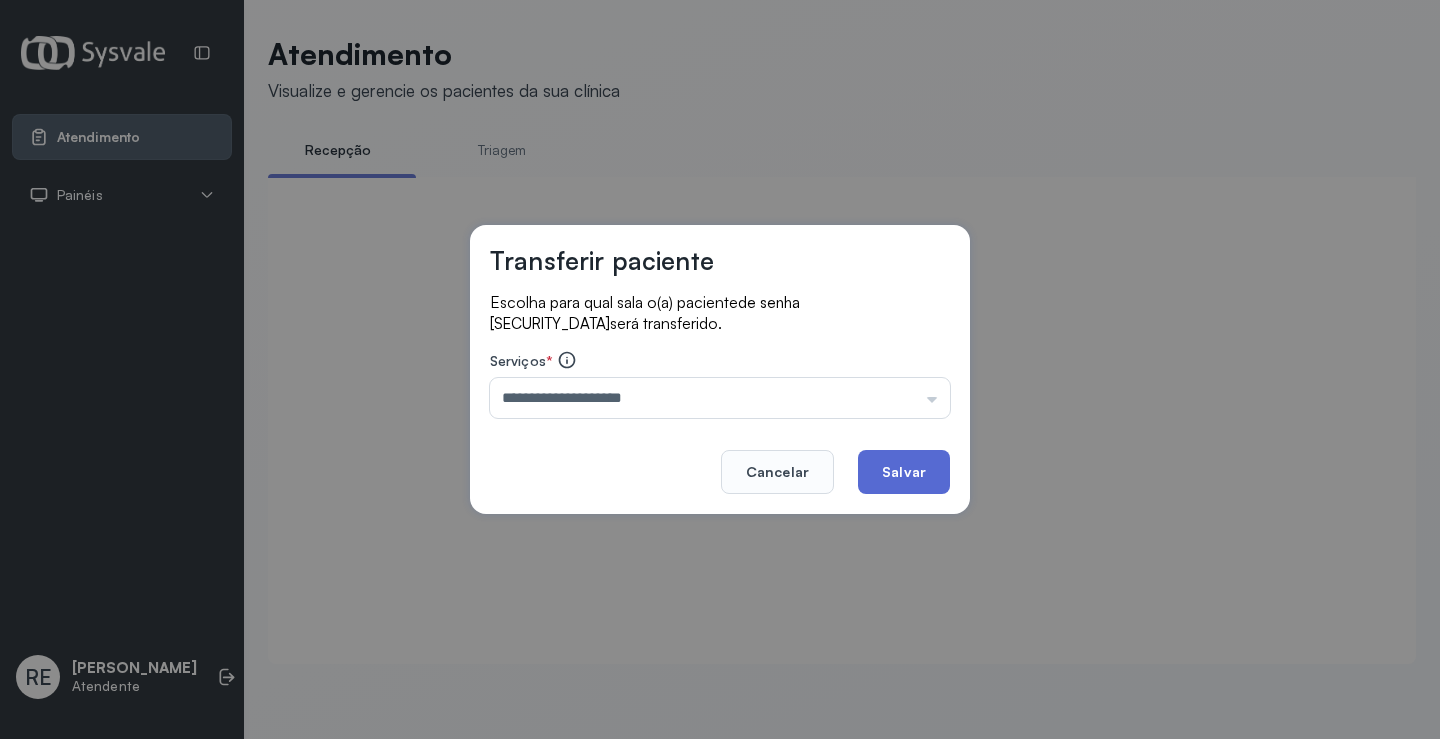 drag, startPoint x: 912, startPoint y: 470, endPoint x: 760, endPoint y: 397, distance: 168.62088 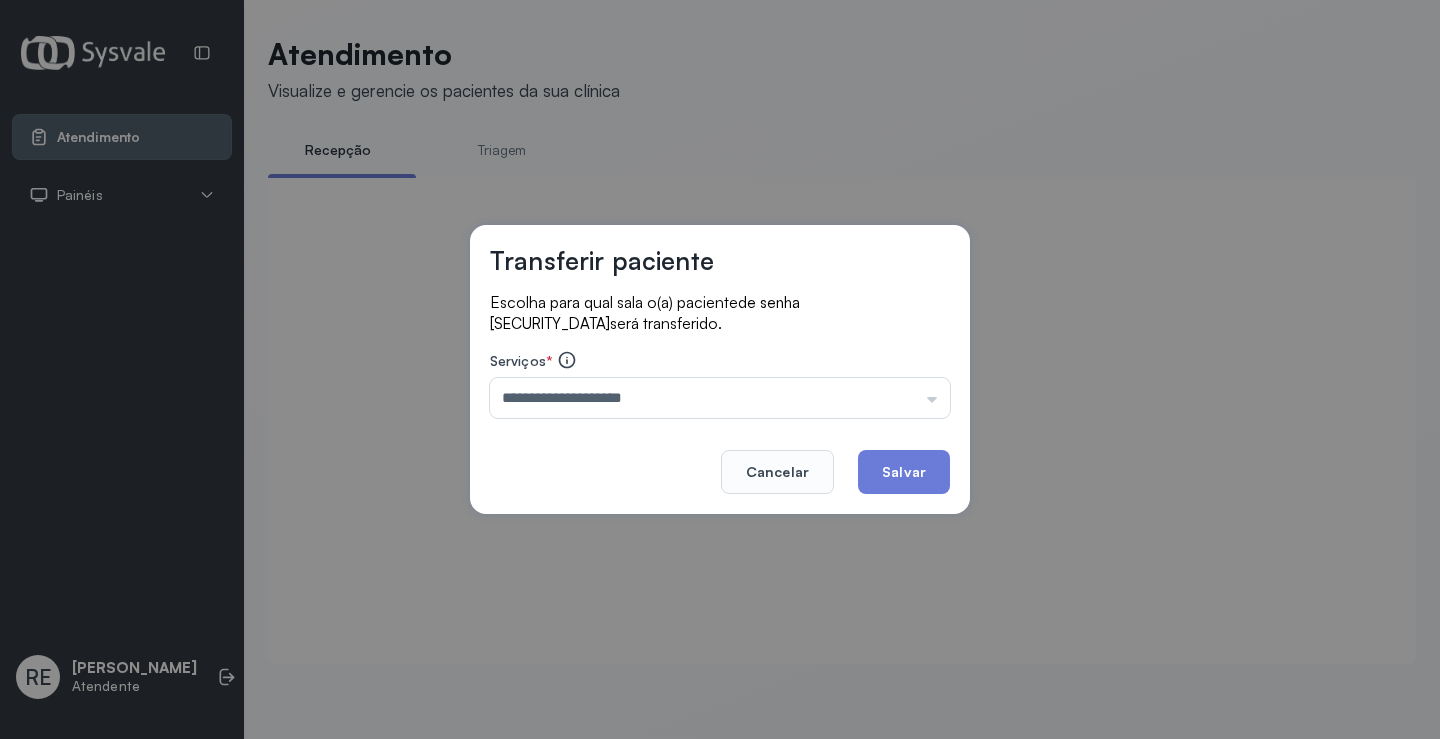 click on "Salvar" 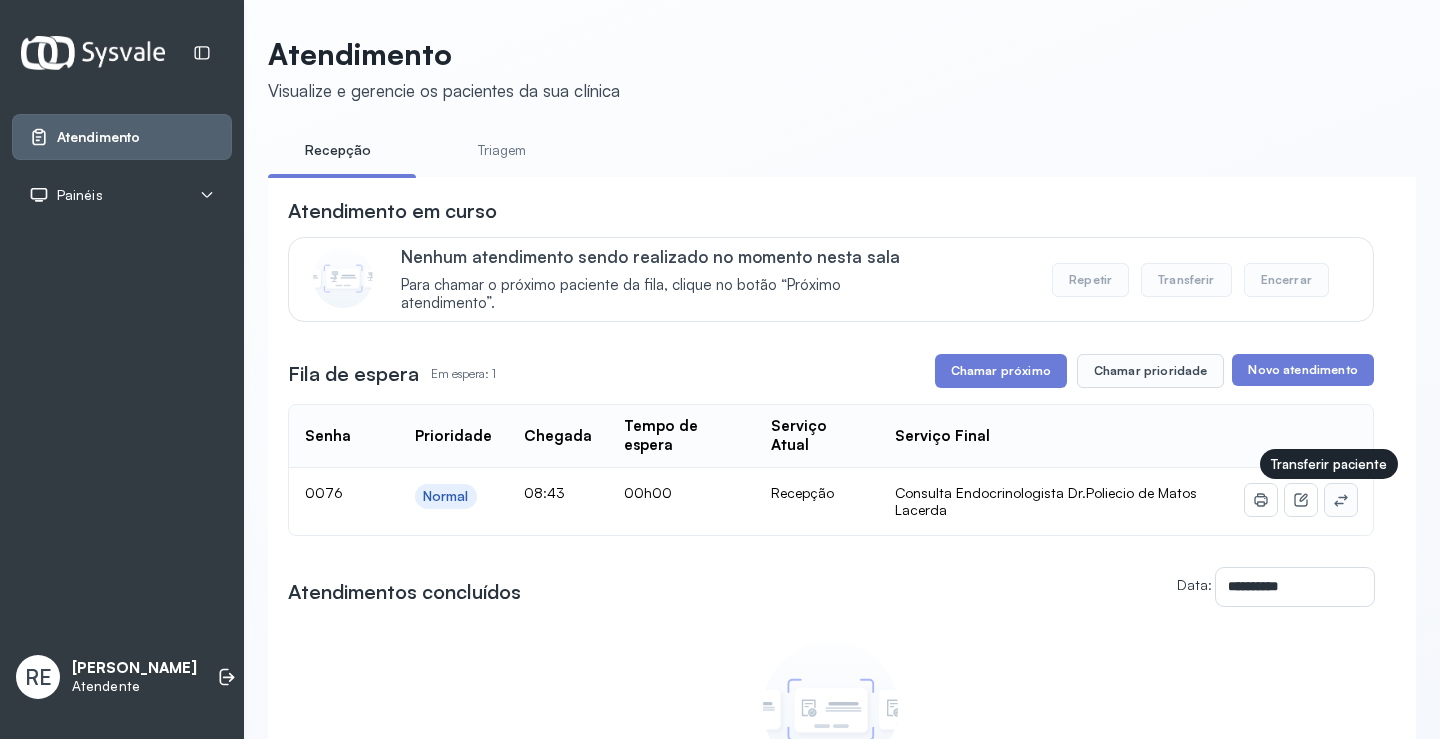 click 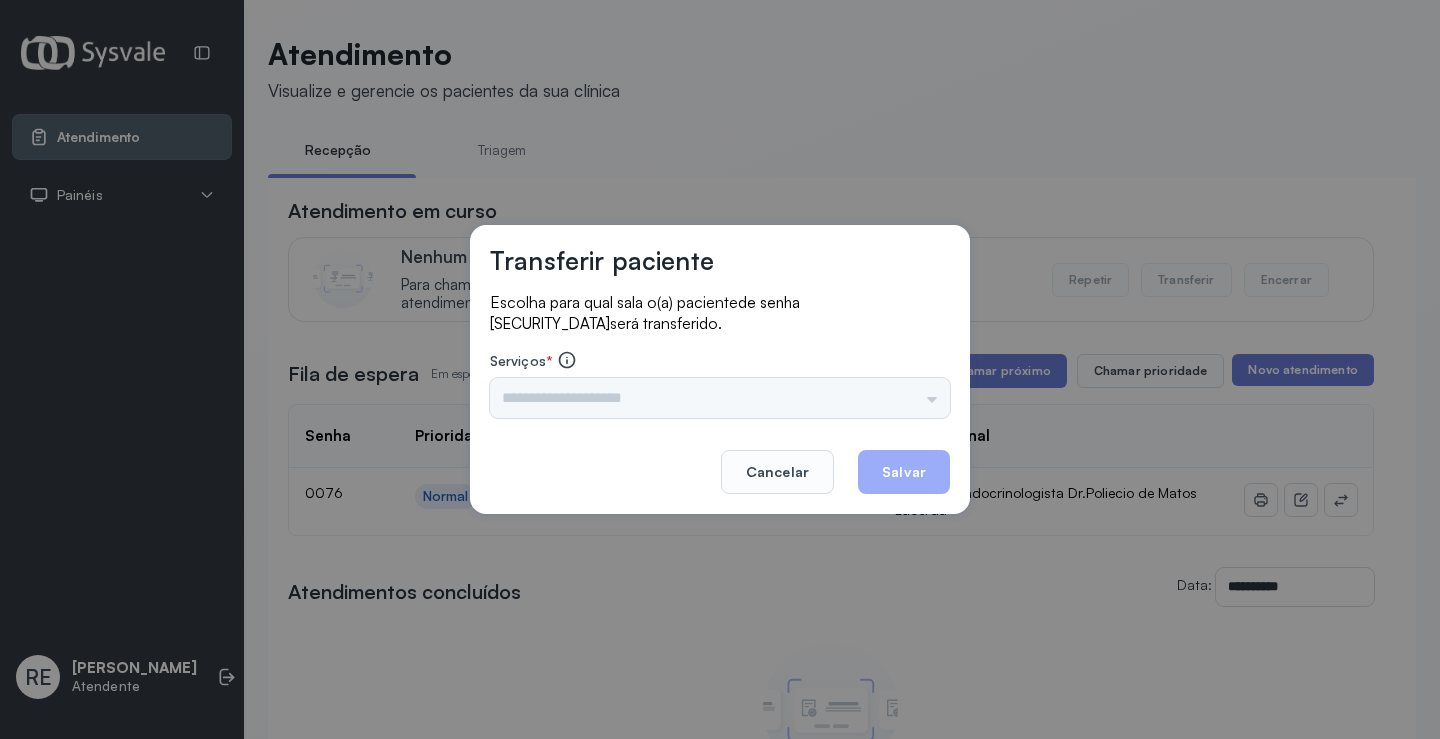 drag, startPoint x: 671, startPoint y: 375, endPoint x: 638, endPoint y: 382, distance: 33.734257 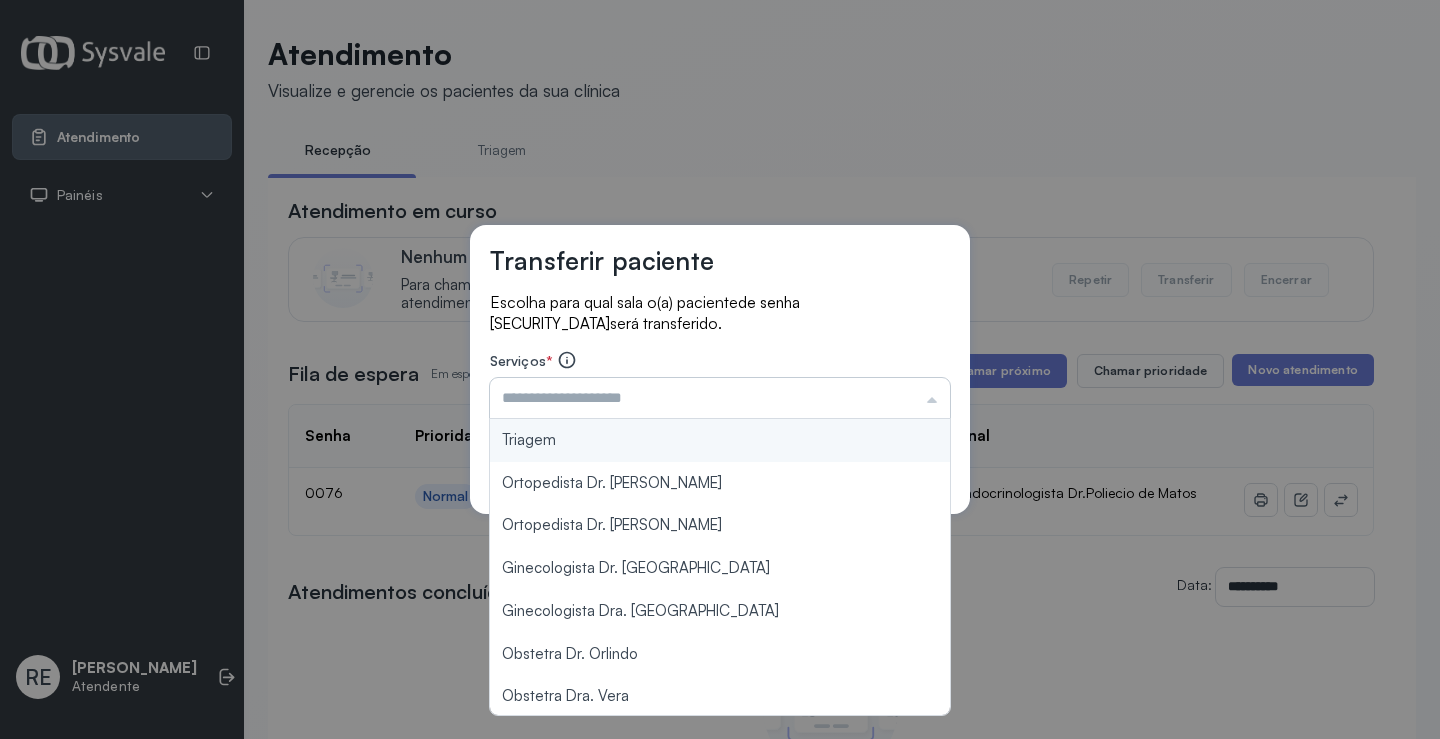 click at bounding box center (720, 398) 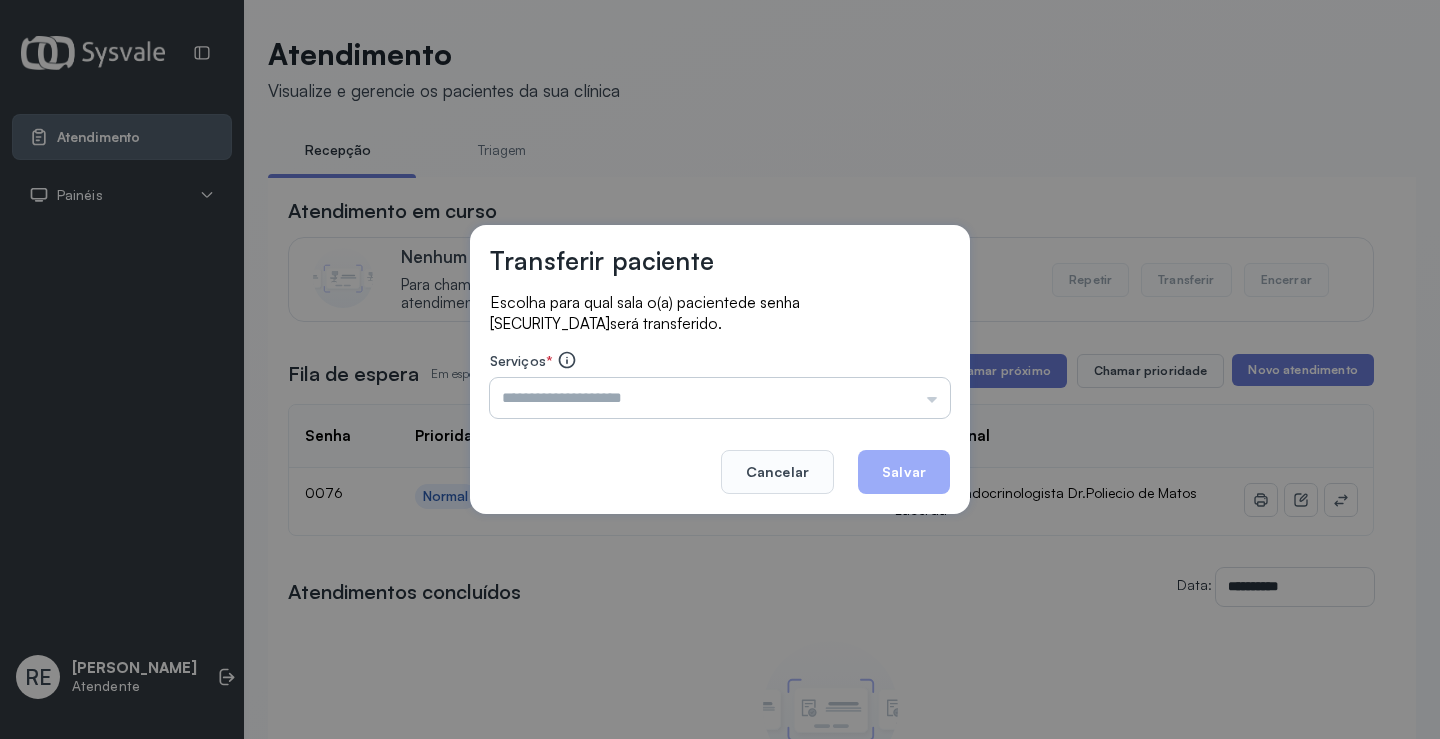 click at bounding box center [720, 398] 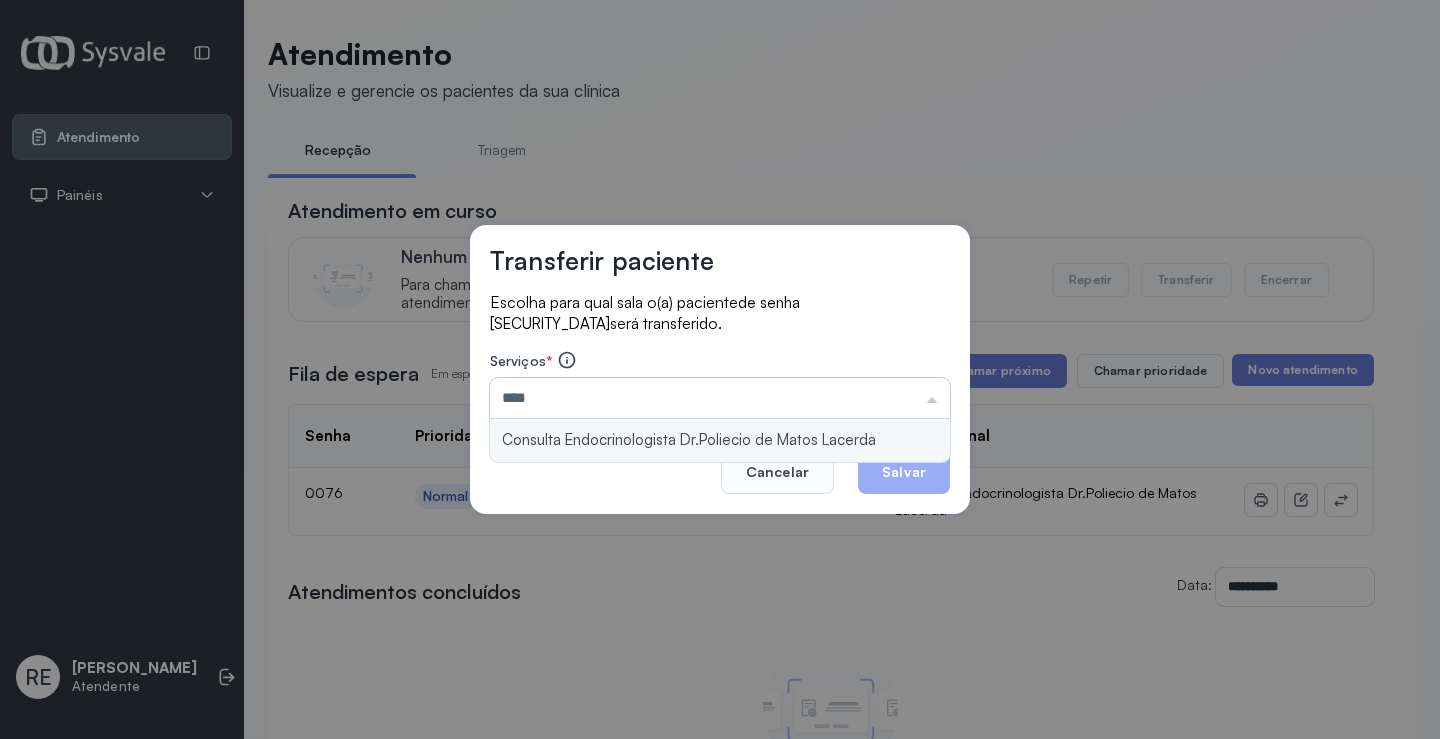type on "**********" 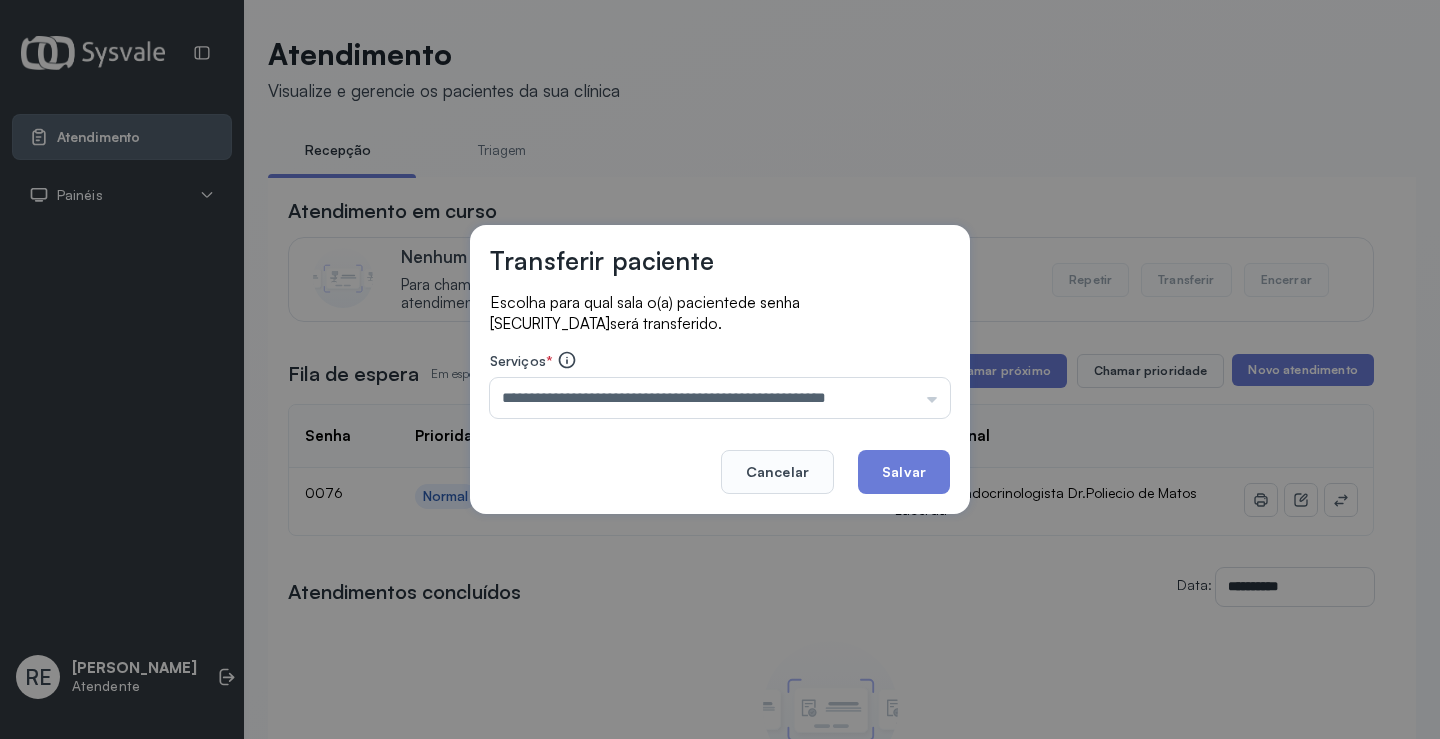 click on "Cancelar Salvar" at bounding box center (720, 458) 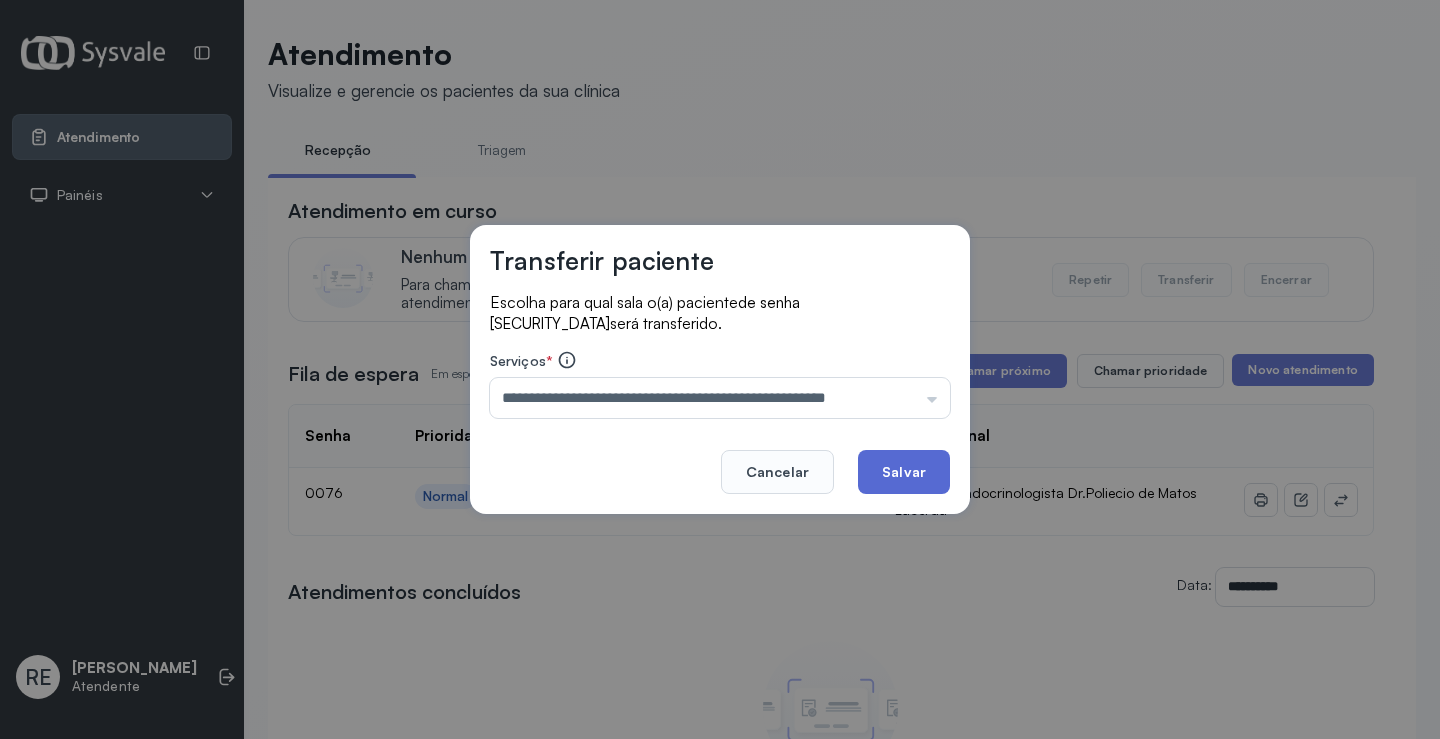 click on "Salvar" 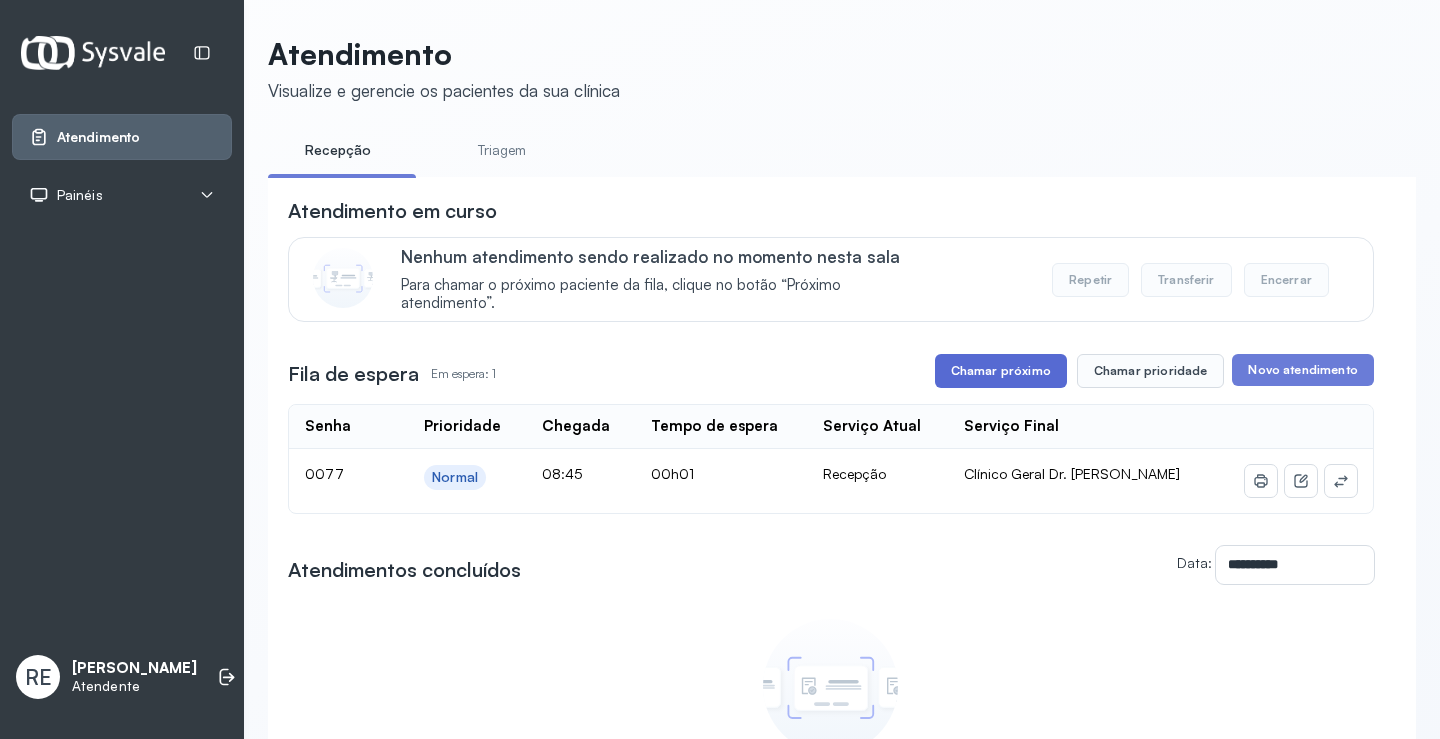 click on "Chamar próximo" at bounding box center [1001, 371] 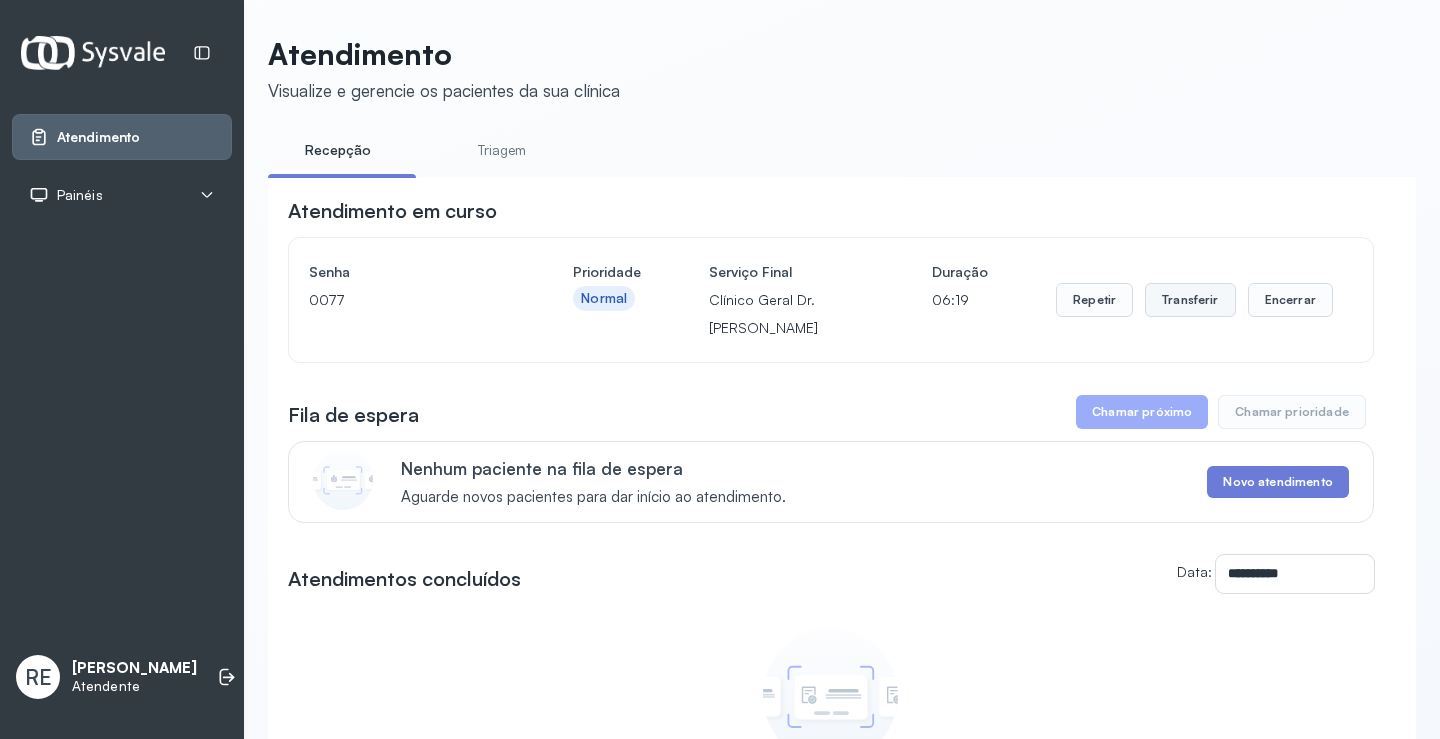 click on "Transferir" at bounding box center [1190, 300] 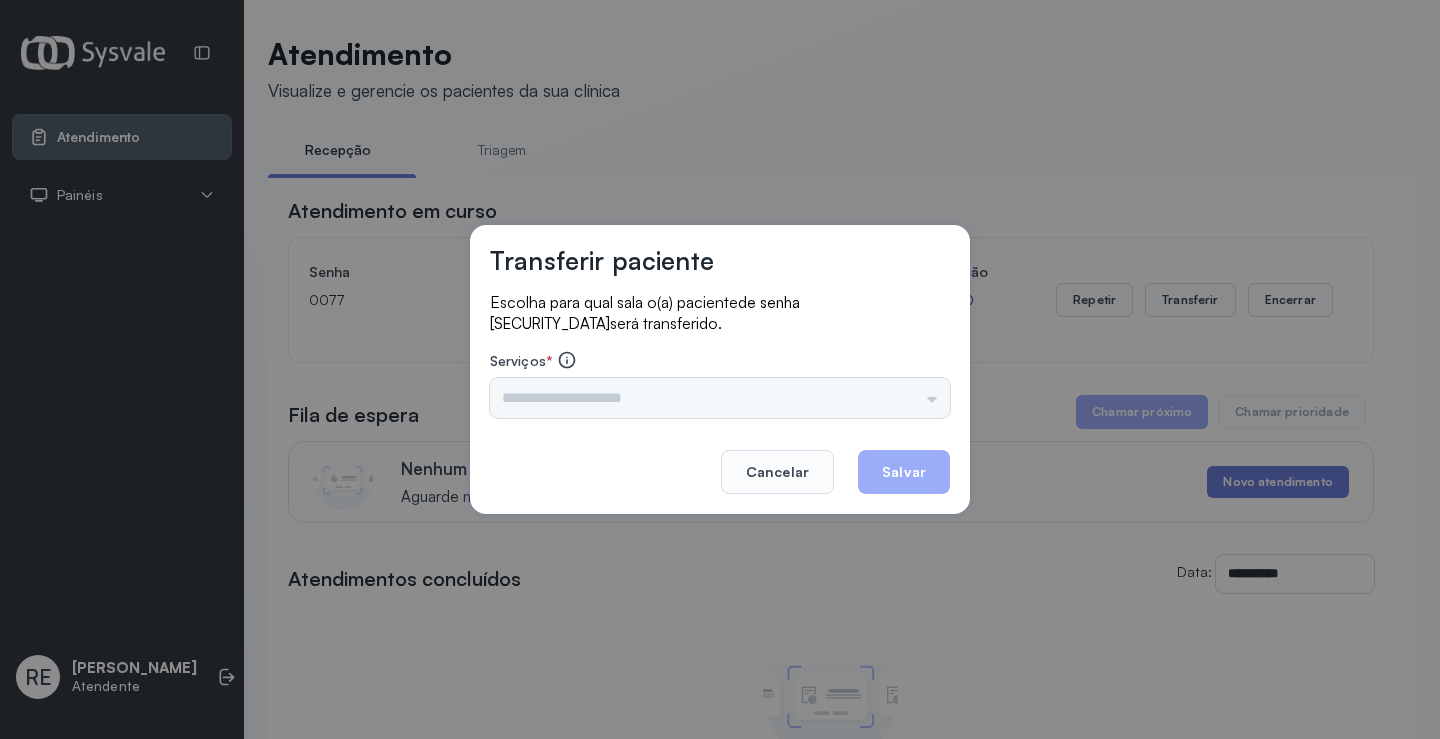 drag, startPoint x: 679, startPoint y: 391, endPoint x: 529, endPoint y: 414, distance: 151.75308 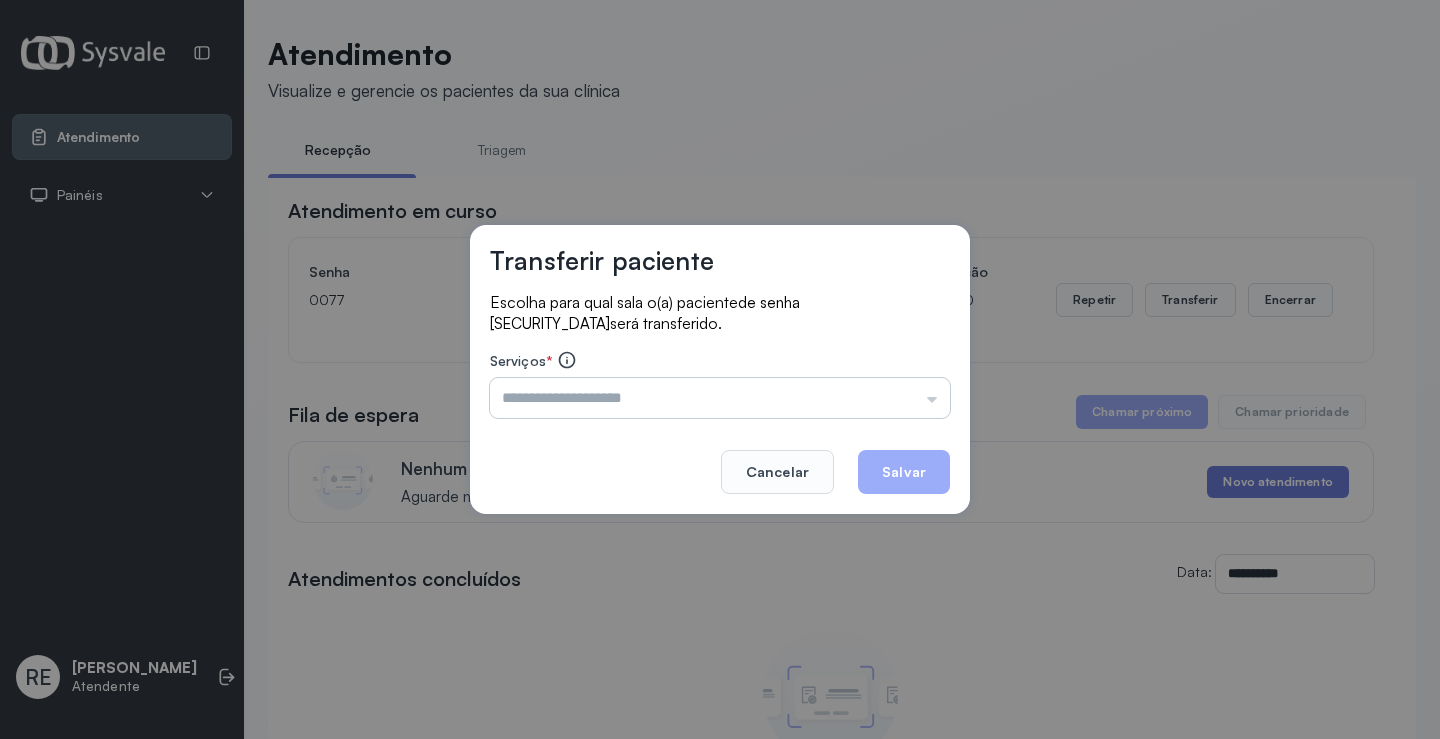 click at bounding box center [720, 398] 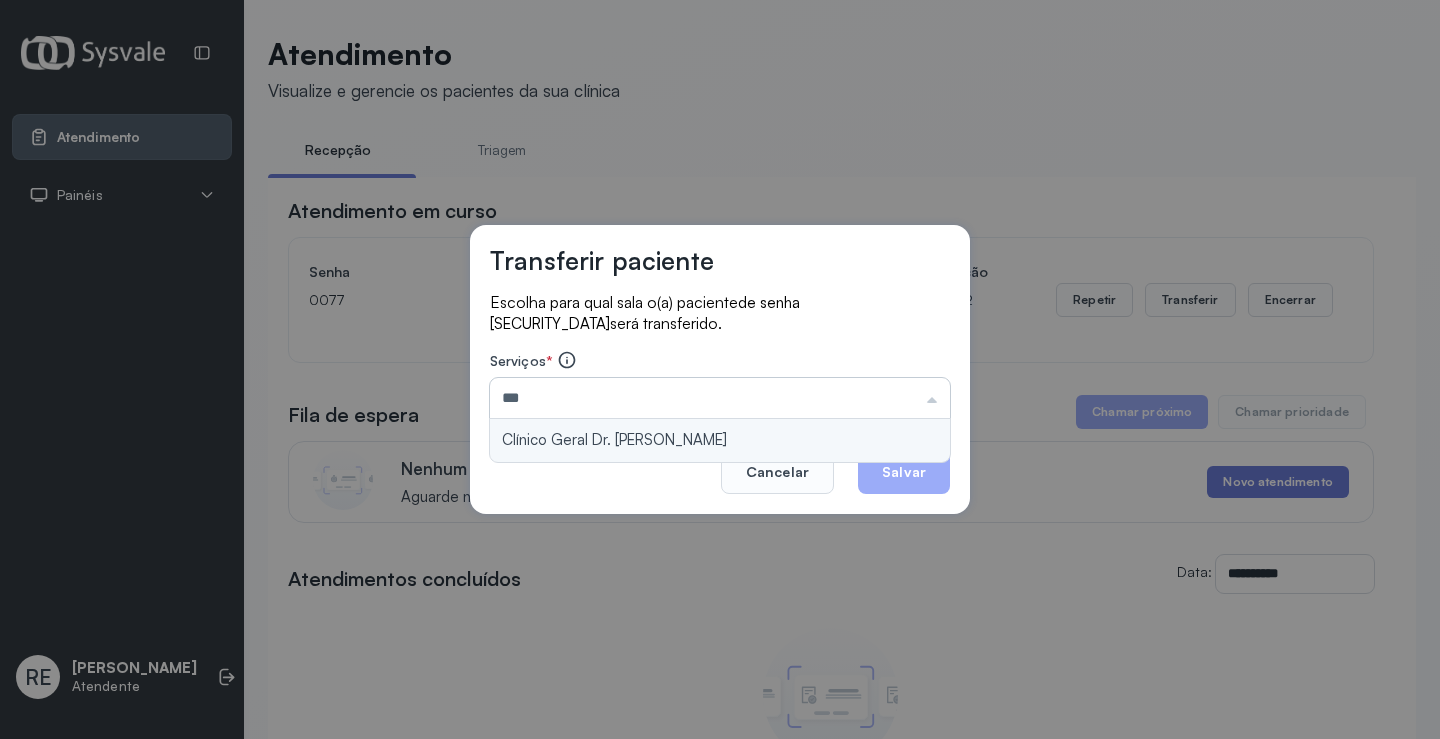 type on "**********" 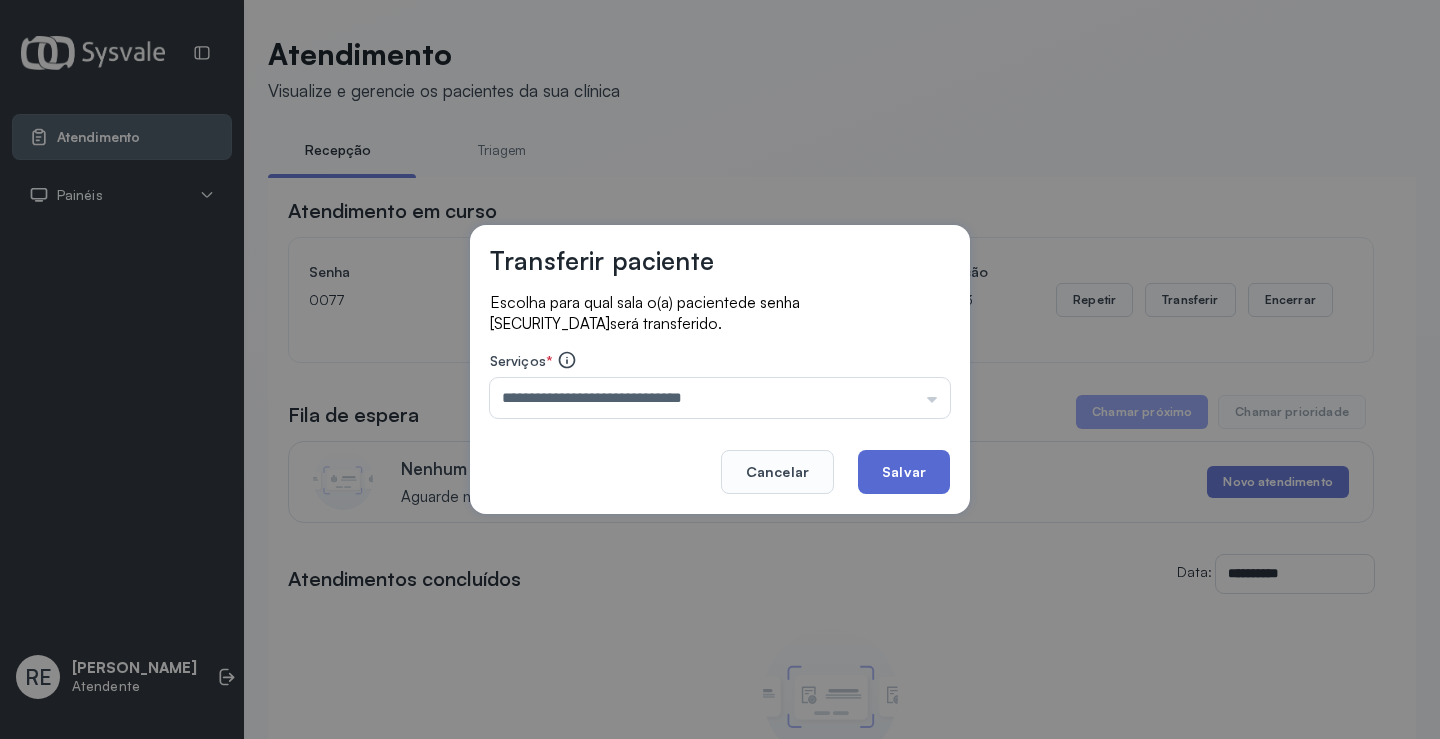 click on "Salvar" 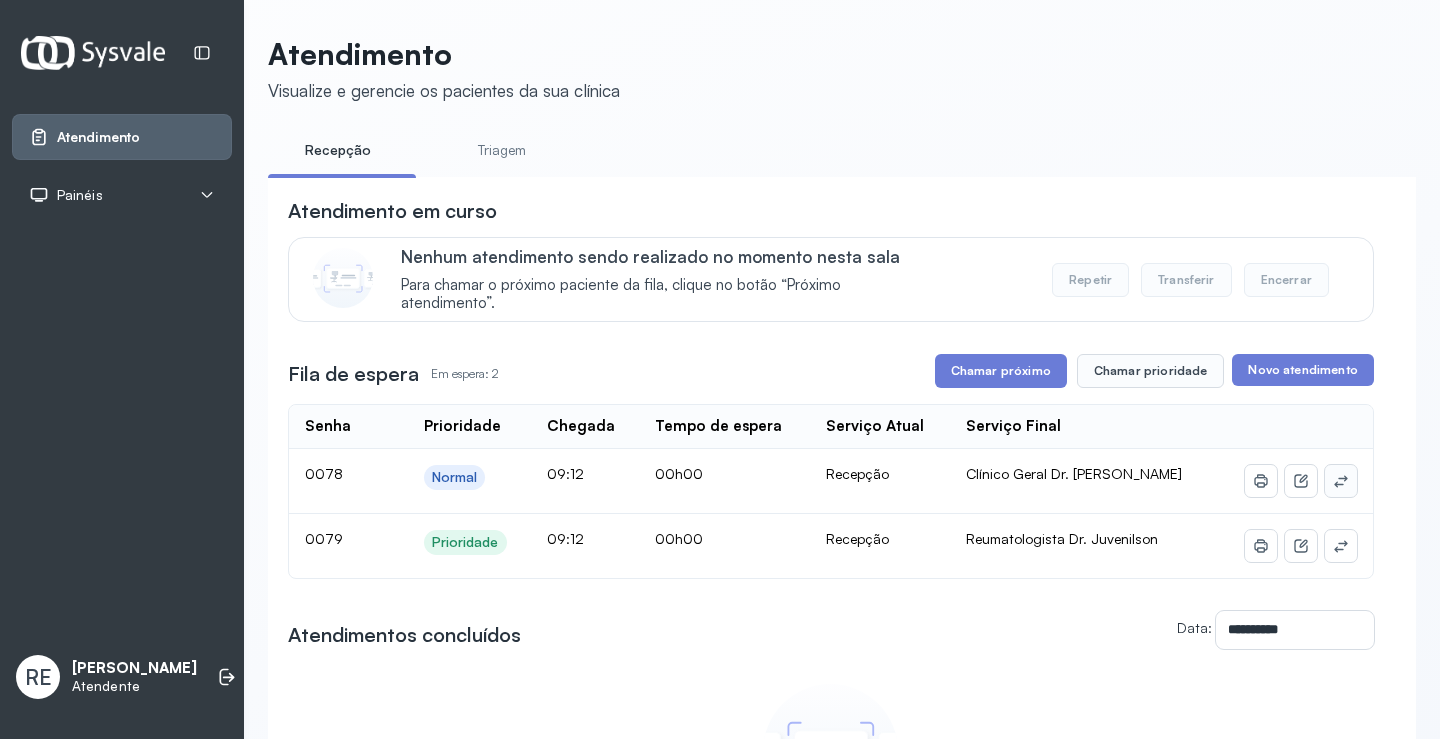 click 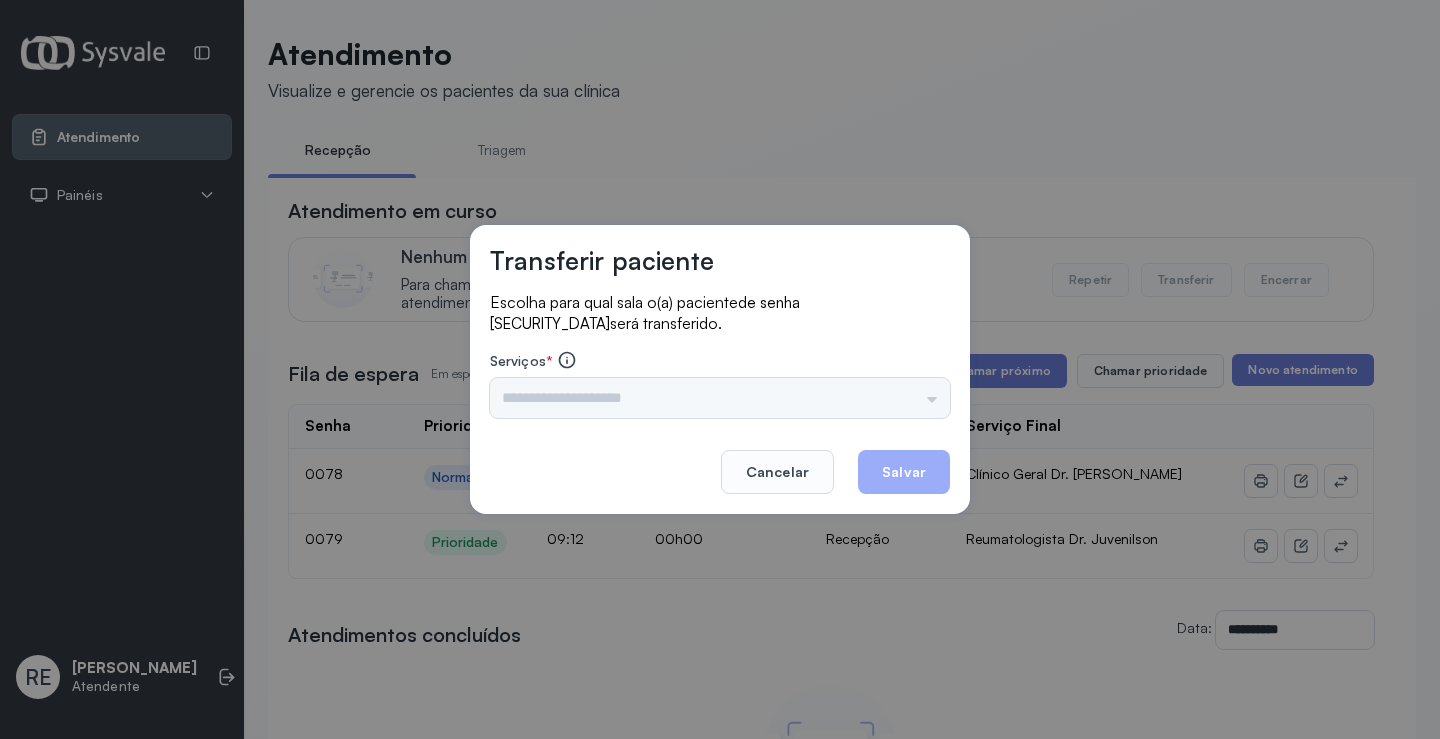 click on "Triagem Ortopedista Dr. [PERSON_NAME] Dr. [PERSON_NAME] Dr. [PERSON_NAME] Dra. Luana Obstetra Dr. Orlindo Obstetra Dra. [PERSON_NAME] Dr. Orlindo Ultrassonografia Dr. [PERSON_NAME] Consulta com Neurologista Dr. Ezir Reumatologista Dr. Juvenilson Endocrinologista [US_STATE] Dermatologista Dra. [PERSON_NAME] Dr. [PERSON_NAME] Dra. [PERSON_NAME] Infectologista Dra. [PERSON_NAME] Oftalmologista Dra. Consulta Proctologista/Cirurgia Geral Dra. [PERSON_NAME] Dr. [PERSON_NAME] Cirurgia Dr. Geislane Pequena Cirurgia Dr. AMILTON ECG Espirometria com Broncodilatador Espirometria sem Broncodilatador Ecocardiograma - Dra. [PERSON_NAME] Exame de PPD Enf. [PERSON_NAME] RETIRADA DE CERUME DR. [PERSON_NAME] Preventivo Enf. [PERSON_NAME] Preventivo Enf. [PERSON_NAME] Consulta de Enfermagem Enf. Tiago Consulta de Enfermagem Enf. [PERSON_NAME] Consulta  Cardiologista Dr. Everson Consulta Enf. [PERSON_NAME] Dispensação de Medicação Agendamento Consulta Enf. [PERSON_NAME] Agendamento consulta Enf. [GEOGRAPHIC_DATA]" at bounding box center [720, 398] 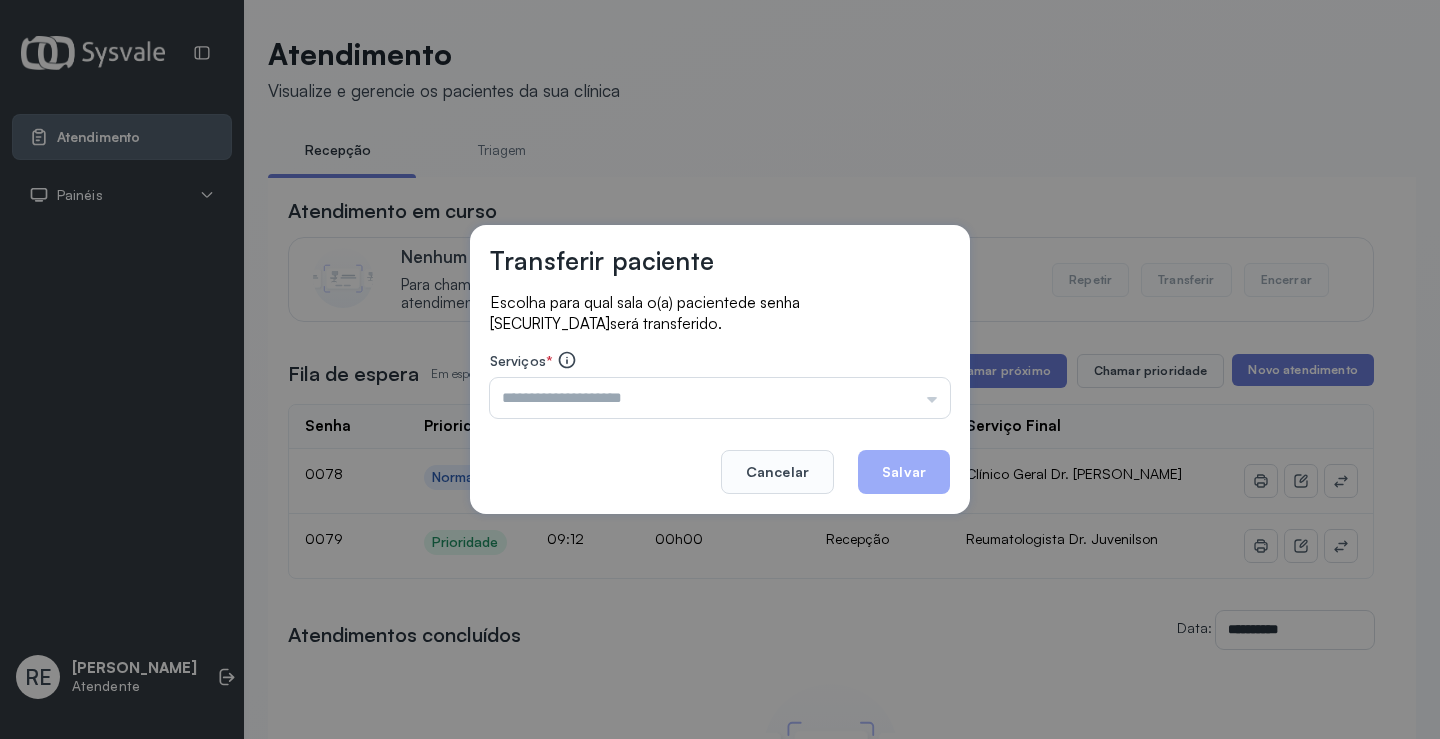 click at bounding box center [720, 398] 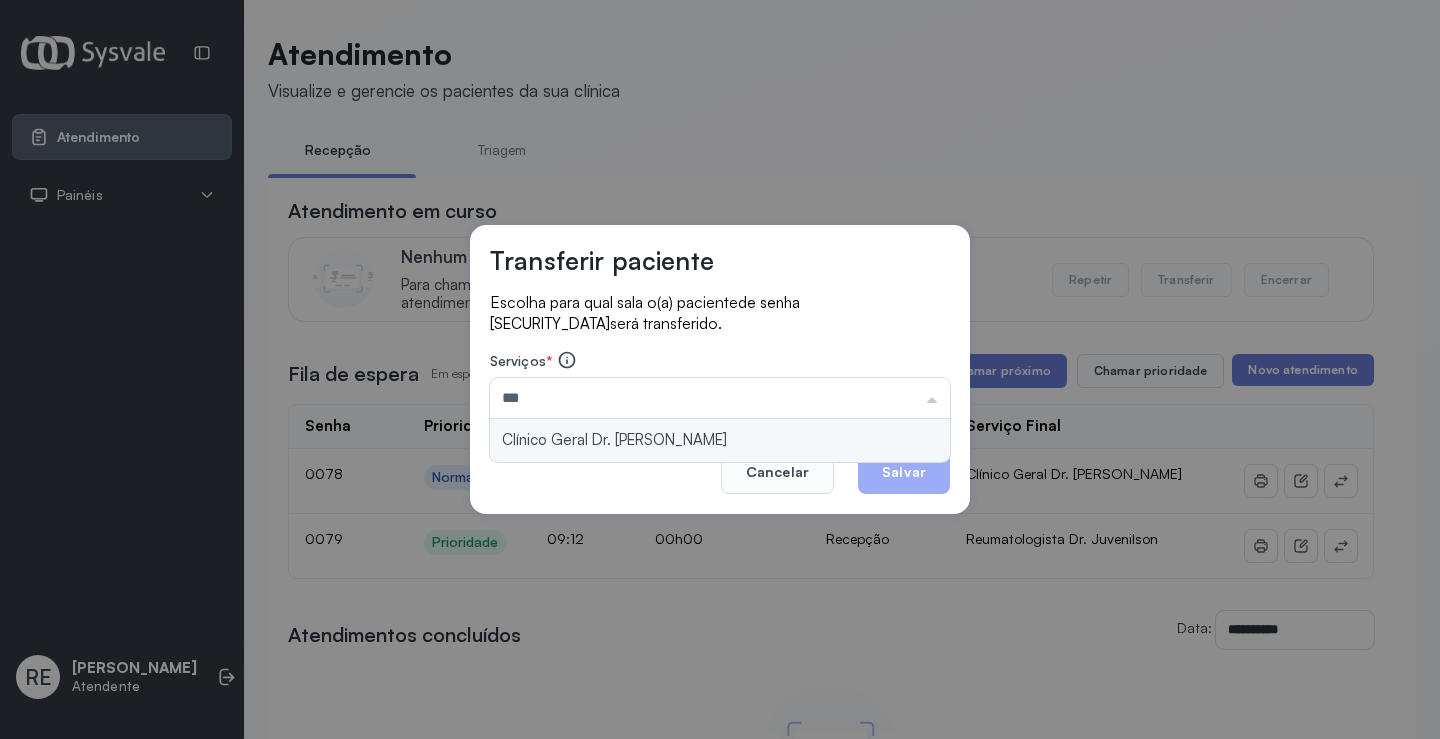 type on "**********" 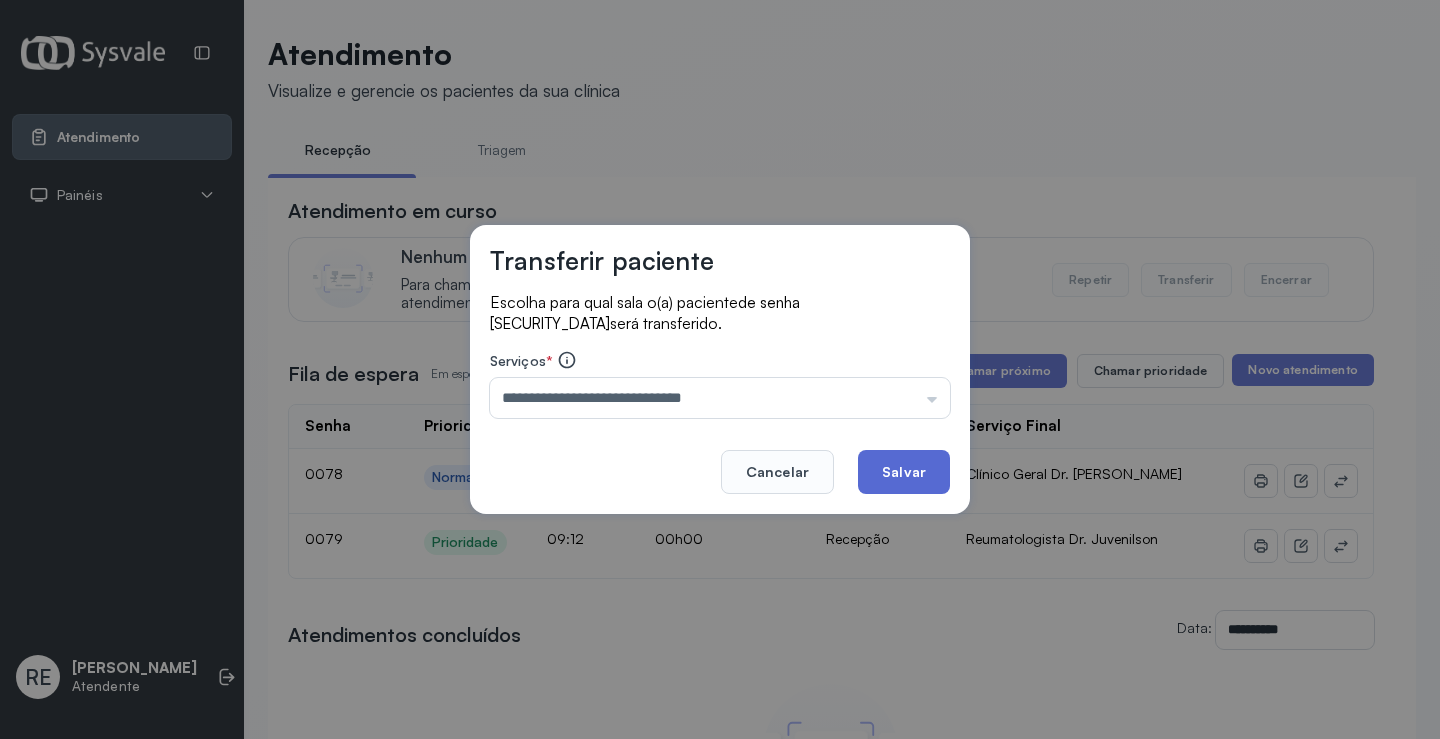 click on "Salvar" 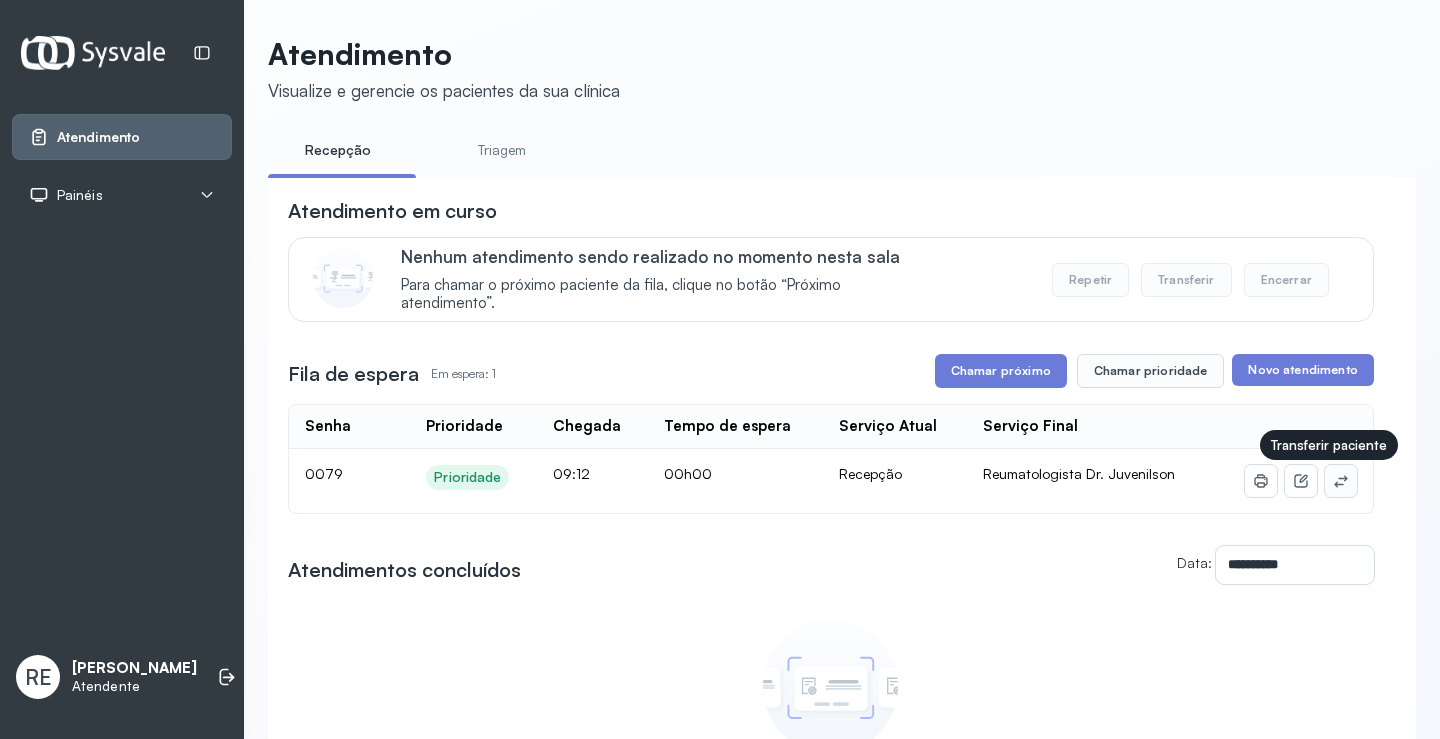click 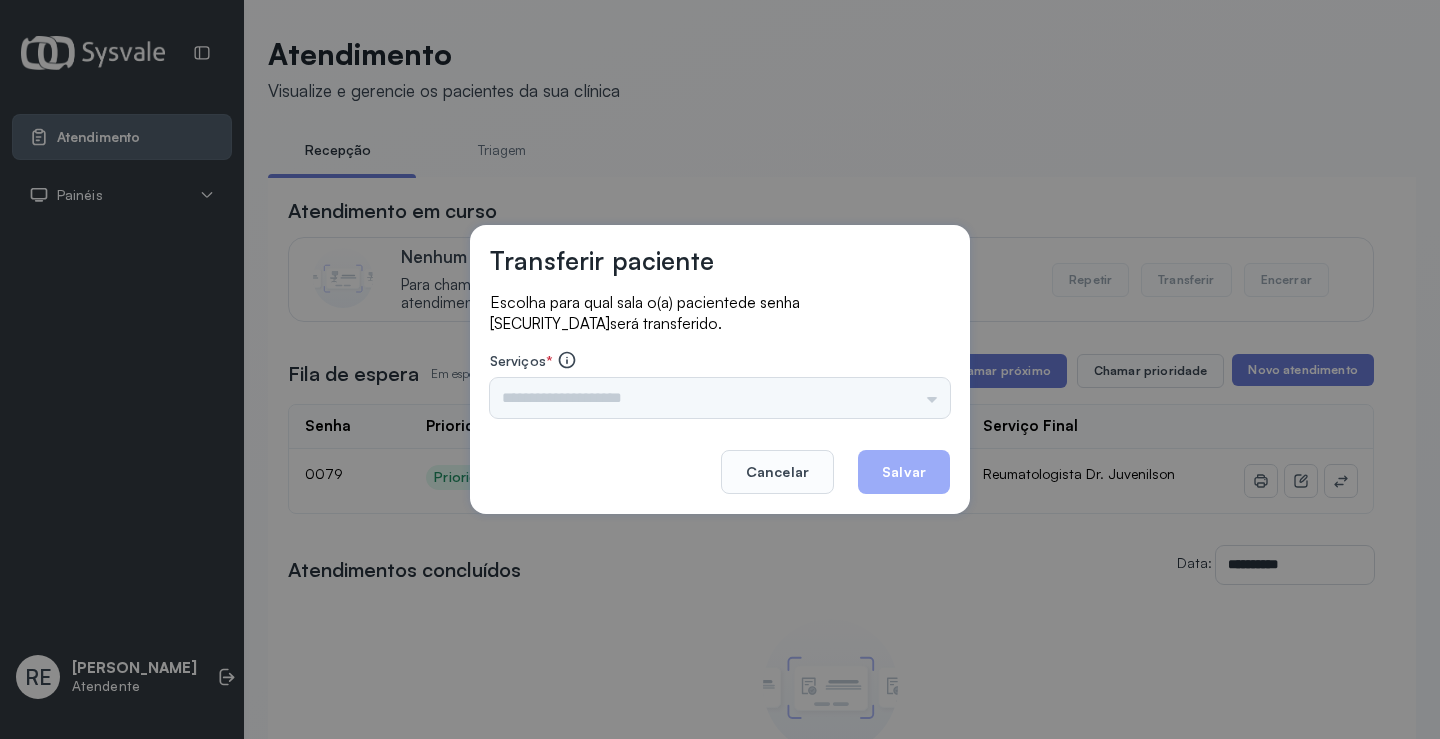 click on "Triagem Ortopedista Dr. [PERSON_NAME] Dr. [PERSON_NAME] Dr. [PERSON_NAME] Dra. Luana Obstetra Dr. Orlindo Obstetra Dra. [PERSON_NAME] Dr. Orlindo Ultrassonografia Dr. [PERSON_NAME] Consulta com Neurologista Dr. Ezir Reumatologista Dr. Juvenilson Endocrinologista [US_STATE] Dermatologista Dra. [PERSON_NAME] Dr. [PERSON_NAME] Dra. [PERSON_NAME] Infectologista Dra. [PERSON_NAME] Oftalmologista Dra. Consulta Proctologista/Cirurgia Geral Dra. [PERSON_NAME] Dr. [PERSON_NAME] Cirurgia Dr. Geislane Pequena Cirurgia Dr. AMILTON ECG Espirometria com Broncodilatador Espirometria sem Broncodilatador Ecocardiograma - Dra. [PERSON_NAME] Exame de PPD Enf. [PERSON_NAME] RETIRADA DE CERUME DR. [PERSON_NAME] Preventivo Enf. [PERSON_NAME] Preventivo Enf. [PERSON_NAME] Consulta de Enfermagem Enf. Tiago Consulta de Enfermagem Enf. [PERSON_NAME] Consulta  Cardiologista Dr. Everson Consulta Enf. [PERSON_NAME] Dispensação de Medicação Agendamento Consulta Enf. [PERSON_NAME] Agendamento consulta Enf. [GEOGRAPHIC_DATA]" at bounding box center [720, 398] 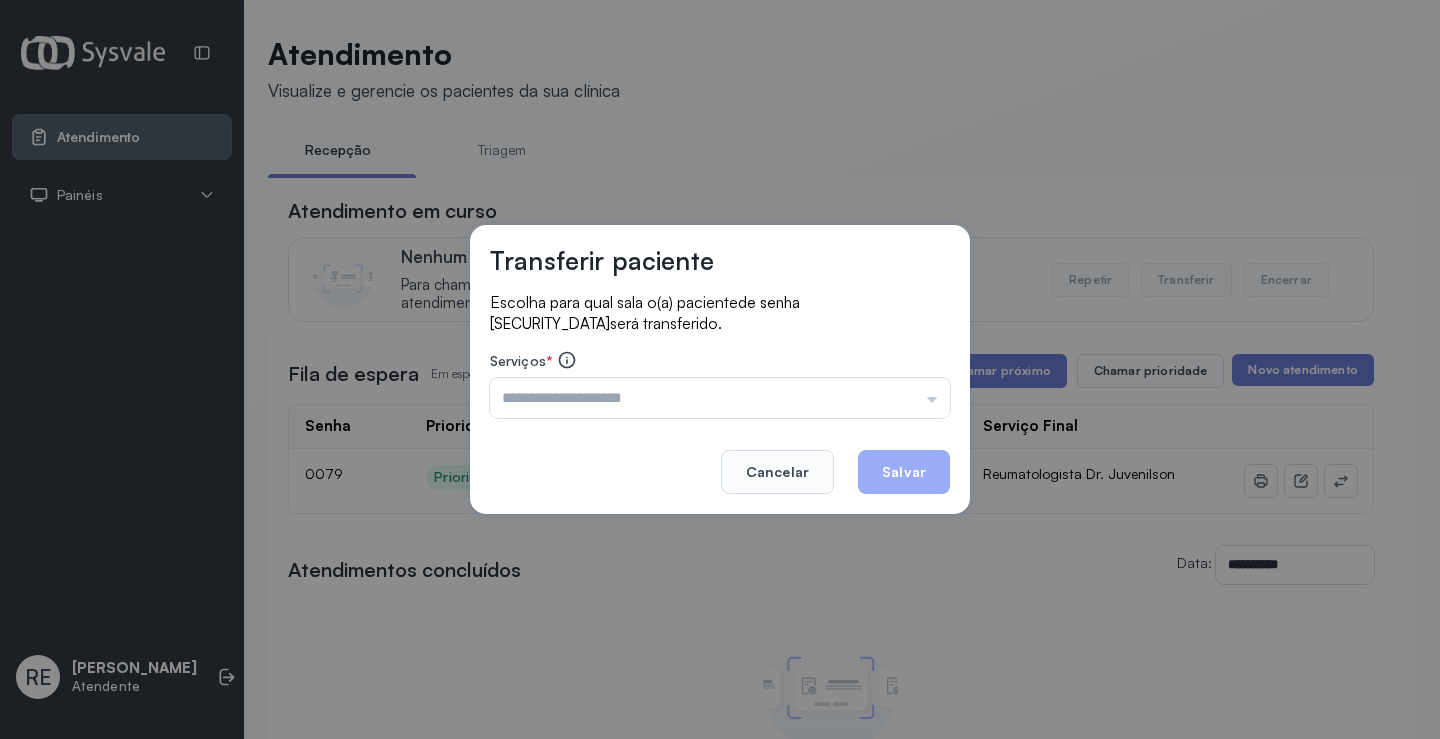 click at bounding box center [720, 398] 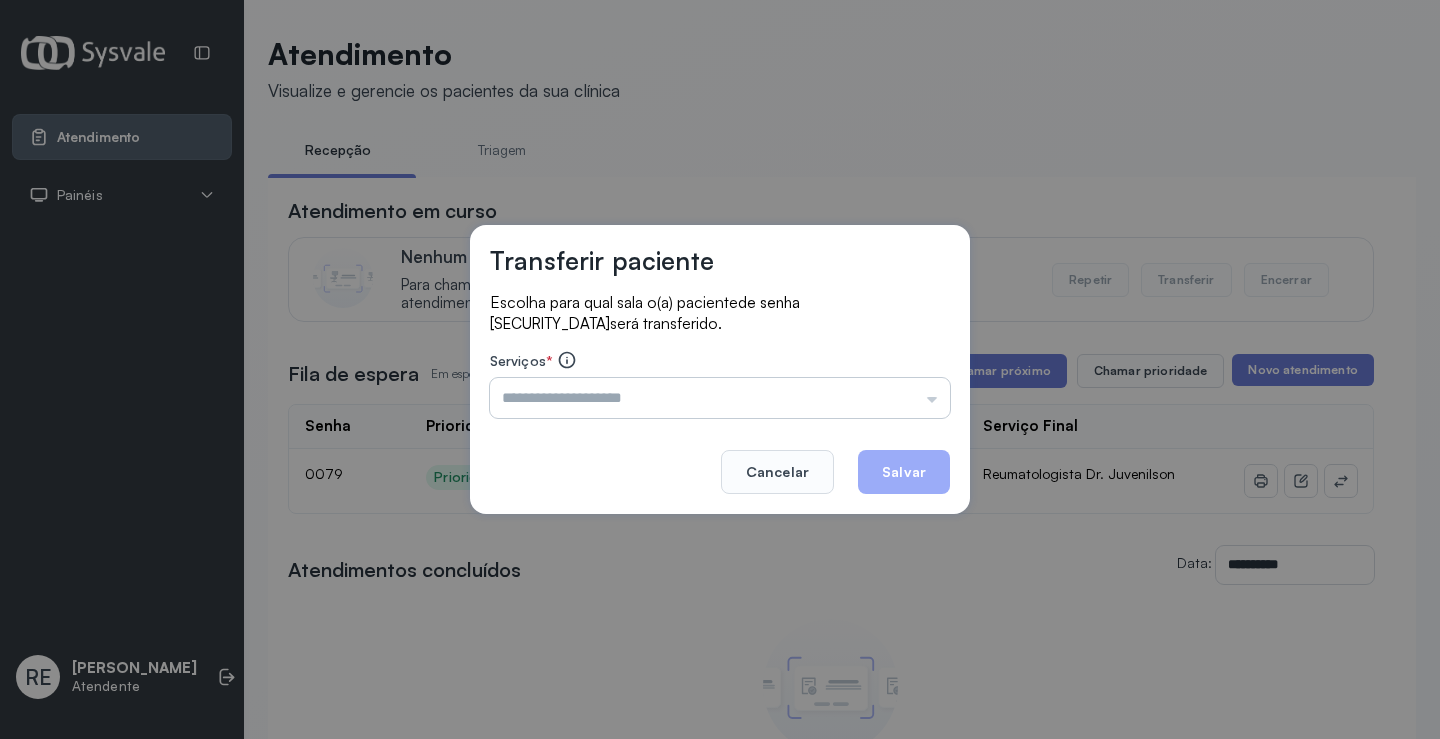 click at bounding box center [720, 398] 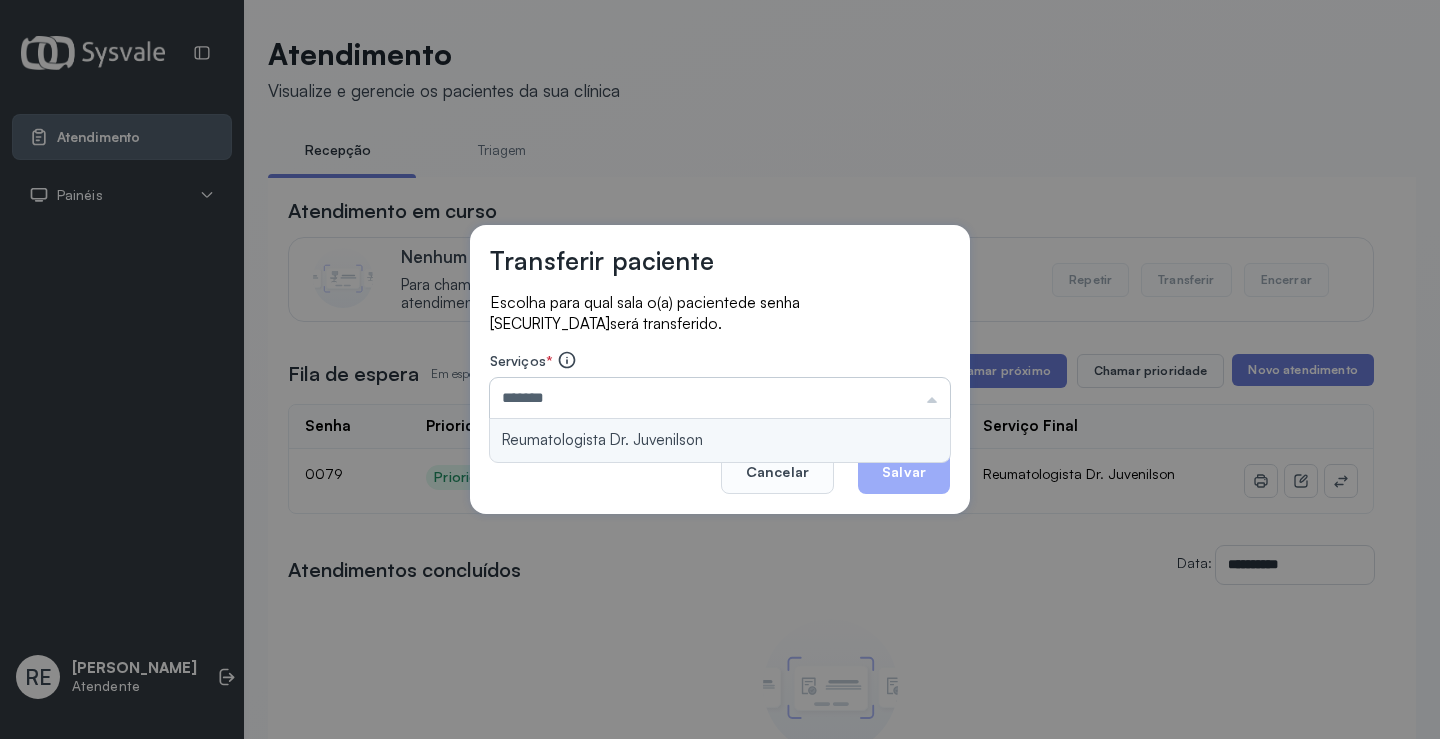 type on "**********" 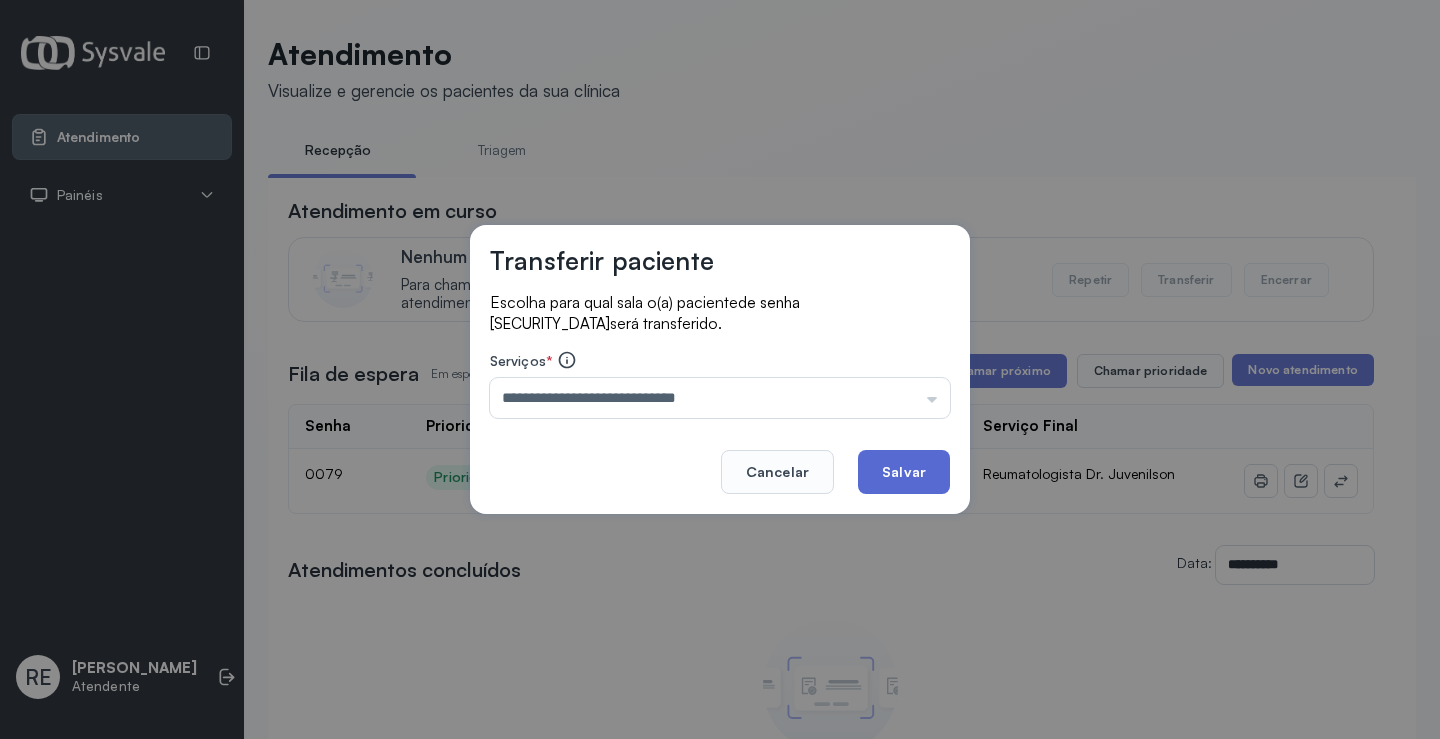 click on "Salvar" 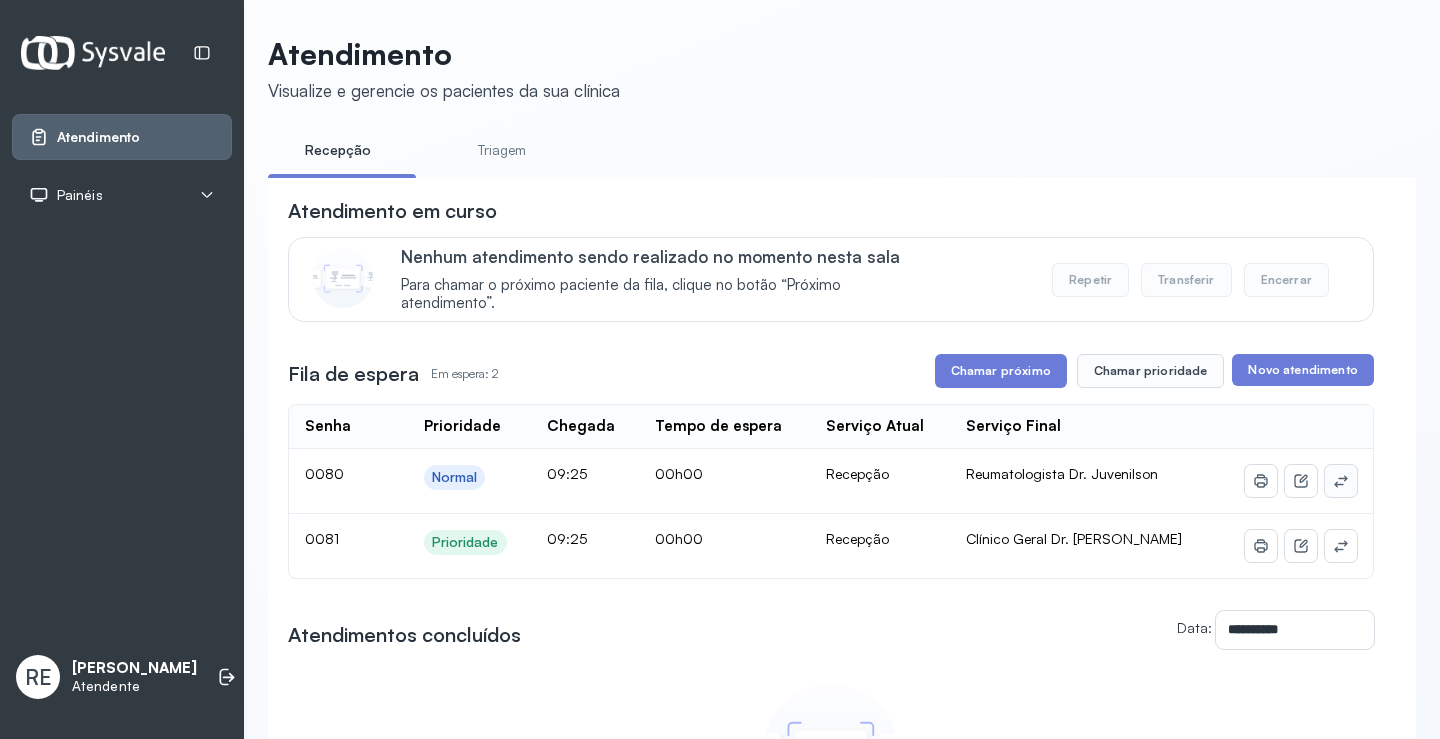 click 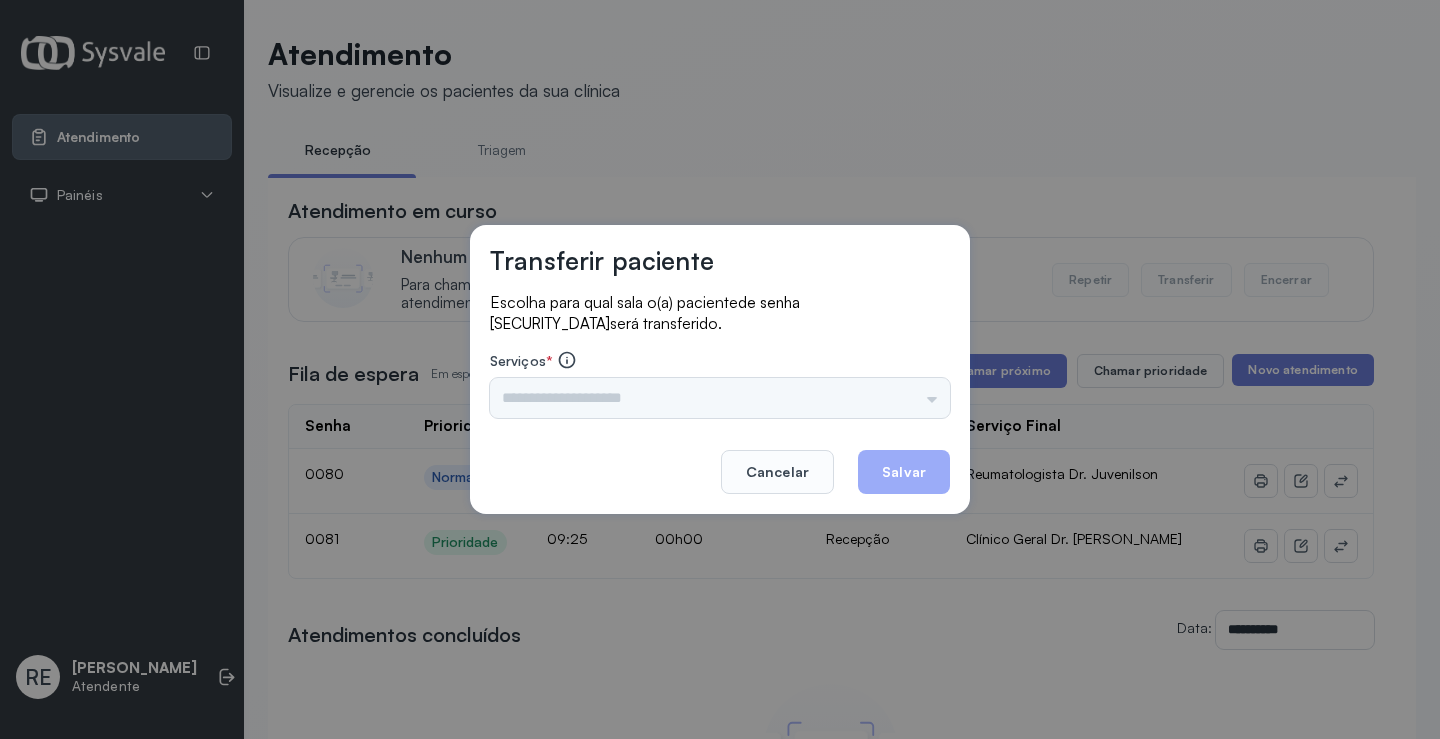drag, startPoint x: 671, startPoint y: 419, endPoint x: 576, endPoint y: 390, distance: 99.32774 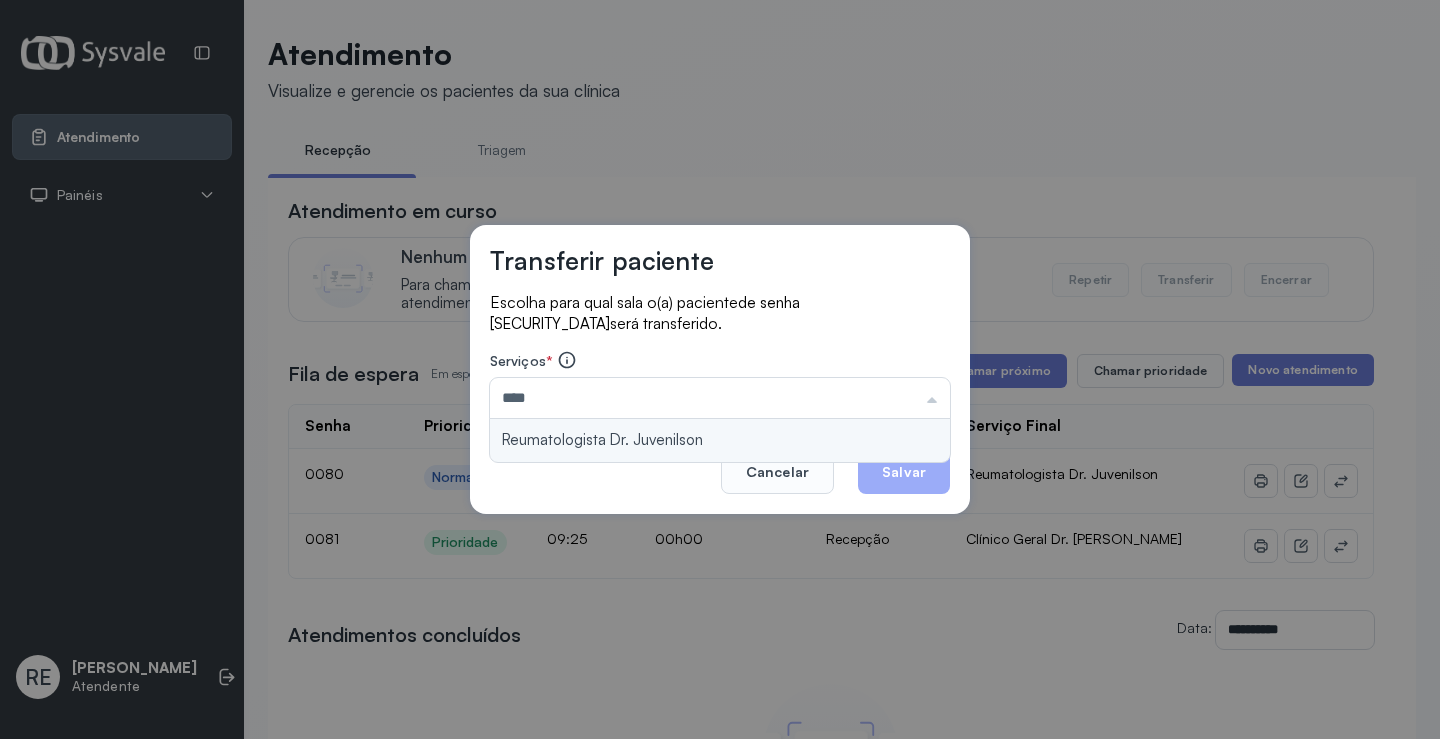 type on "**********" 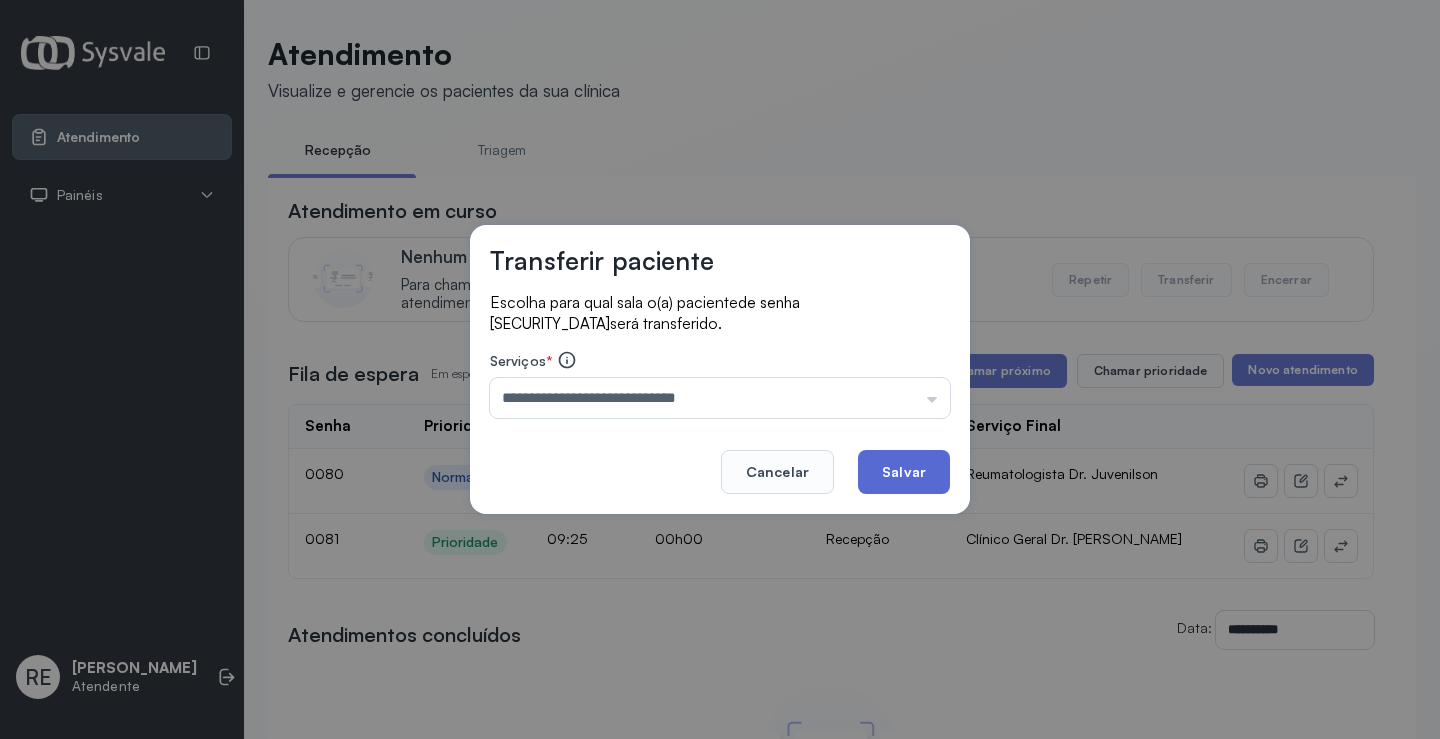 click on "Salvar" 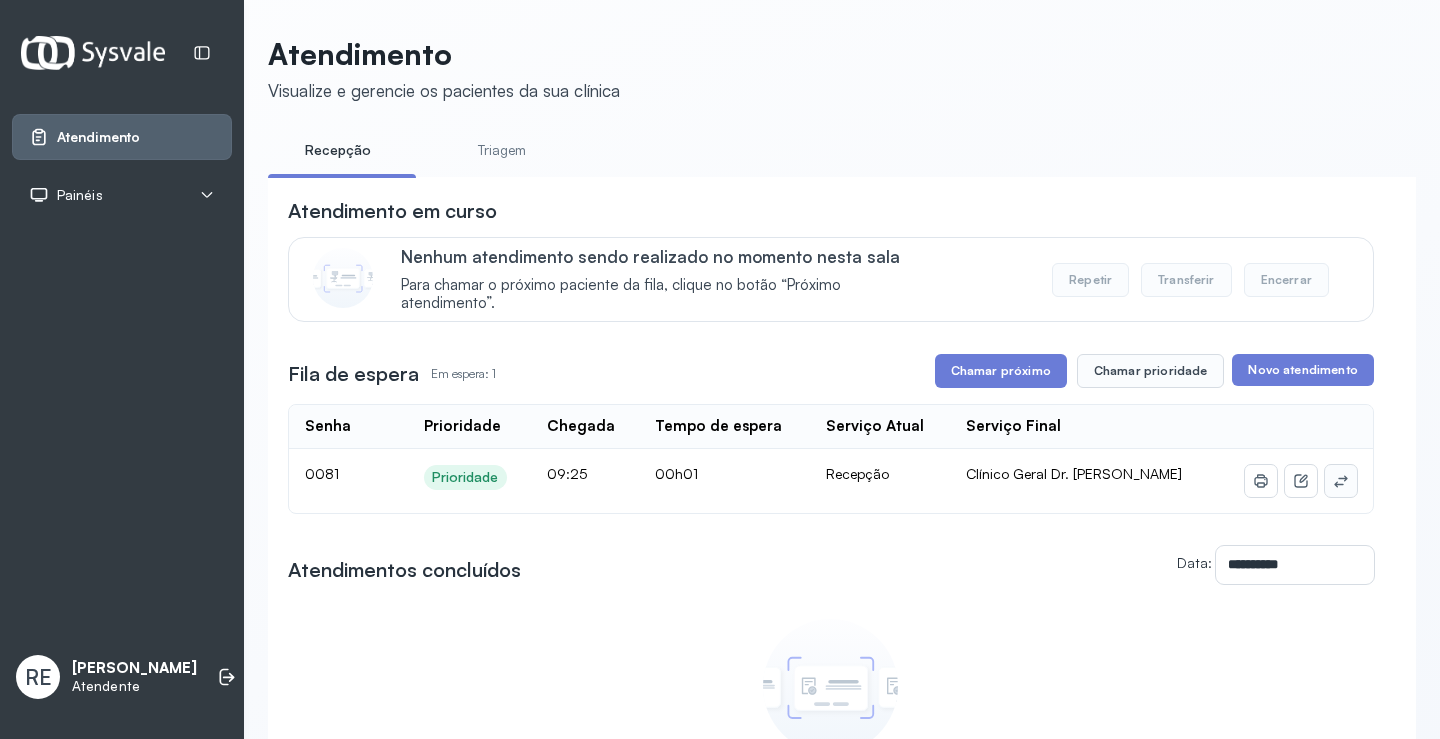 click 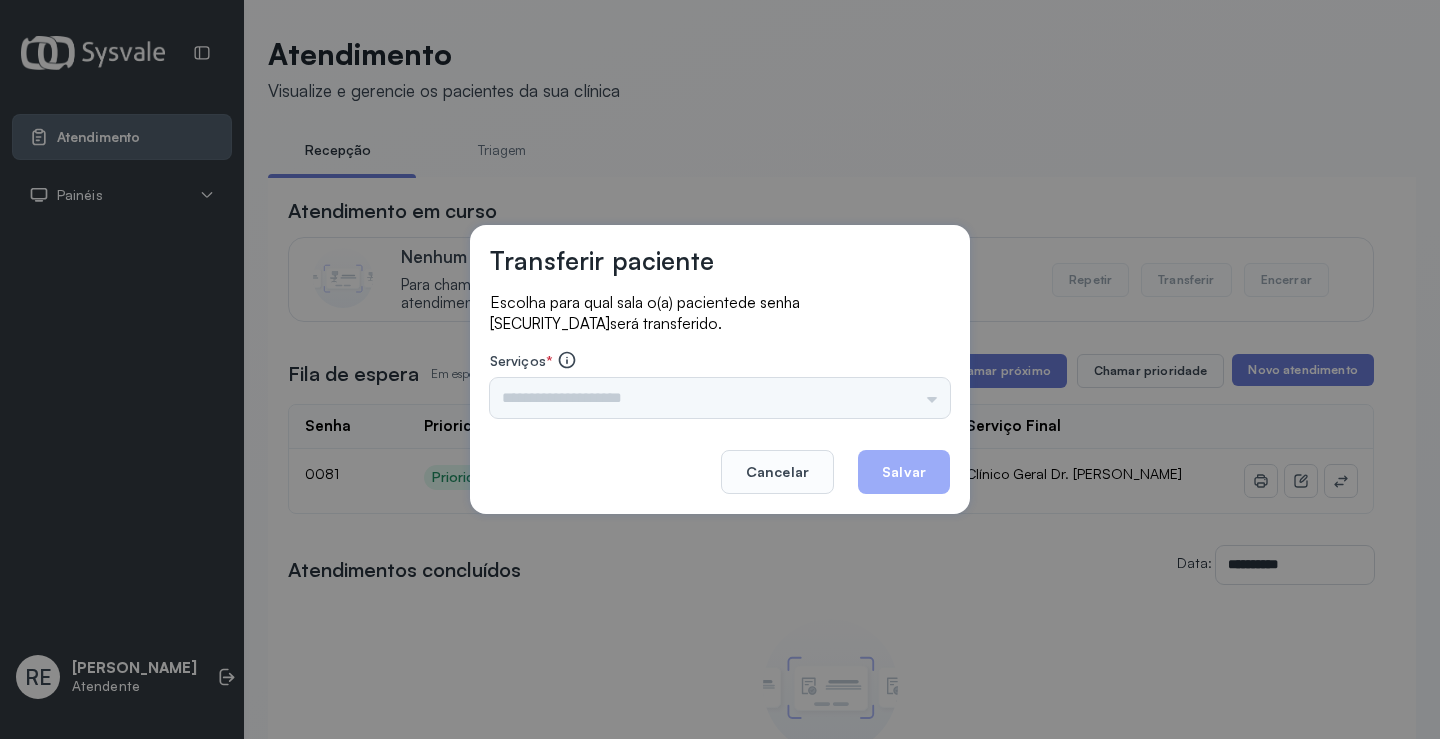 click on "Triagem Ortopedista Dr. [PERSON_NAME] Dr. [PERSON_NAME] Dr. [PERSON_NAME] Dra. Luana Obstetra Dr. Orlindo Obstetra Dra. [PERSON_NAME] Dr. Orlindo Ultrassonografia Dr. [PERSON_NAME] Consulta com Neurologista Dr. Ezir Reumatologista Dr. Juvenilson Endocrinologista [US_STATE] Dermatologista Dra. [PERSON_NAME] Dr. [PERSON_NAME] Dra. [PERSON_NAME] Infectologista Dra. [PERSON_NAME] Oftalmologista Dra. Consulta Proctologista/Cirurgia Geral Dra. [PERSON_NAME] Dr. [PERSON_NAME] Cirurgia Dr. Geislane Pequena Cirurgia Dr. AMILTON ECG Espirometria com Broncodilatador Espirometria sem Broncodilatador Ecocardiograma - Dra. [PERSON_NAME] Exame de PPD Enf. [PERSON_NAME] RETIRADA DE CERUME DR. [PERSON_NAME] Preventivo Enf. [PERSON_NAME] Preventivo Enf. [PERSON_NAME] Consulta de Enfermagem Enf. Tiago Consulta de Enfermagem Enf. [PERSON_NAME] Consulta  Cardiologista Dr. Everson Consulta Enf. [PERSON_NAME] Dispensação de Medicação Agendamento Consulta Enf. [PERSON_NAME] Agendamento consulta Enf. [GEOGRAPHIC_DATA]" at bounding box center [720, 398] 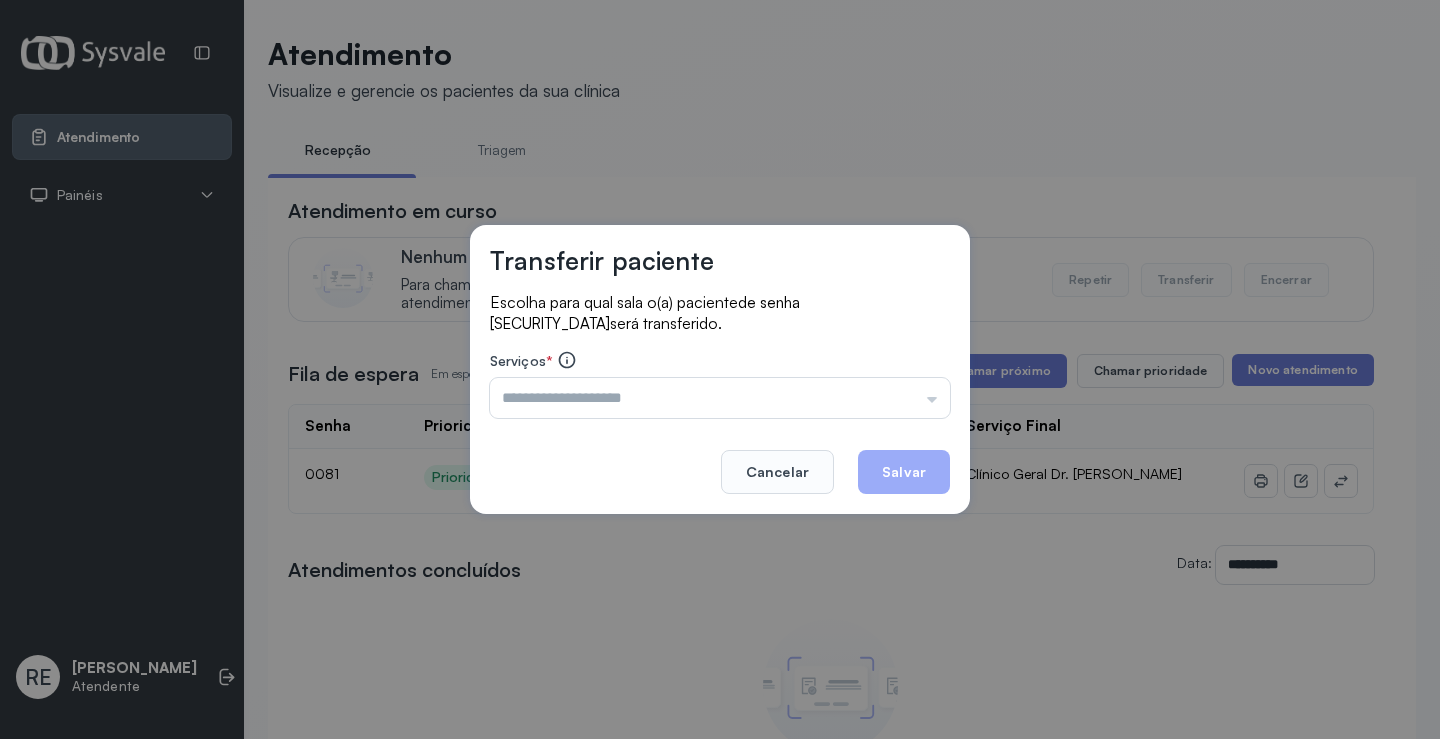 click at bounding box center (720, 398) 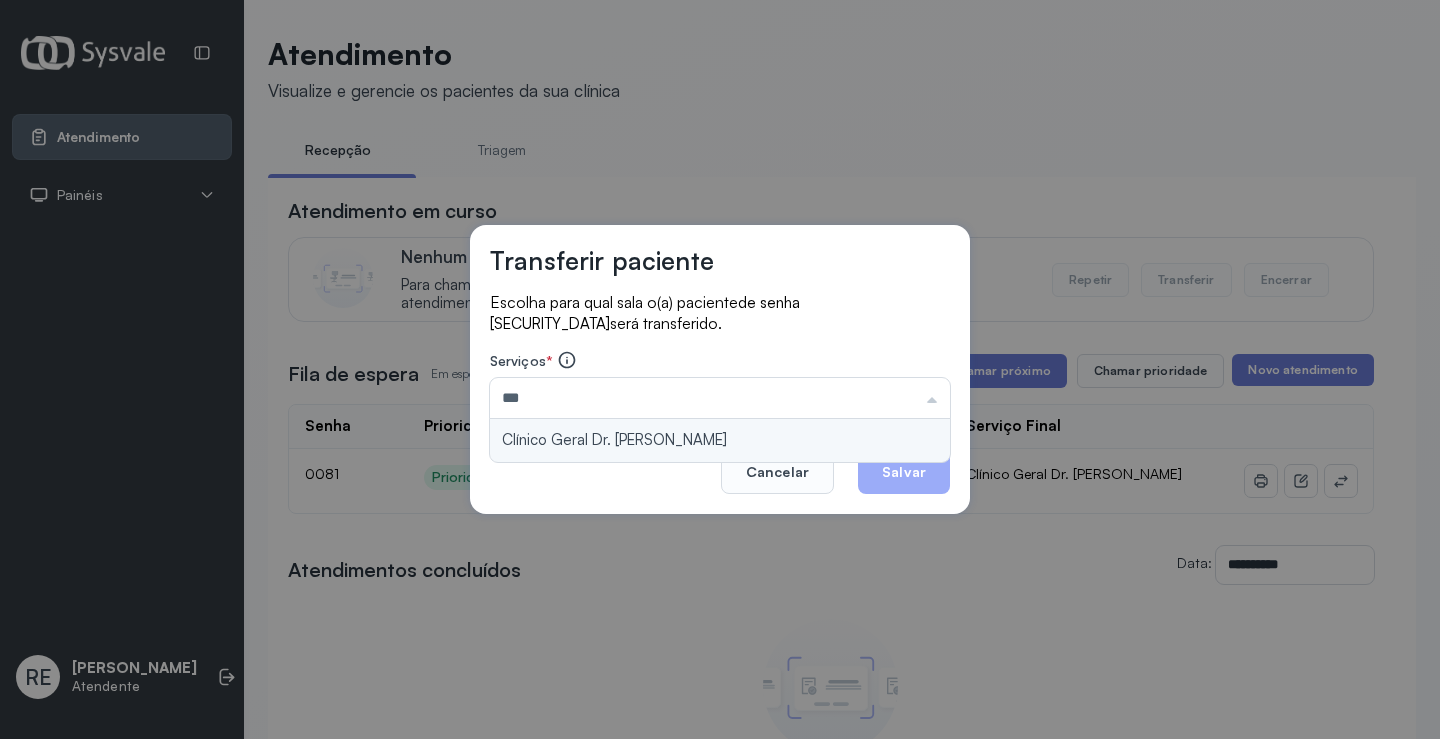 type on "**********" 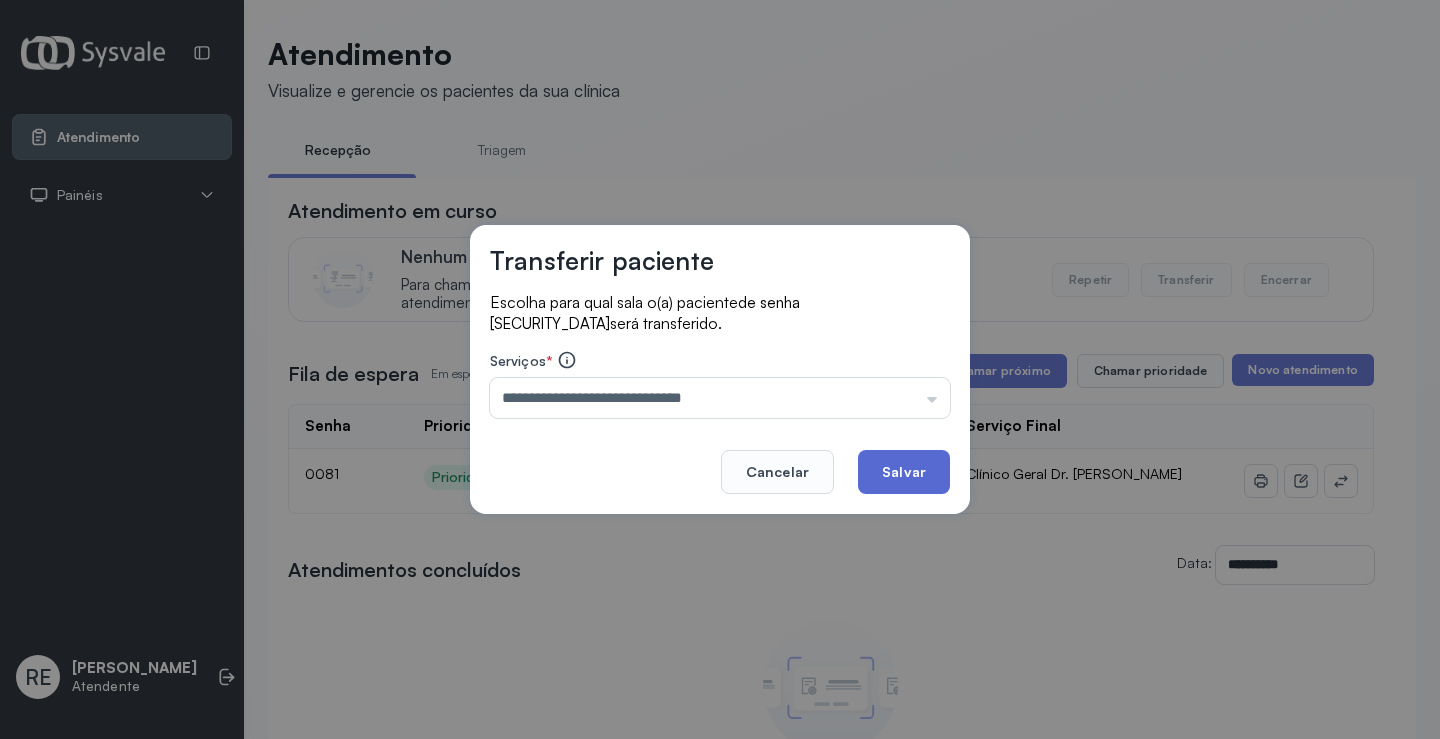 click on "Salvar" 